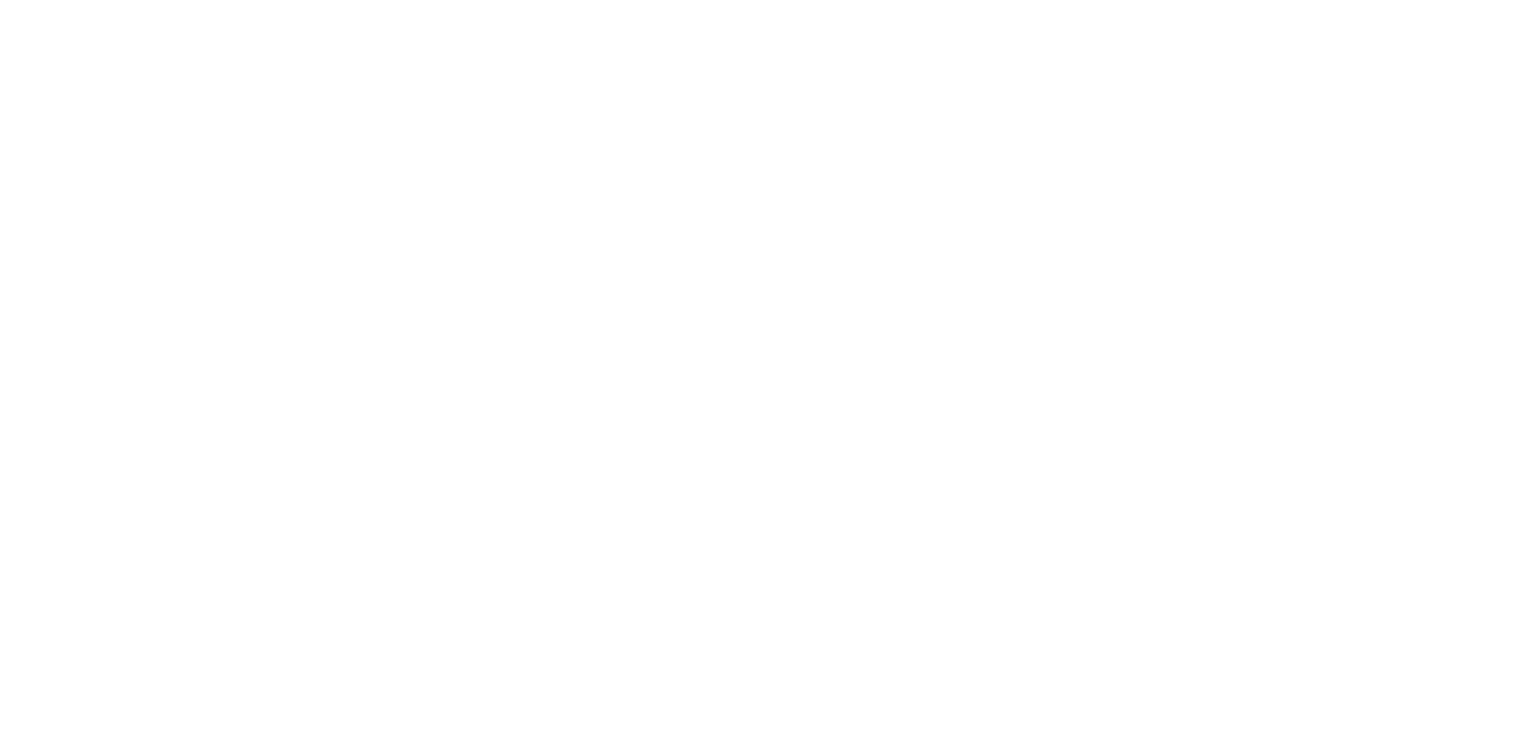 scroll, scrollTop: 0, scrollLeft: 0, axis: both 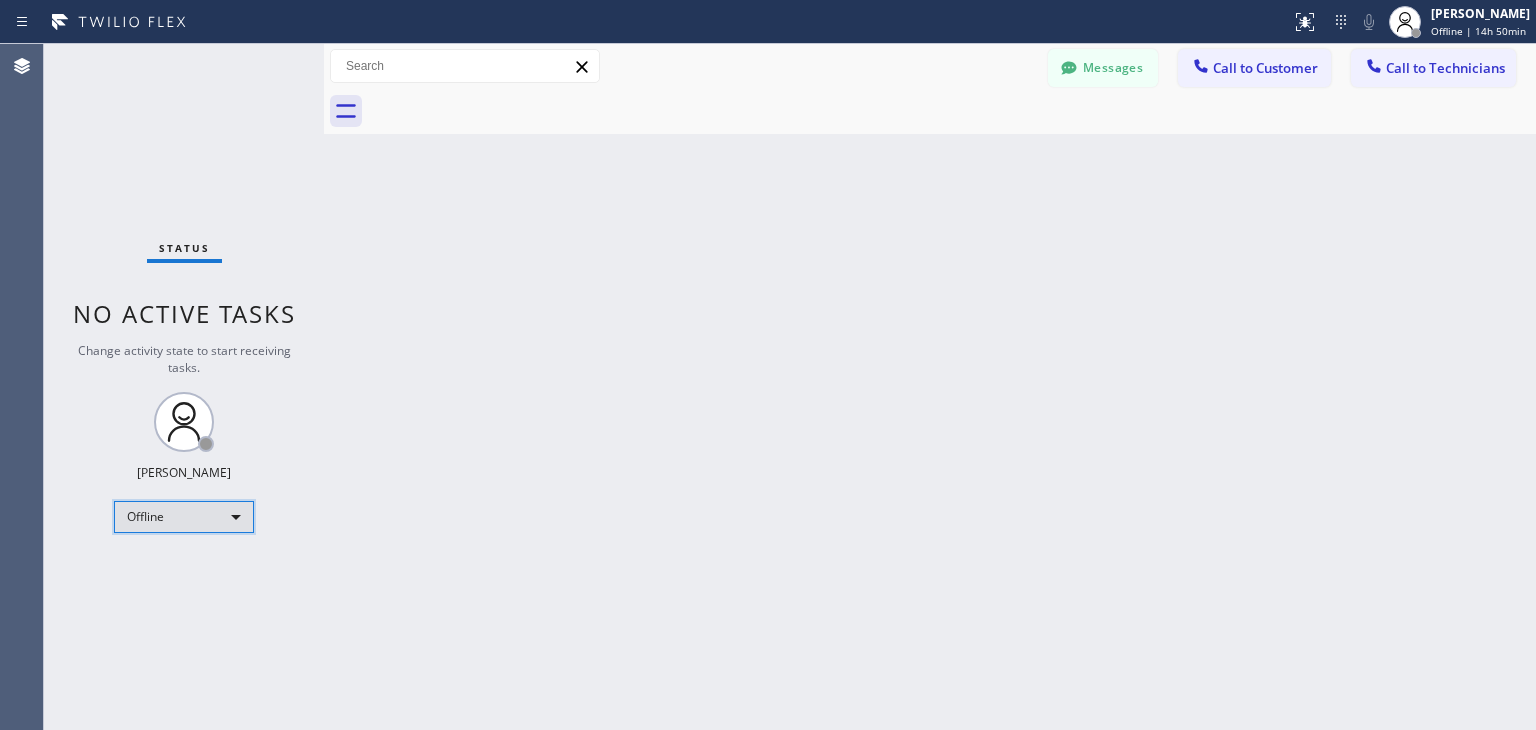 click on "Offline" at bounding box center [184, 517] 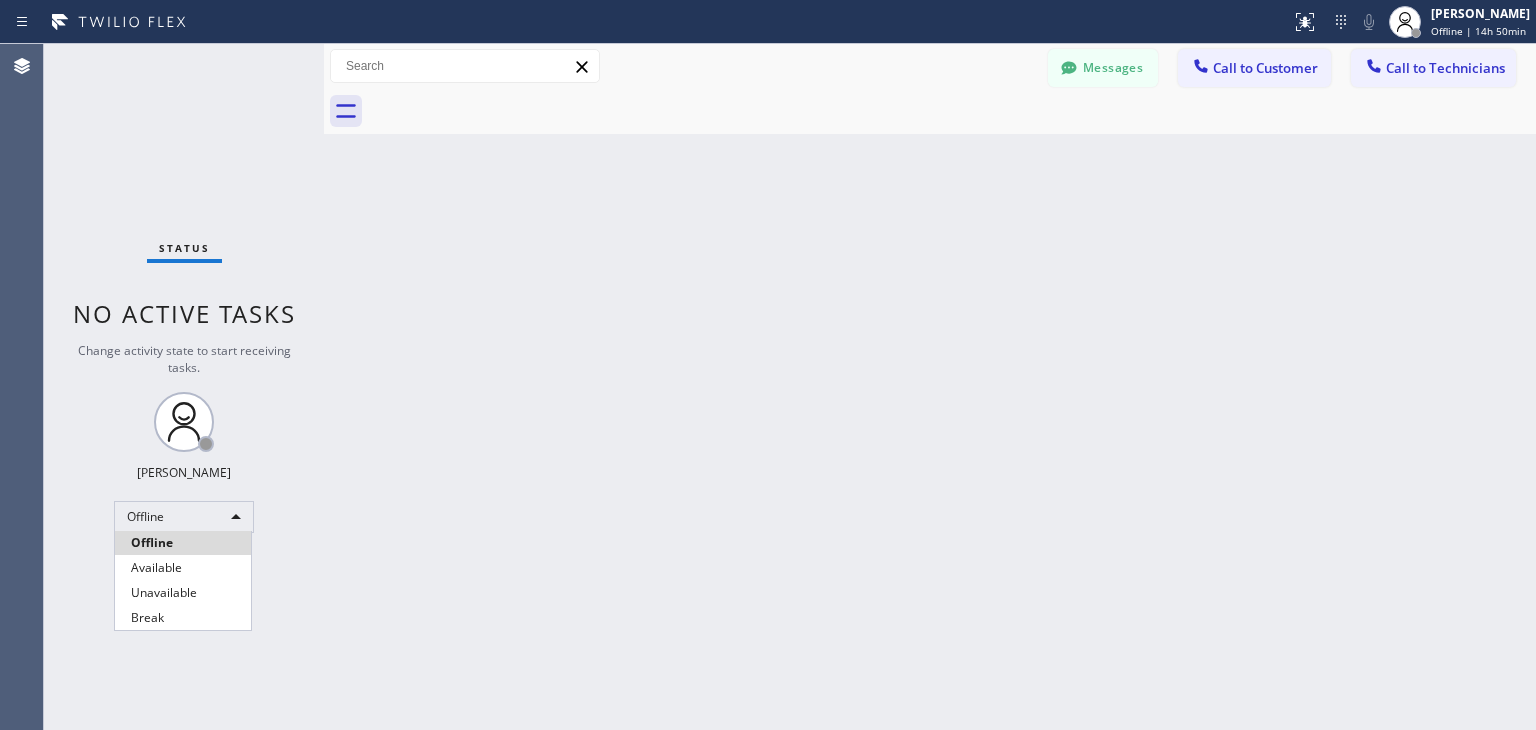 click on "Offline" at bounding box center [183, 543] 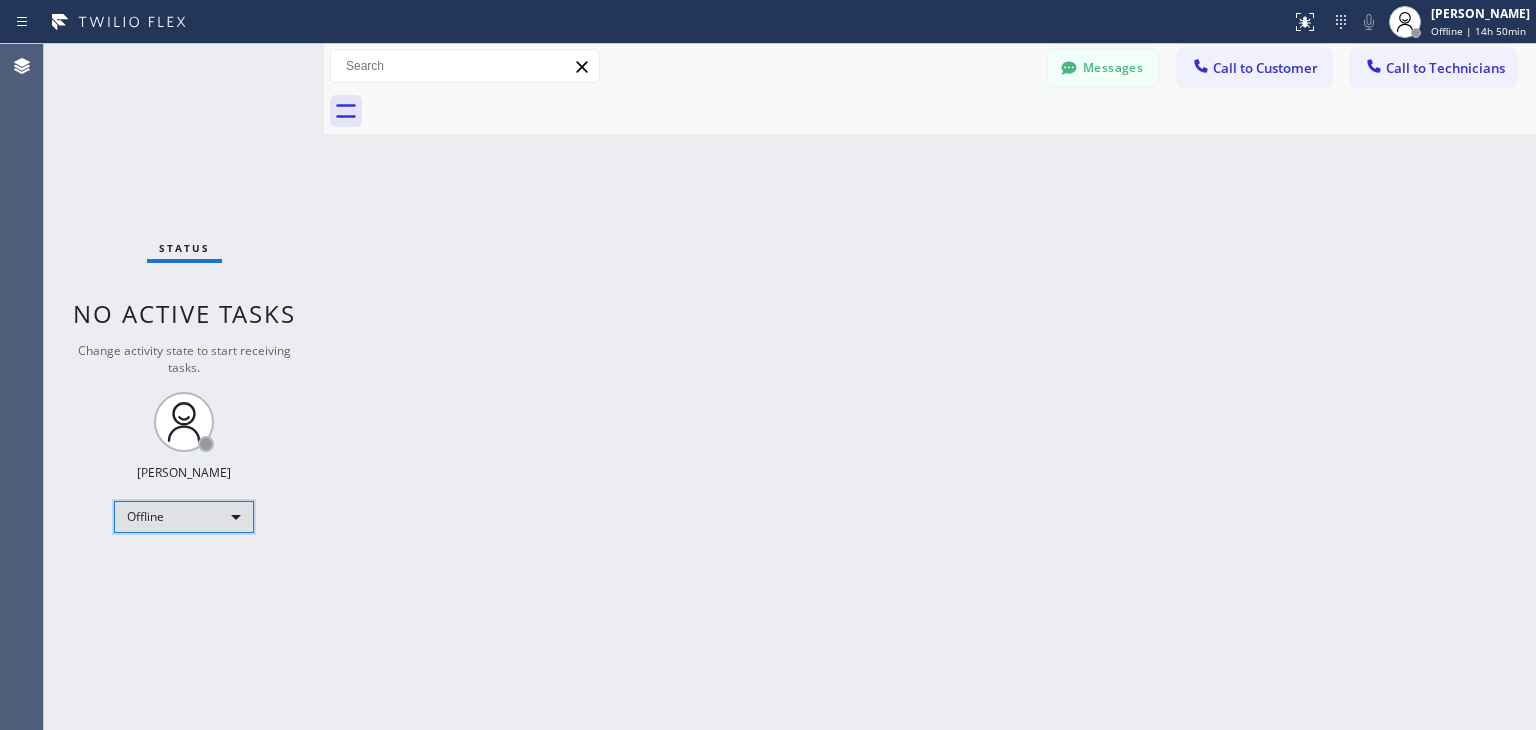 click on "Offline" at bounding box center (184, 517) 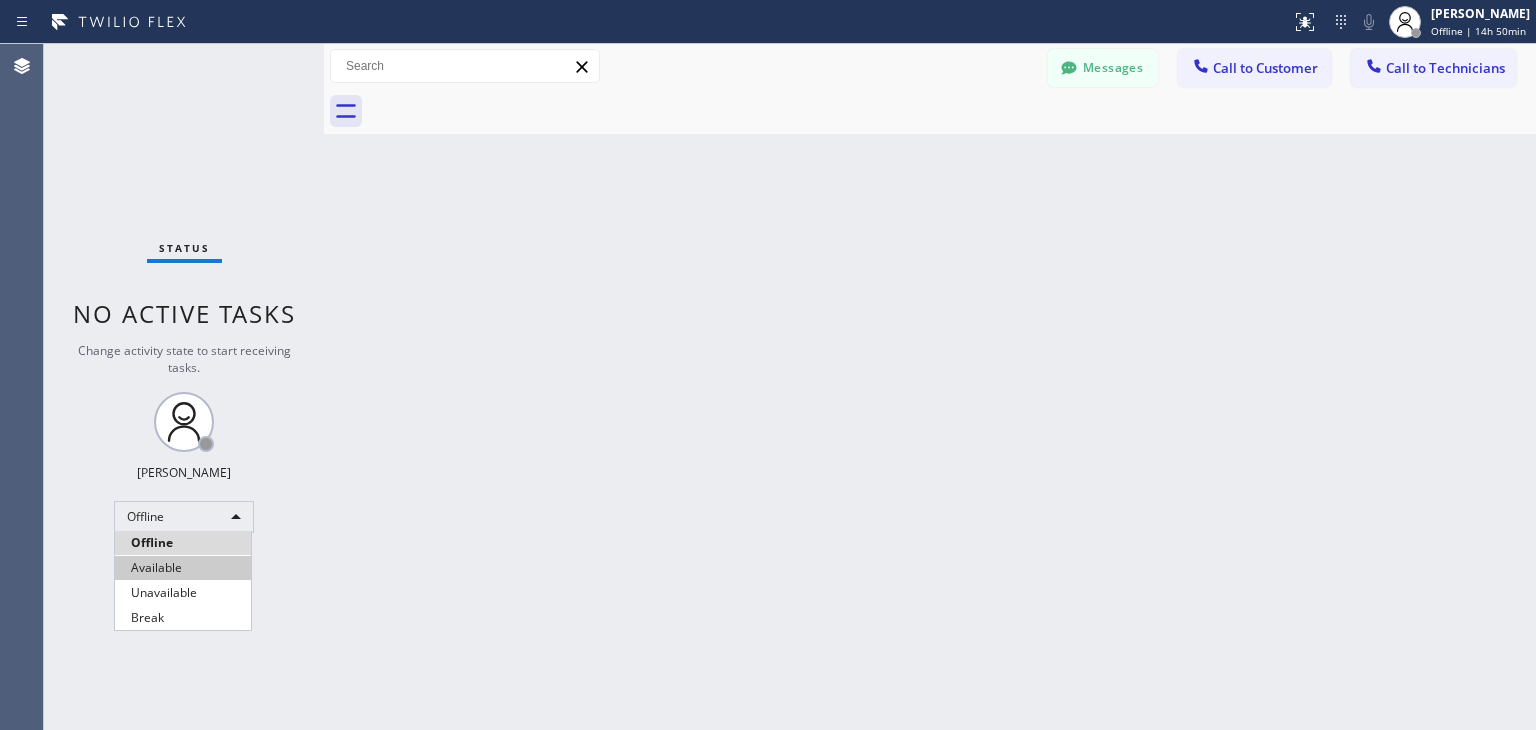drag, startPoint x: 192, startPoint y: 570, endPoint x: 137, endPoint y: 540, distance: 62.649822 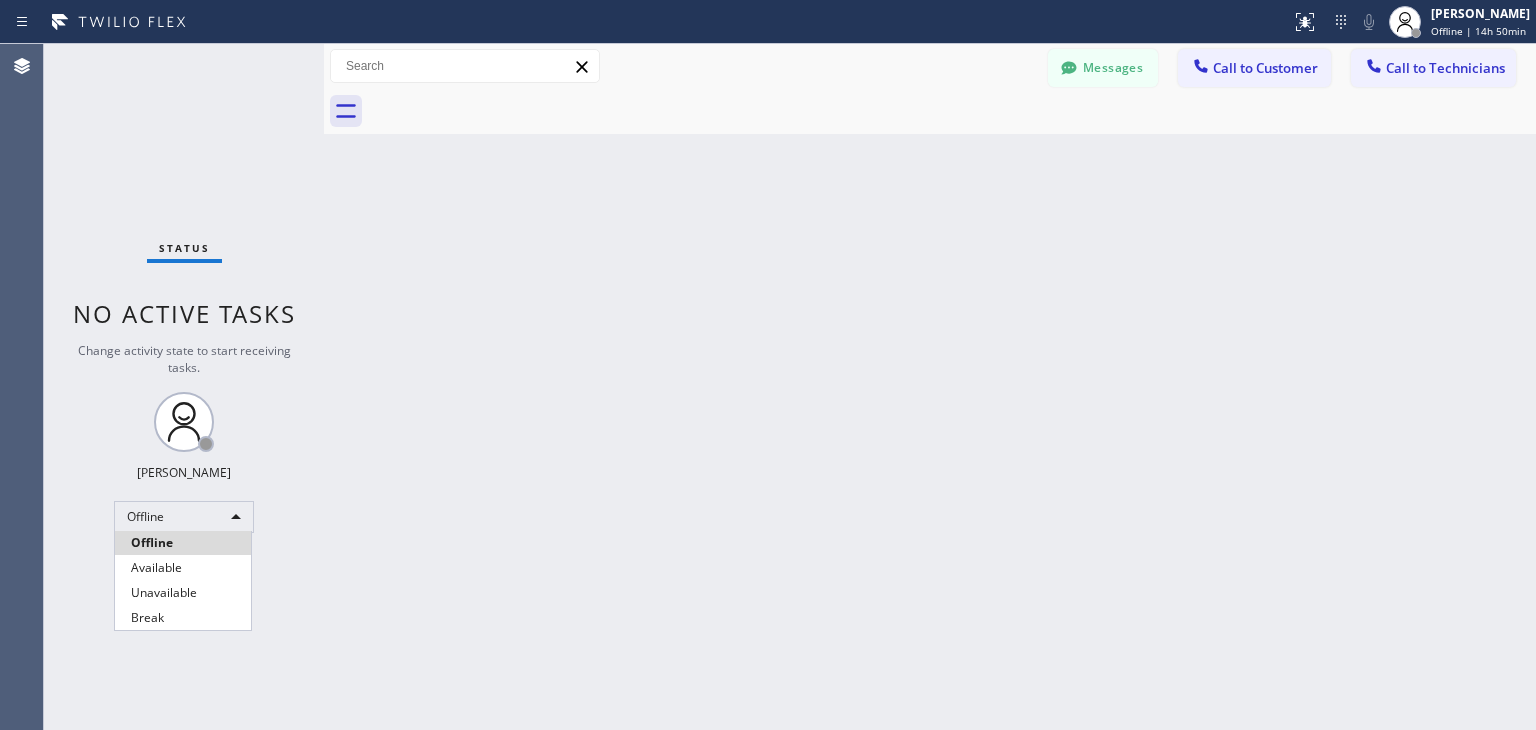 click on "Available" at bounding box center (183, 568) 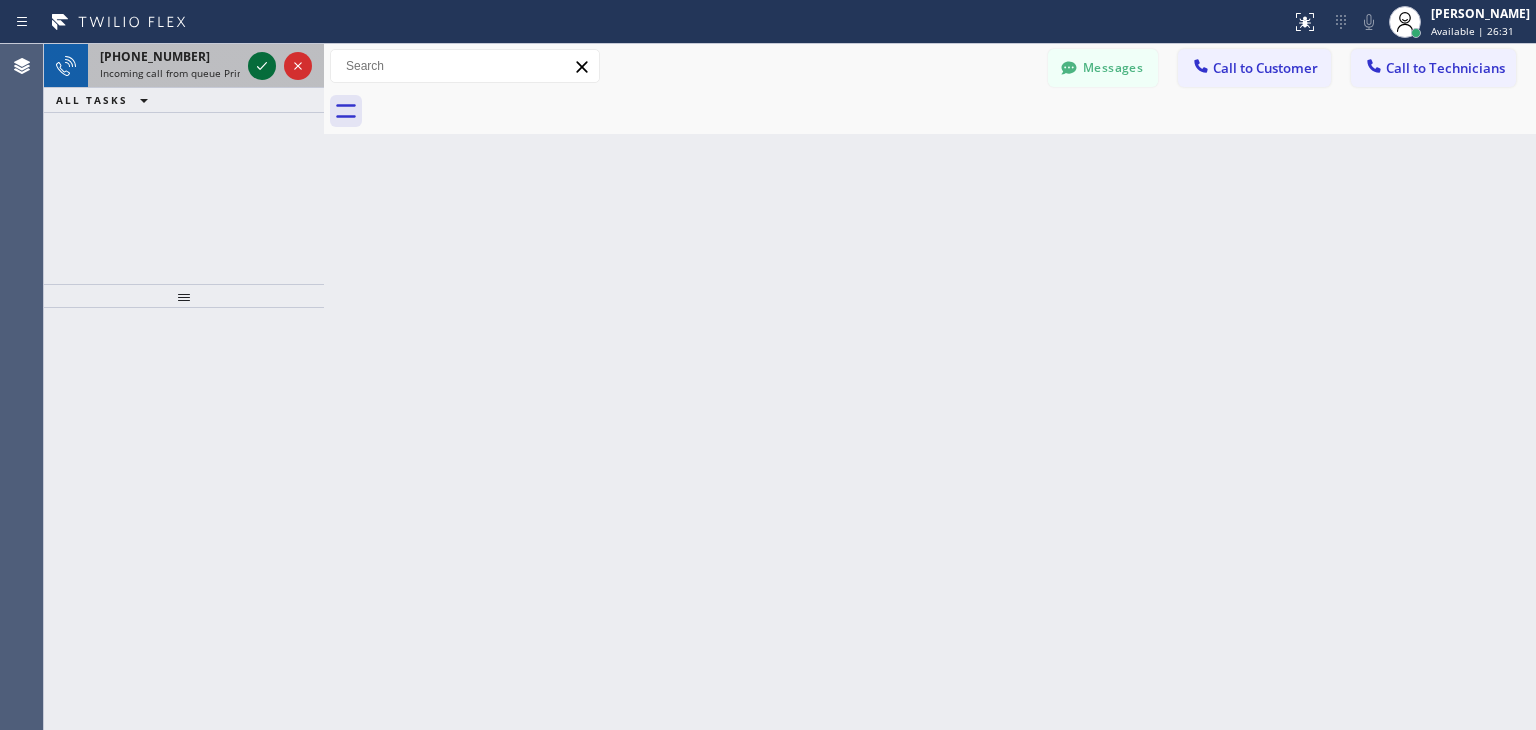 click at bounding box center (262, 66) 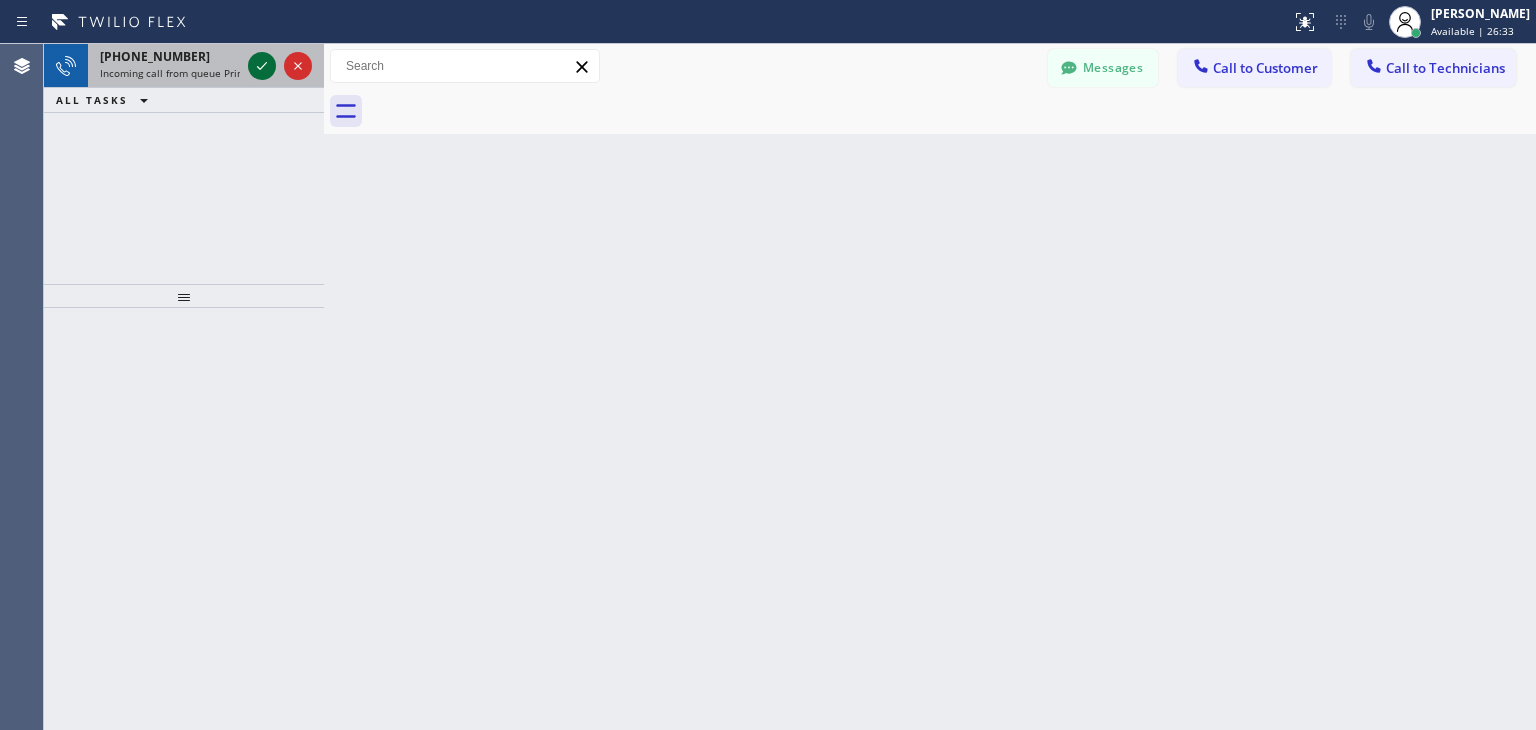click 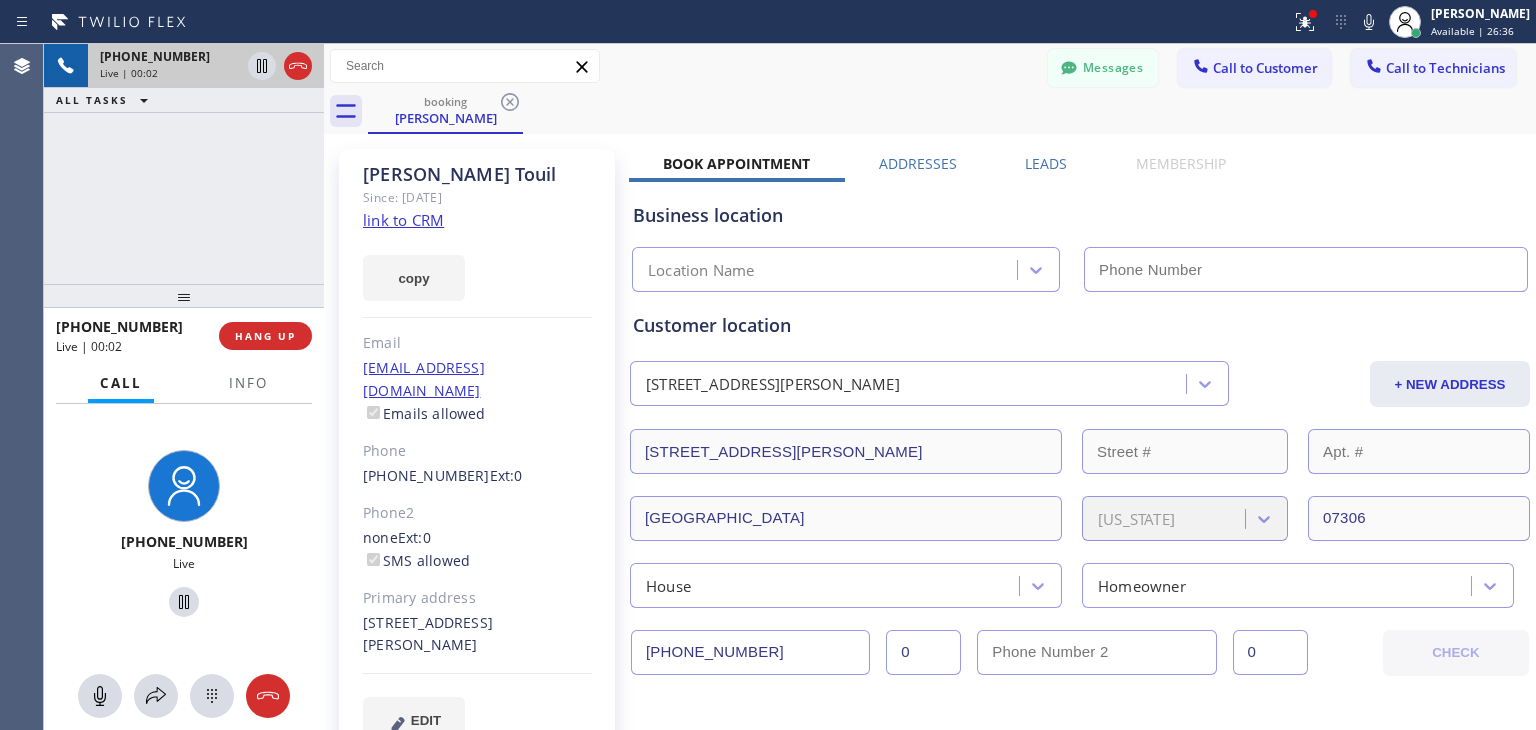 type on "[PHONE_NUMBER]" 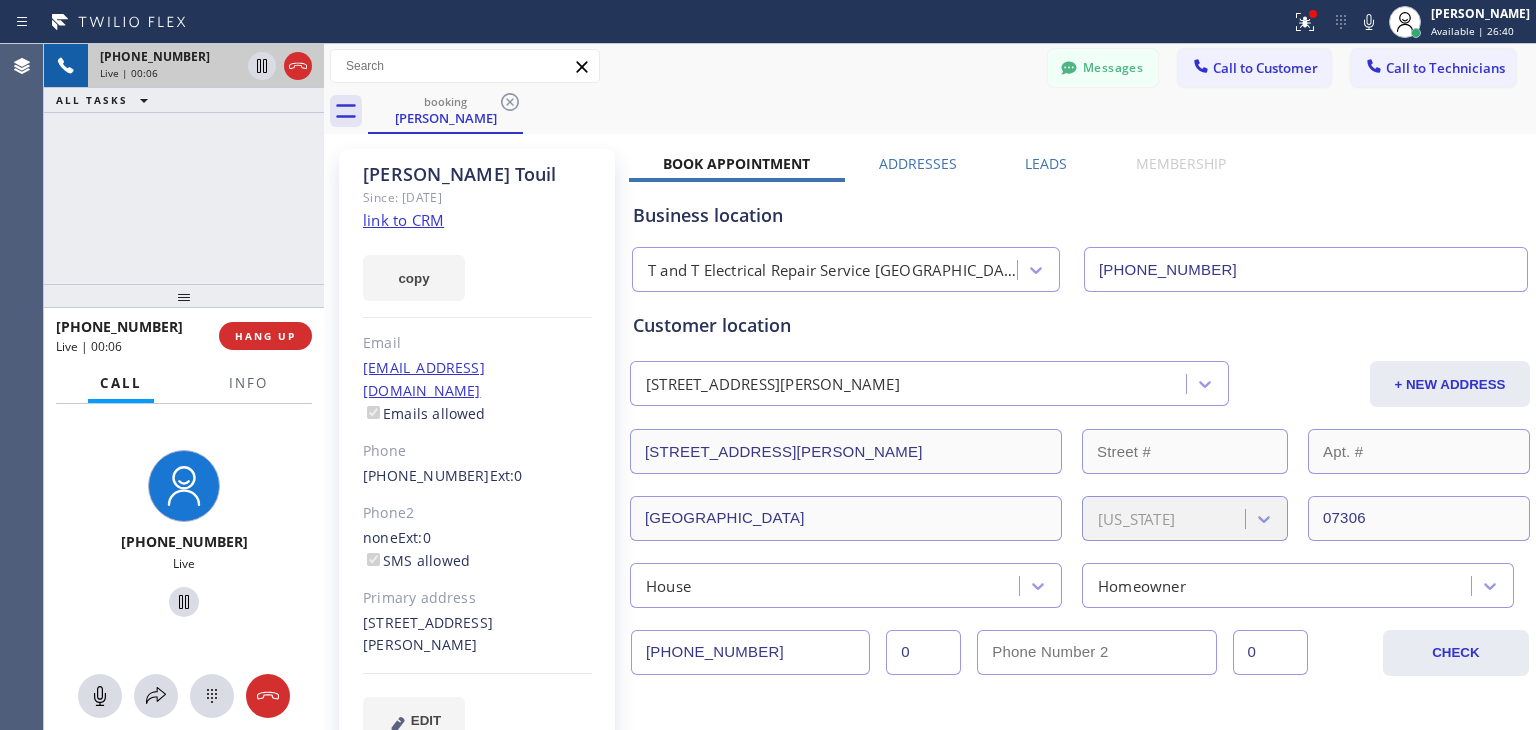 click on "link to CRM" 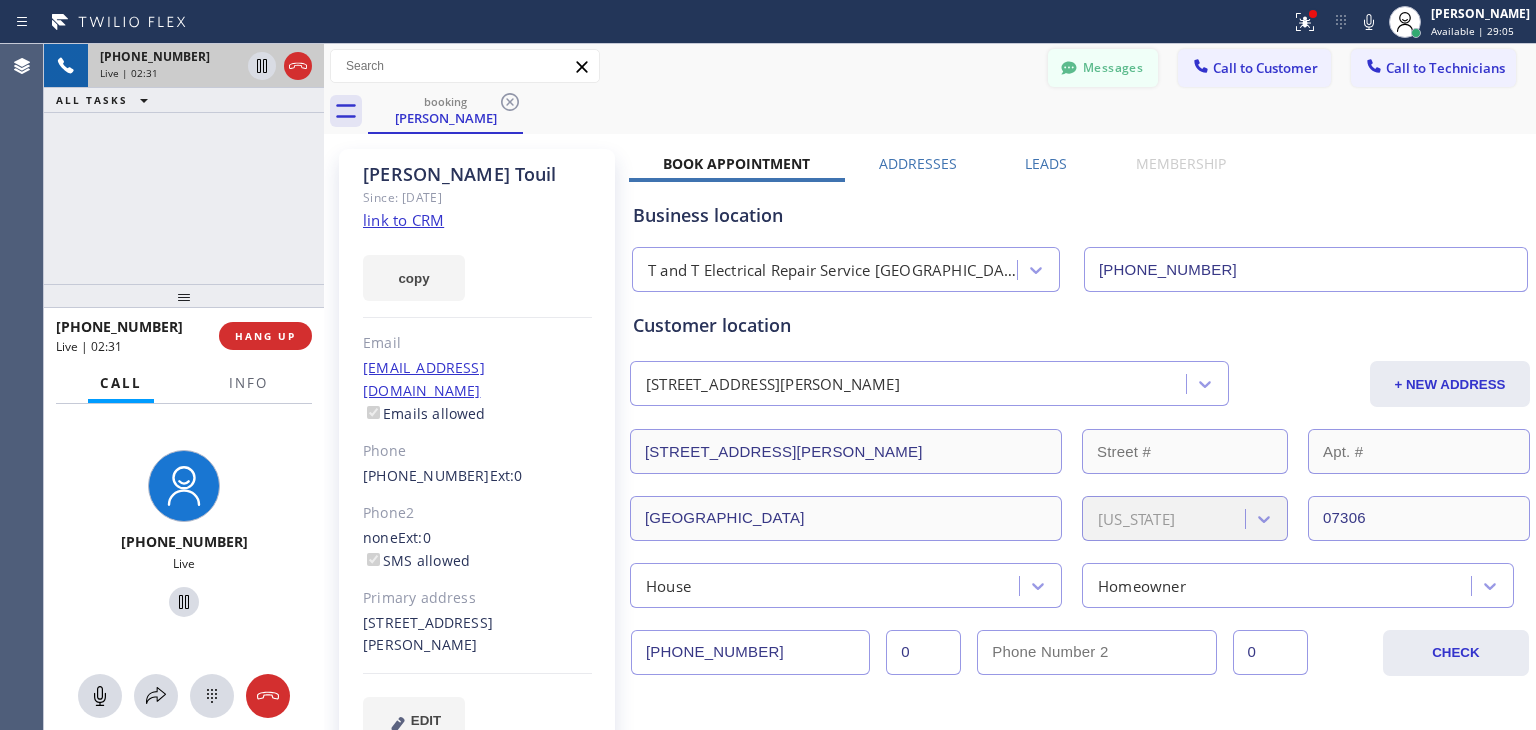 click on "Messages" at bounding box center [1103, 68] 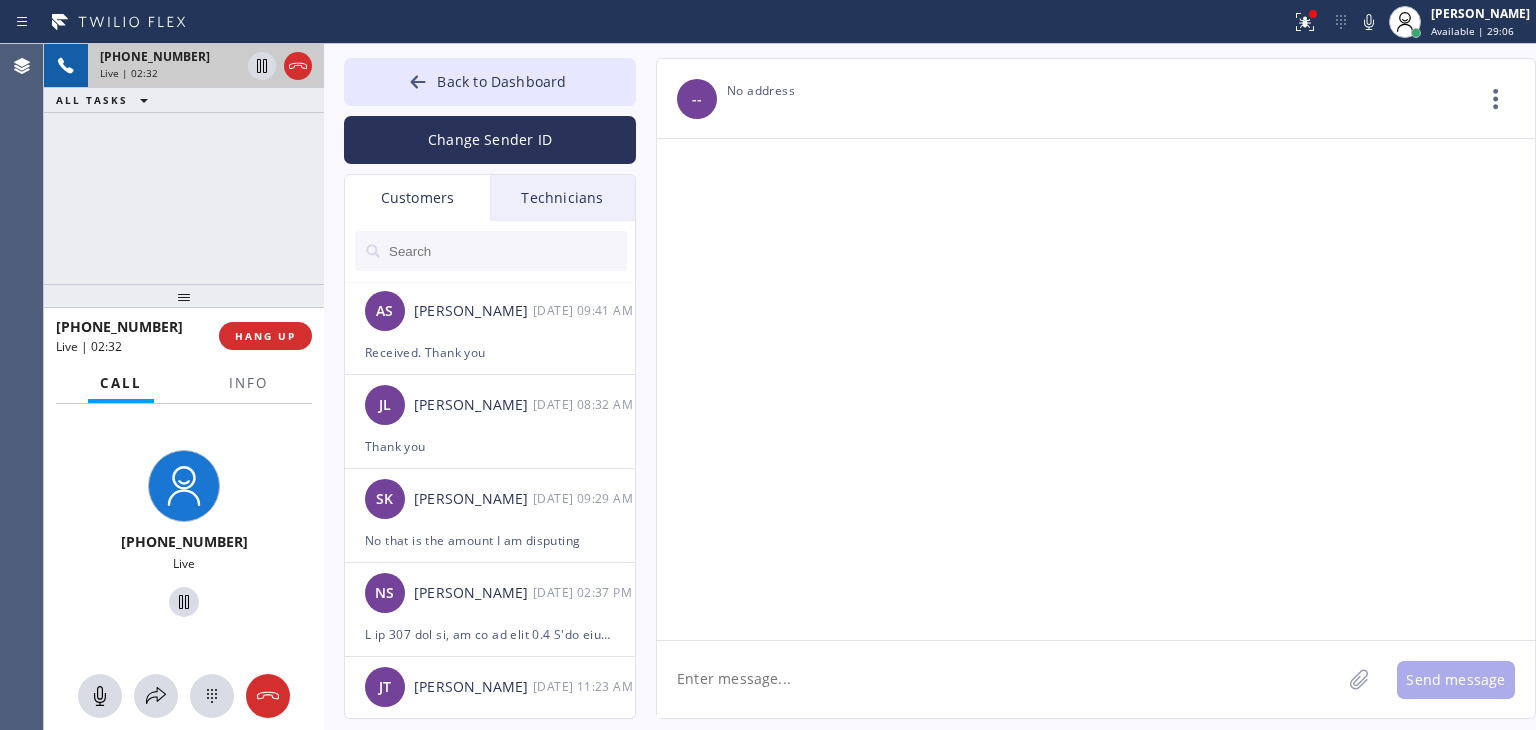 click on "Change Sender ID" at bounding box center (490, 140) 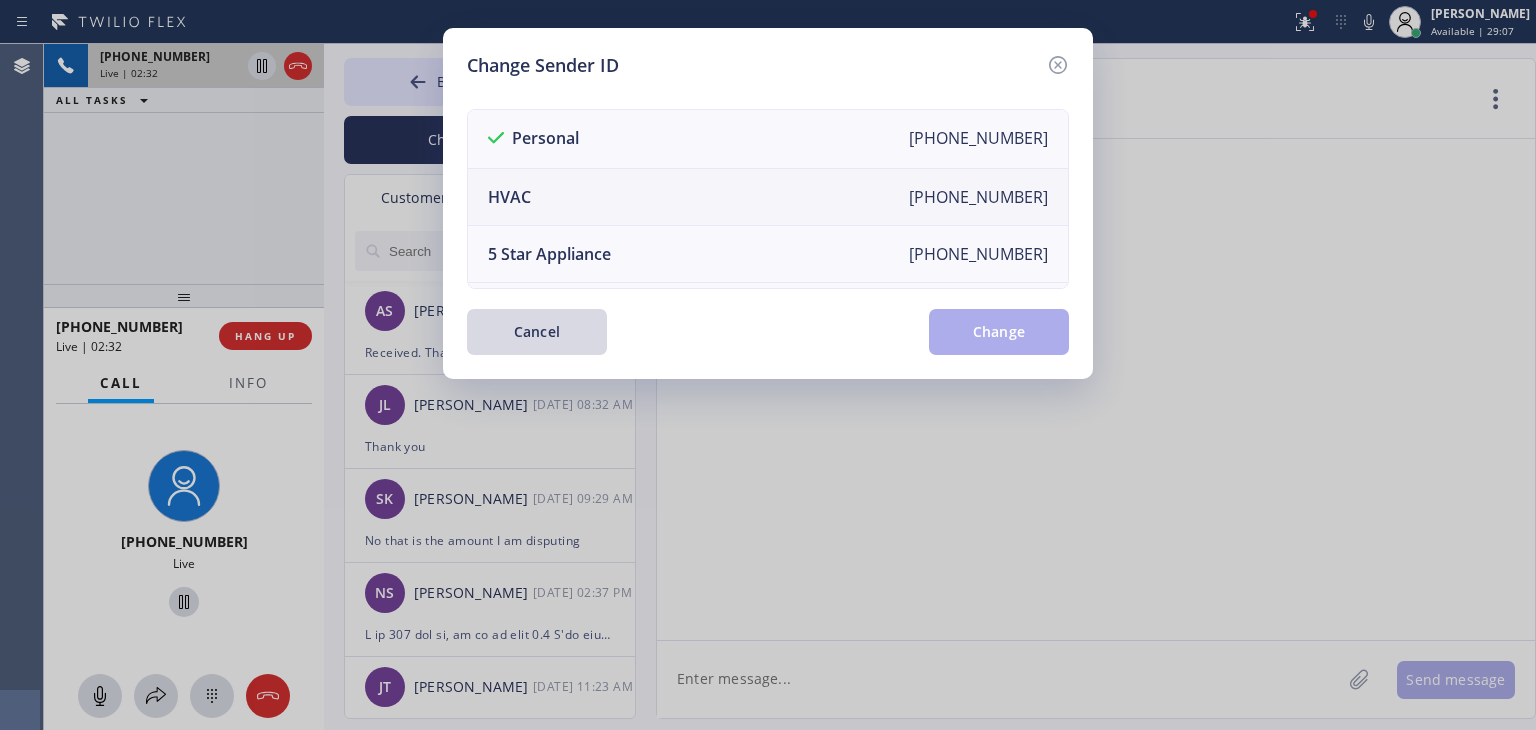 click on "HVAC" at bounding box center [509, 197] 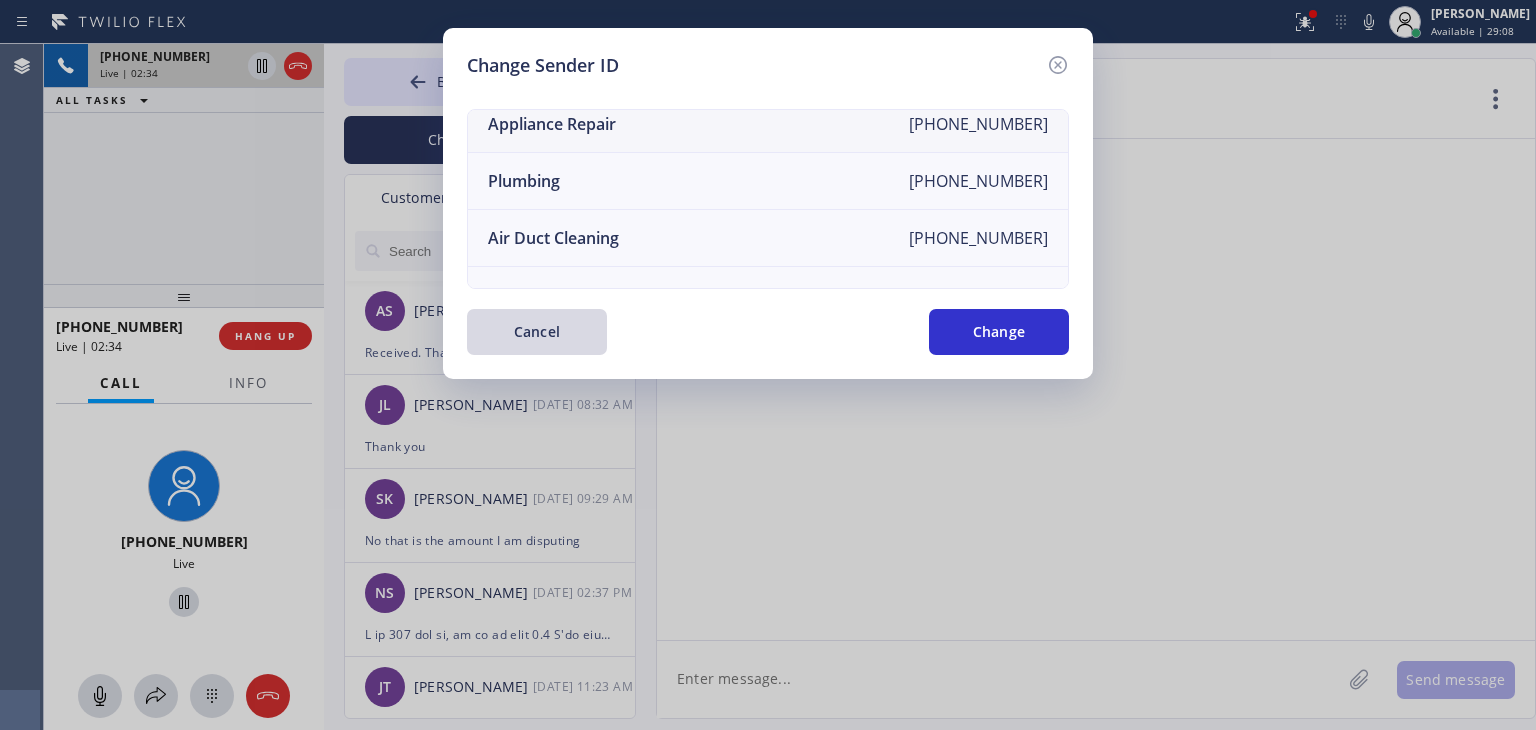 scroll, scrollTop: 233, scrollLeft: 0, axis: vertical 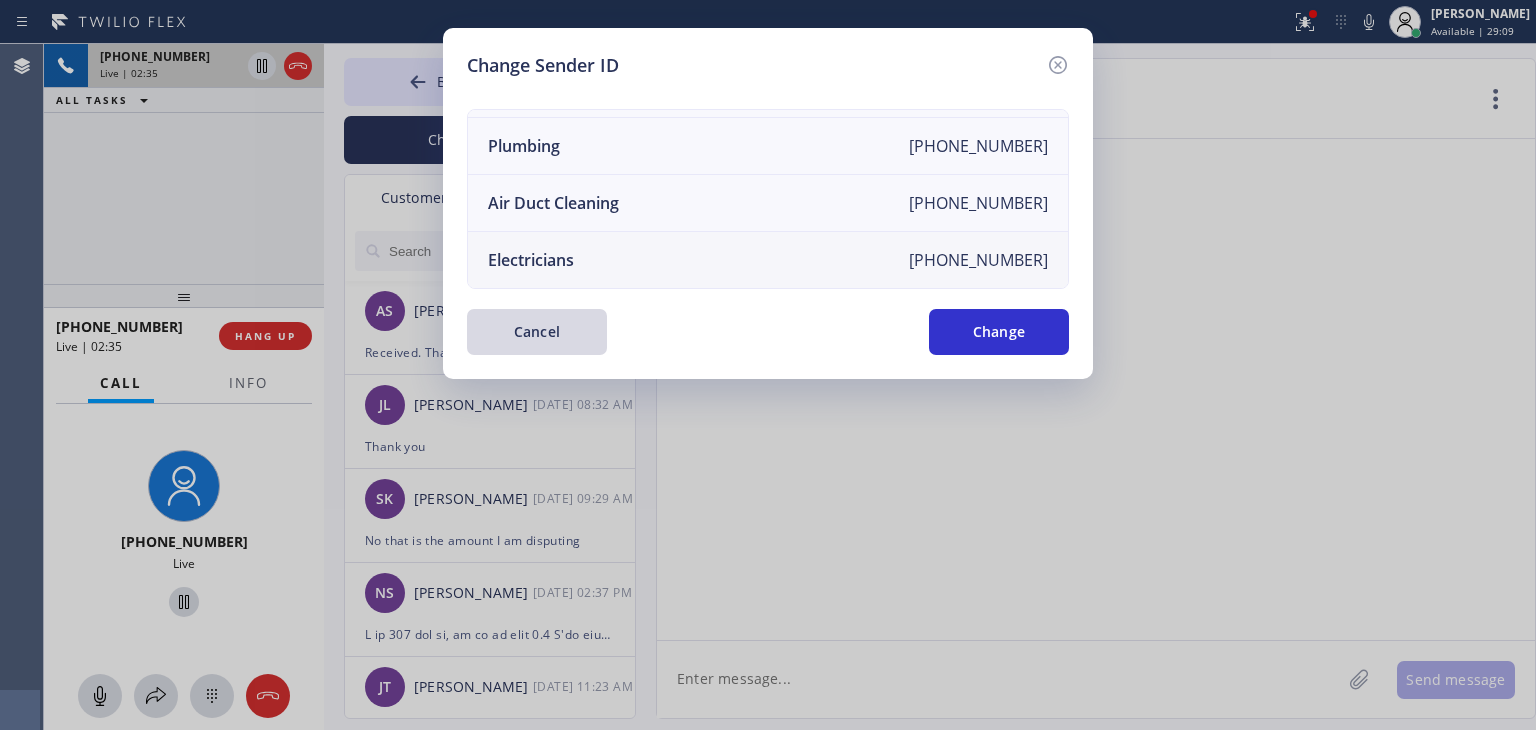 click on "Electricians" at bounding box center [531, 260] 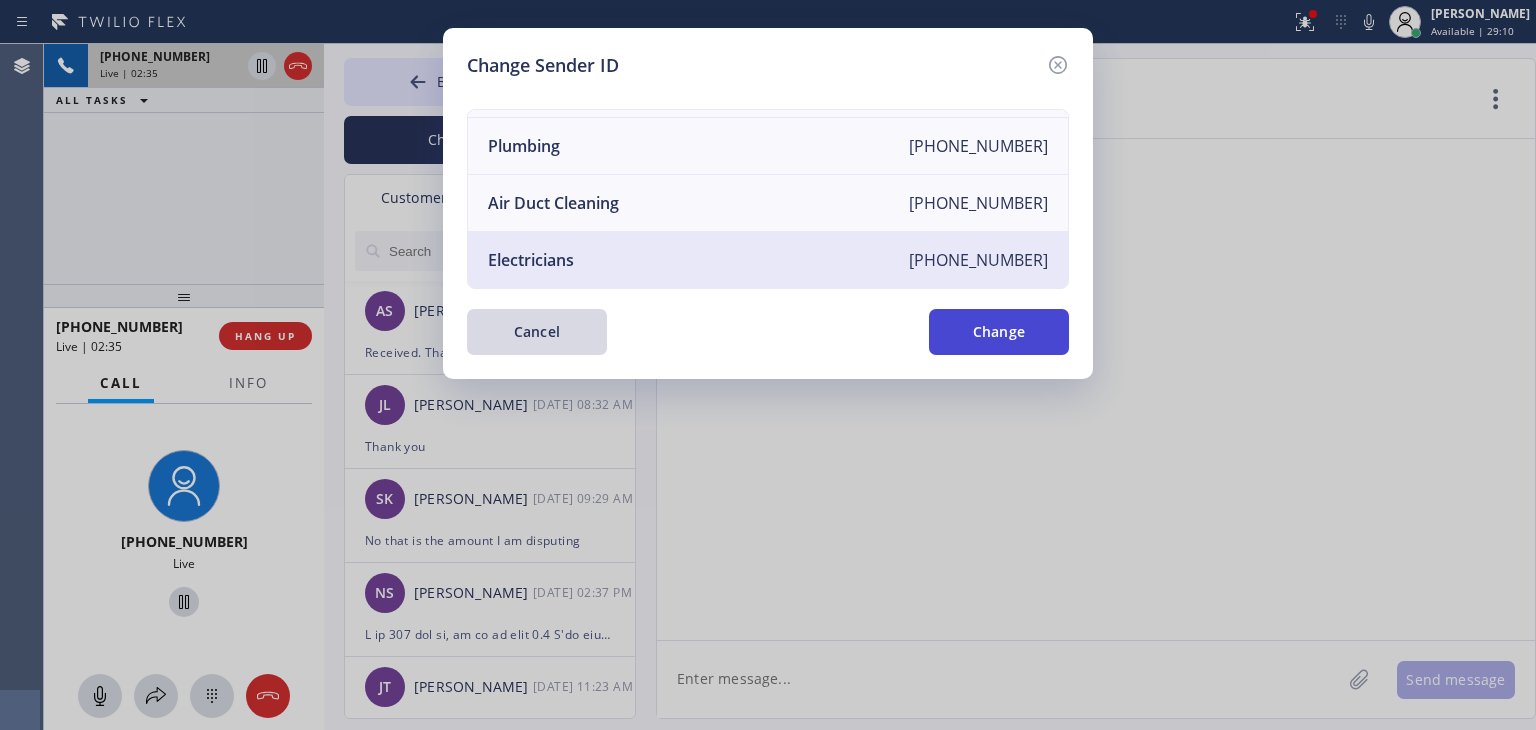 click on "Change" at bounding box center [999, 332] 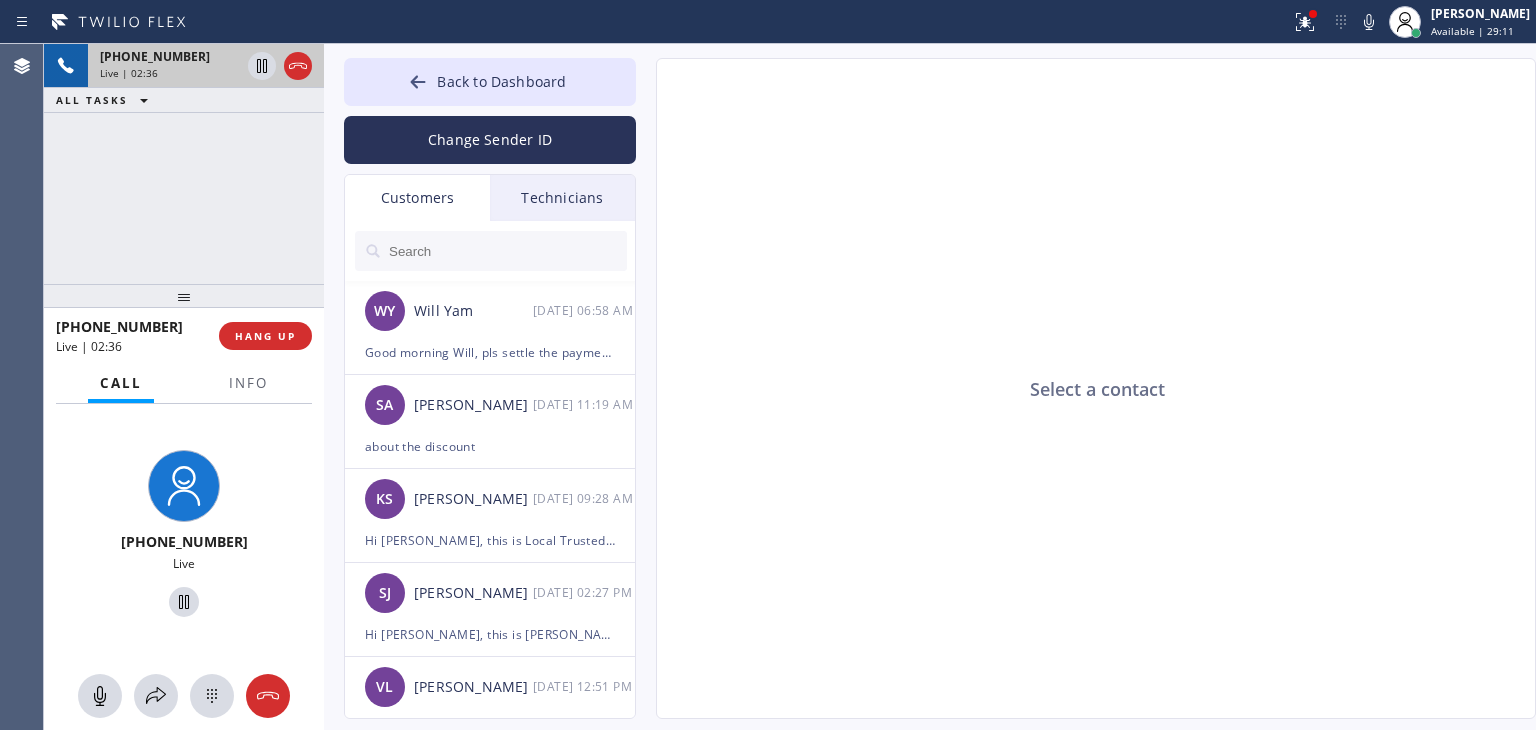 click at bounding box center [507, 251] 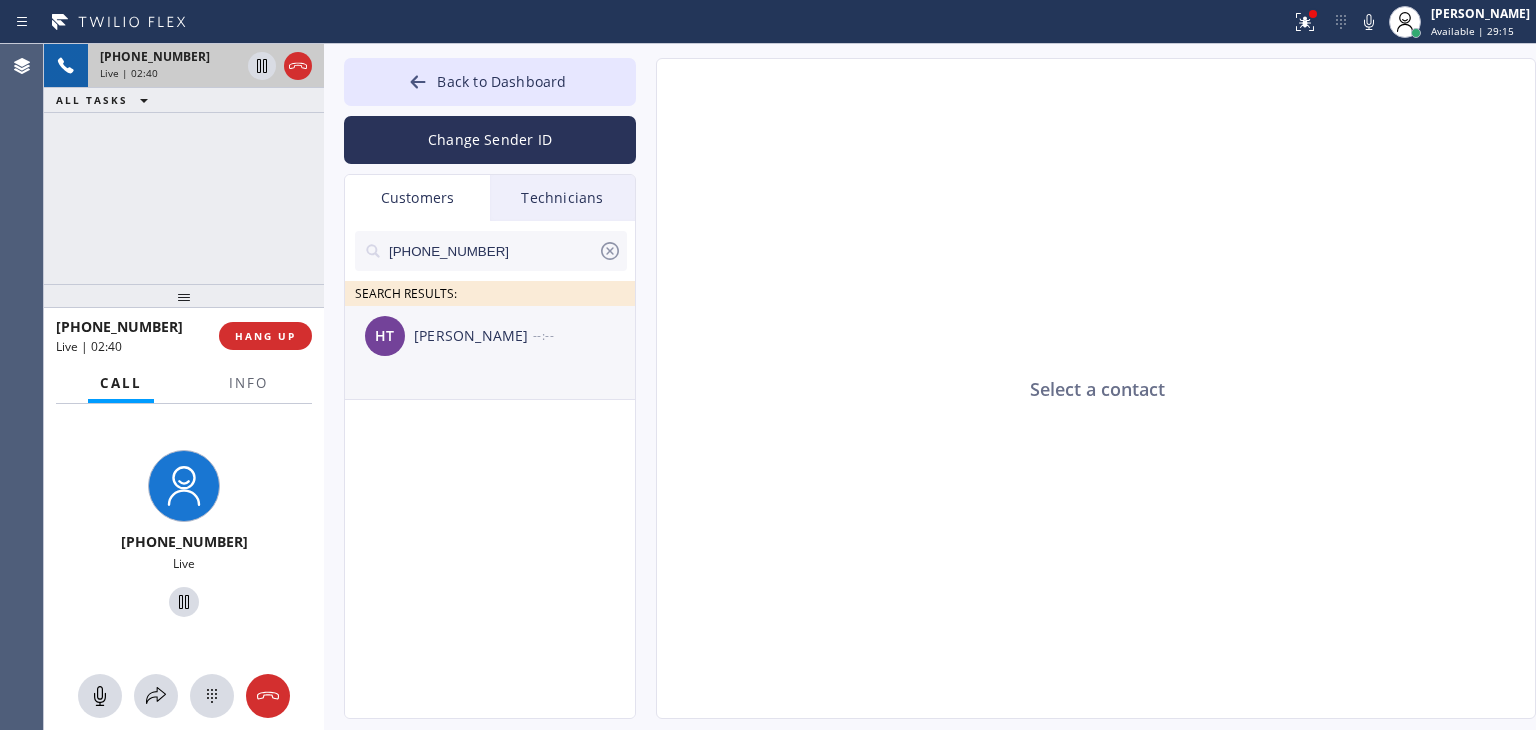 click on "--:--" at bounding box center [585, 335] 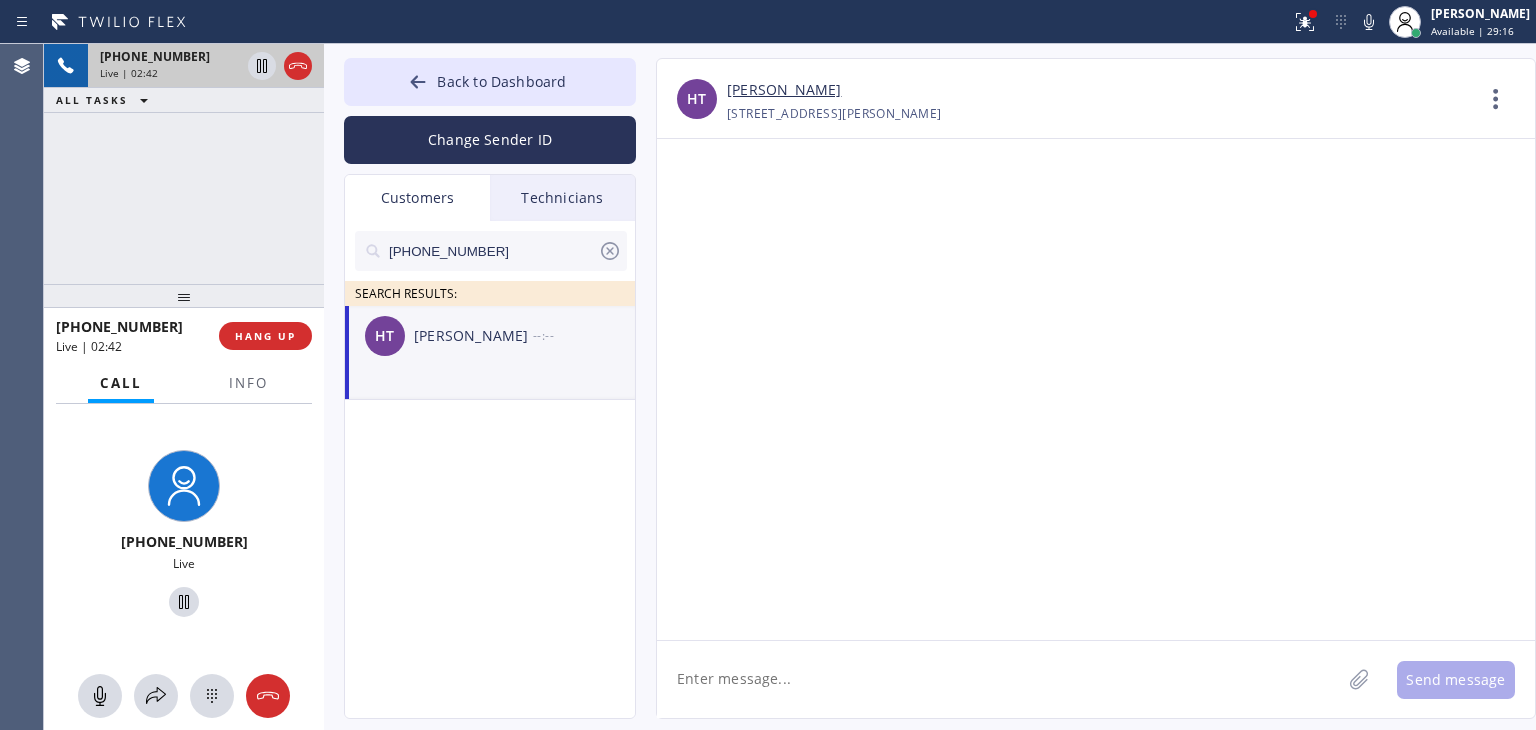 drag, startPoint x: 770, startPoint y: 691, endPoint x: 763, endPoint y: 681, distance: 12.206555 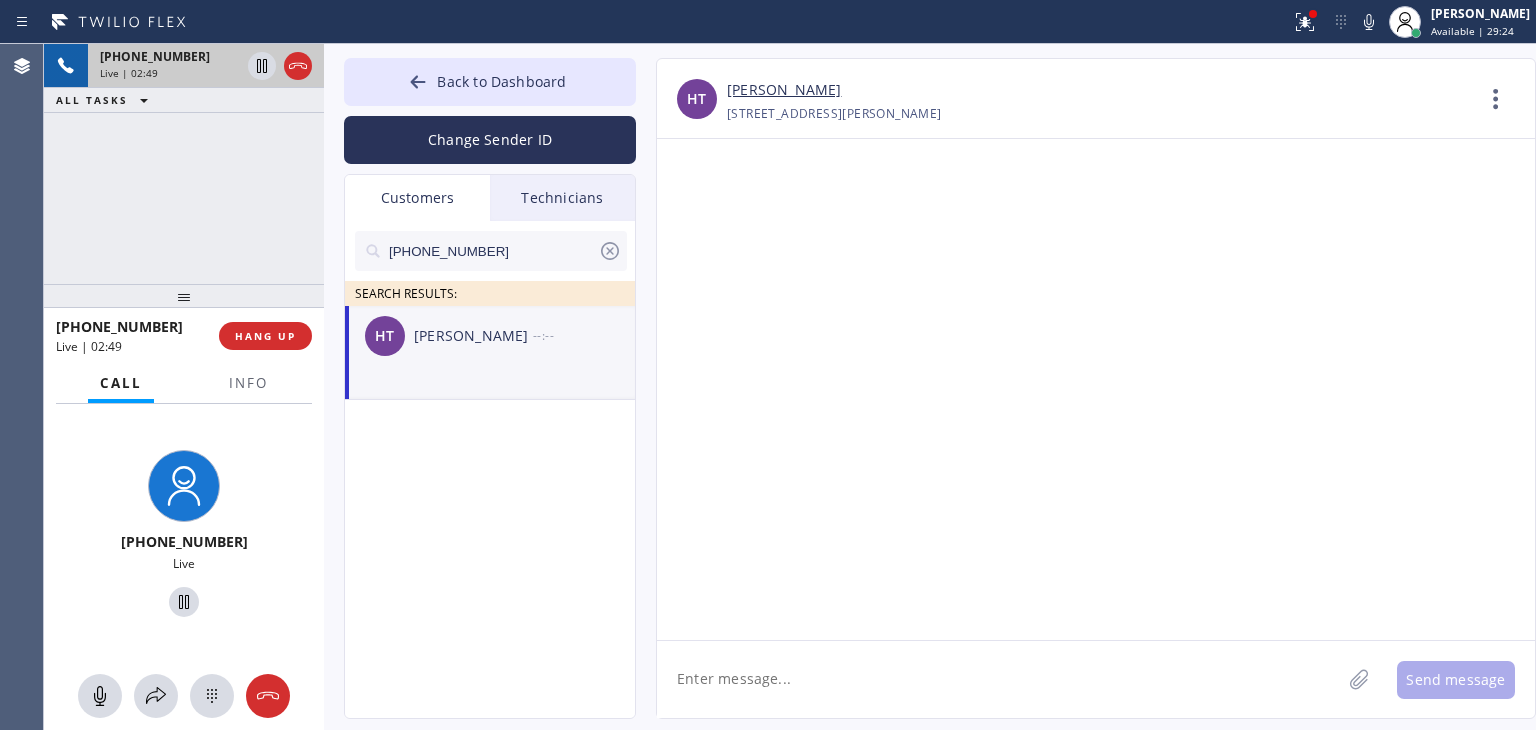 click 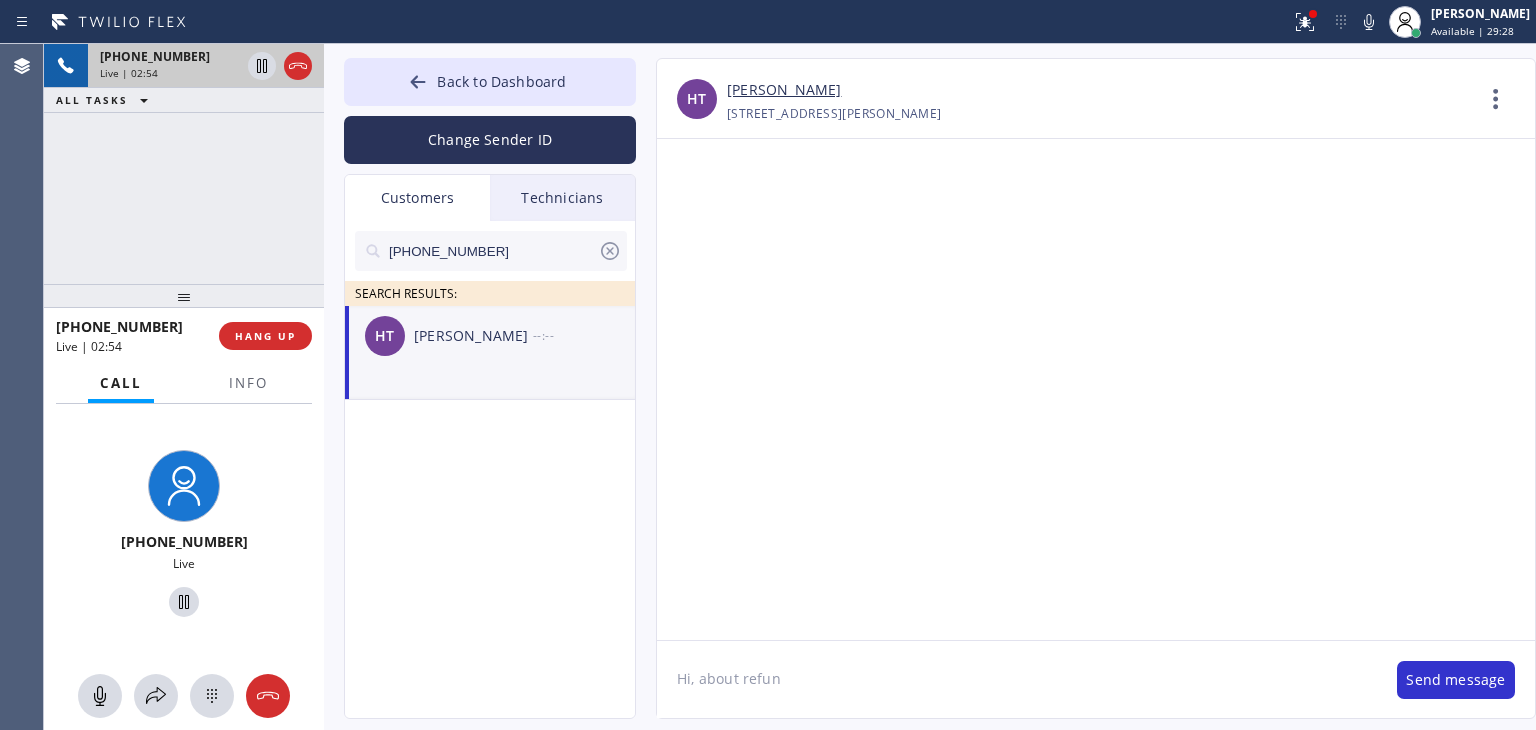 type on "Hi, about refund" 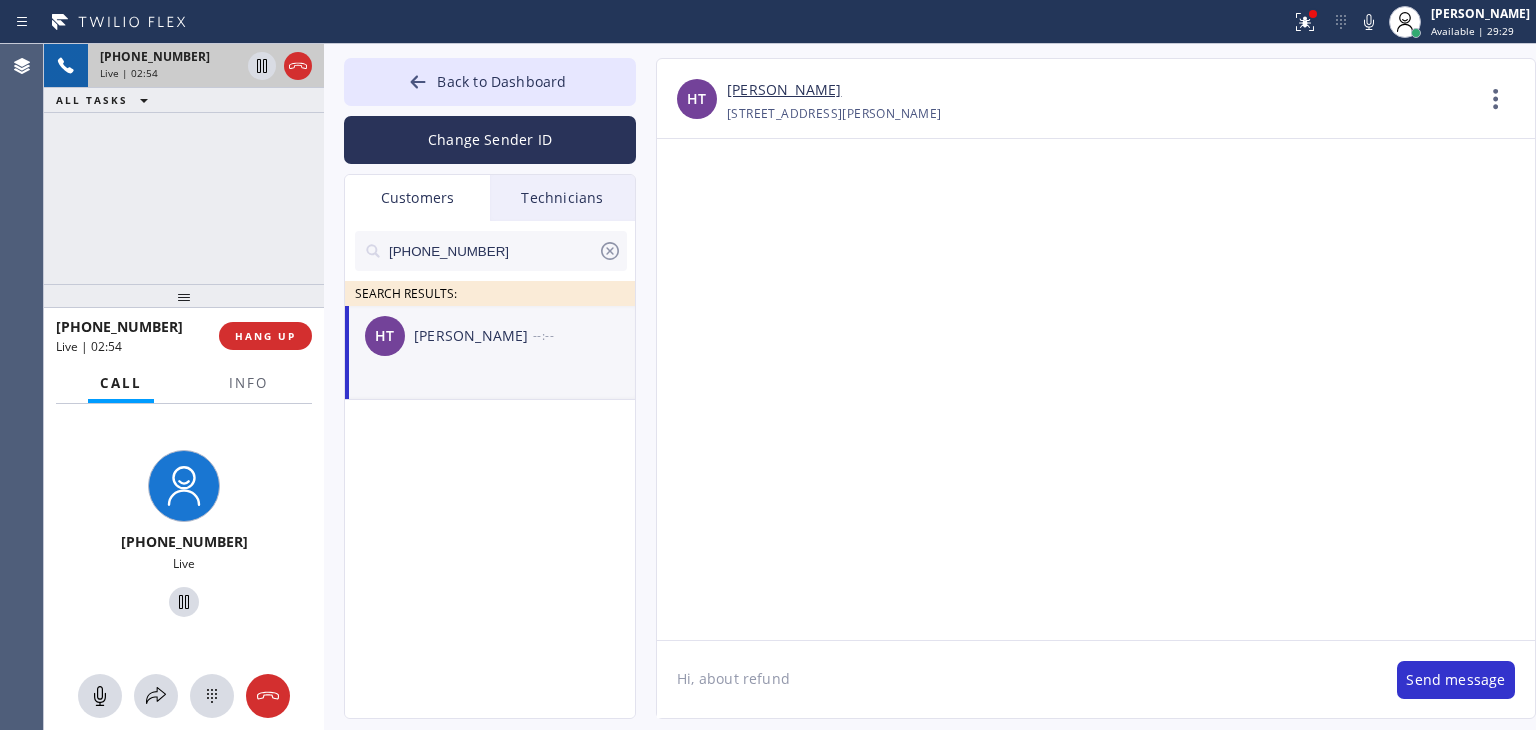 type 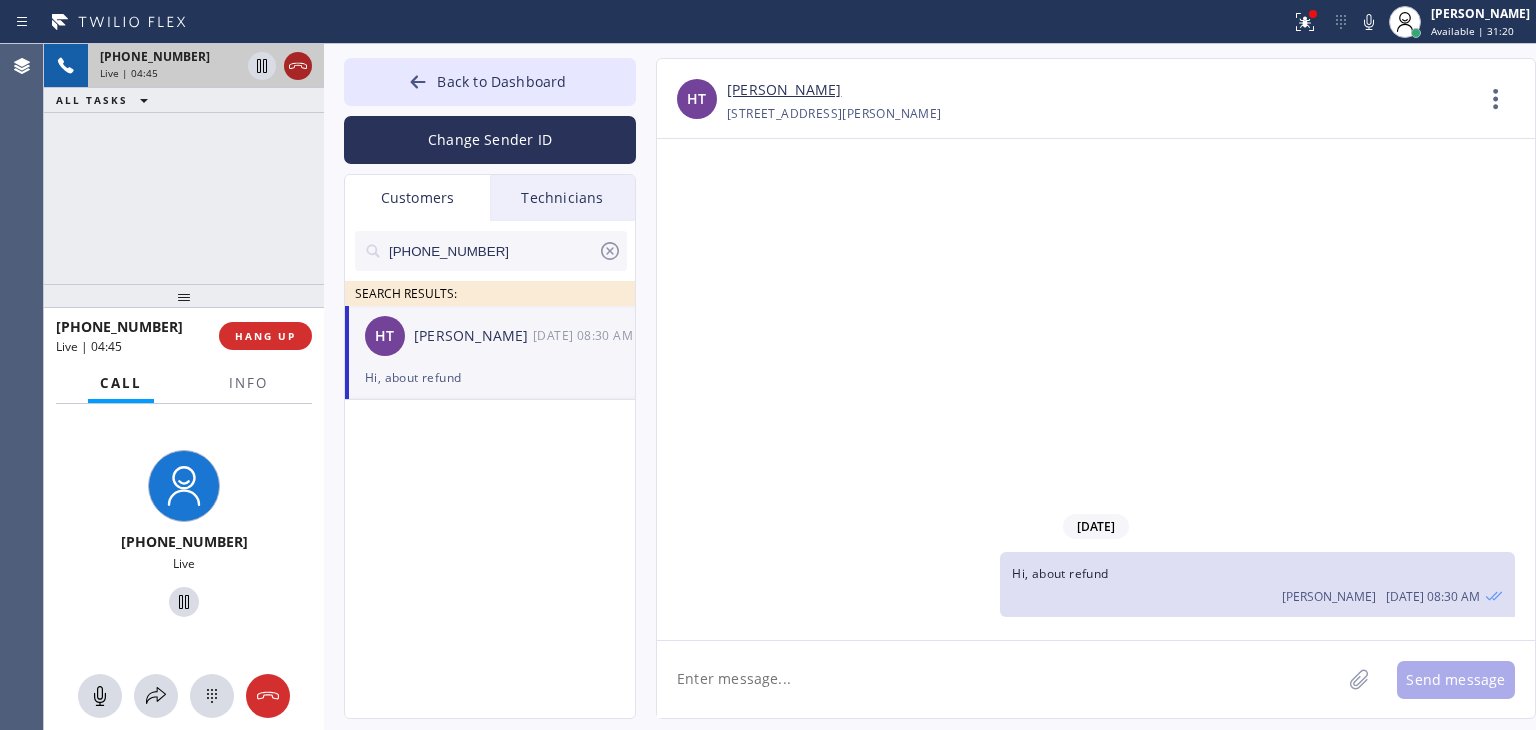 click 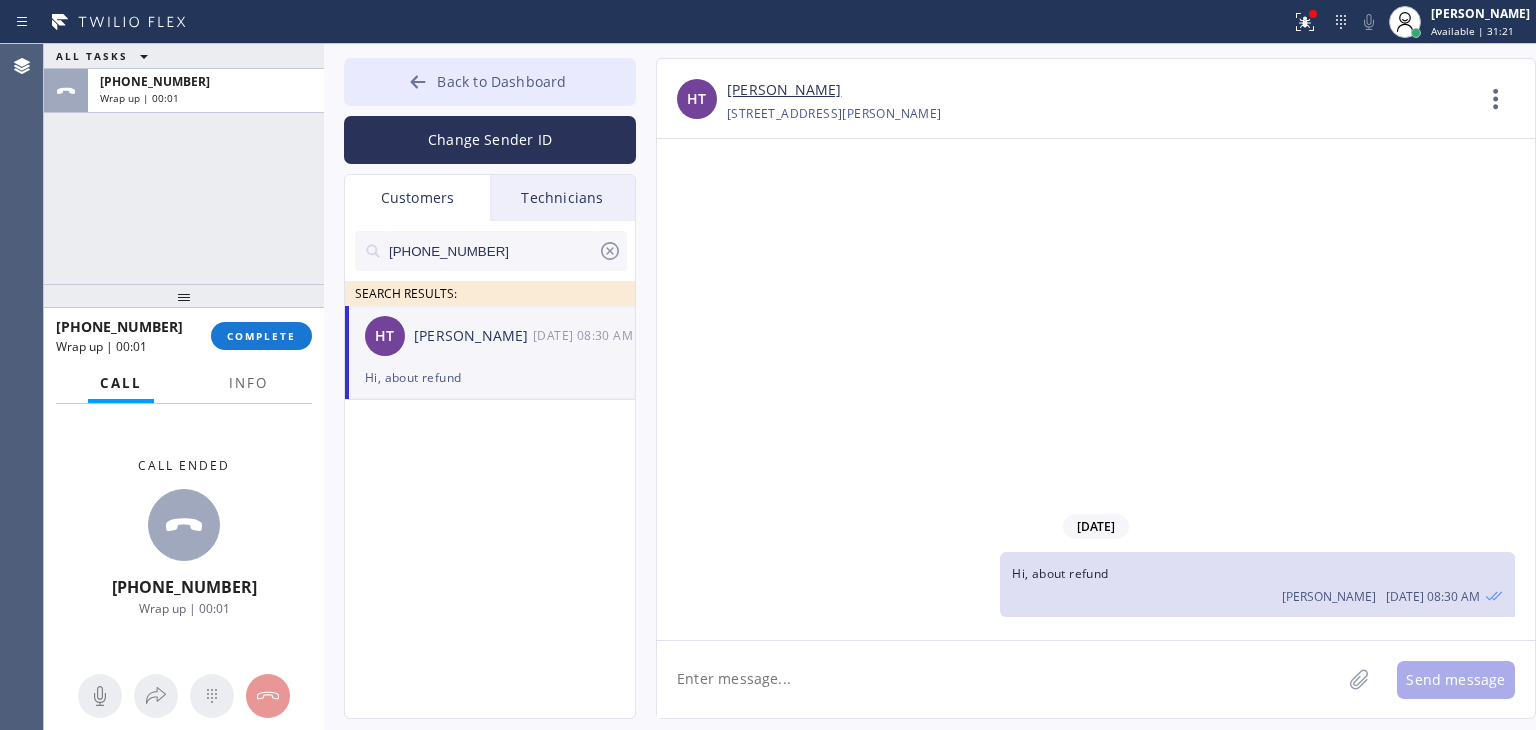 drag, startPoint x: 420, startPoint y: 98, endPoint x: 409, endPoint y: 95, distance: 11.401754 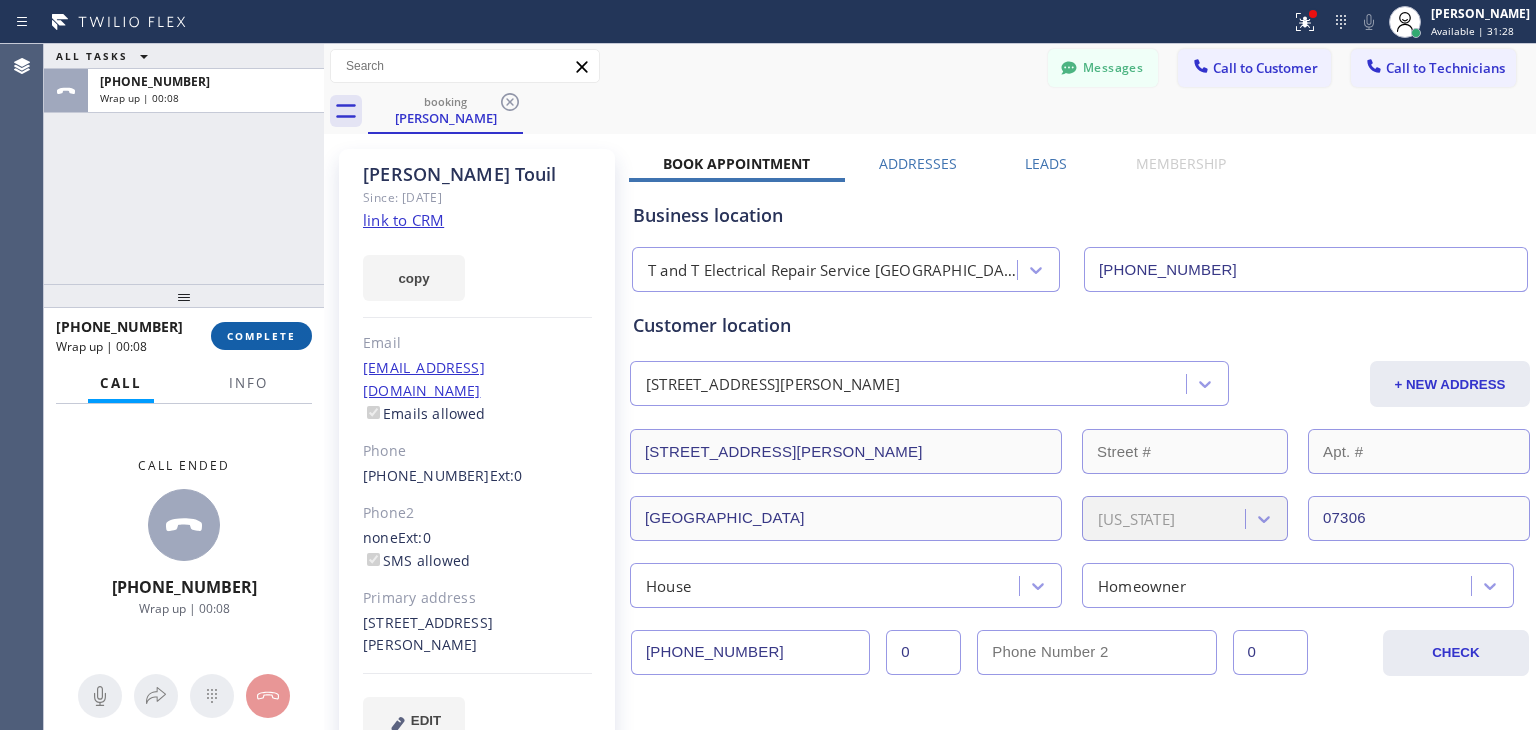 click on "COMPLETE" at bounding box center (261, 336) 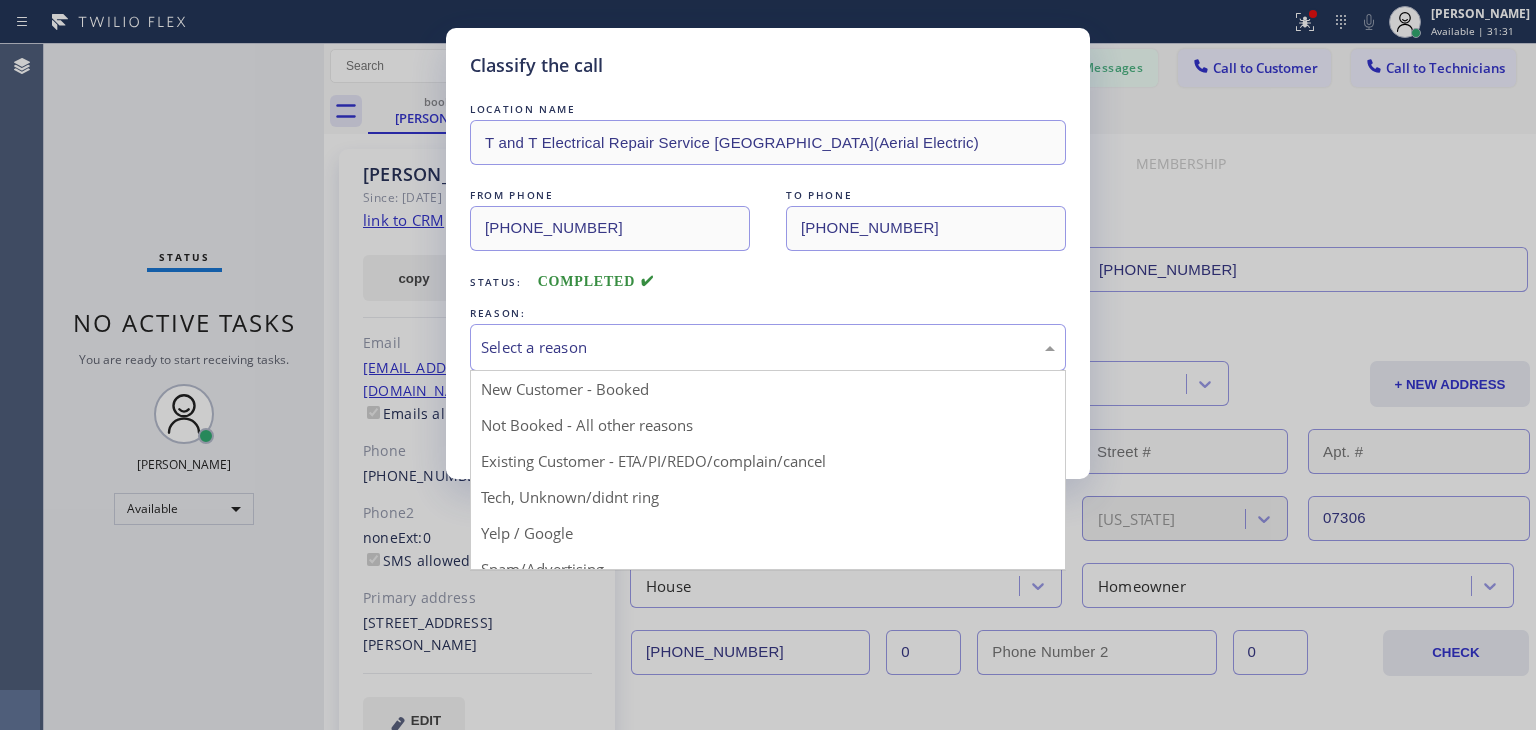click on "Select a reason" at bounding box center [768, 347] 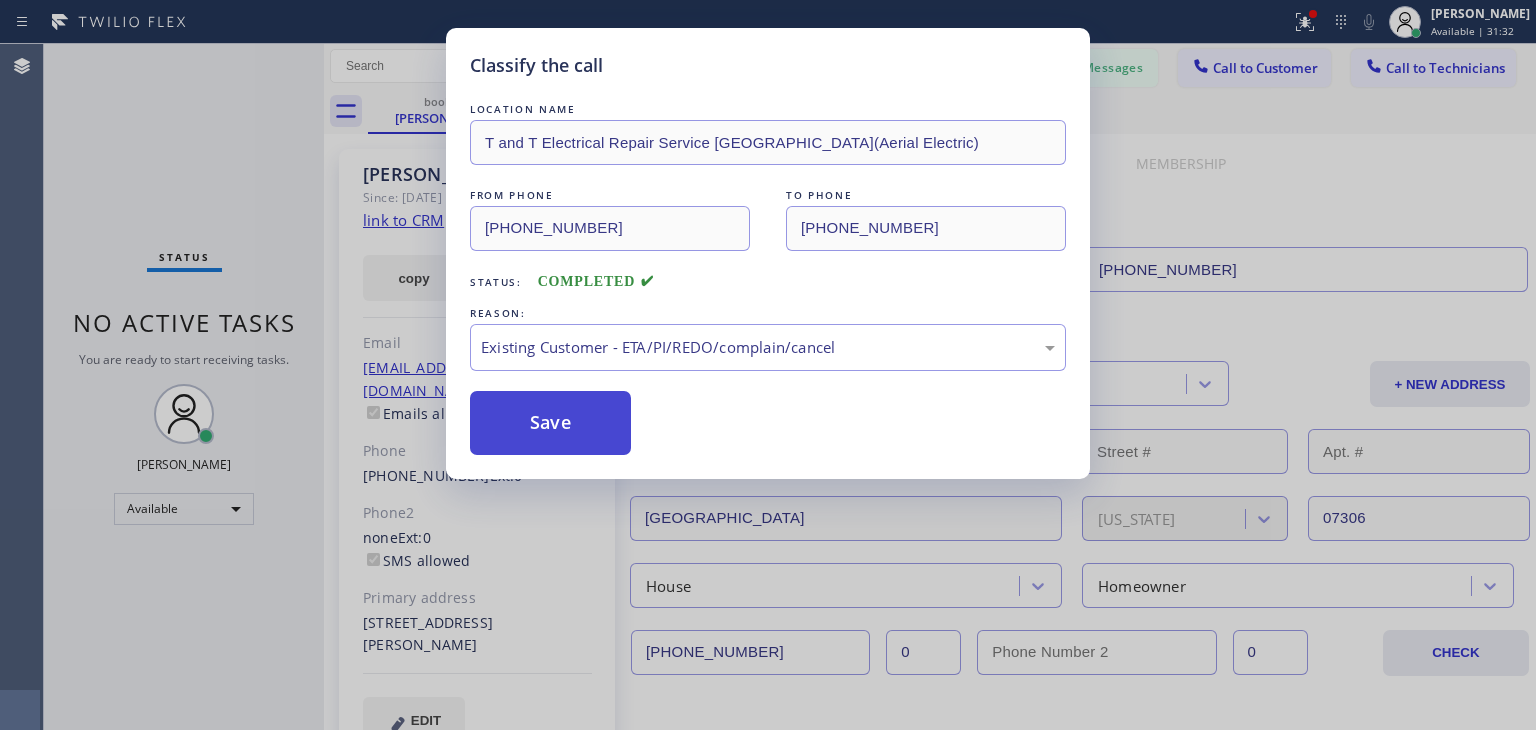 drag, startPoint x: 668, startPoint y: 453, endPoint x: 585, endPoint y: 445, distance: 83.38465 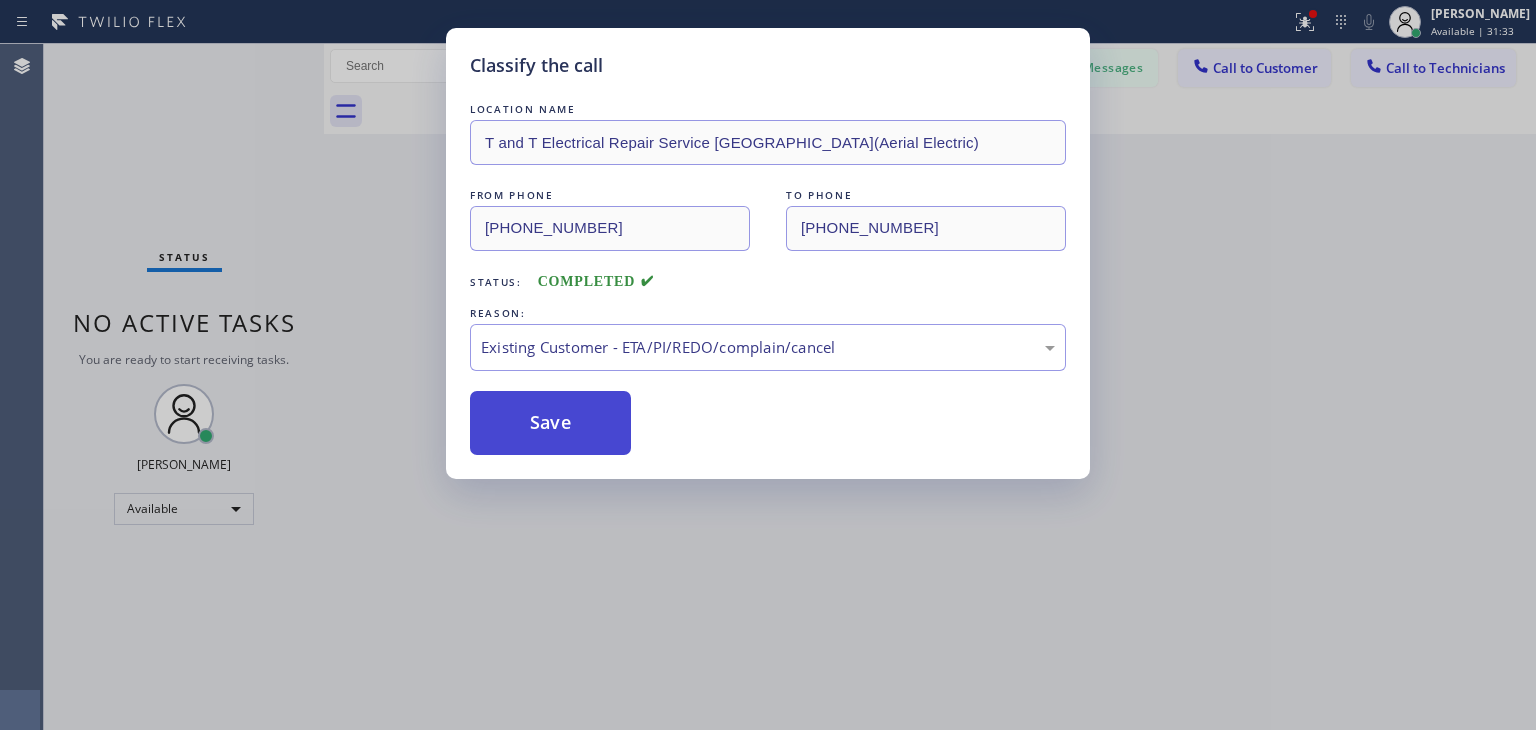 click on "Save" at bounding box center (550, 423) 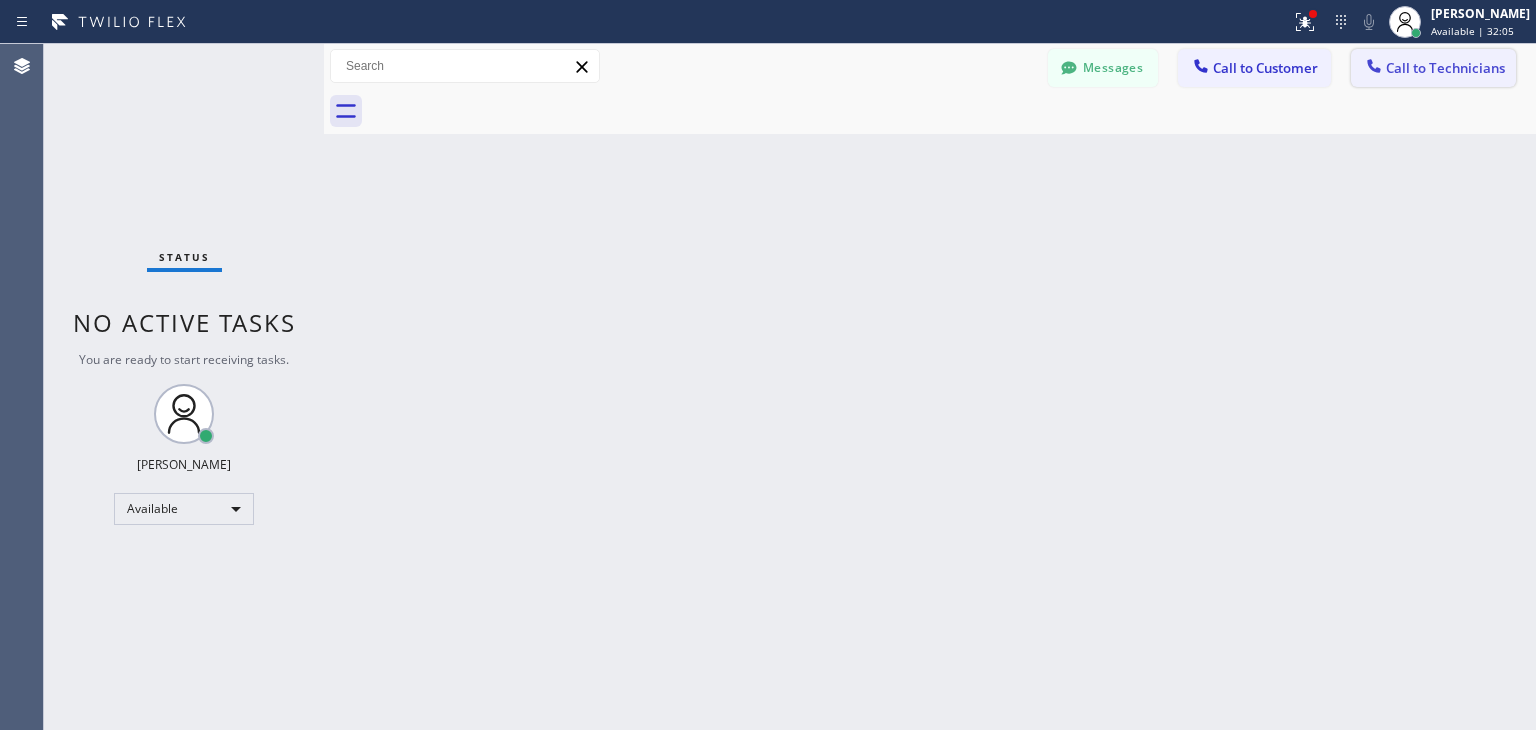 click 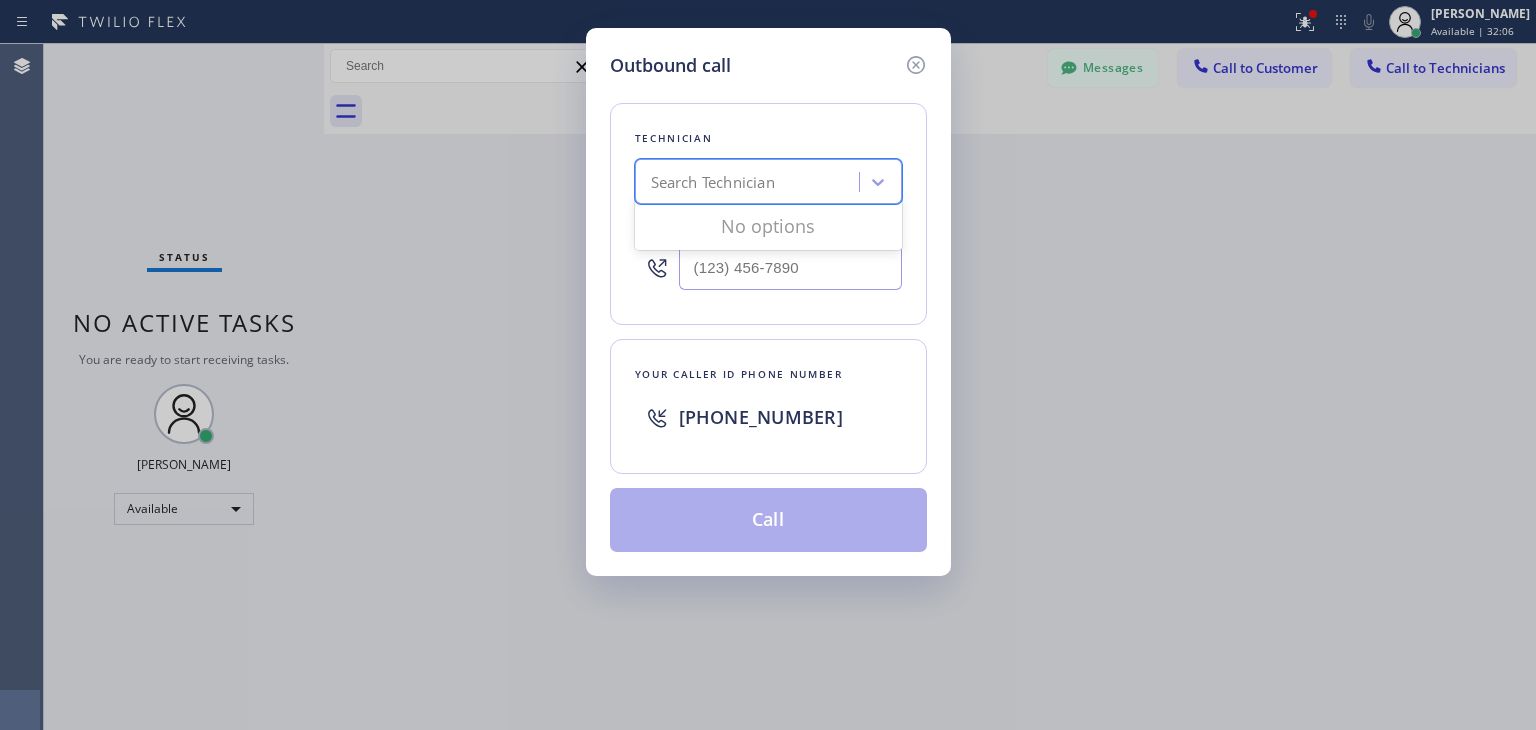 drag, startPoint x: 744, startPoint y: 187, endPoint x: 734, endPoint y: 186, distance: 10.049875 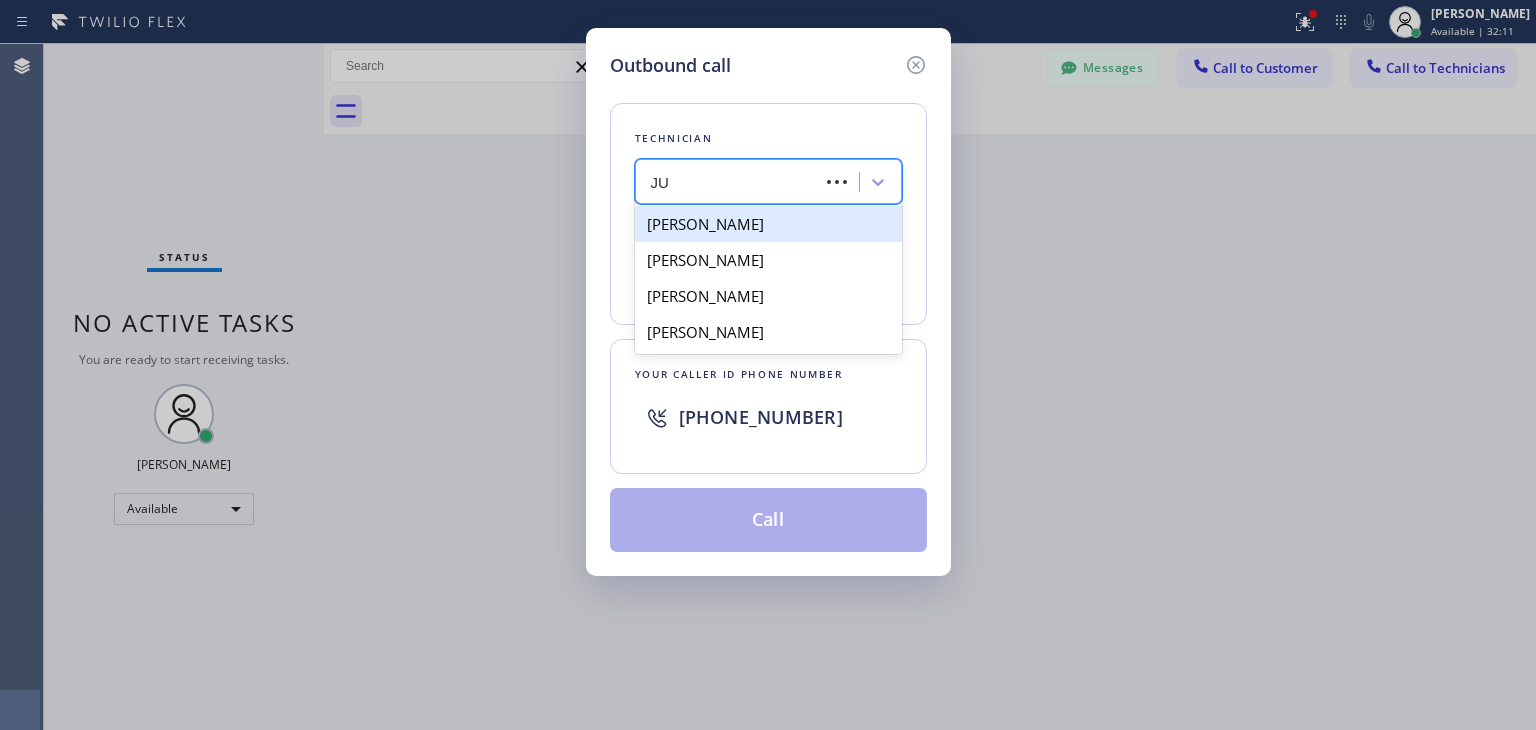 type on "J" 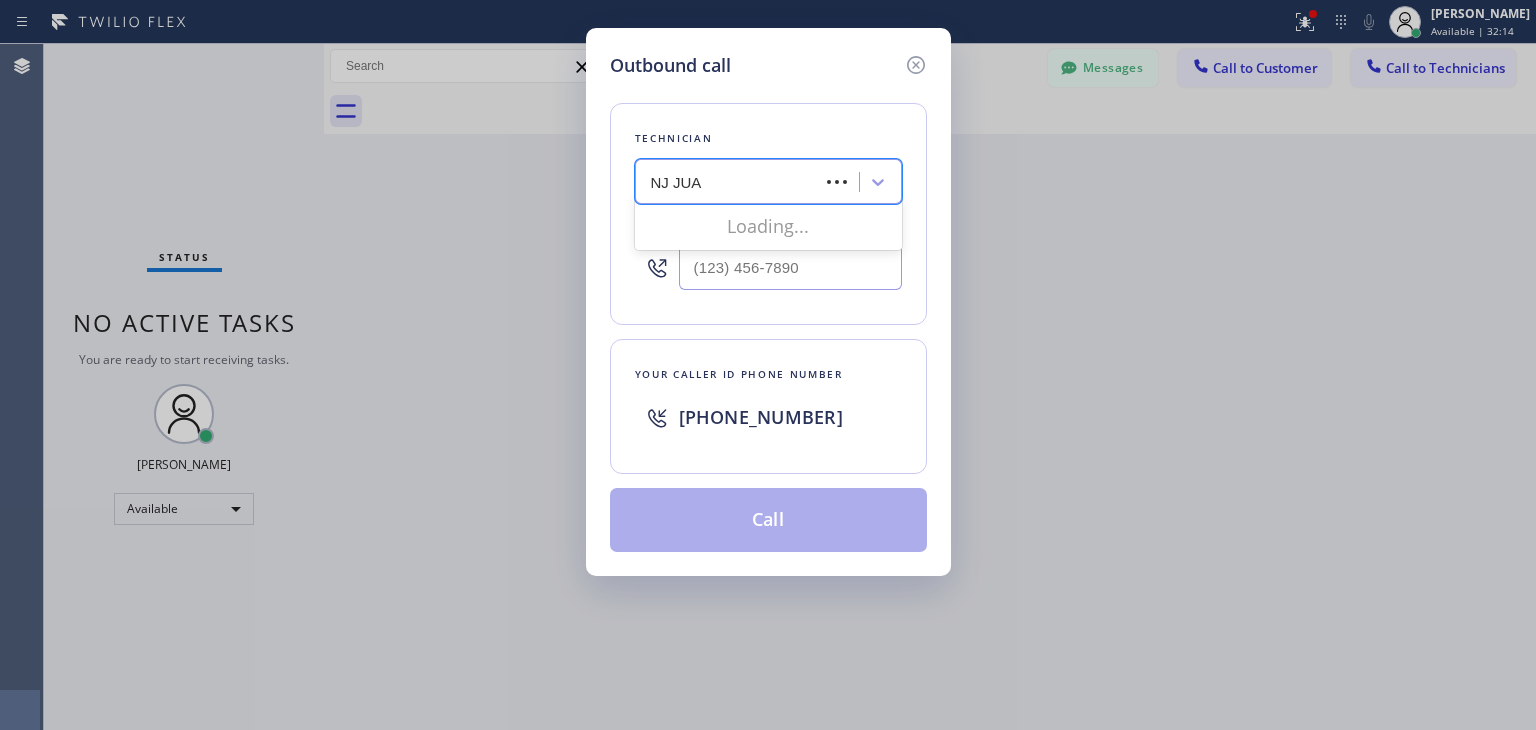 type on "NJ [PERSON_NAME]" 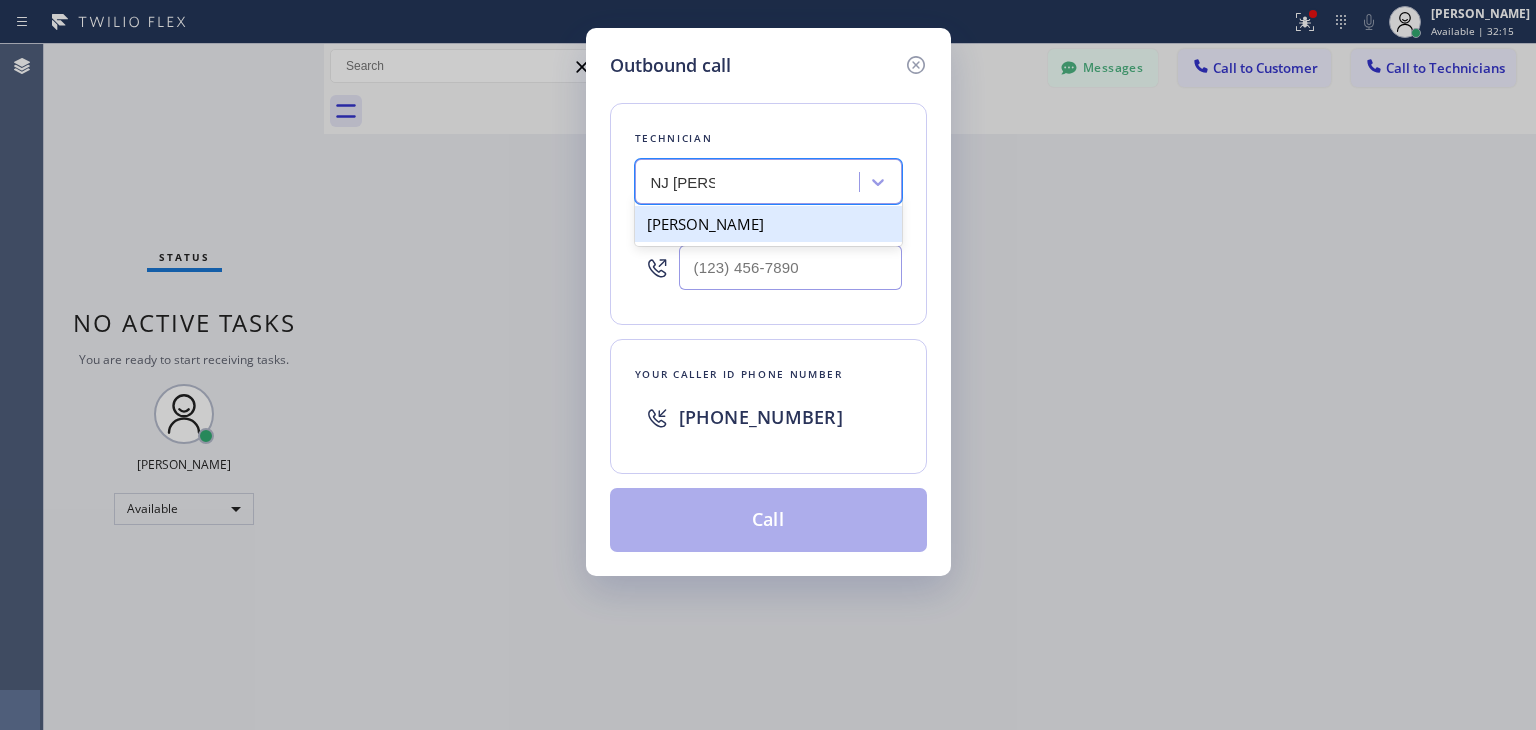 click on "[PERSON_NAME]" at bounding box center (768, 224) 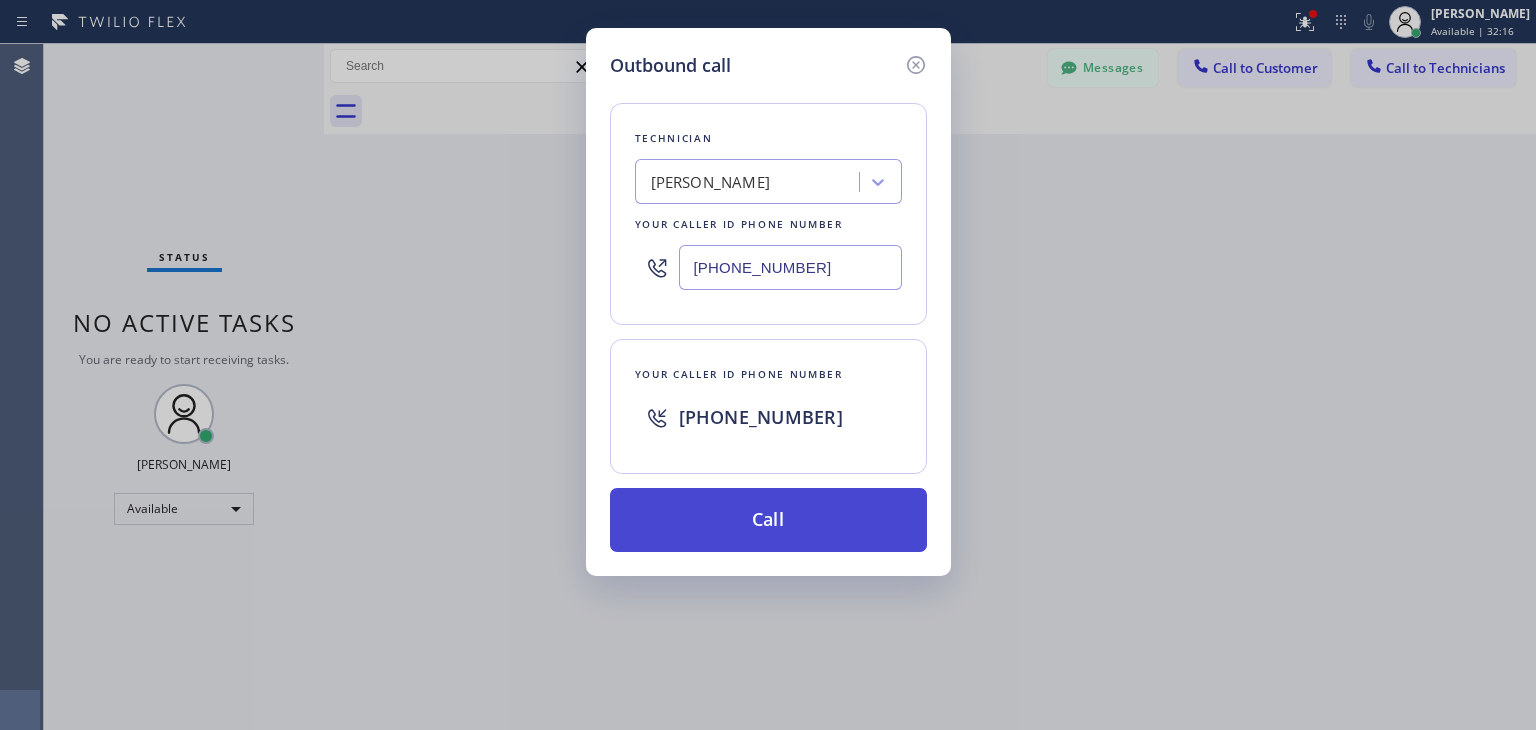click on "Call" at bounding box center (768, 520) 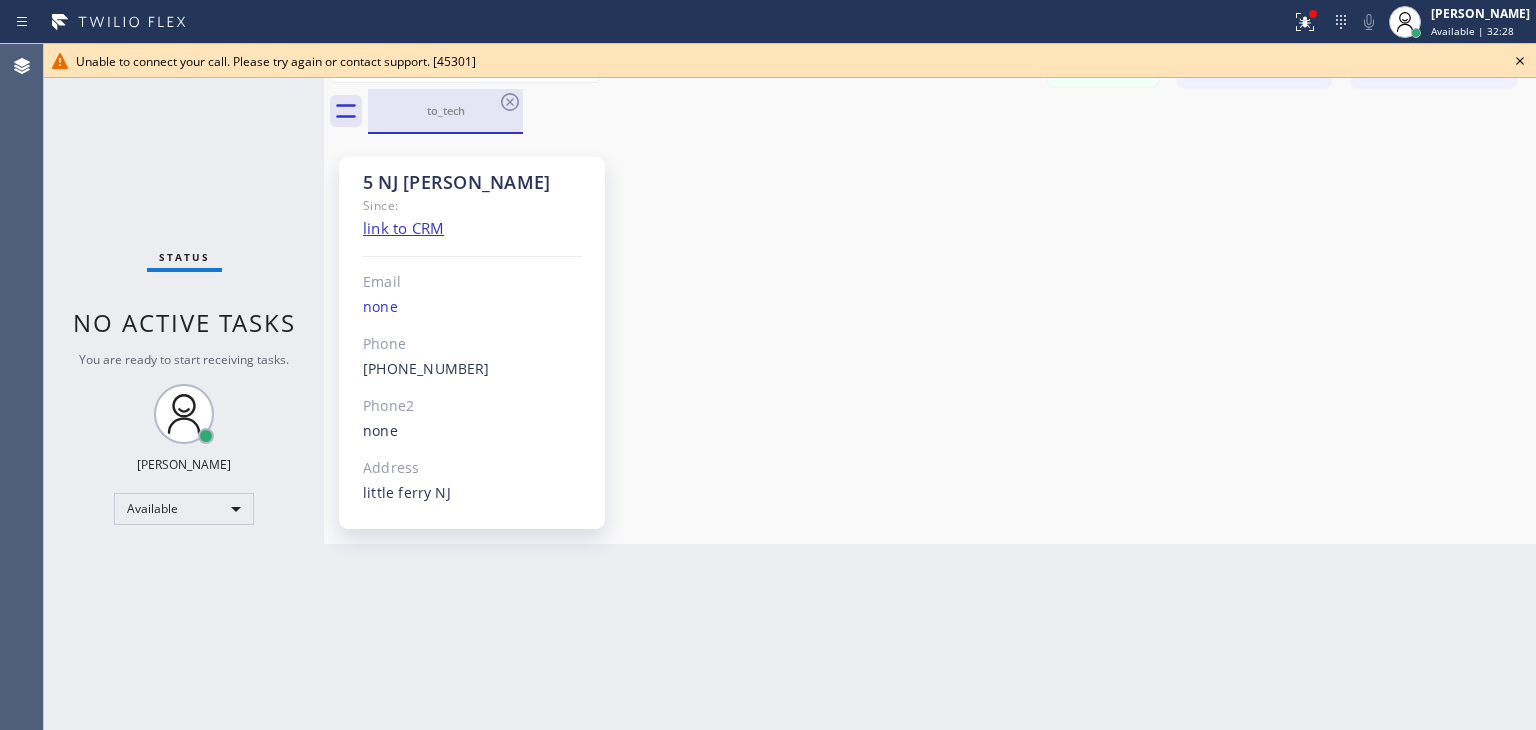 click on "to_tech" at bounding box center (445, 110) 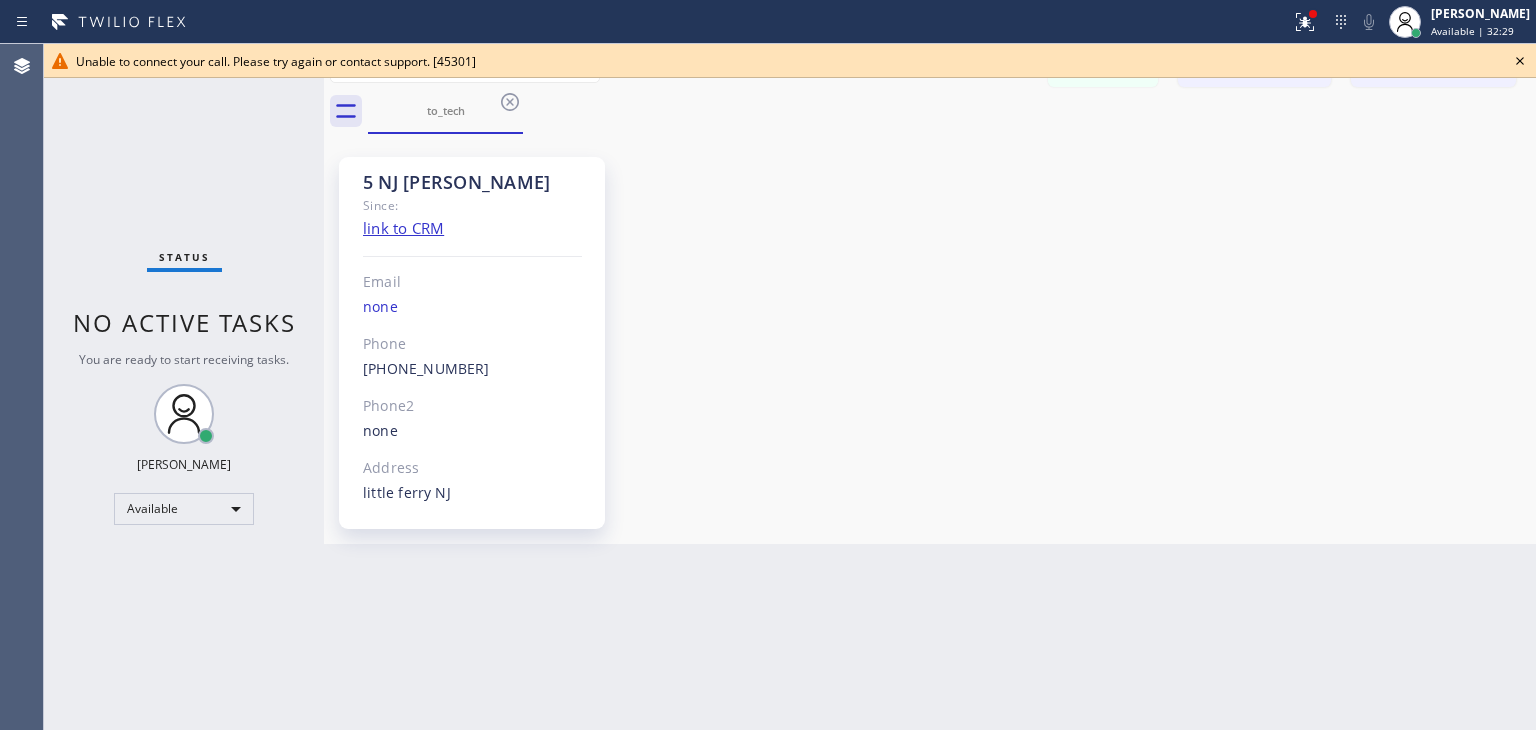 click 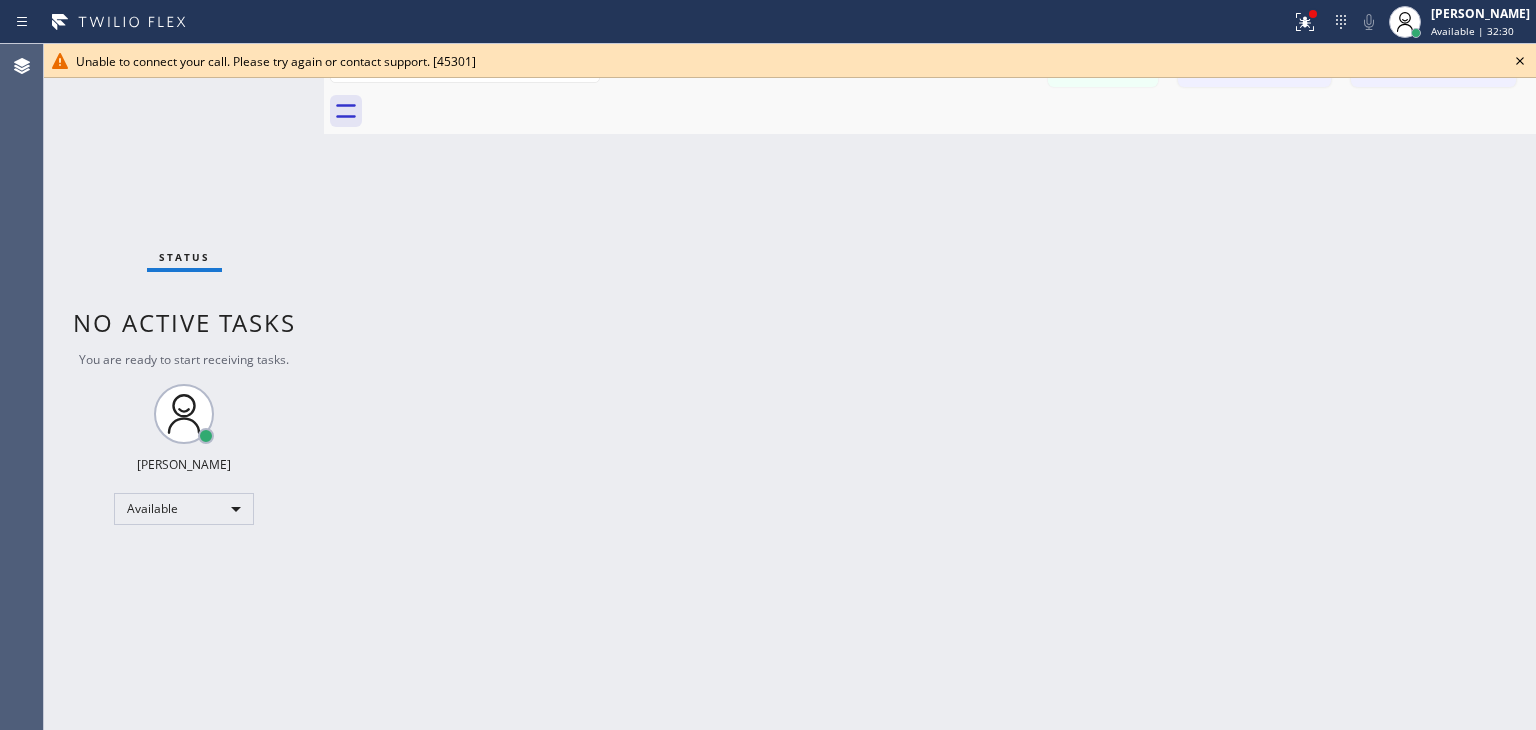 click 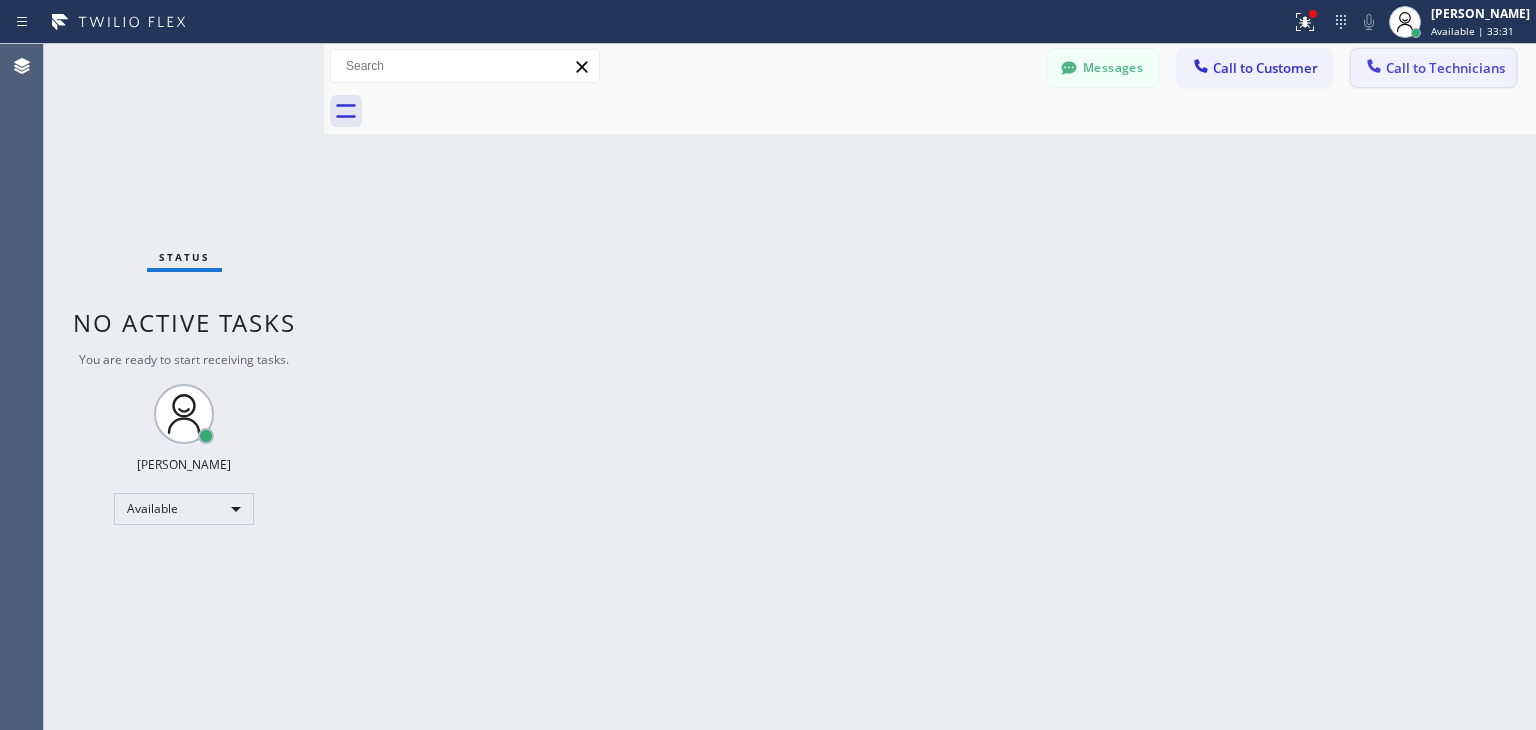 click on "Call to Technicians" at bounding box center [1445, 68] 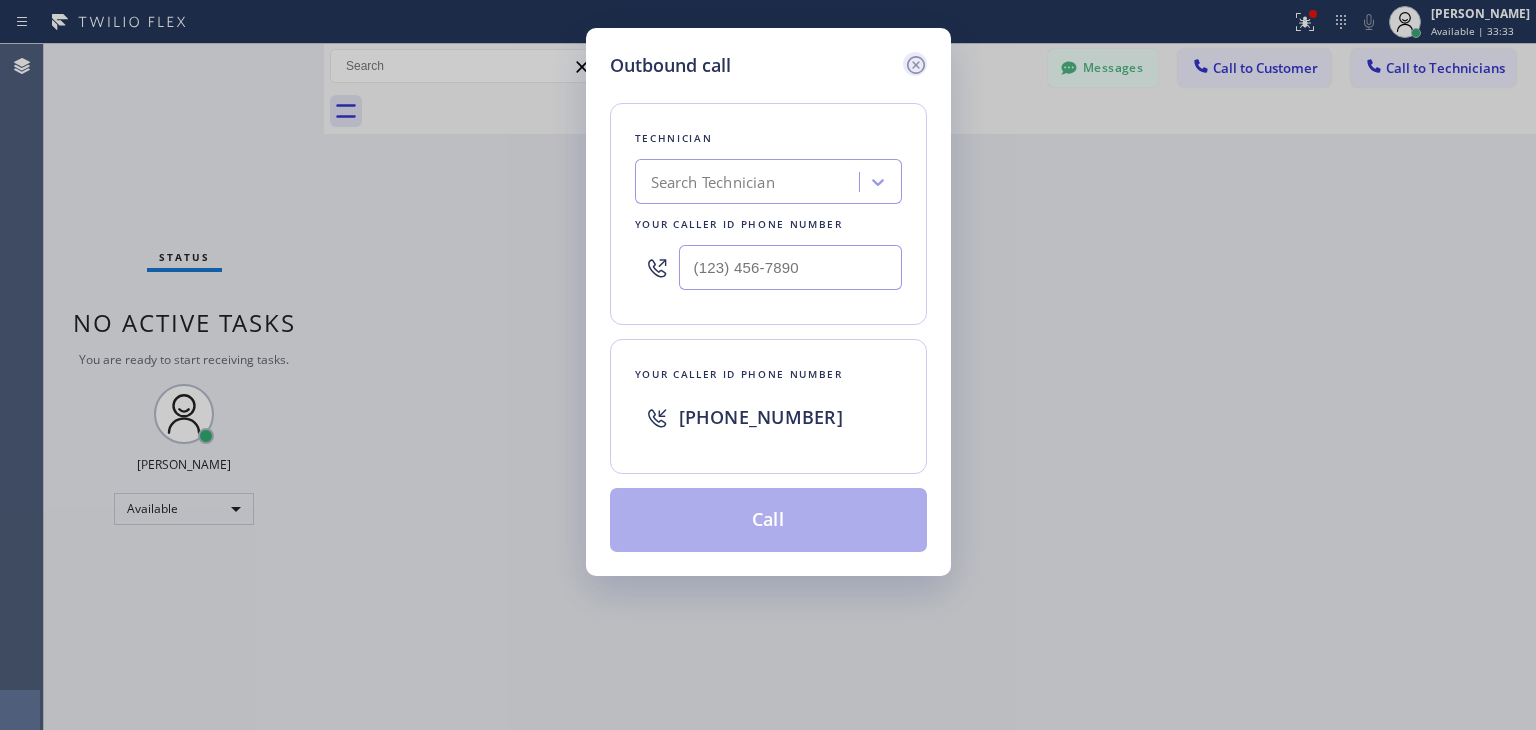click 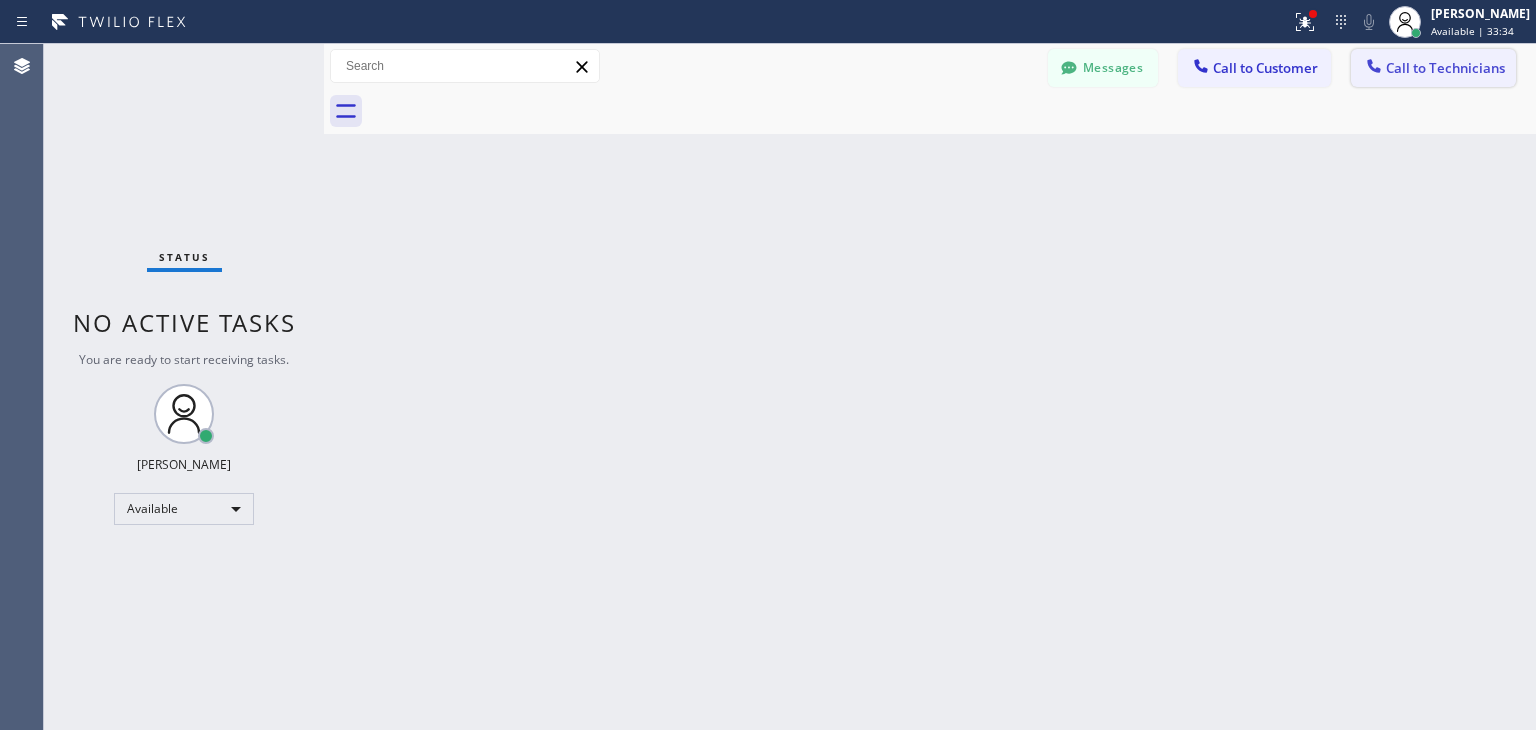 click on "Call to Technicians" at bounding box center [1445, 68] 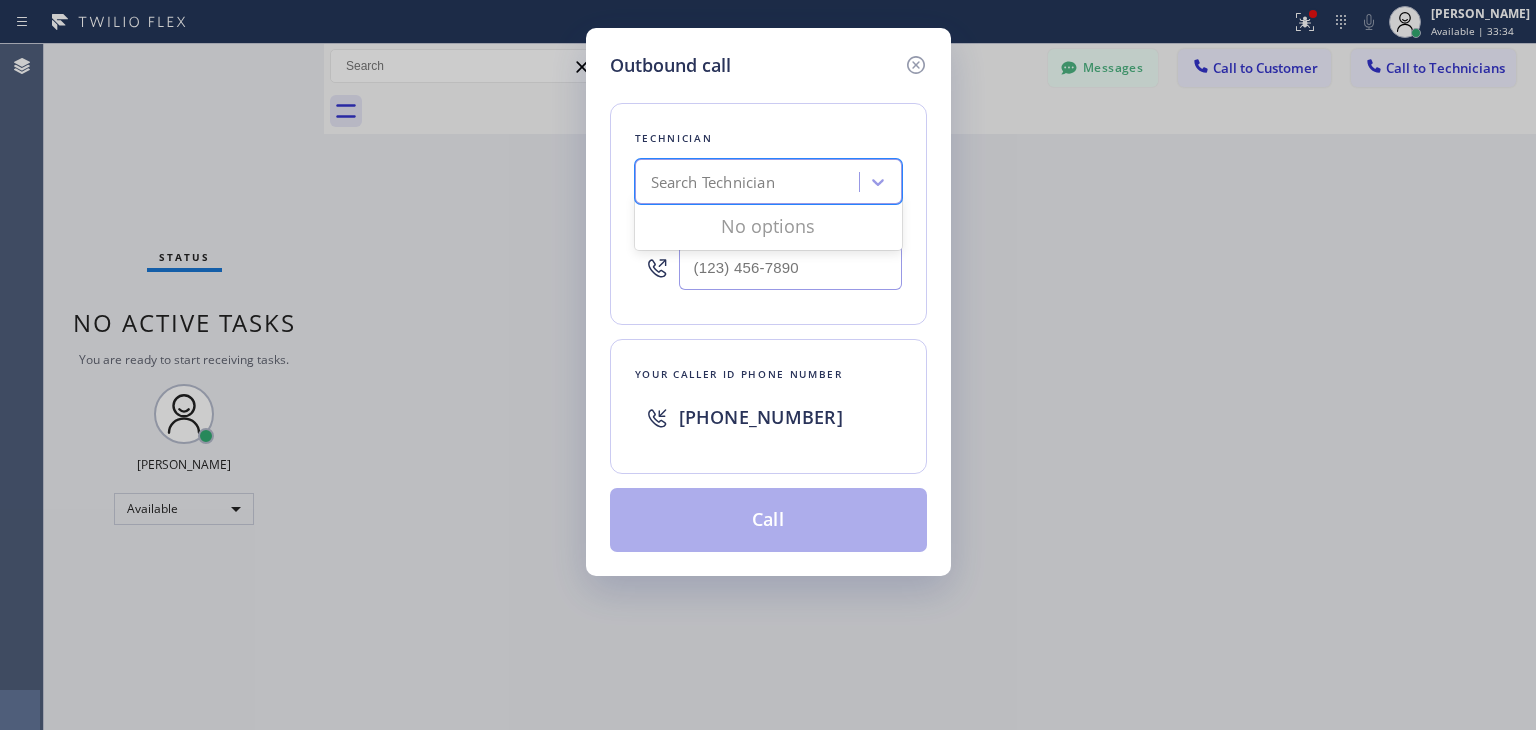 drag, startPoint x: 806, startPoint y: 197, endPoint x: 800, endPoint y: 184, distance: 14.3178215 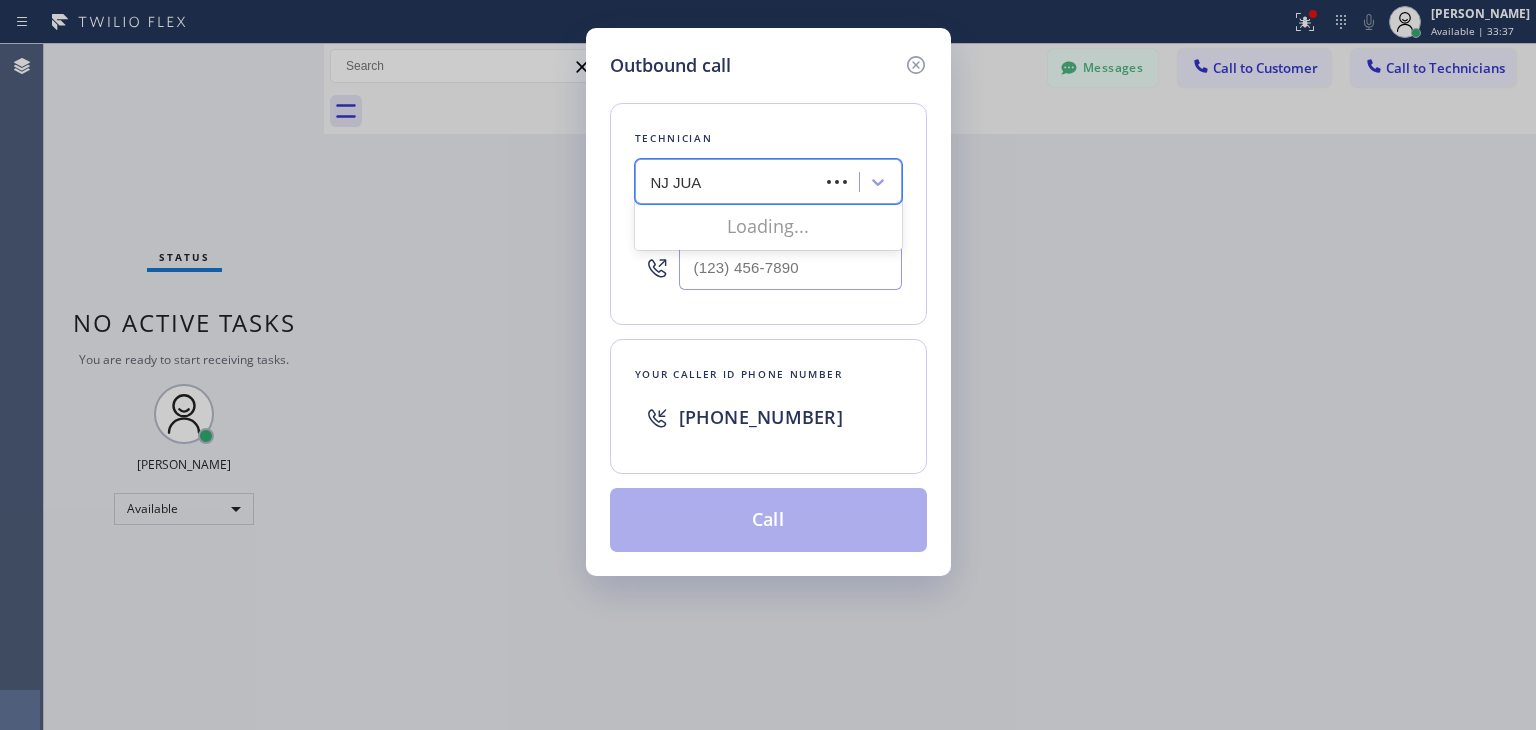 type on "NJ [PERSON_NAME]" 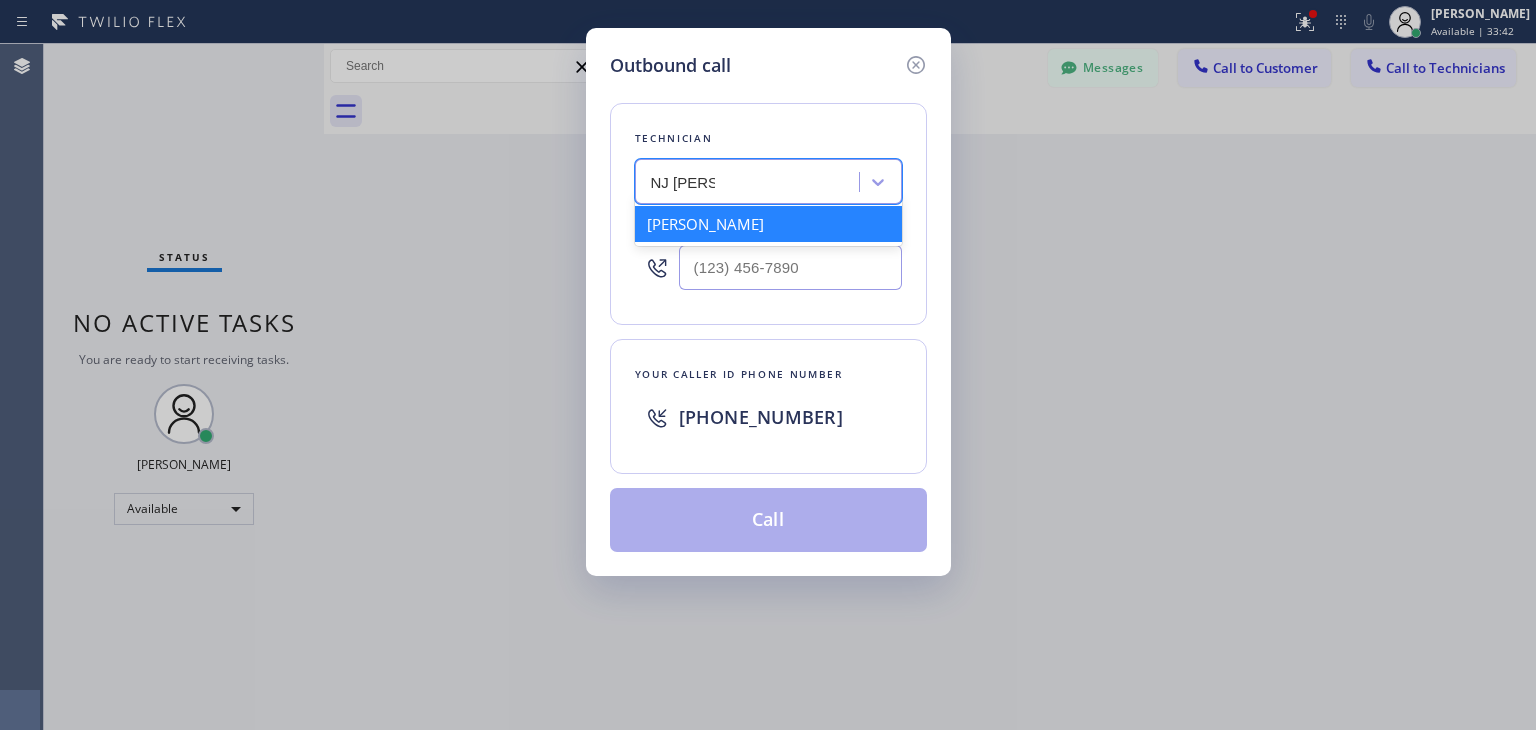 click on "[PERSON_NAME]" at bounding box center (768, 224) 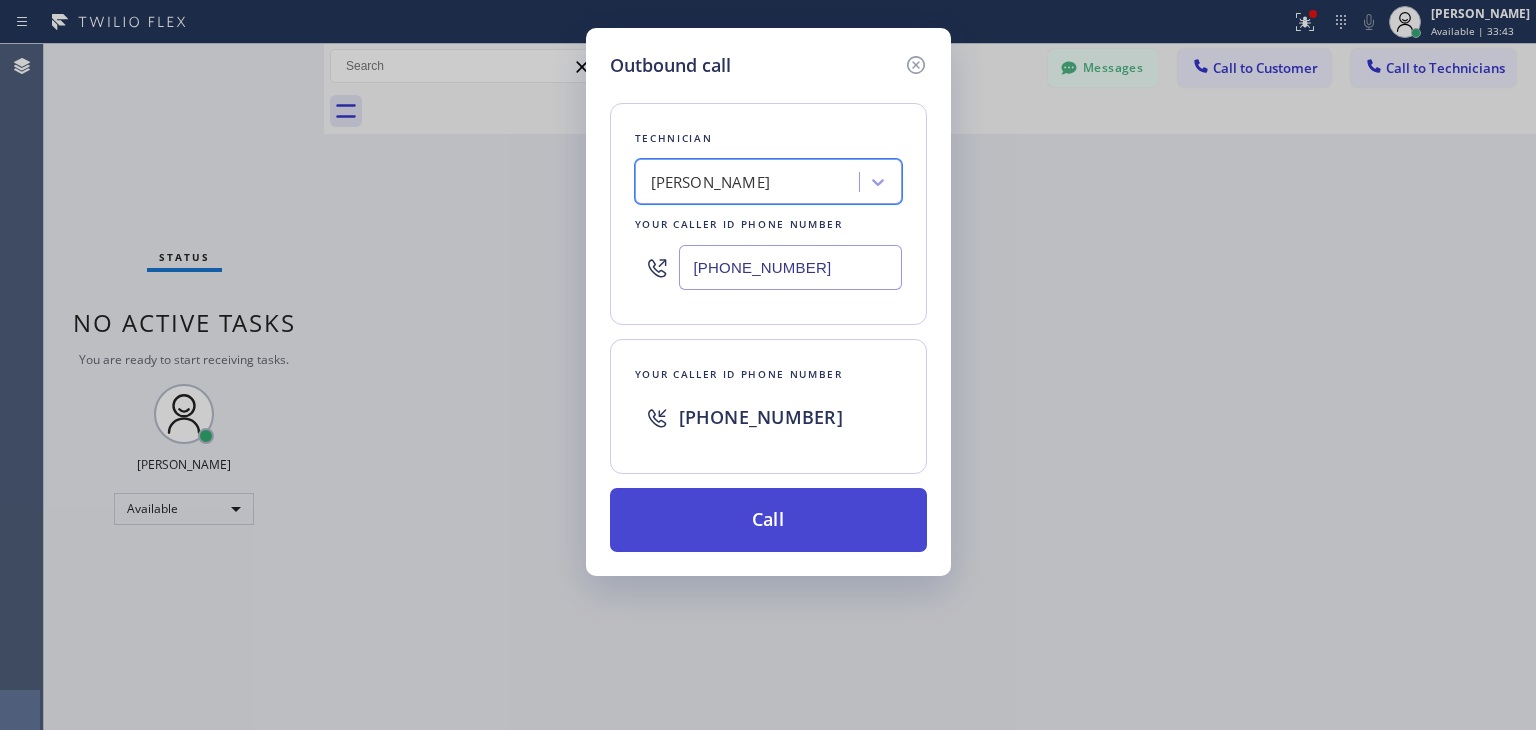click on "Call" at bounding box center (768, 520) 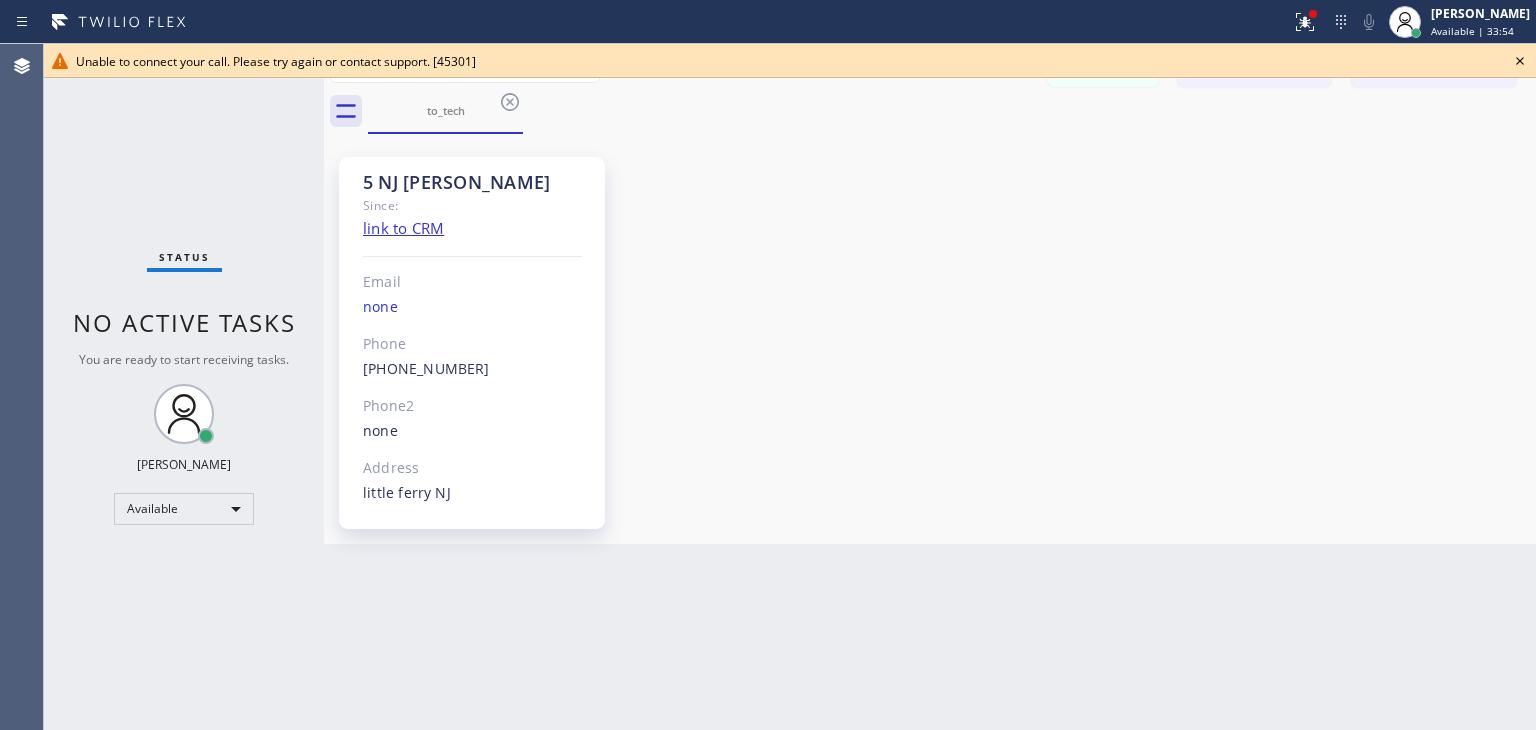 click 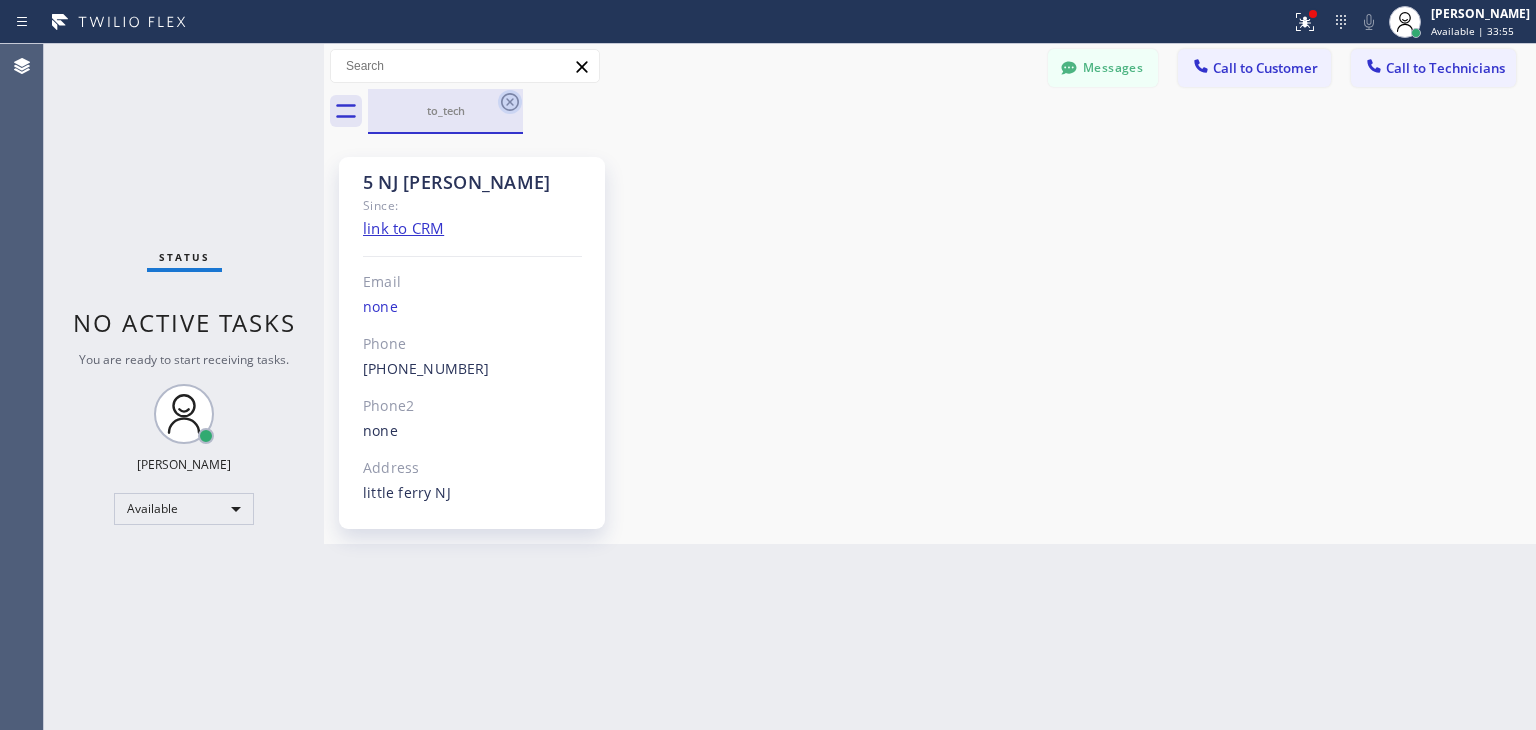 click 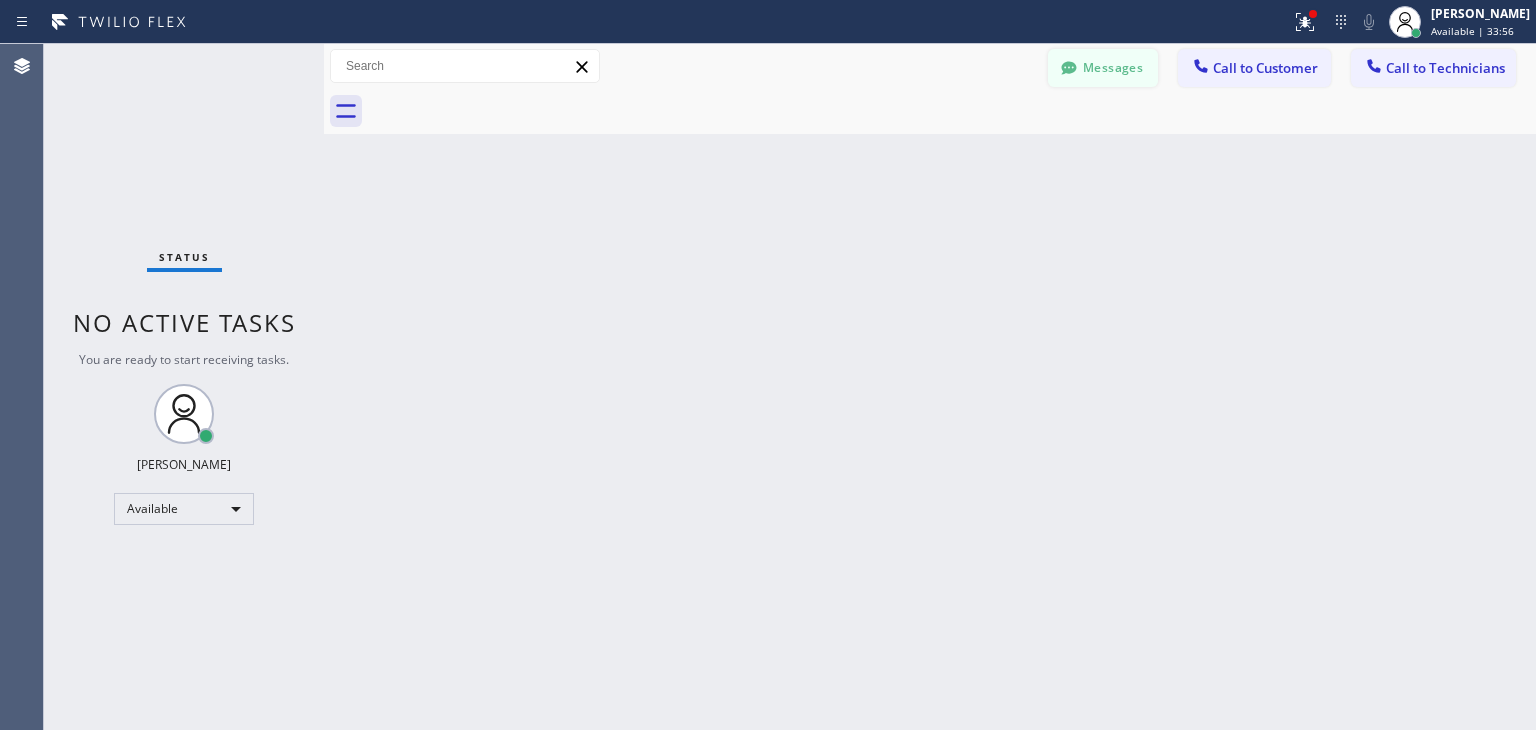 click 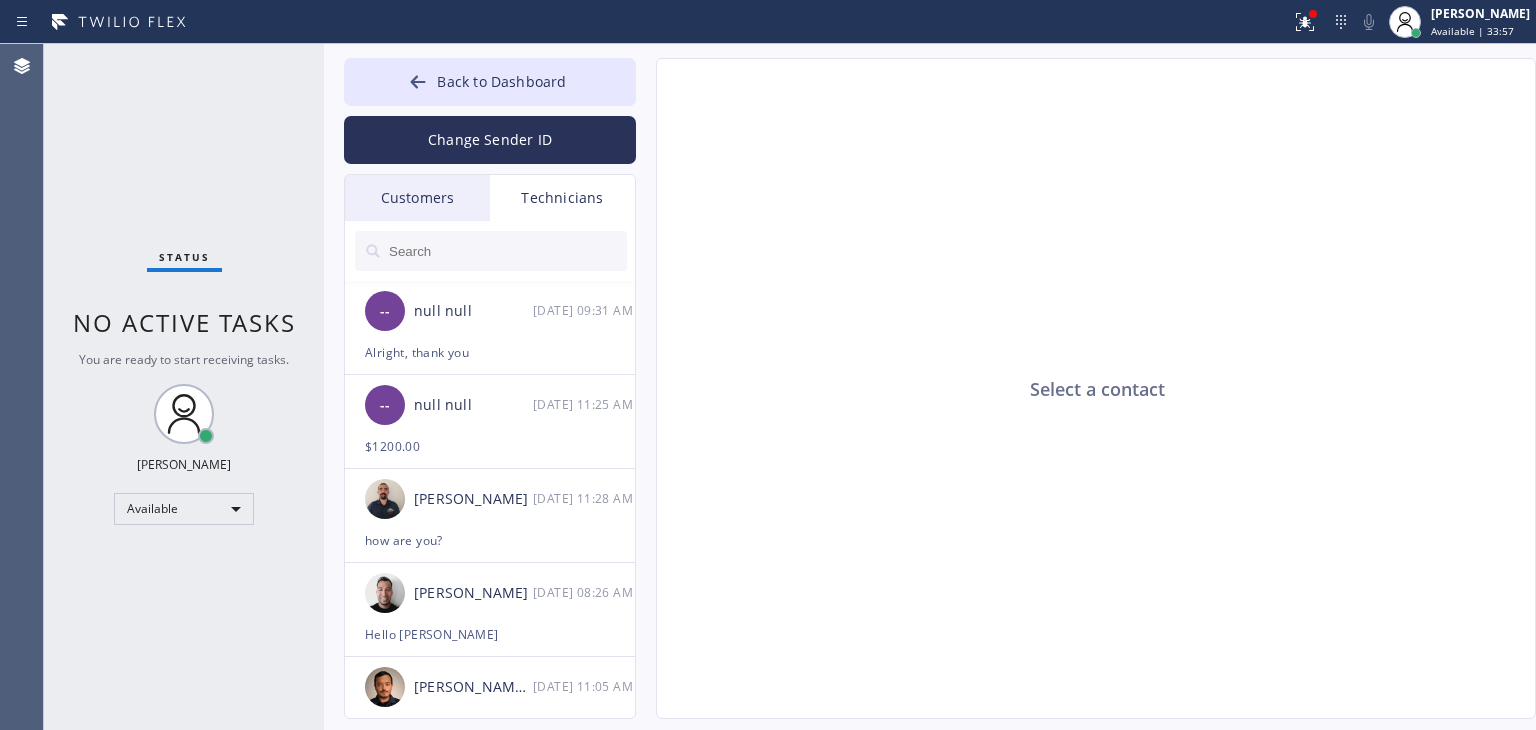 click at bounding box center (507, 251) 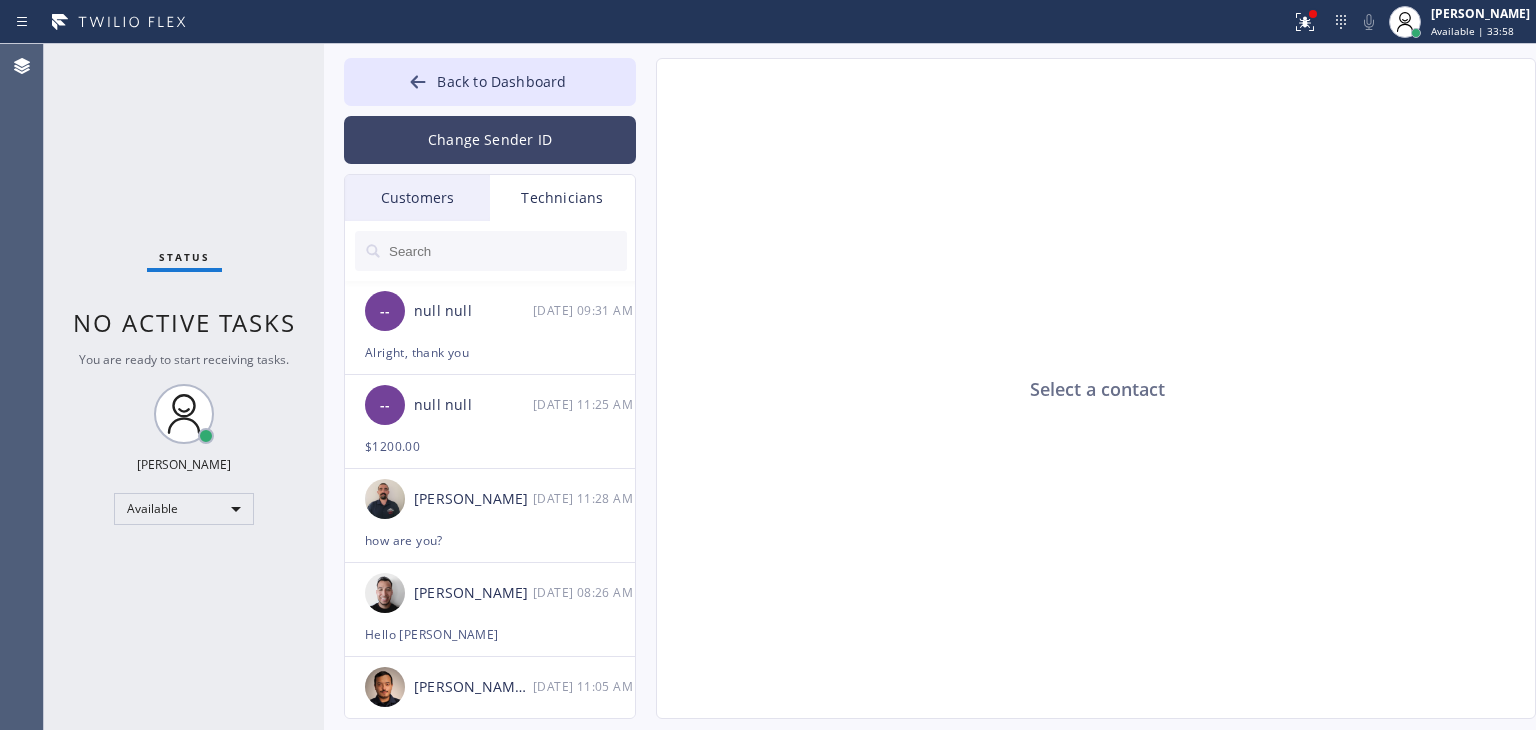 click on "Change Sender ID" at bounding box center (490, 140) 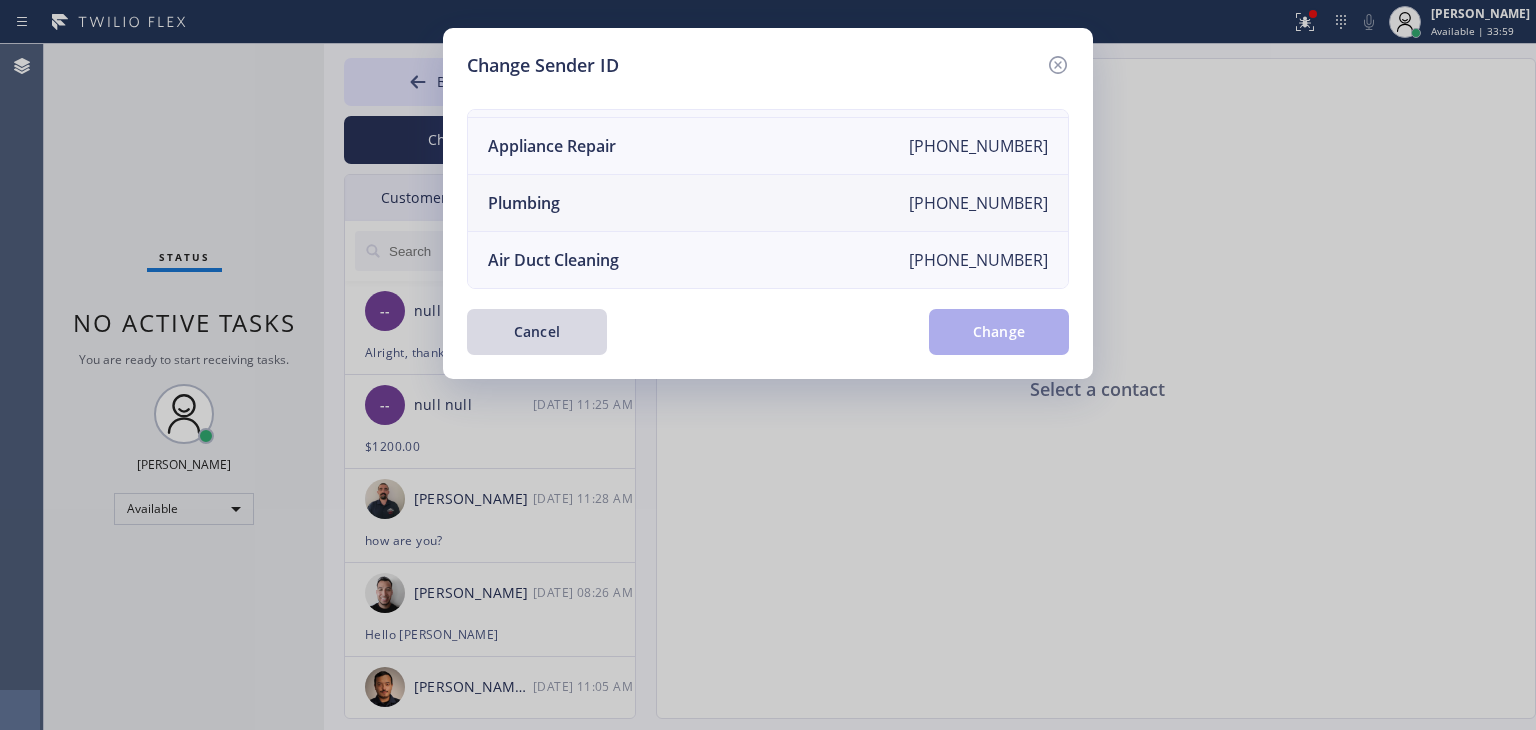 scroll, scrollTop: 0, scrollLeft: 0, axis: both 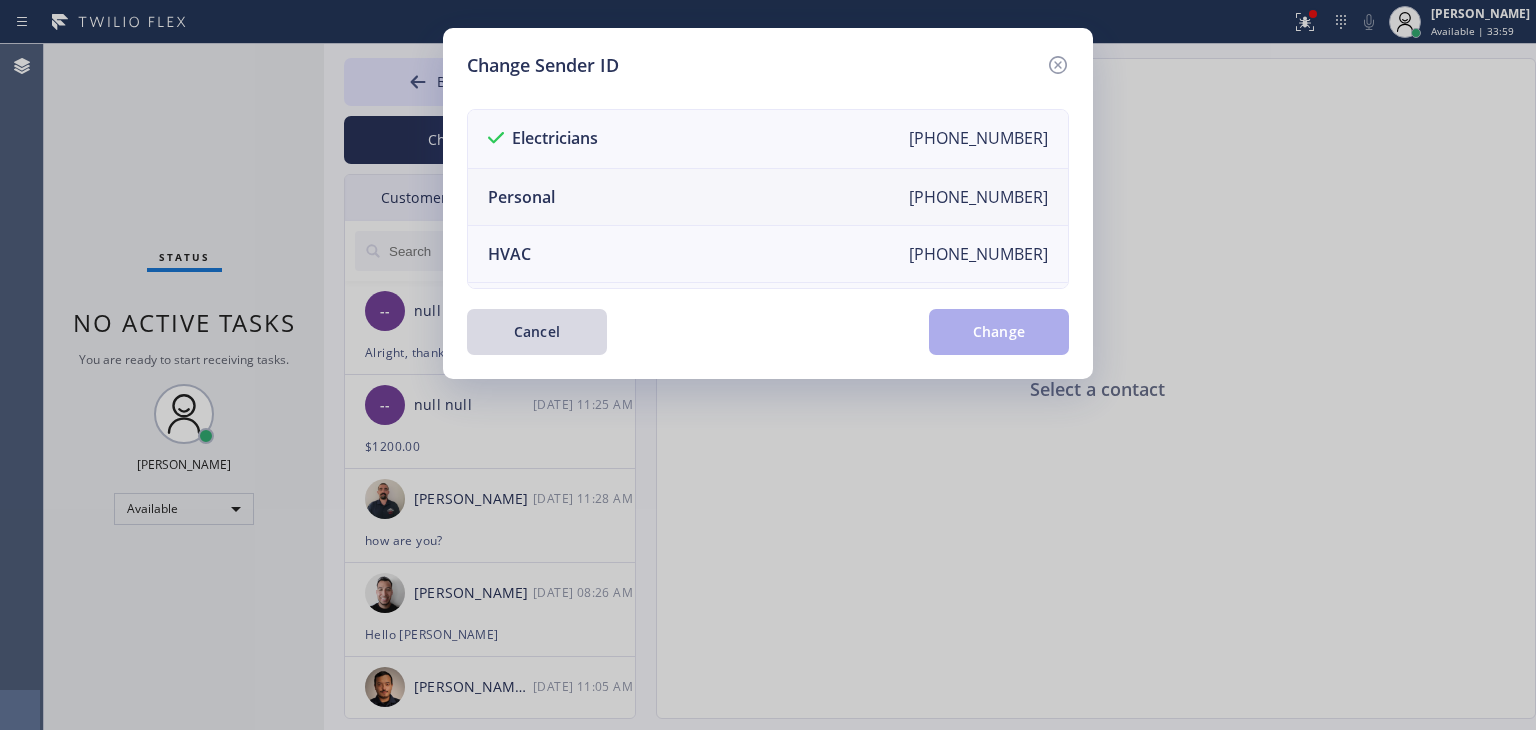 drag, startPoint x: 580, startPoint y: 188, endPoint x: 601, endPoint y: 197, distance: 22.847319 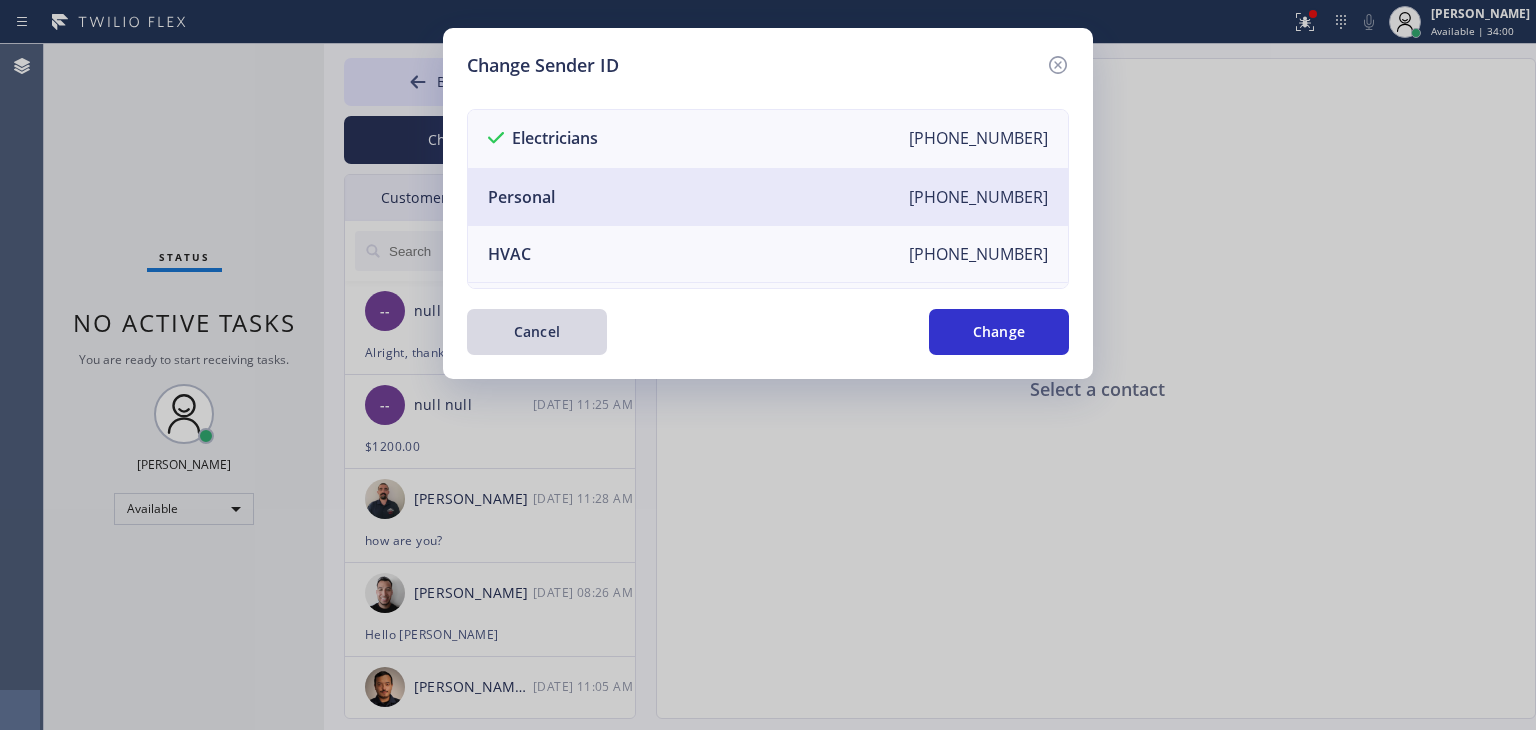 drag, startPoint x: 944, startPoint y: 319, endPoint x: 909, endPoint y: 313, distance: 35.510563 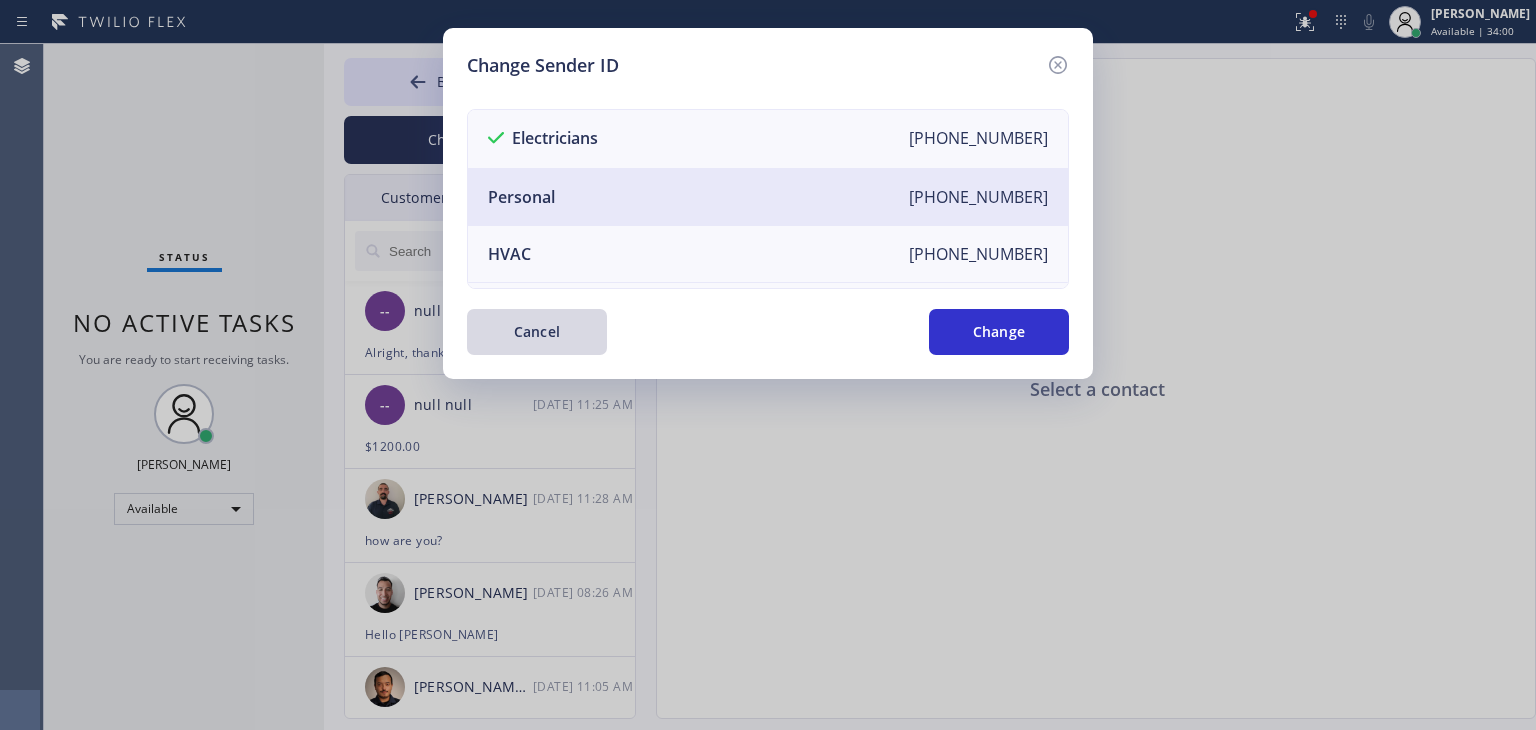 click on "Change" at bounding box center [999, 332] 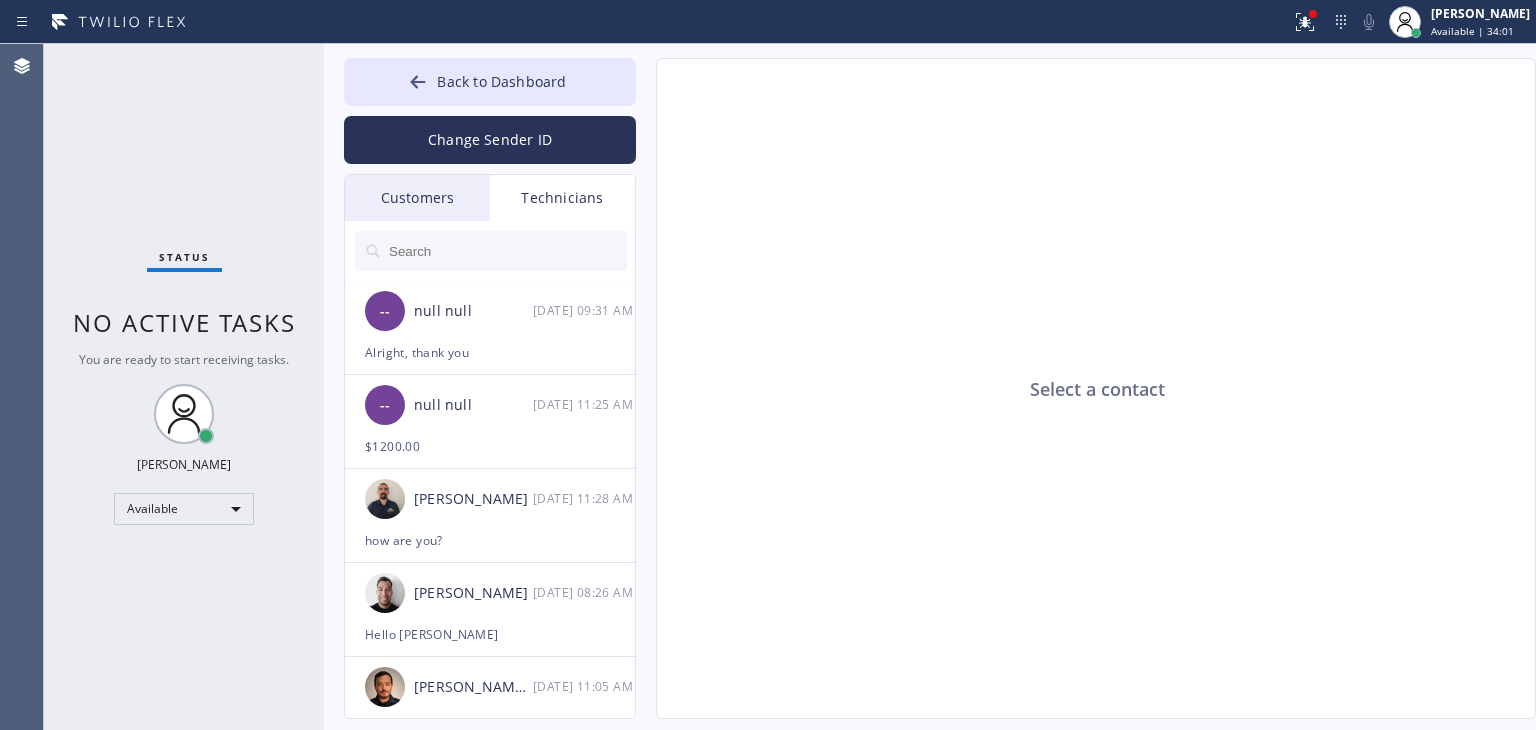 click at bounding box center [507, 251] 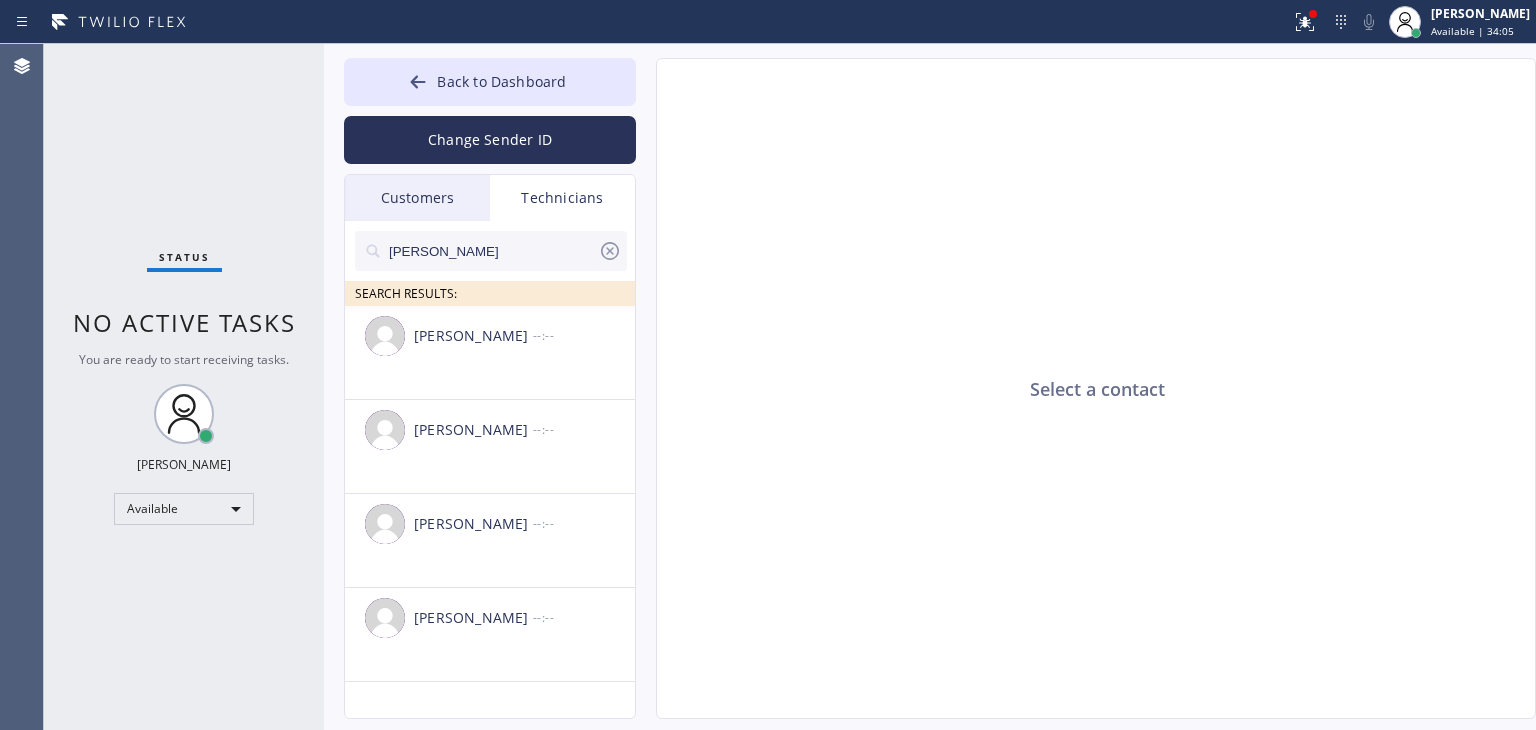 type on "[PERSON_NAME]" 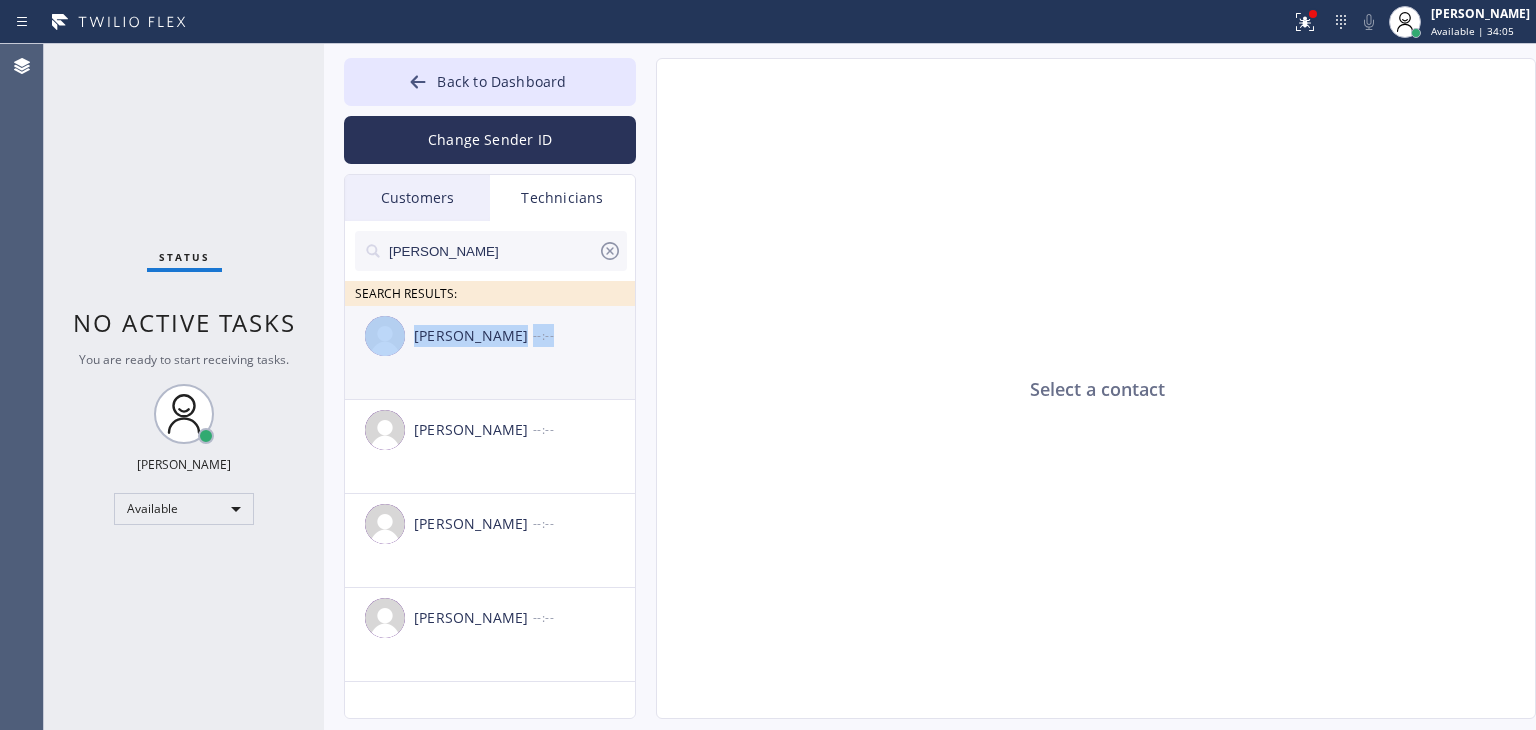 drag, startPoint x: 583, startPoint y: 289, endPoint x: 577, endPoint y: 332, distance: 43.416588 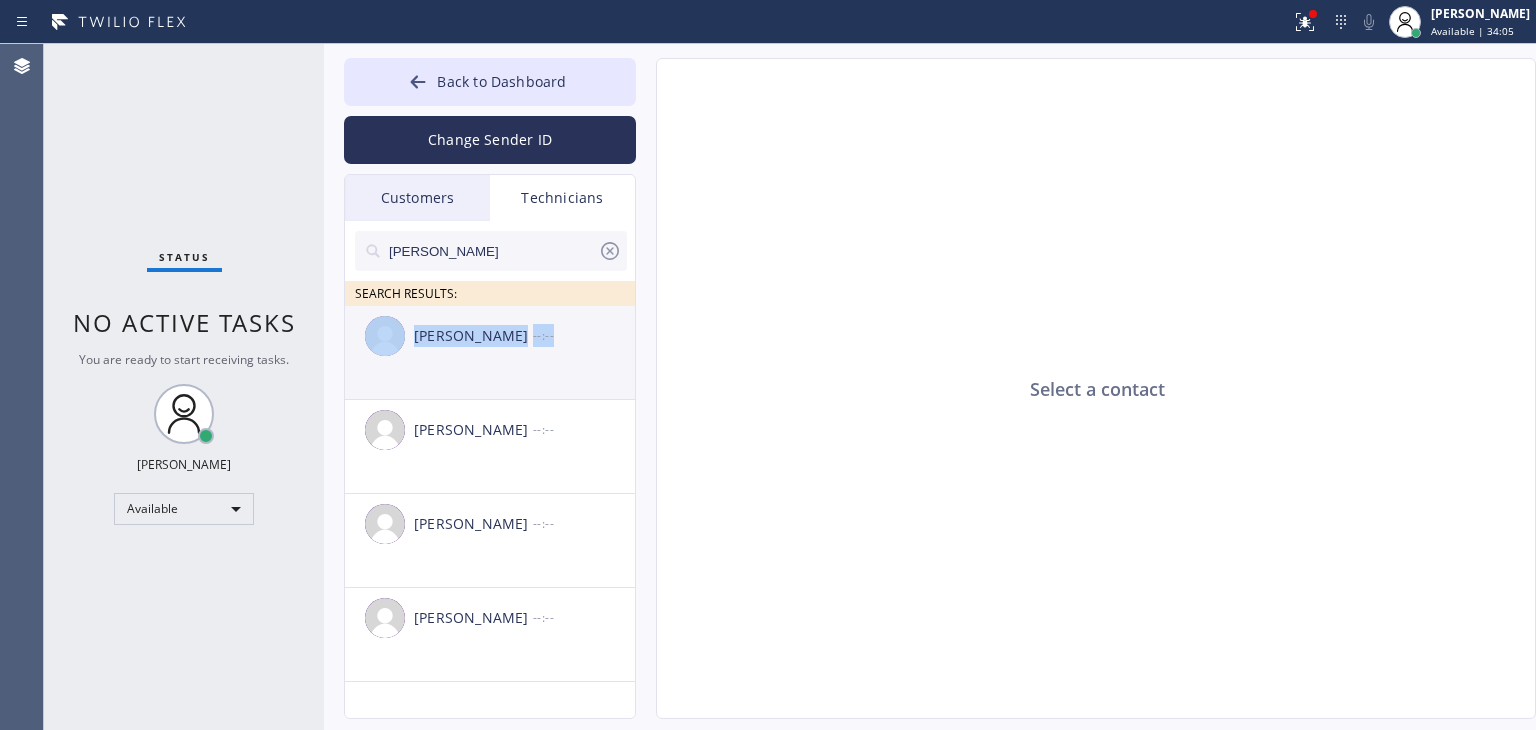 click on "[PERSON_NAME] SEARCH RESULTS: [PERSON_NAME] --:-- [PERSON_NAME] --:-- [PERSON_NAME] --:-- [PERSON_NAME] --:--" at bounding box center [491, 492] 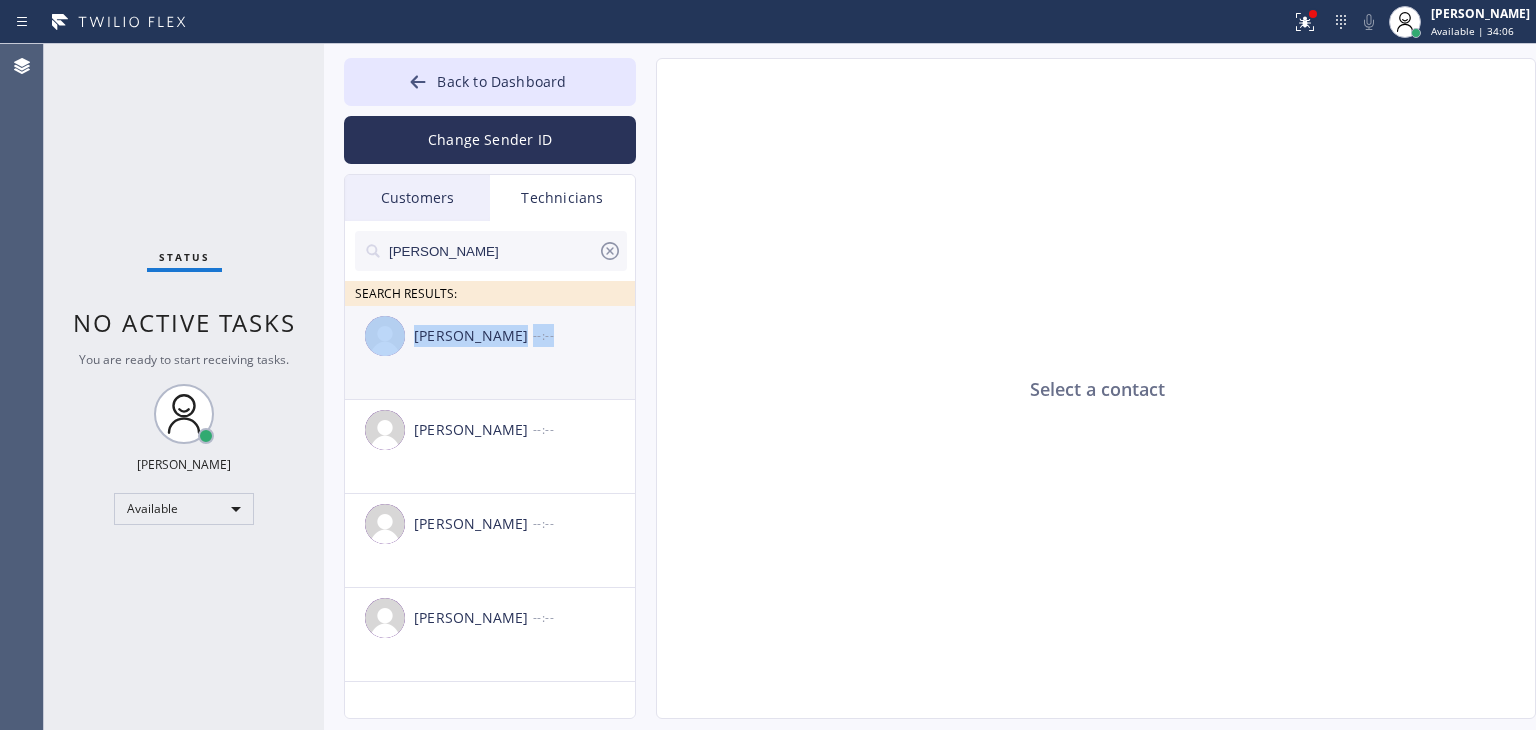 click on "--:--" at bounding box center (585, 335) 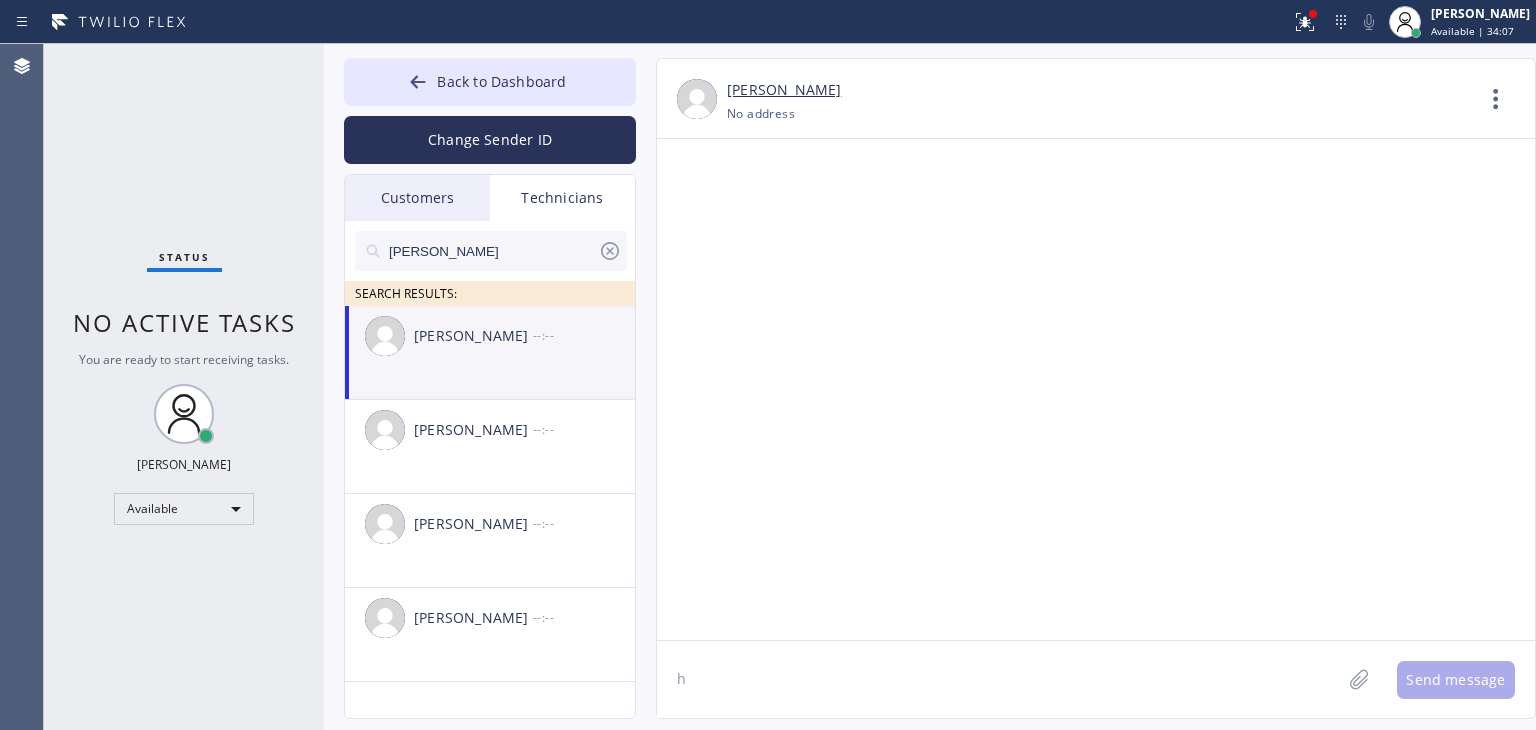 click on "h" 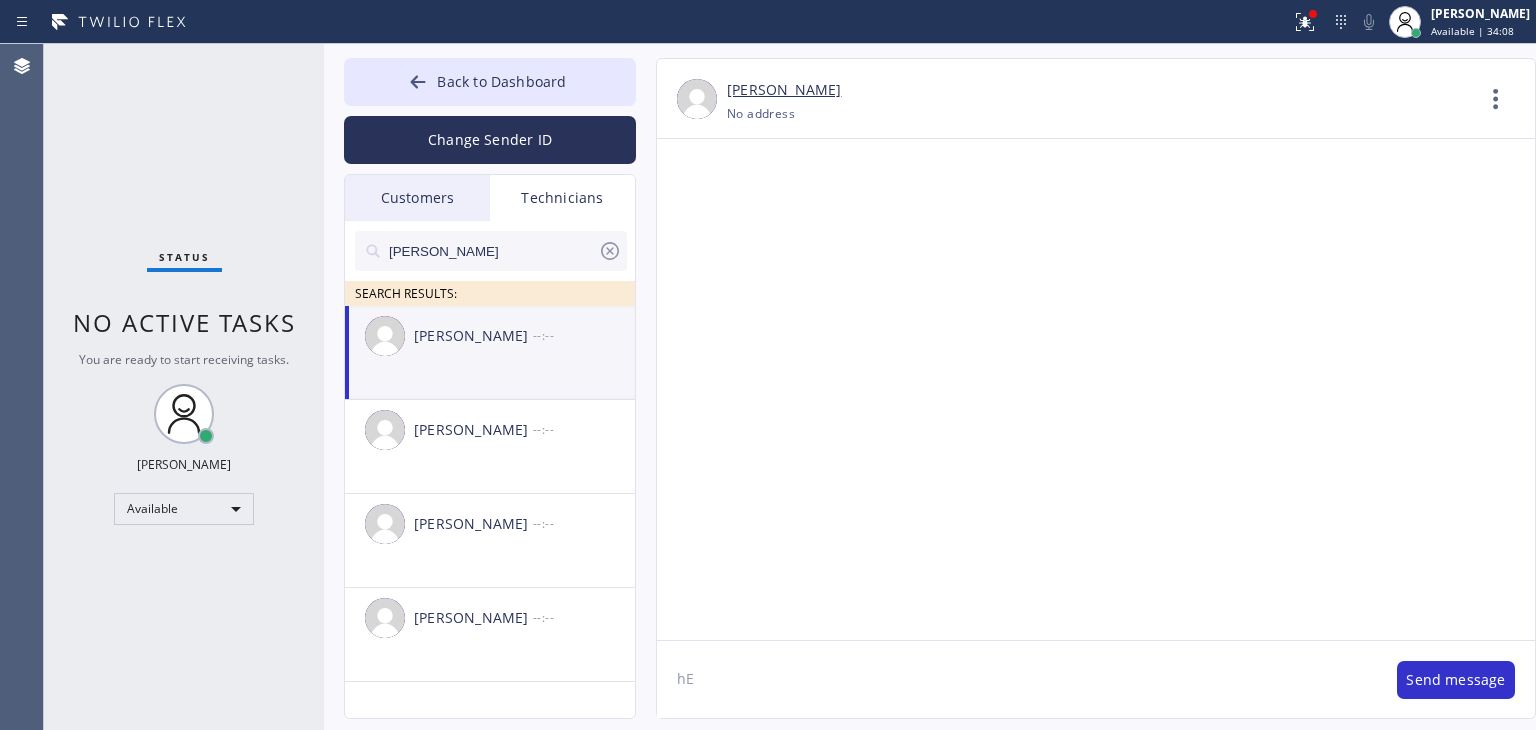 type on "h" 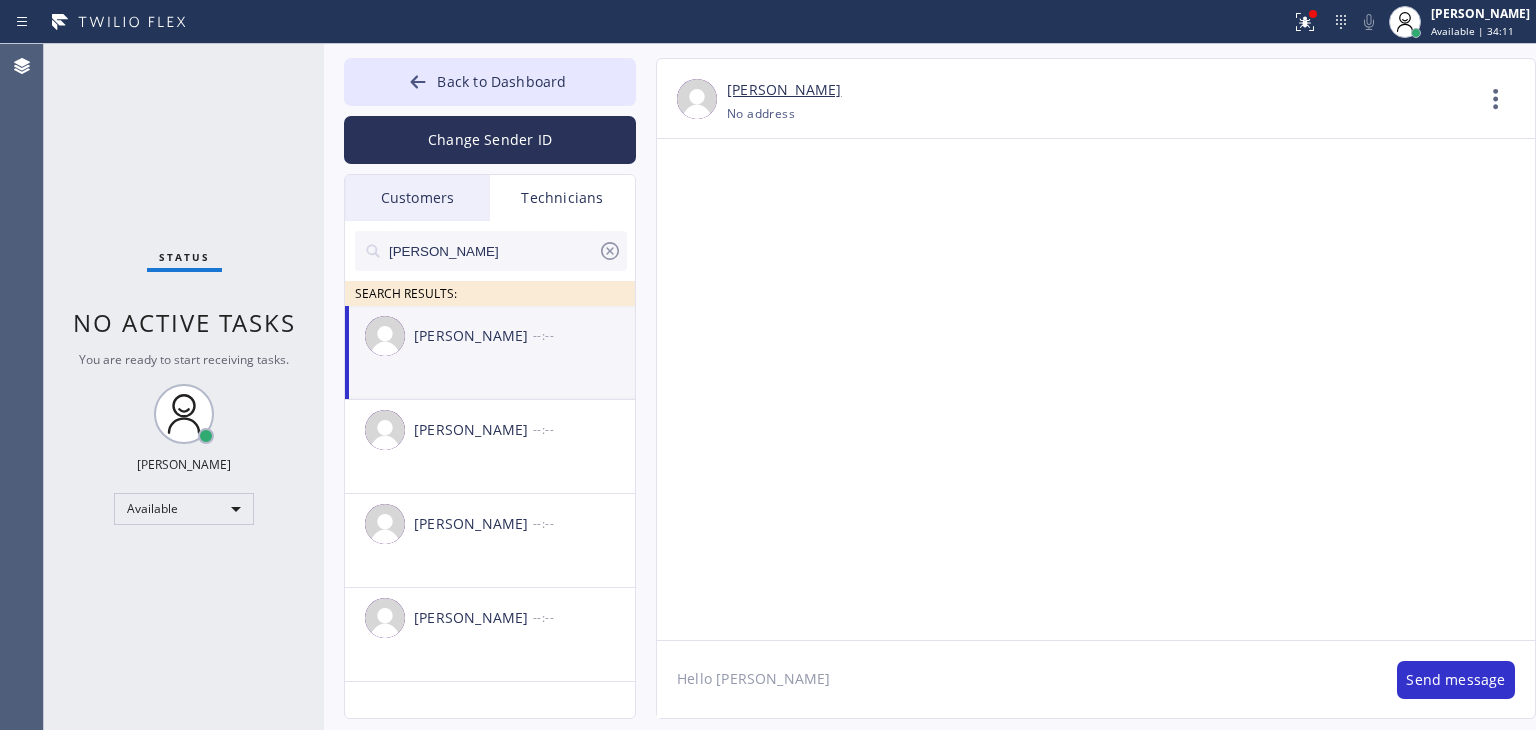 type on "Hello [PERSON_NAME]" 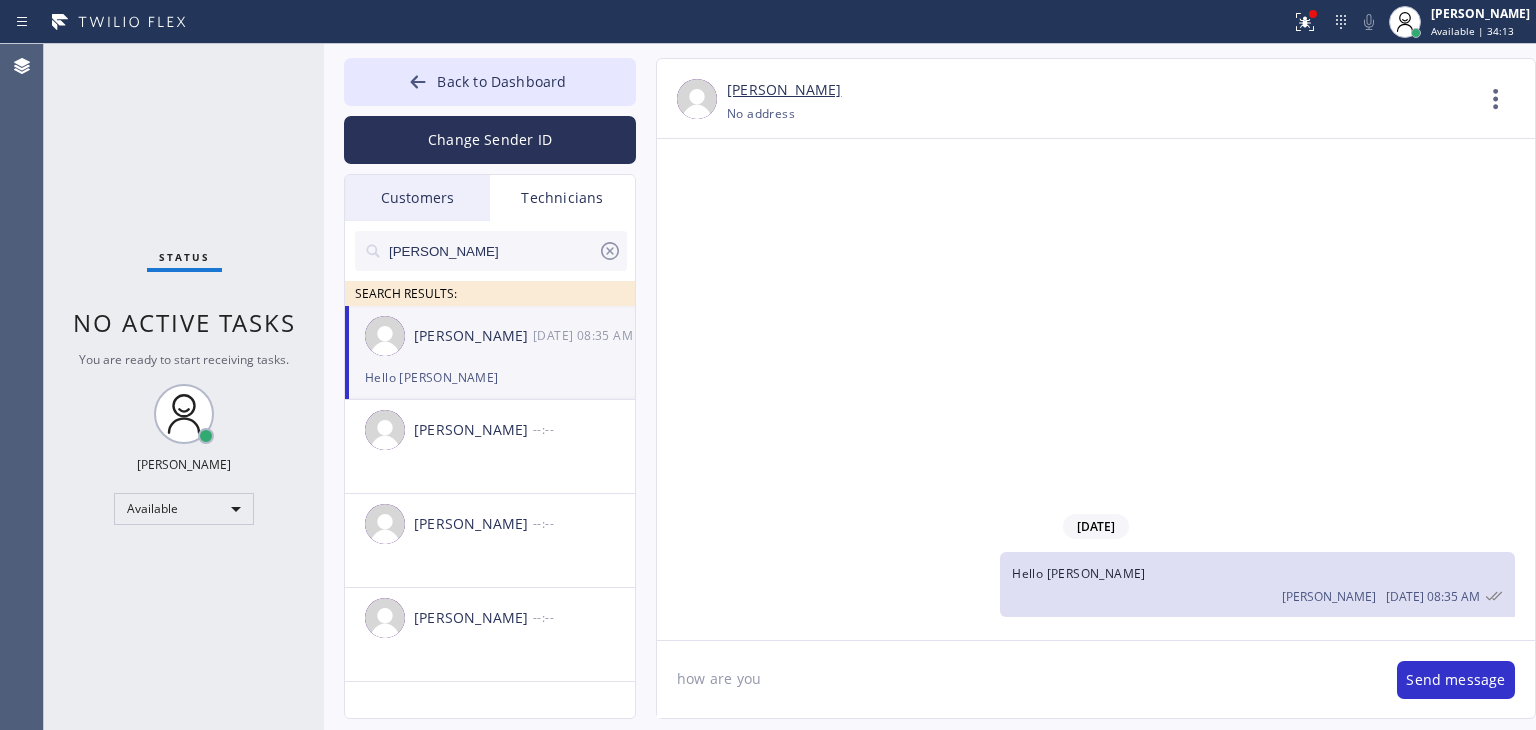 type on "how are you?" 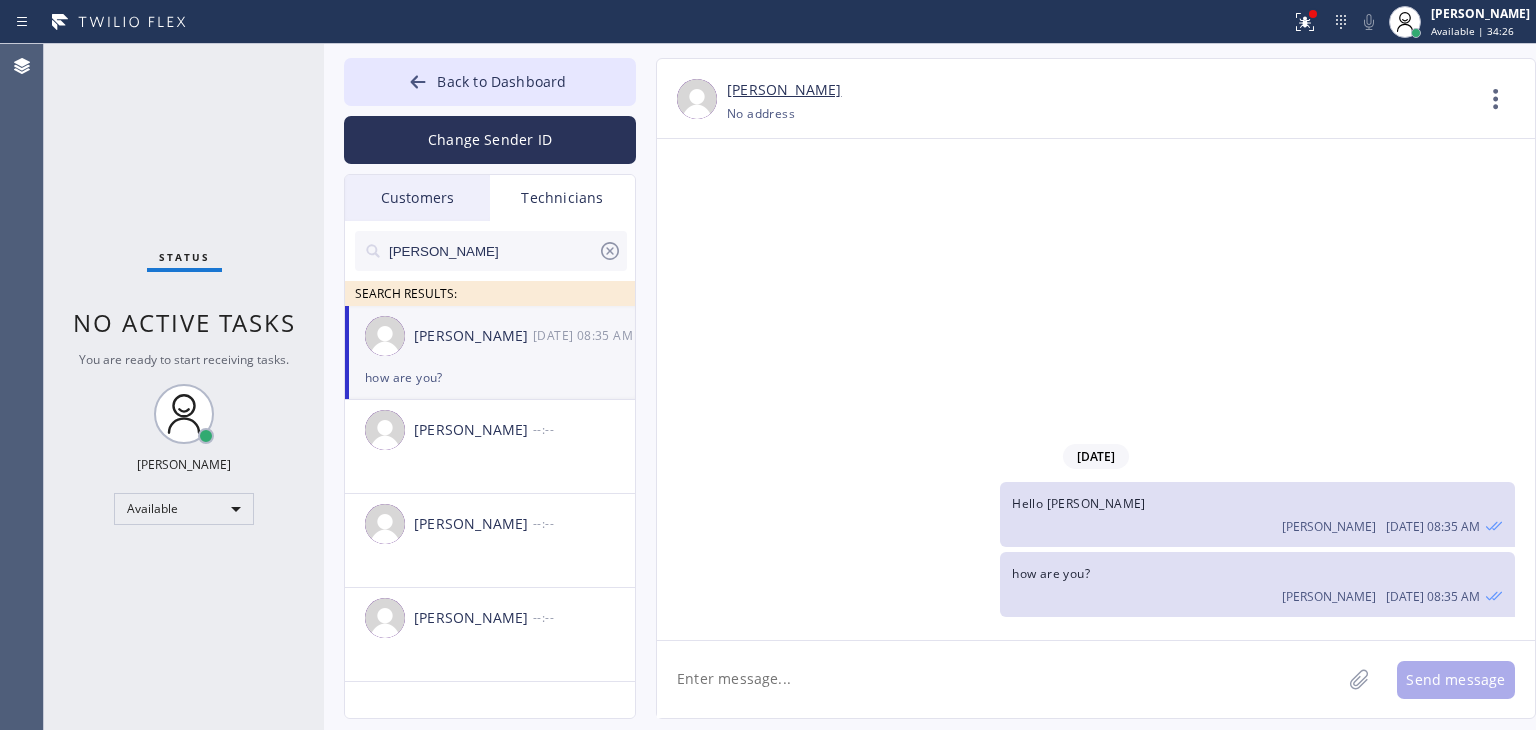 paste on "[PERSON_NAME]" 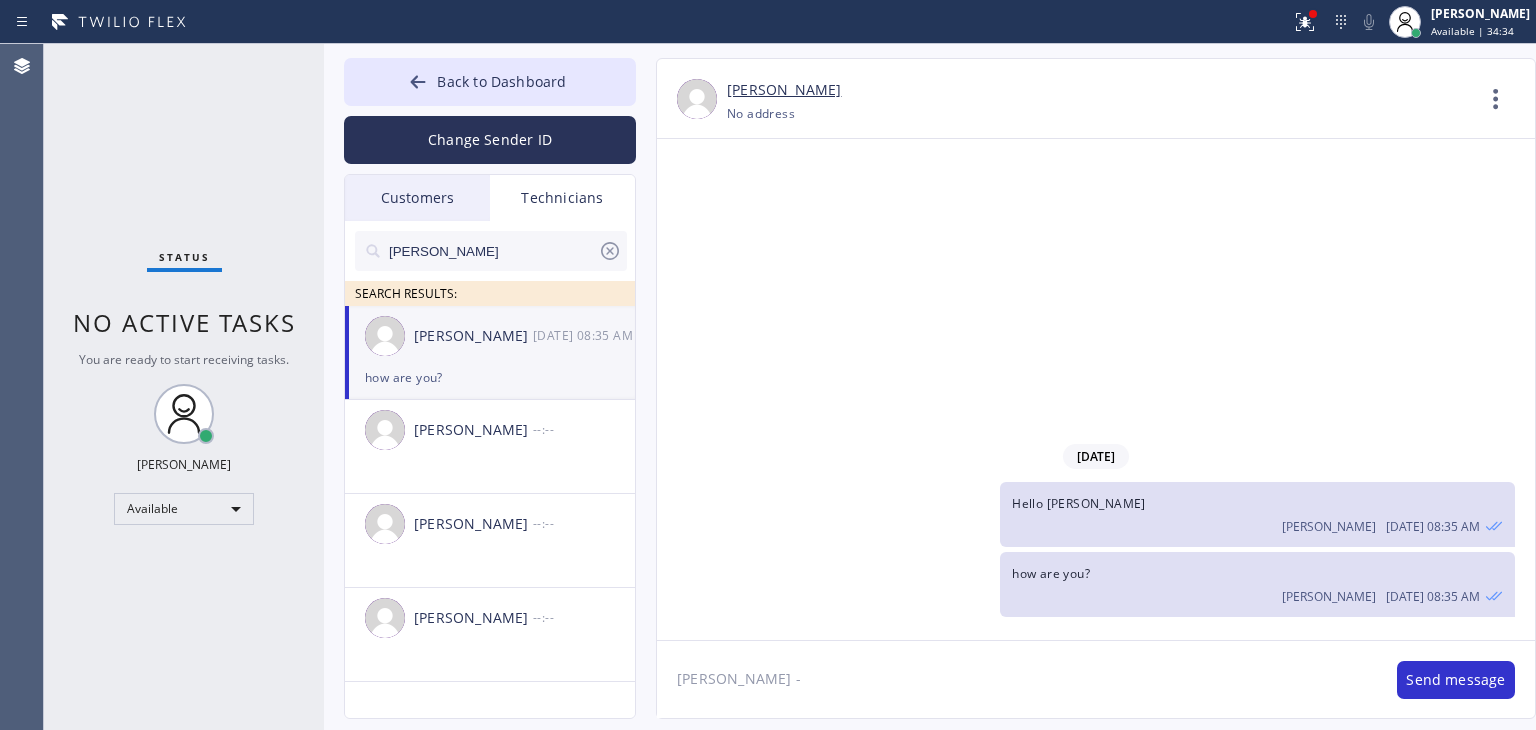 paste on "VAVRIZ" 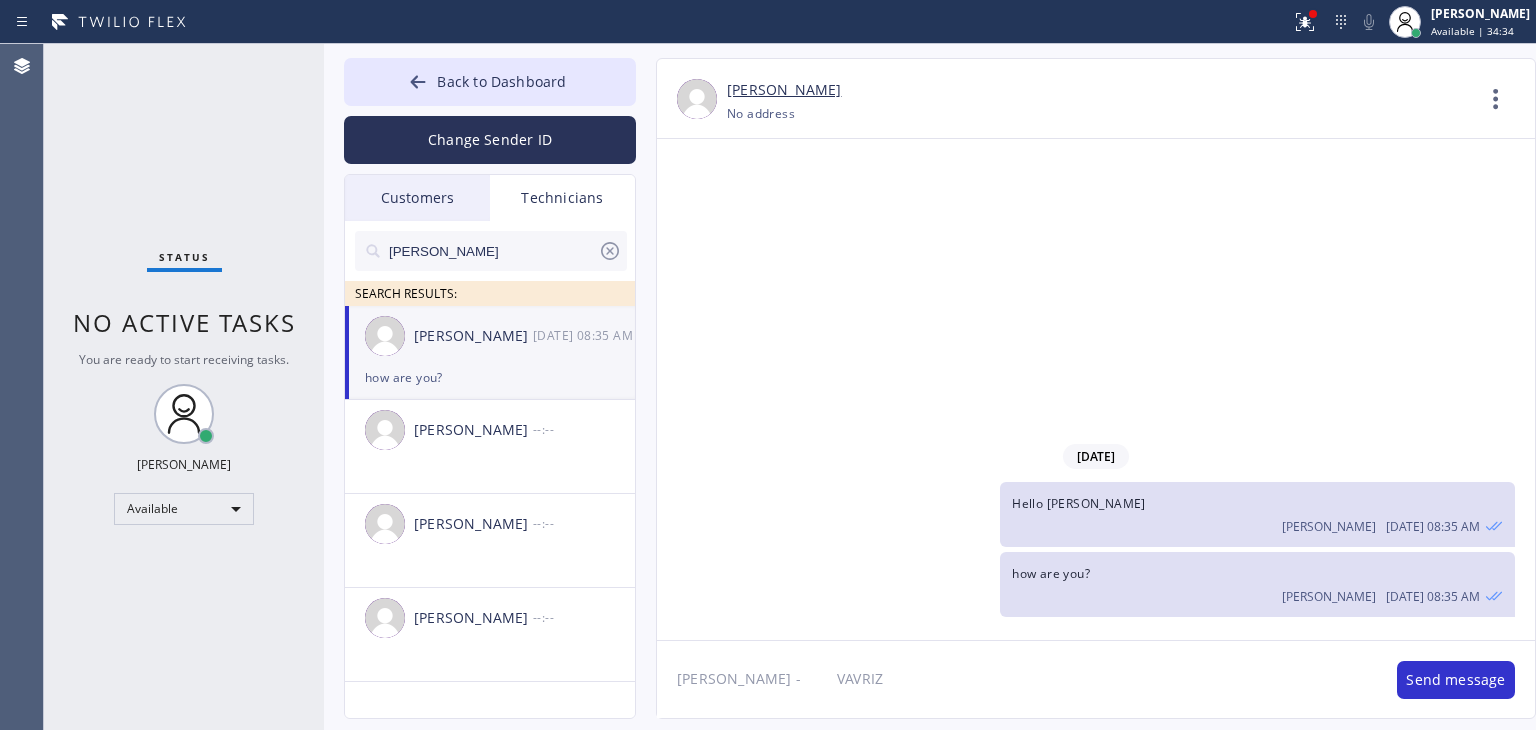 click on "[PERSON_NAME] - 	VAVRIZ" 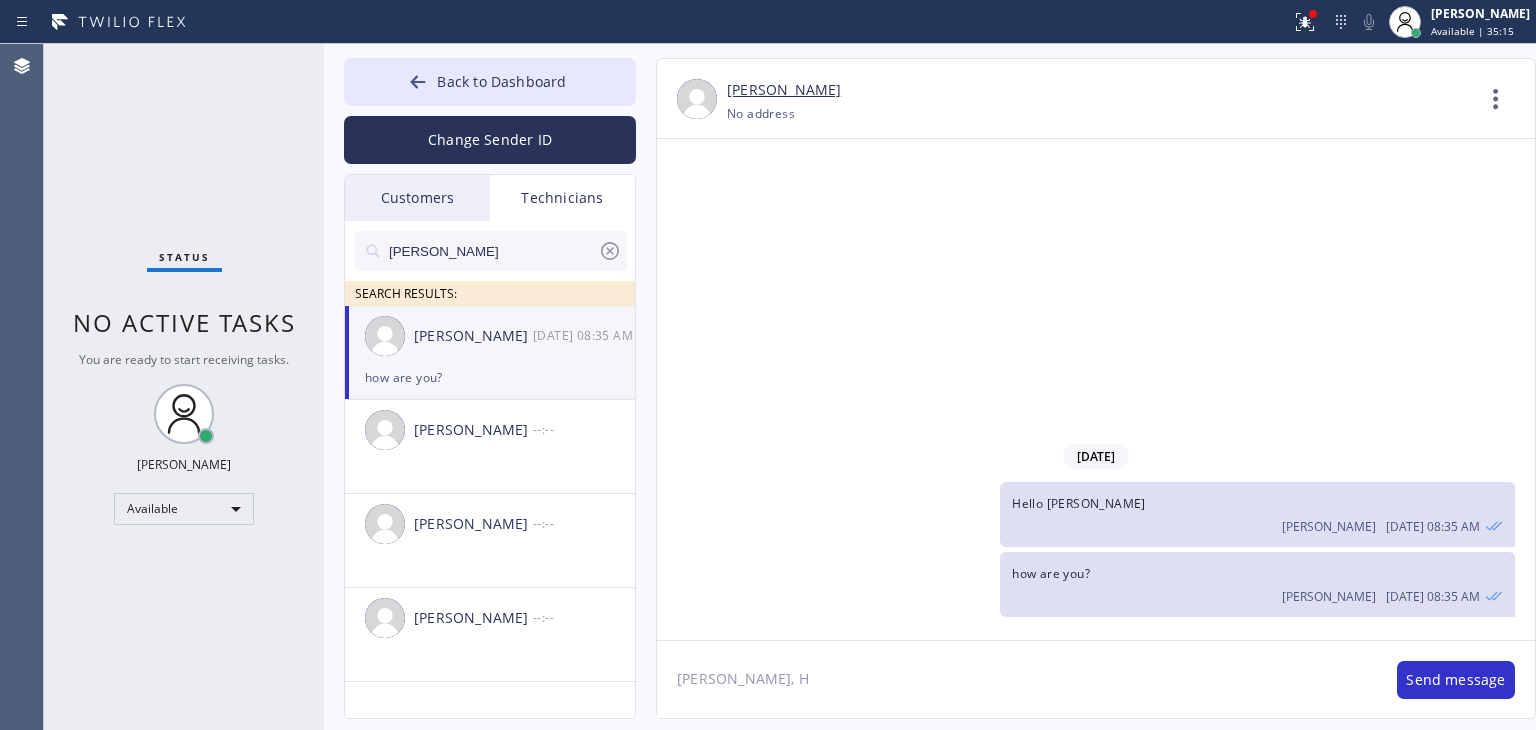 click on "[PERSON_NAME], H" 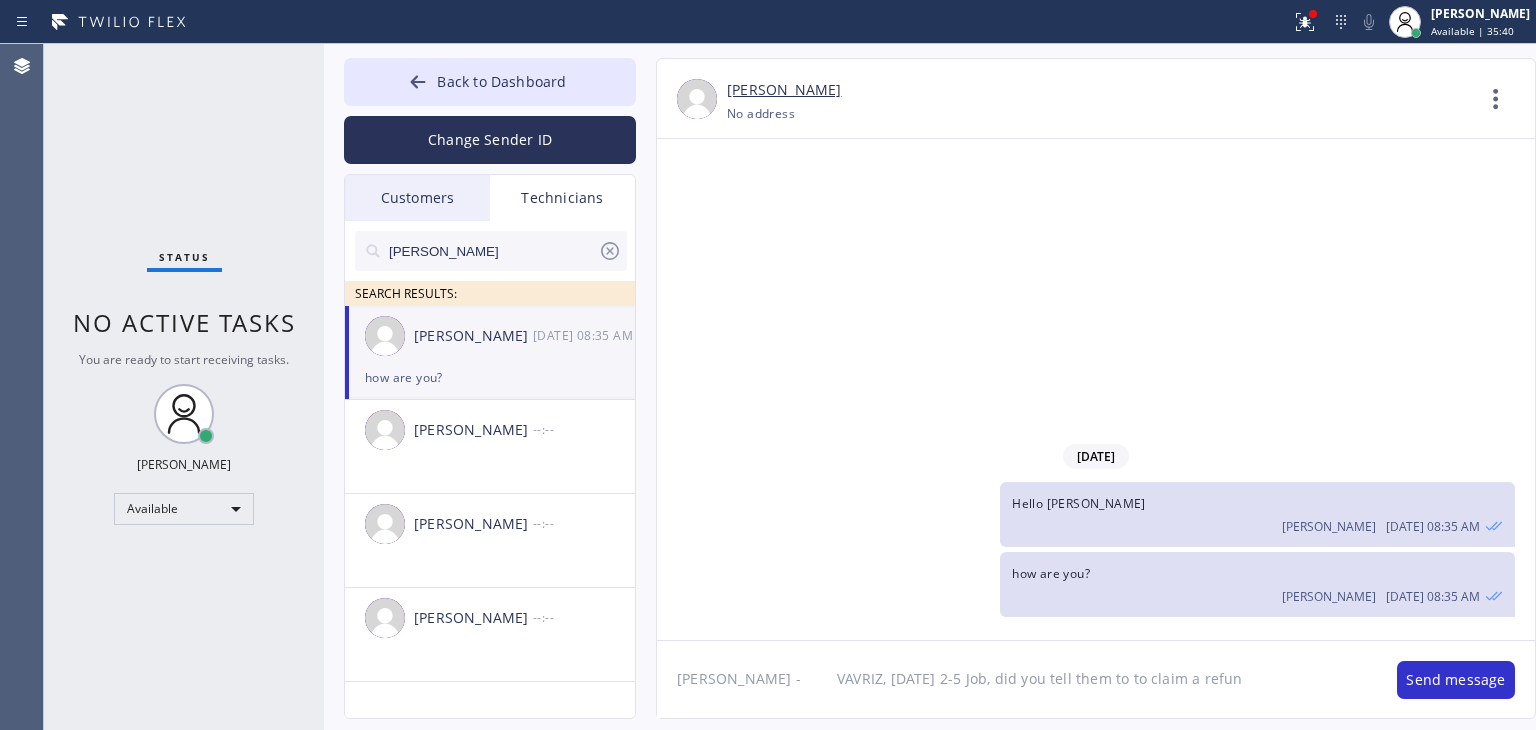 type on "[PERSON_NAME] - 	VAVRIZ, [DATE] 2-5 Job, did you tell them to to claim a refund" 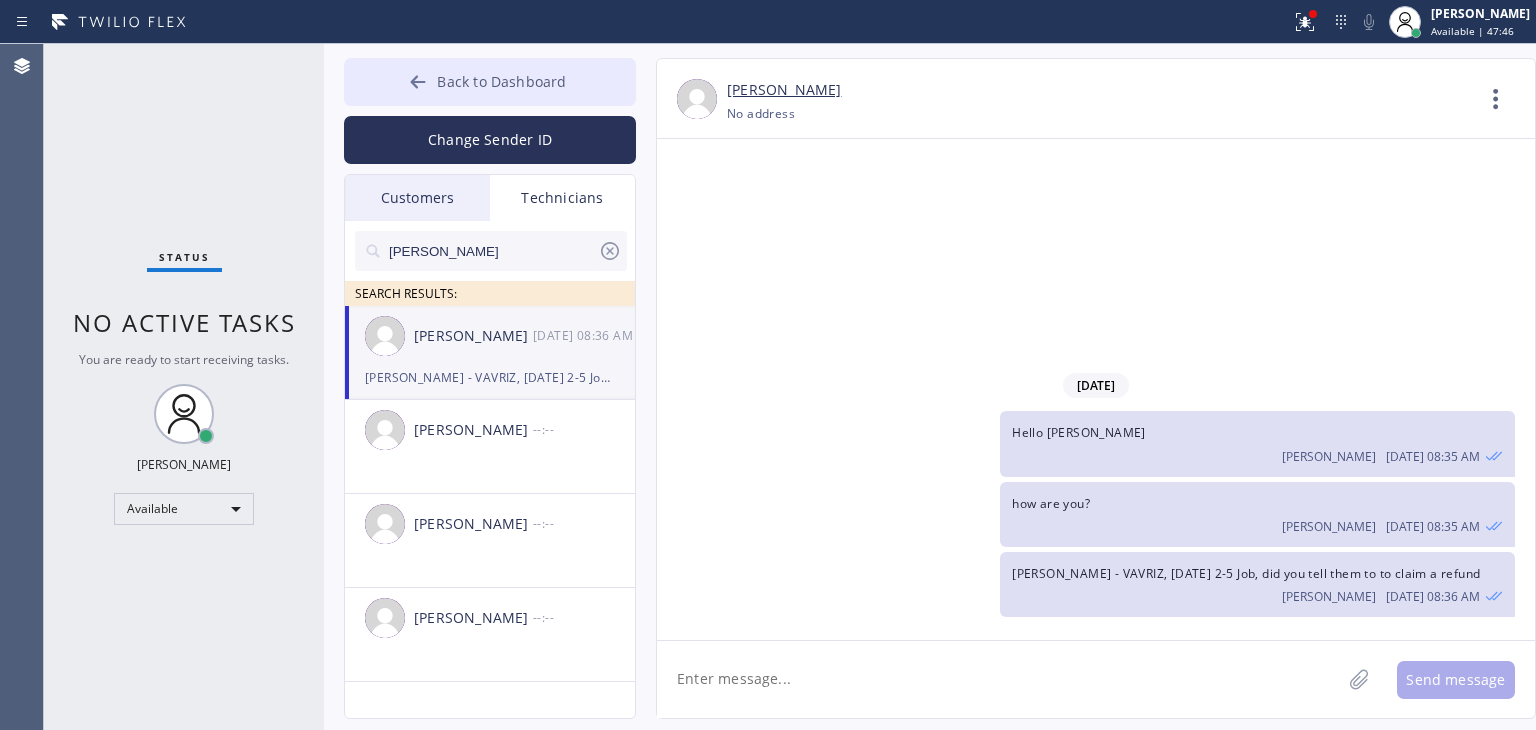 click on "Back to Dashboard" at bounding box center [490, 82] 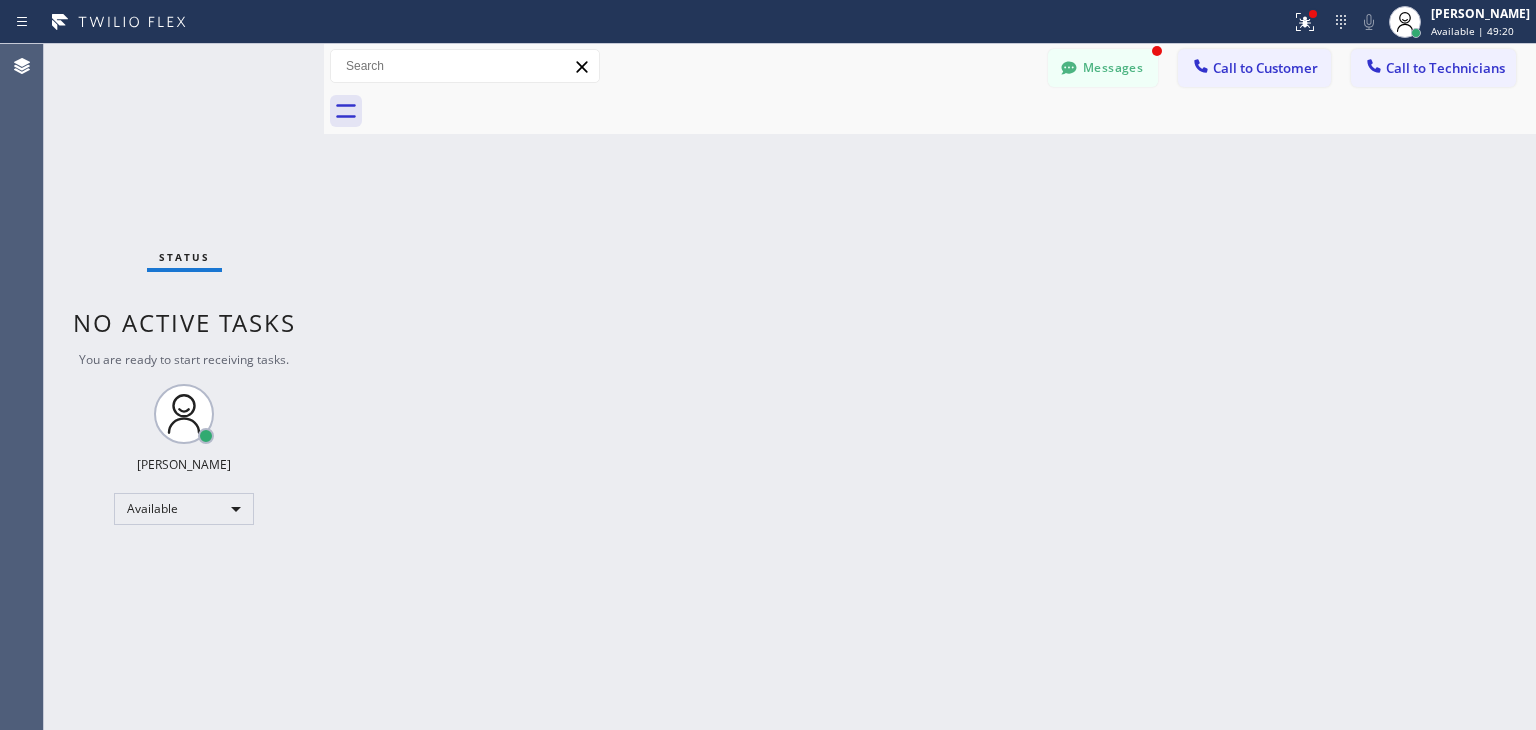 click on "Messages" at bounding box center (1103, 68) 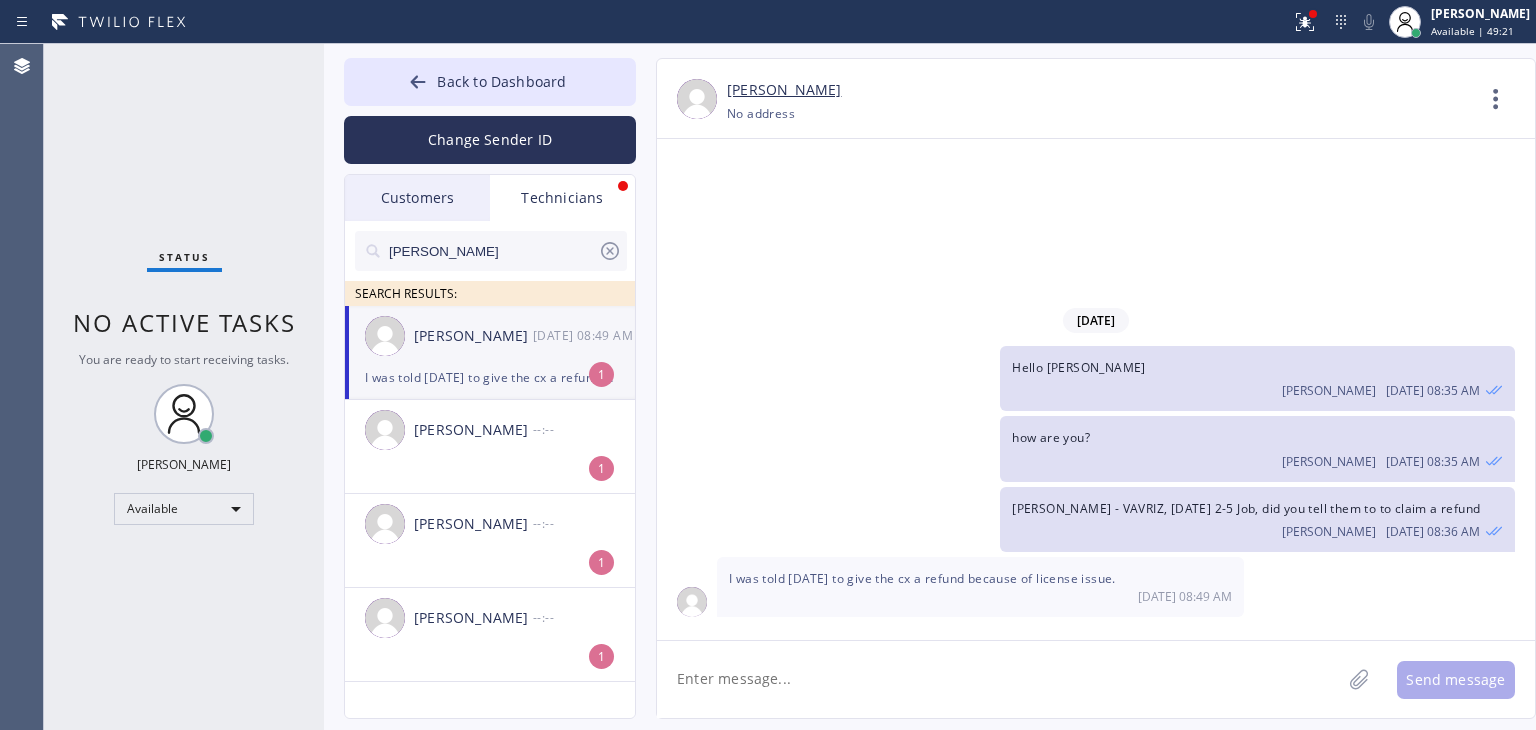 click on "[PERSON_NAME] [DATE] 08:49 AM" at bounding box center (491, 336) 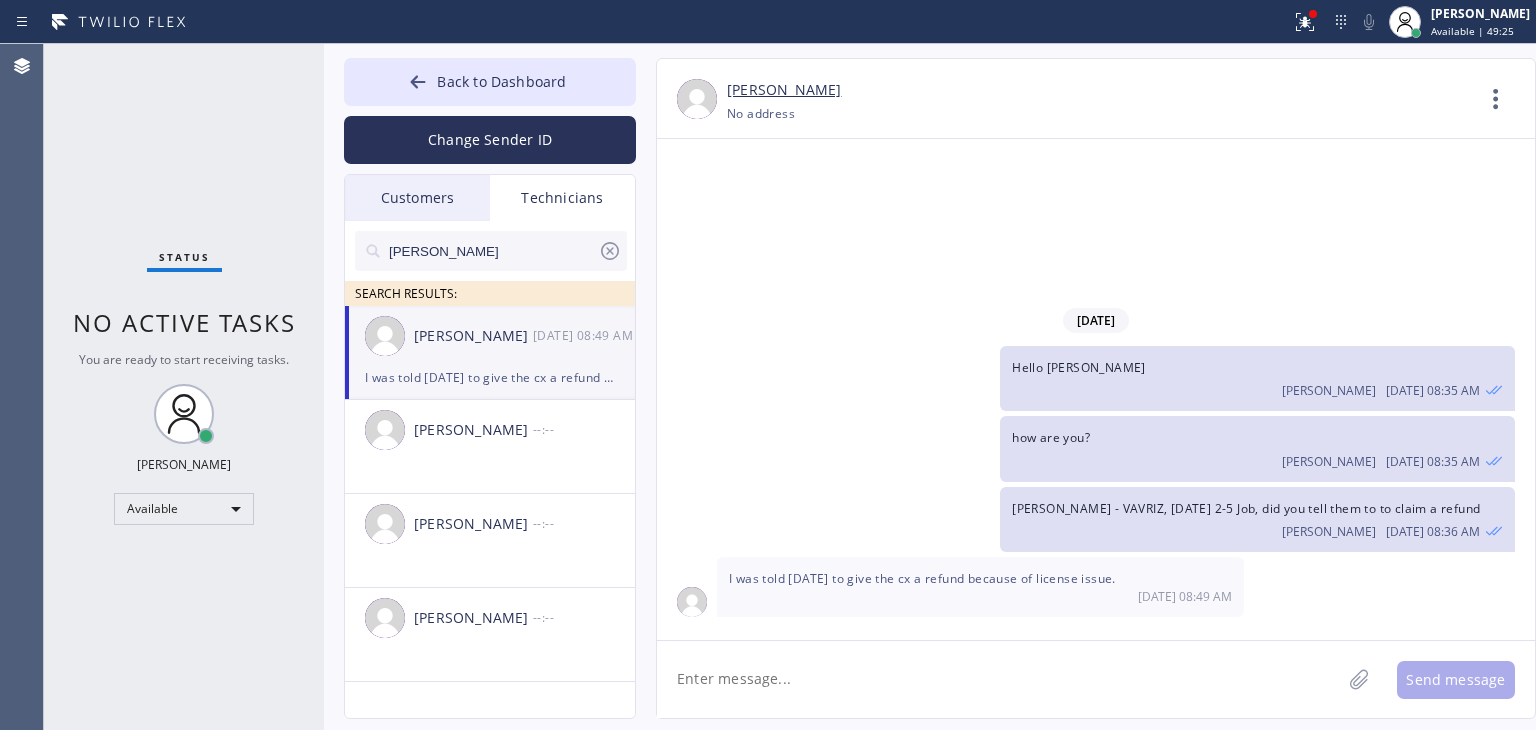 click 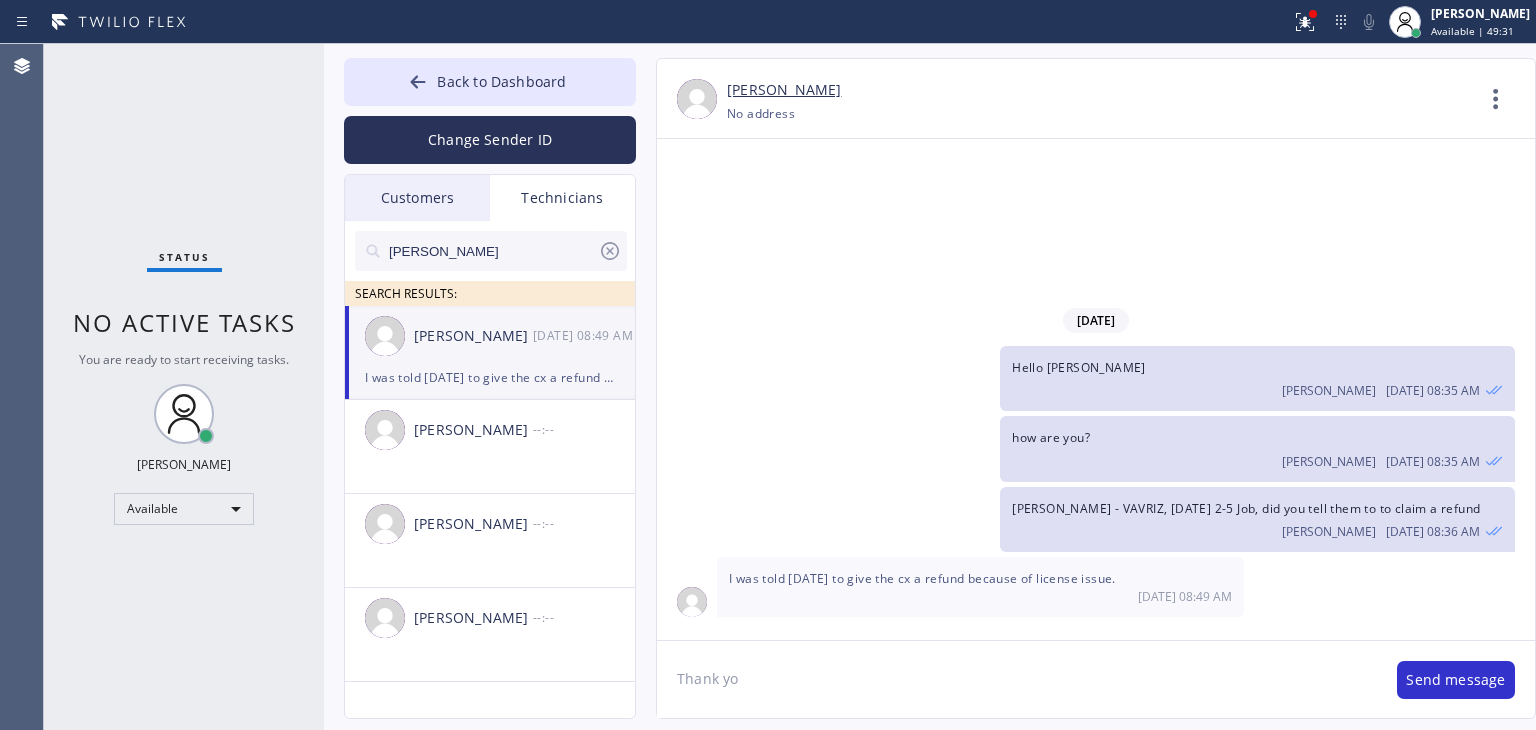 type on "Thank you" 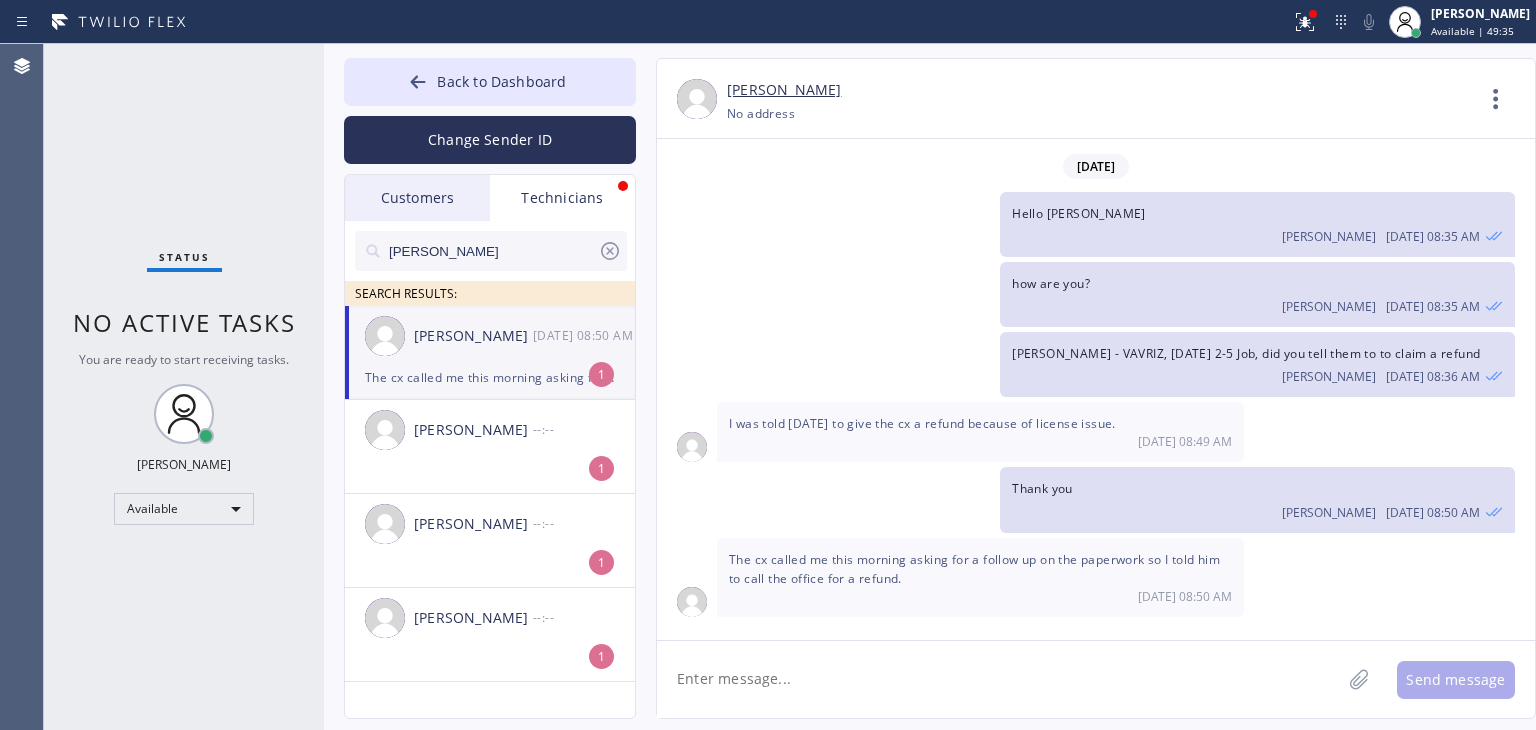 click 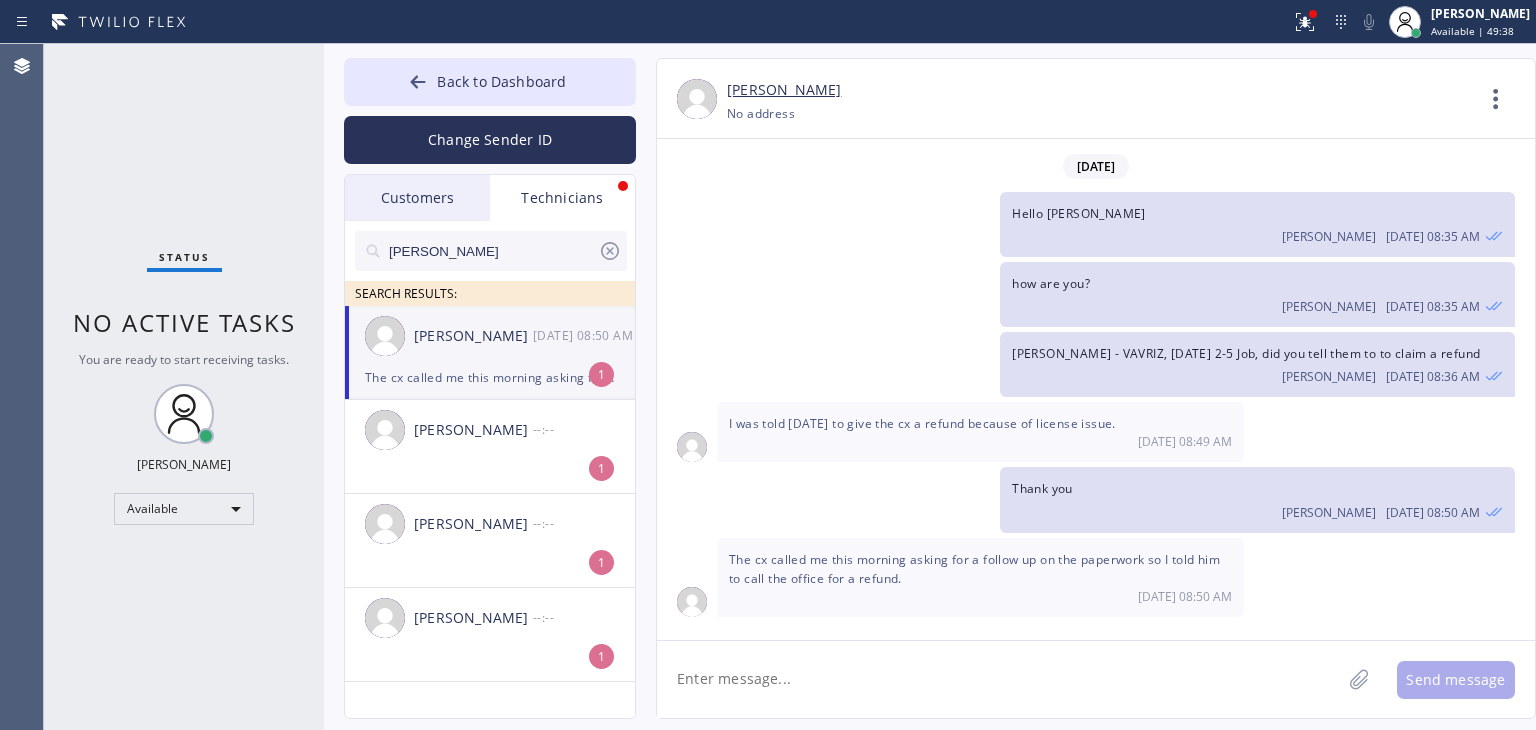 type on "T" 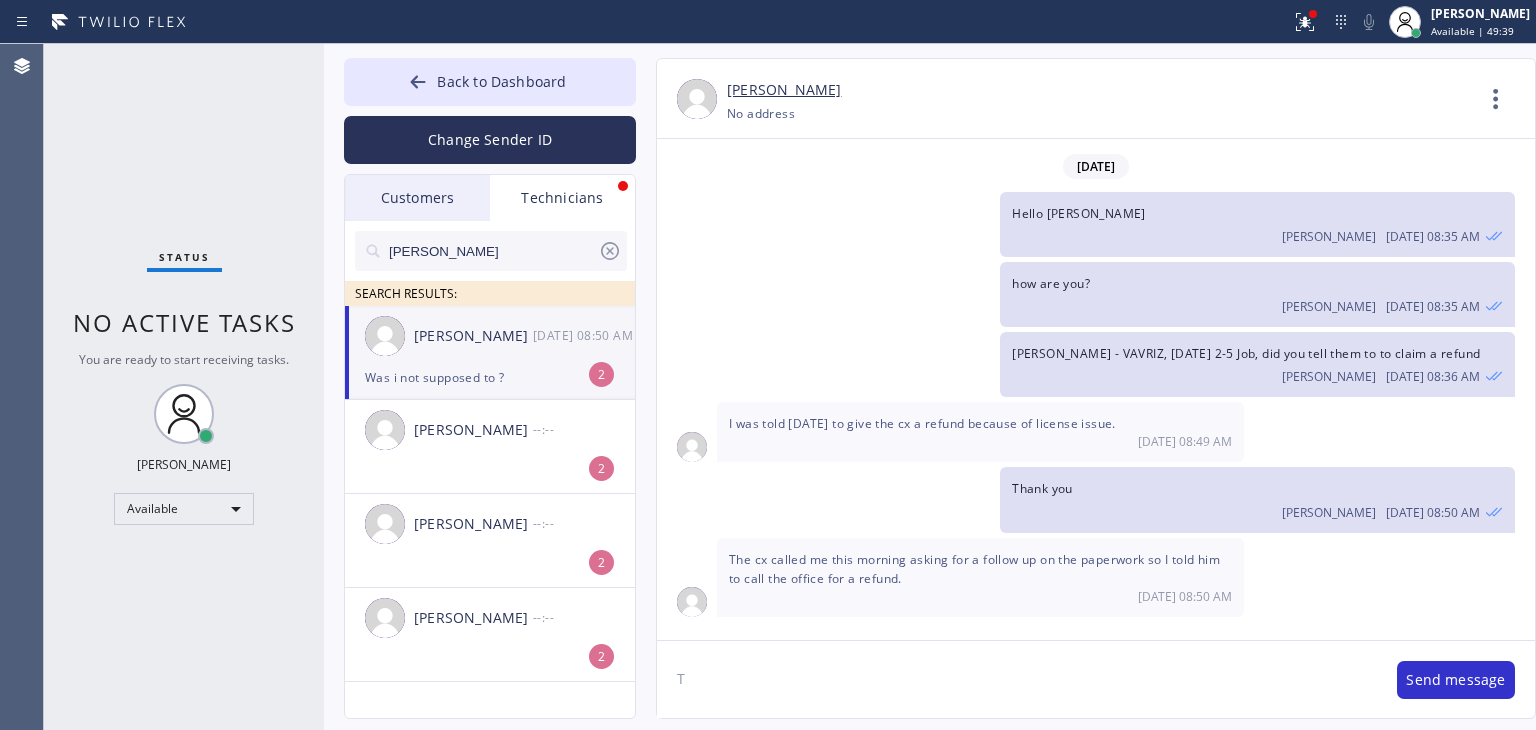 scroll, scrollTop: 51, scrollLeft: 0, axis: vertical 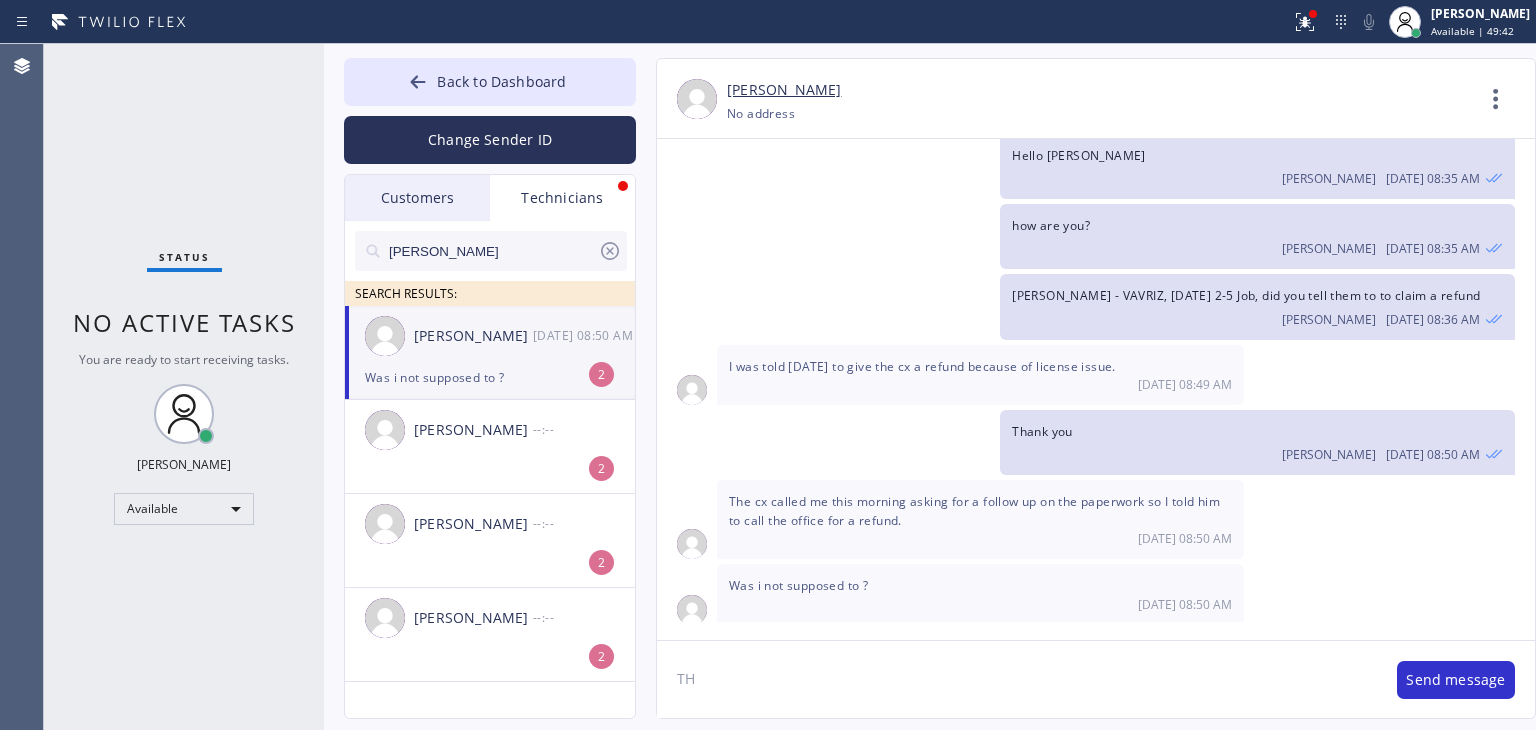type on "T" 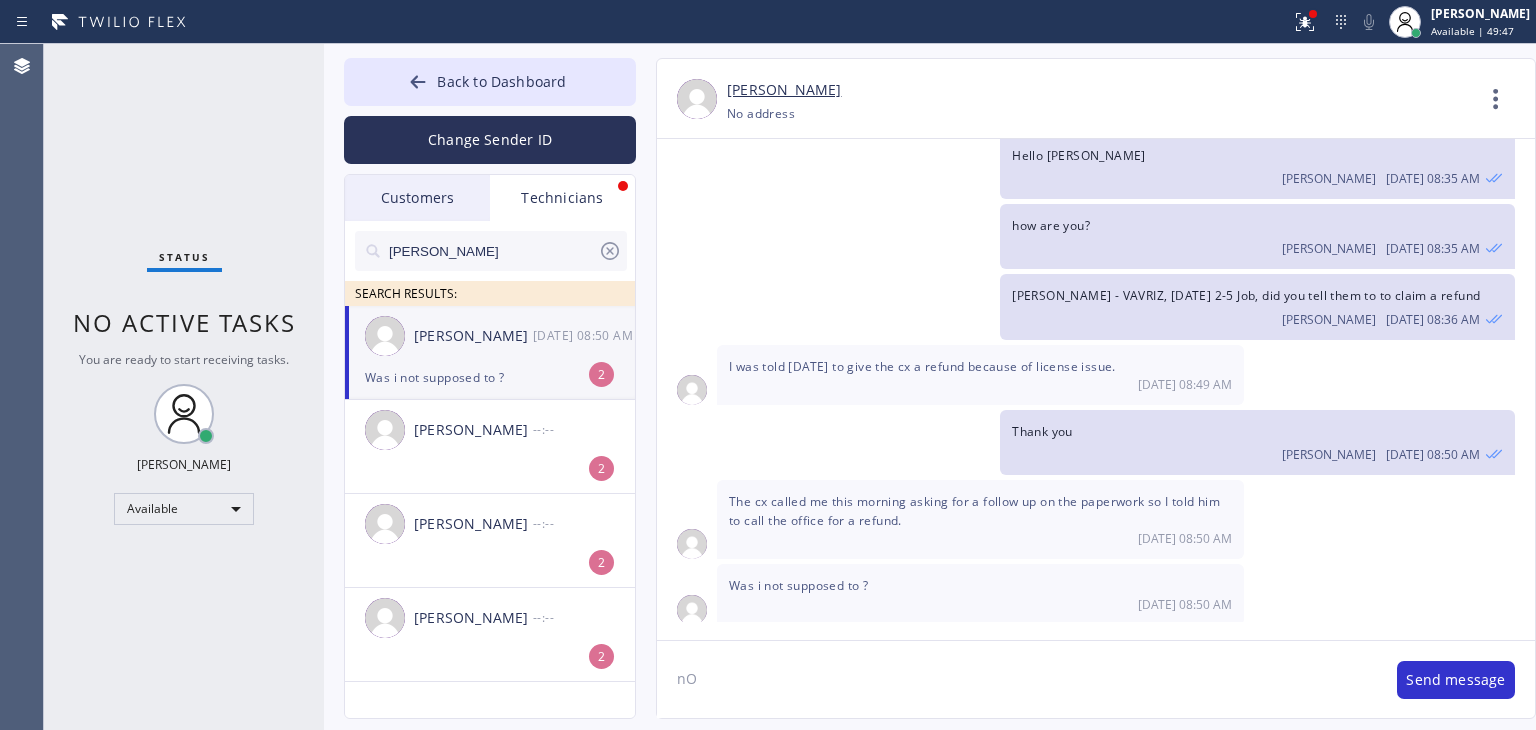 type on "n" 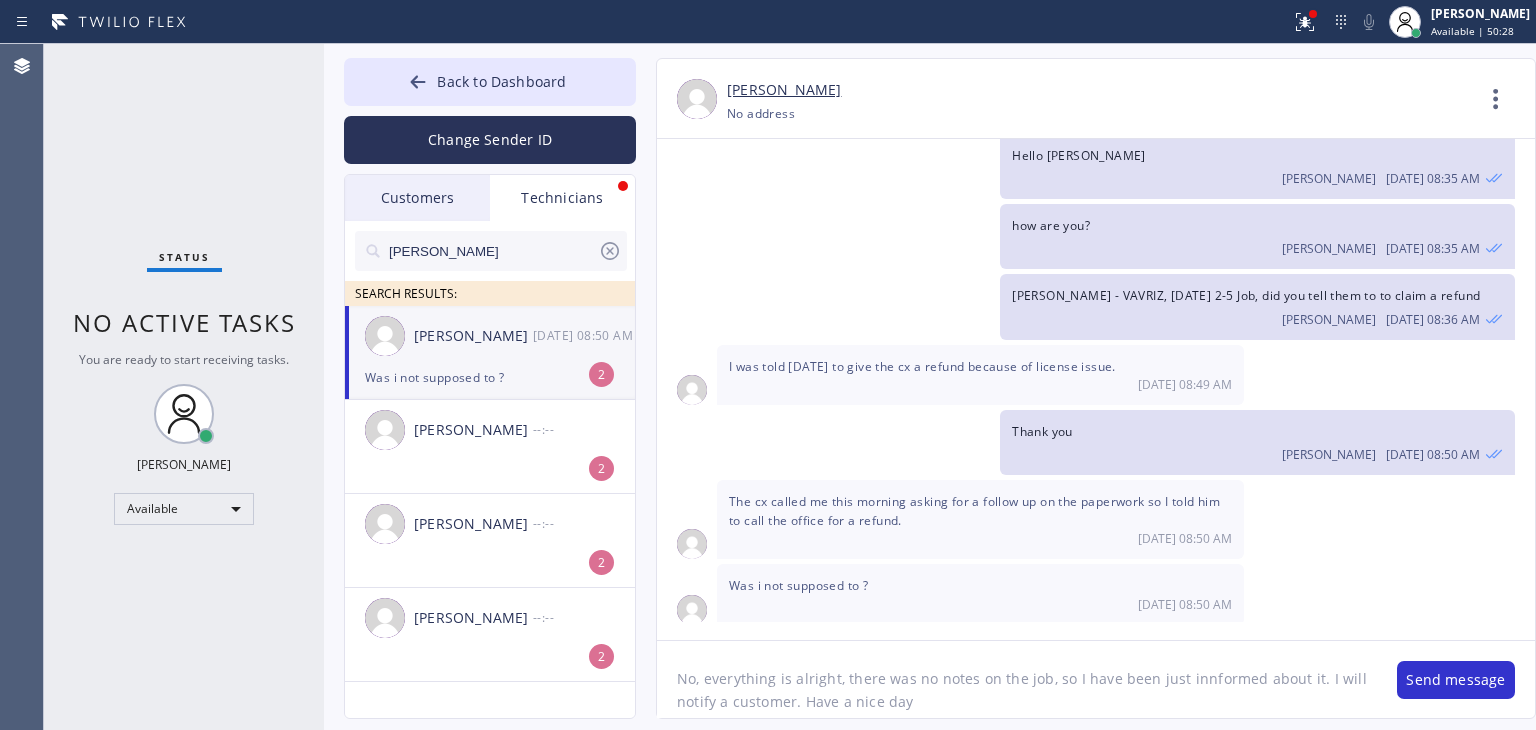 type on "No, everything is alright, there was no notes on the job, so I have been just innformed about it. I will notify a customer. Have a nice day!" 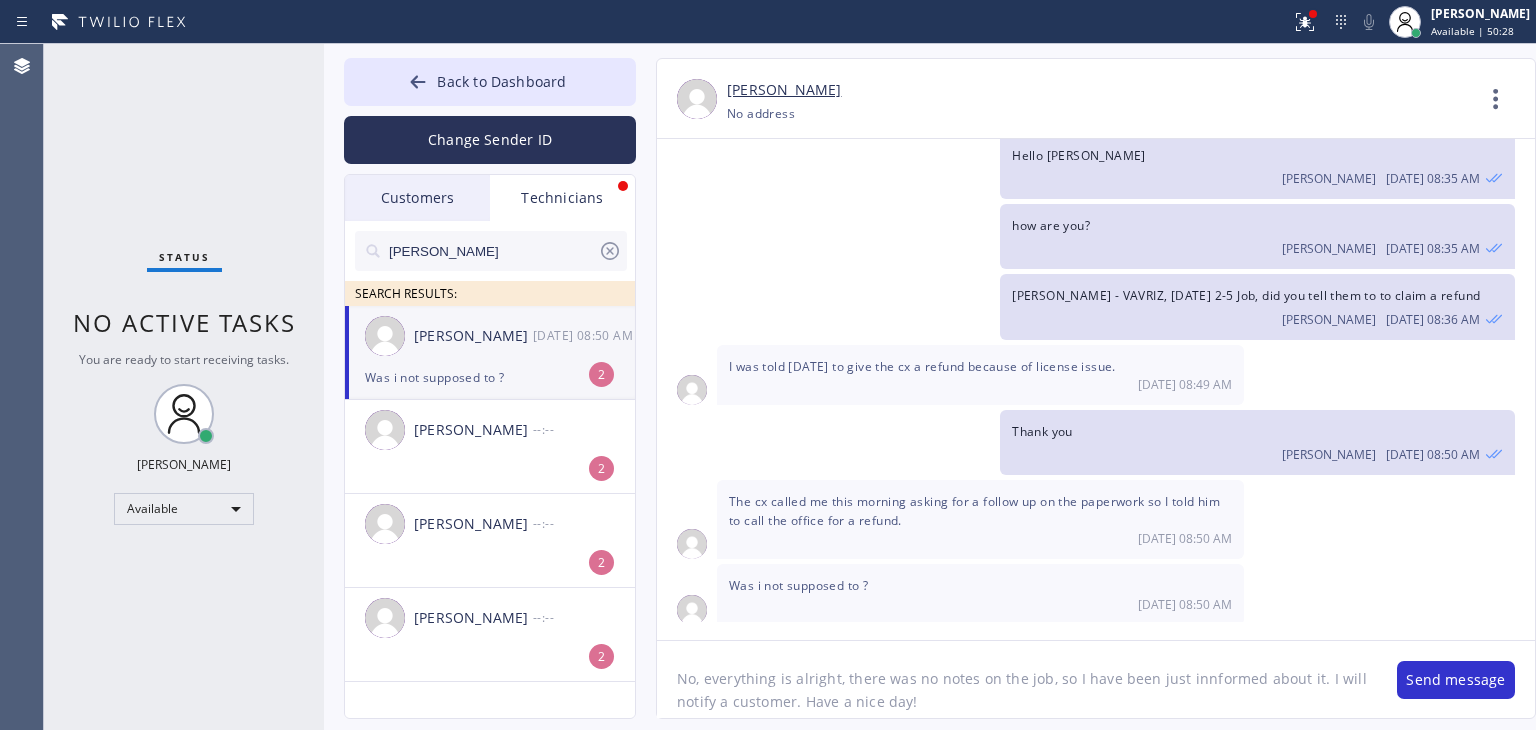 type 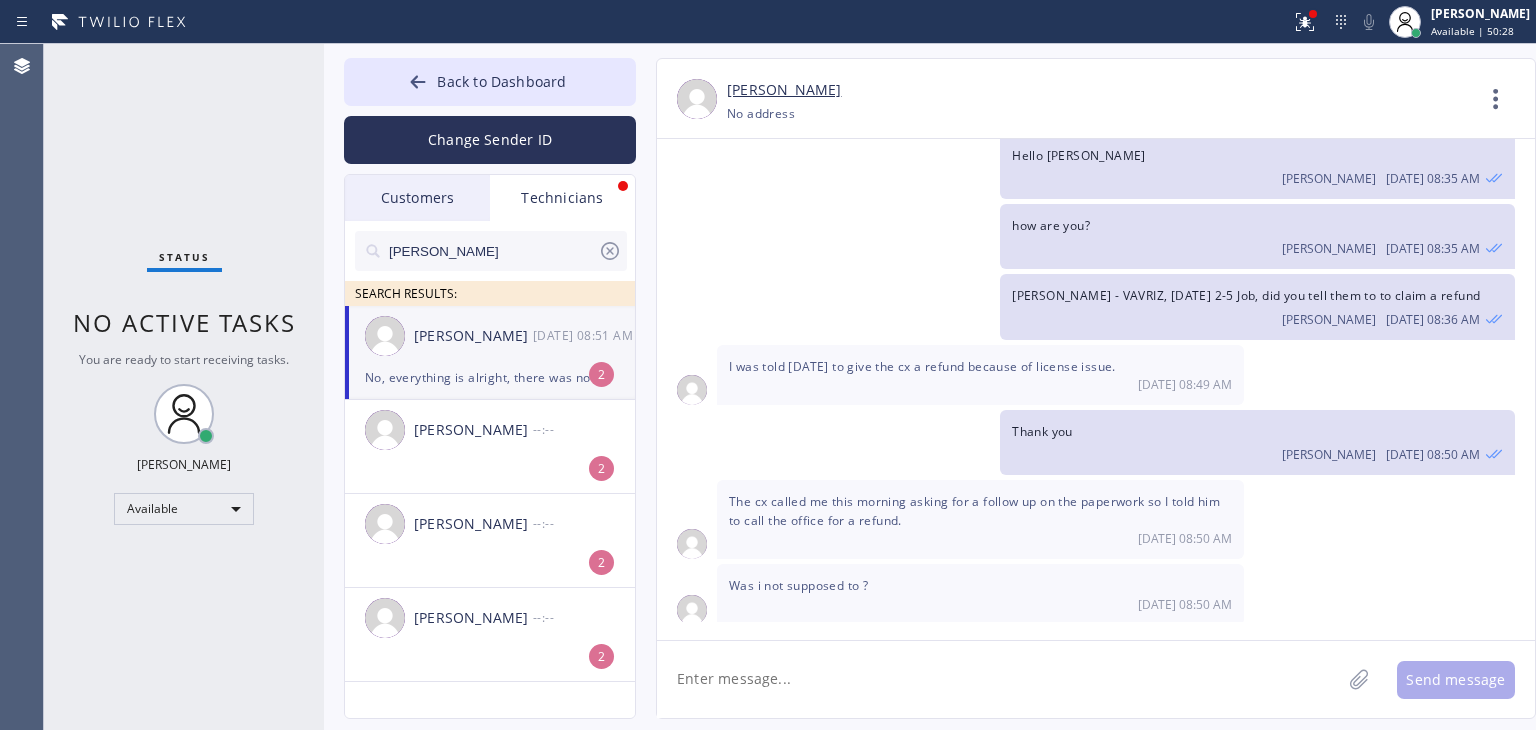 scroll, scrollTop: 140, scrollLeft: 0, axis: vertical 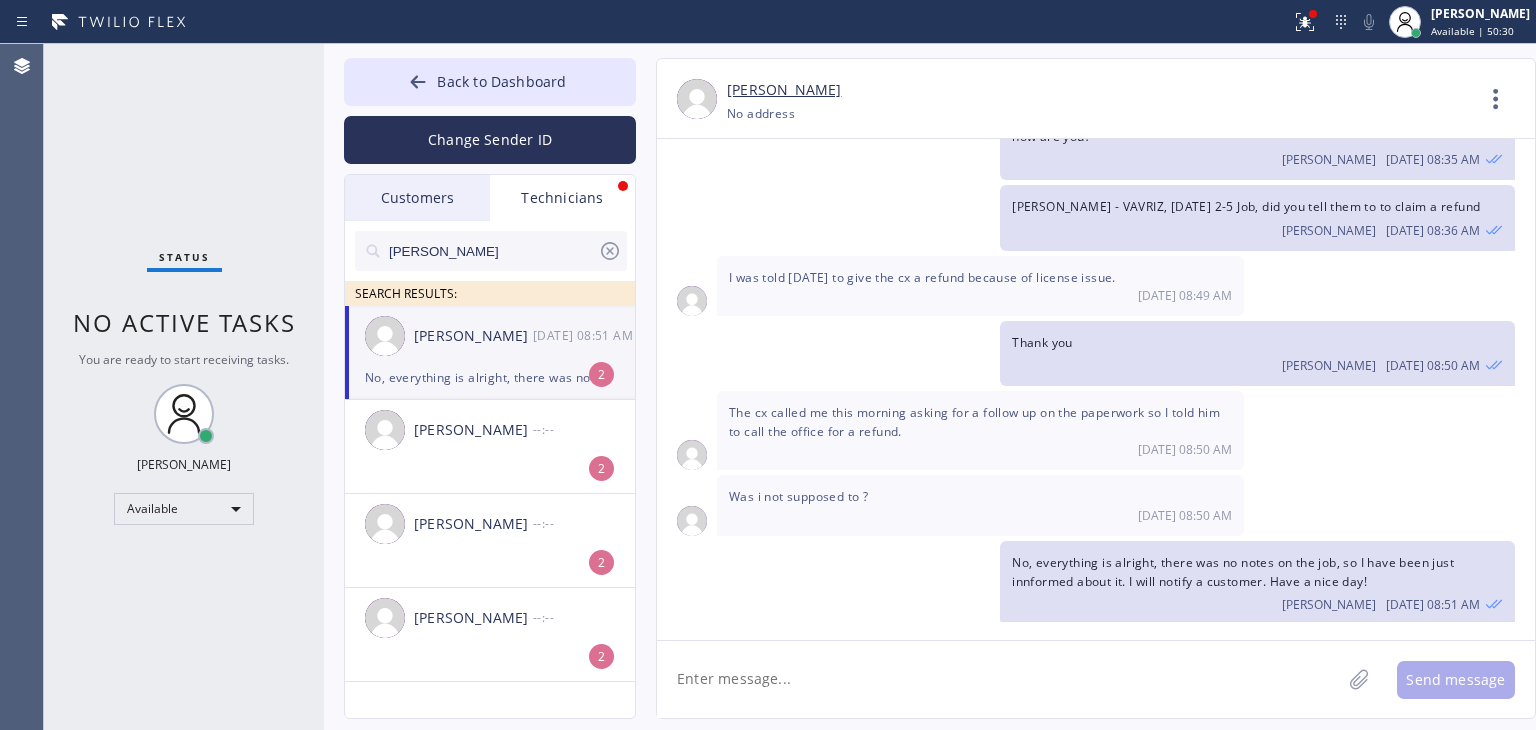 click on "[PERSON_NAME] [DATE] 08:51 AM" at bounding box center (491, 336) 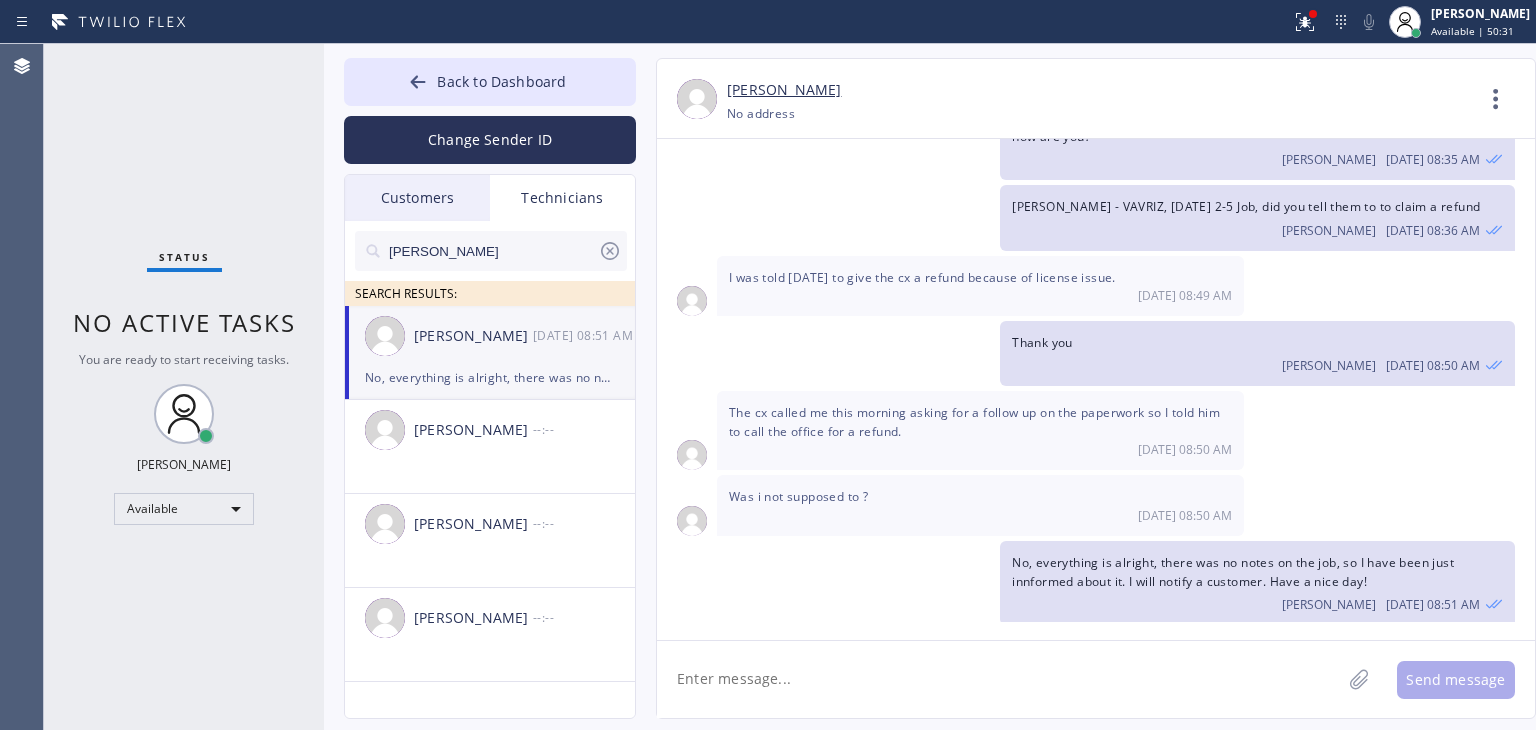 click on "Back to Dashboard Change Sender ID Customers Technicians [PHONE_NUMBER] SEARCH RESULTS: AS [PERSON_NAME] [DATE] 09:41 AM Received. Thank you  [PERSON_NAME] [DATE] 08:32 AM Thank you SK [PERSON_NAME] [DATE] 09:29 AM No that is the amount I am disputing NS [PERSON_NAME] [DATE] 02:37 PM [PERSON_NAME] [DATE] 11:23 AM This is Mar Vista Heating and Air [PERSON_NAME], [DATE] we are scheduled an appt TA [PERSON_NAME] [DATE] 11:01 AM Good day [PERSON_NAME]! This is HVAC Alliance Experts. Recently we talked about the AC&heat tune up appointment. You said you will call back with your conveninet time. Have not you decided yet? KS [PERSON_NAME] [DATE] 12:27 PM he was hesitating because you were not picking up your phone [PERSON_NAME] [DATE] 12:16 PM Yes Shams SM [PERSON_NAME] [DATE] 09:07 AM Hello [PERSON_NAME],
This is 5 Star Air Duct Cleaning. We’re confirming your appointment for [DATE] for Central AC maintenance.
Could you please confirm that this still works for you?
ZS [PERSON_NAME] [DATE] 02:28 PM SR [PERSON_NAME] AK MY AM" at bounding box center [930, 387] 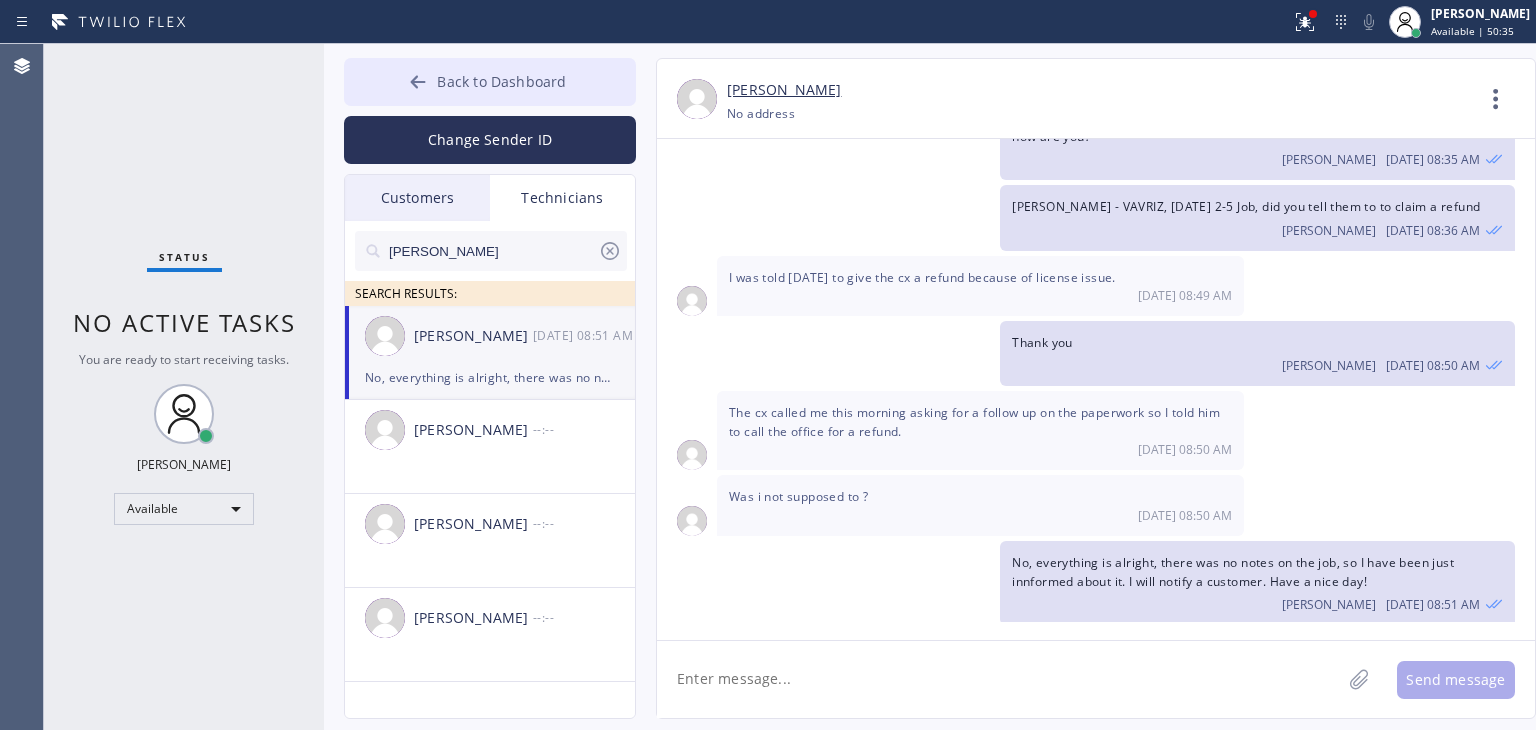 click on "Back to Dashboard" at bounding box center [490, 82] 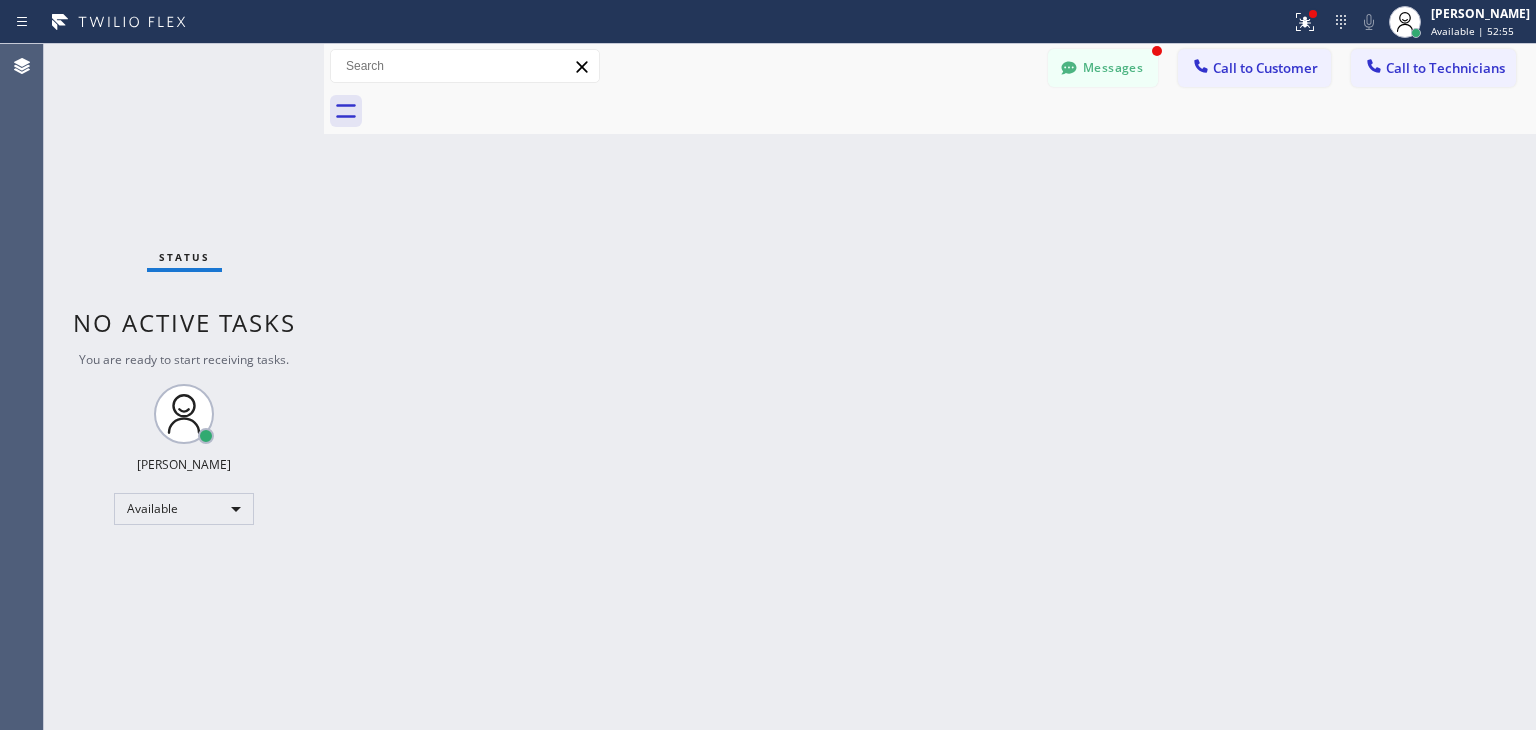 scroll, scrollTop: 204, scrollLeft: 0, axis: vertical 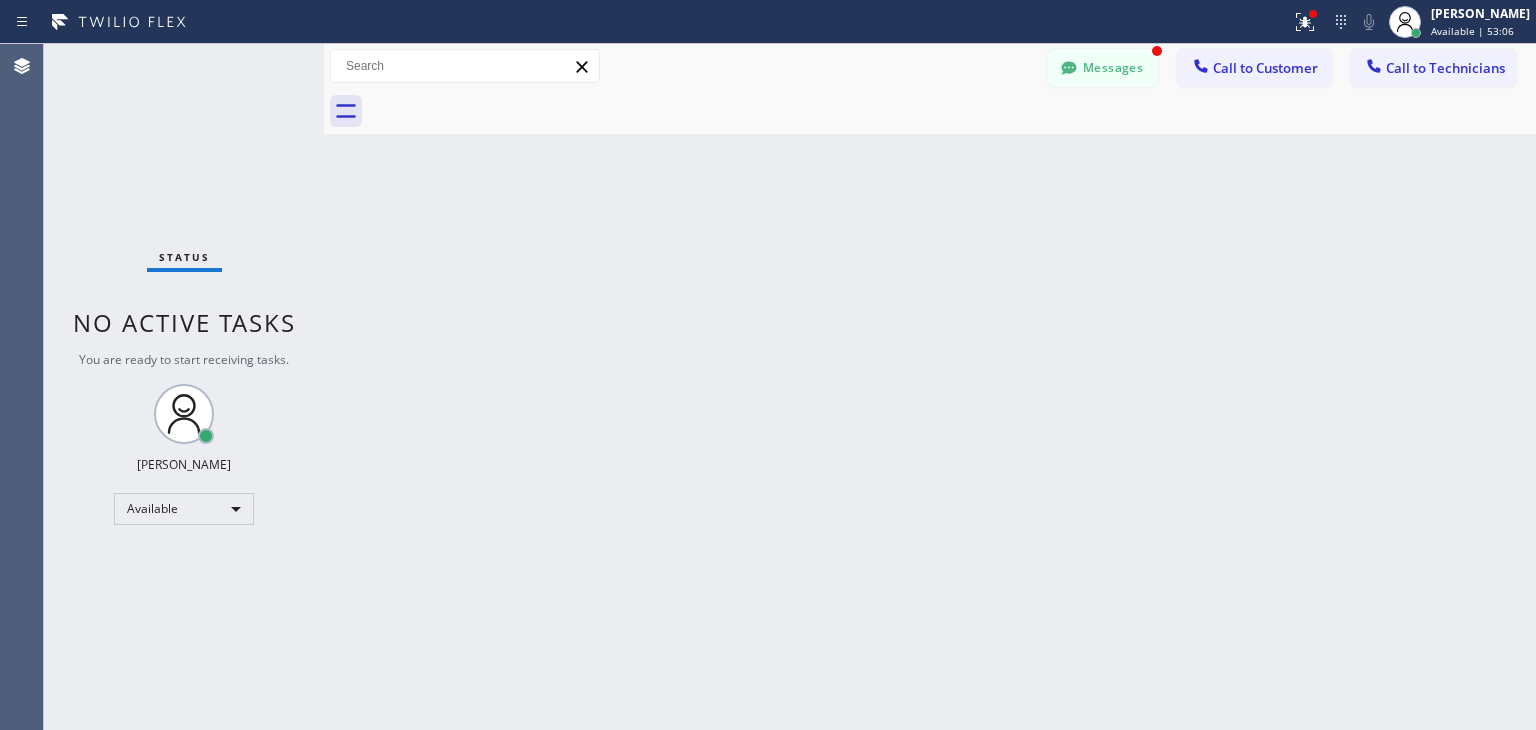 drag, startPoint x: 1099, startPoint y: 83, endPoint x: 991, endPoint y: 83, distance: 108 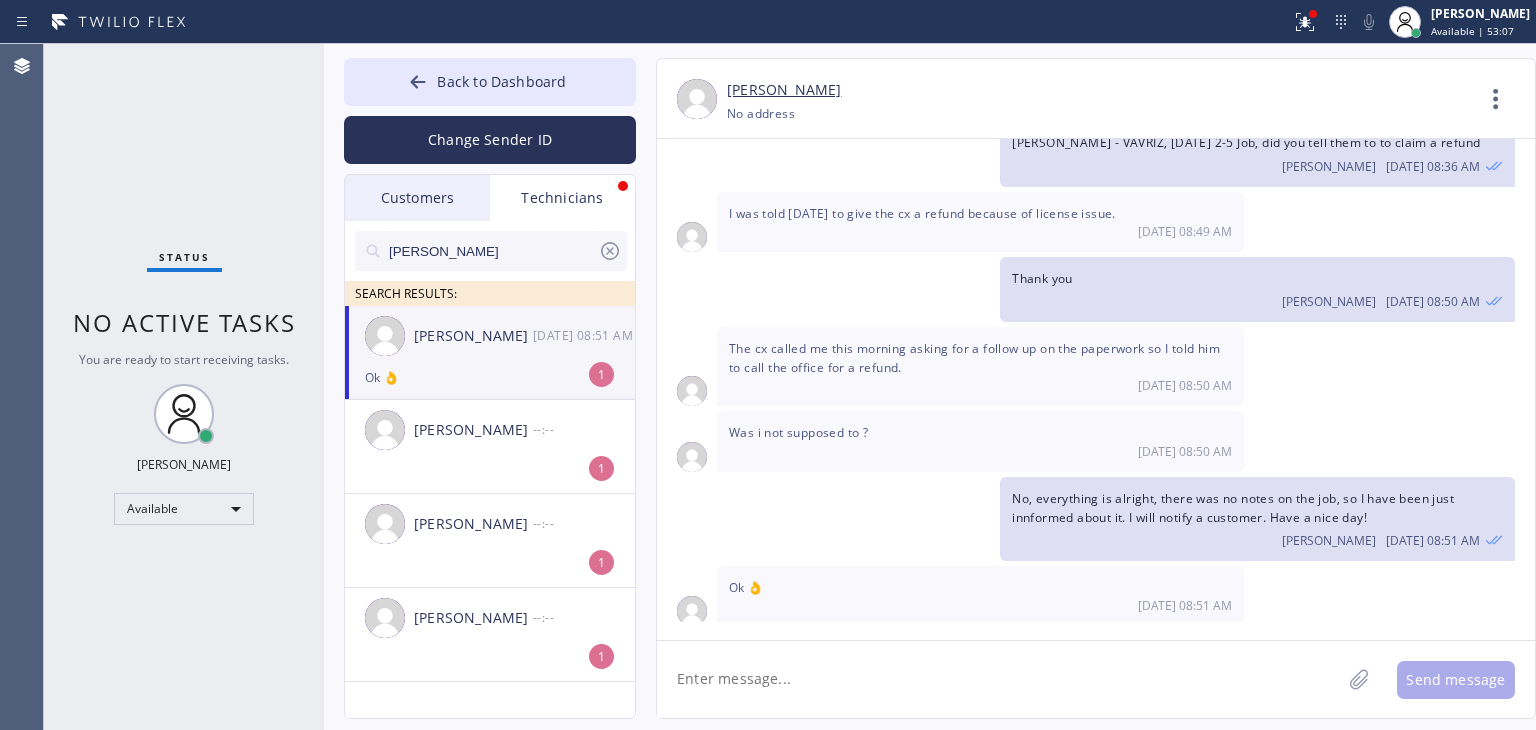 click on "[PERSON_NAME]" at bounding box center [473, 336] 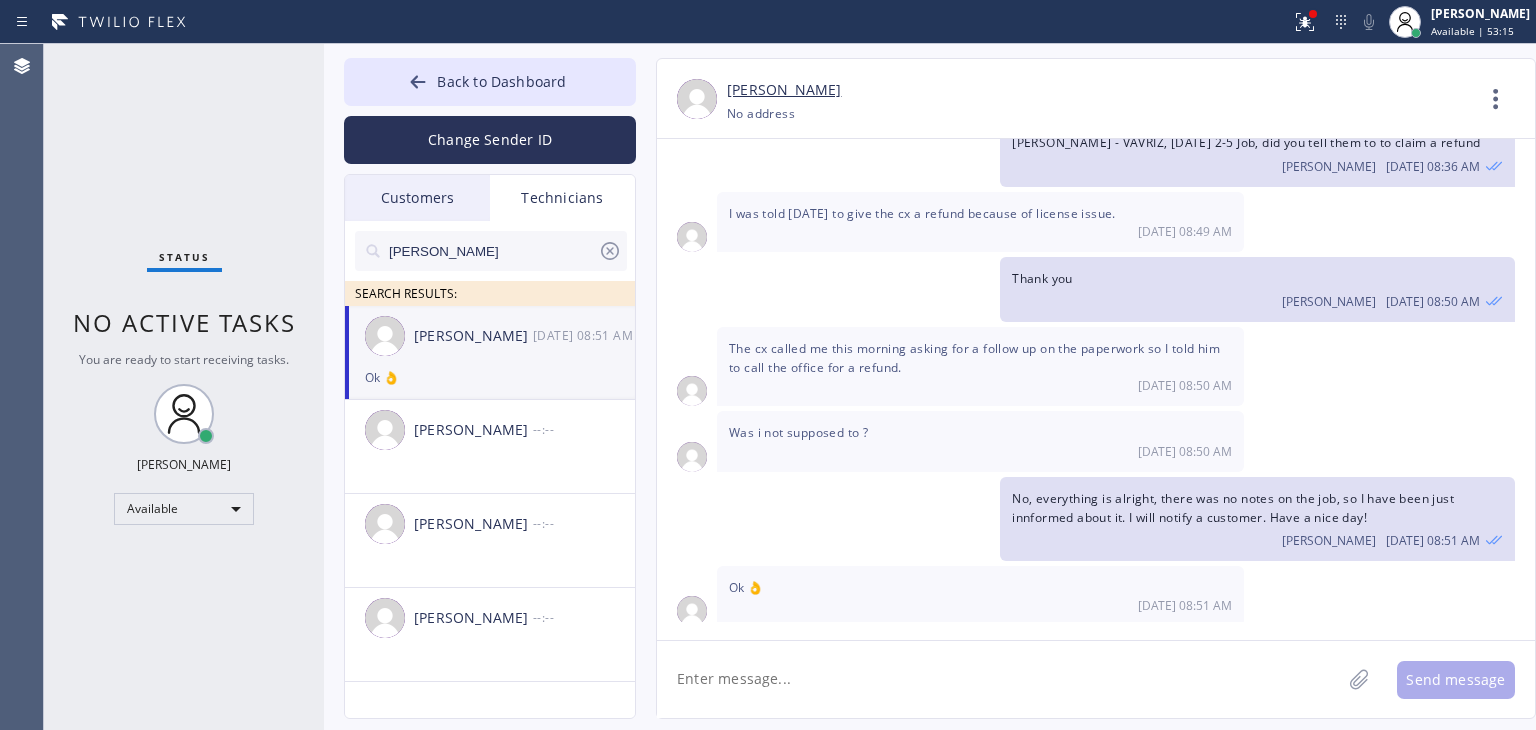 click on "Customers" at bounding box center [417, 198] 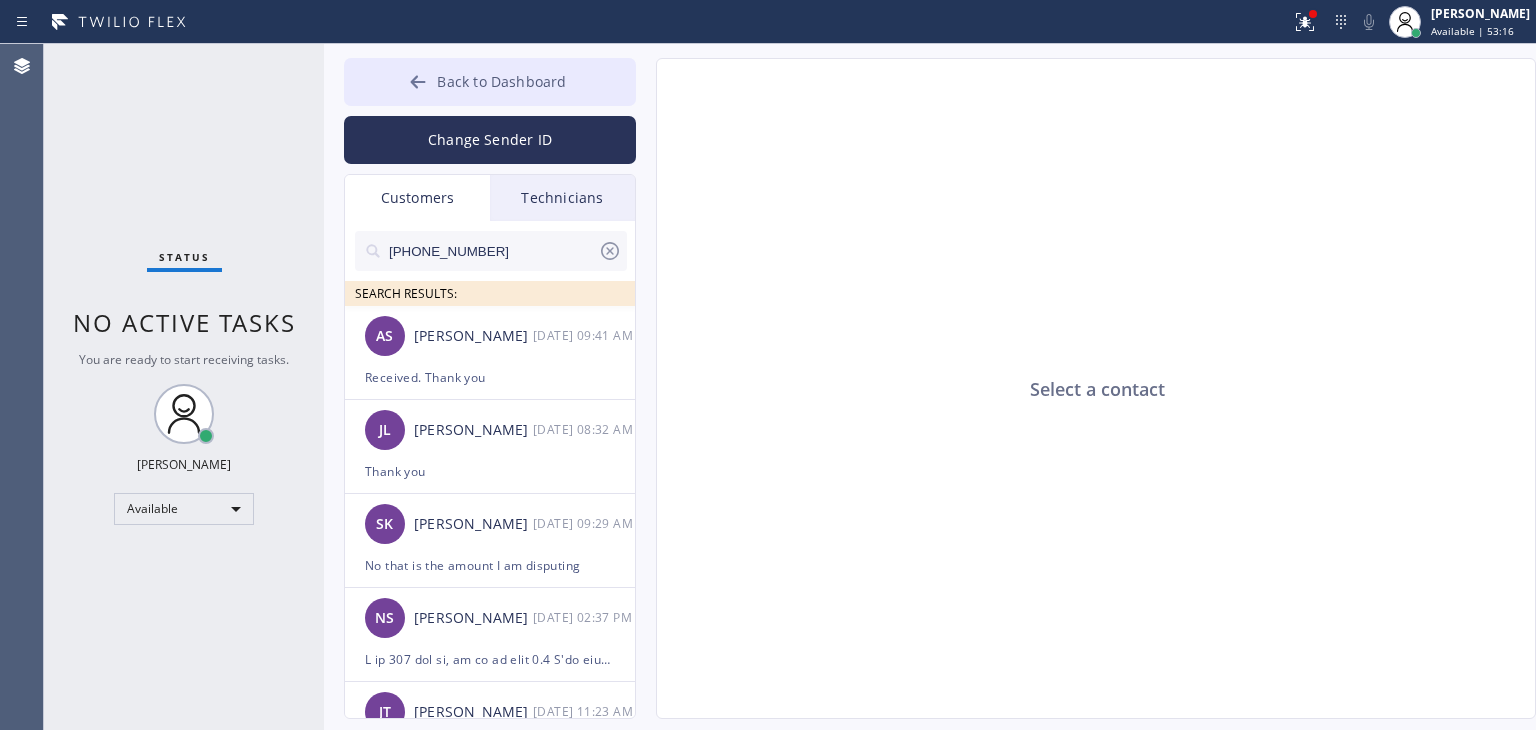 click on "Back to Dashboard" at bounding box center [501, 81] 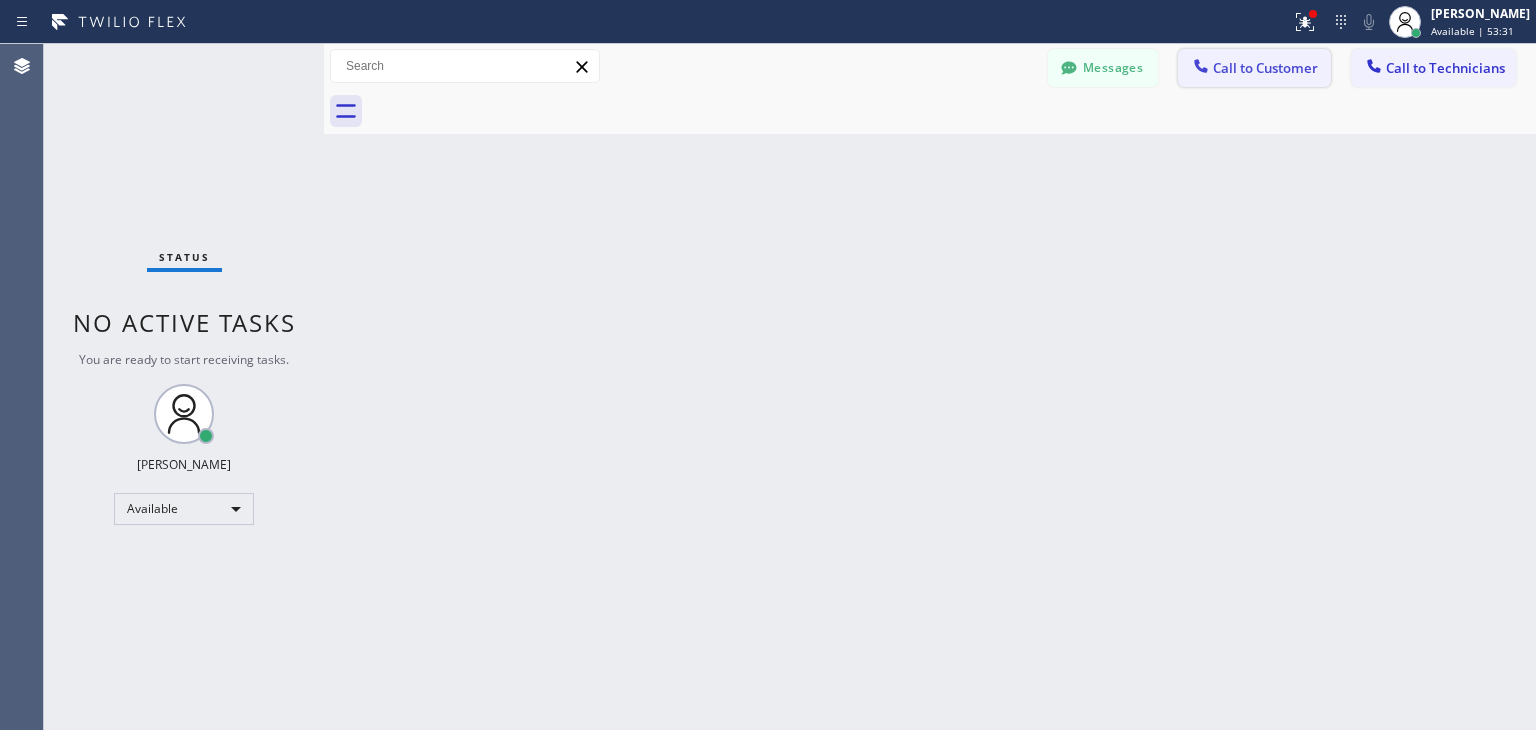 click on "Call to Customer" at bounding box center (1265, 68) 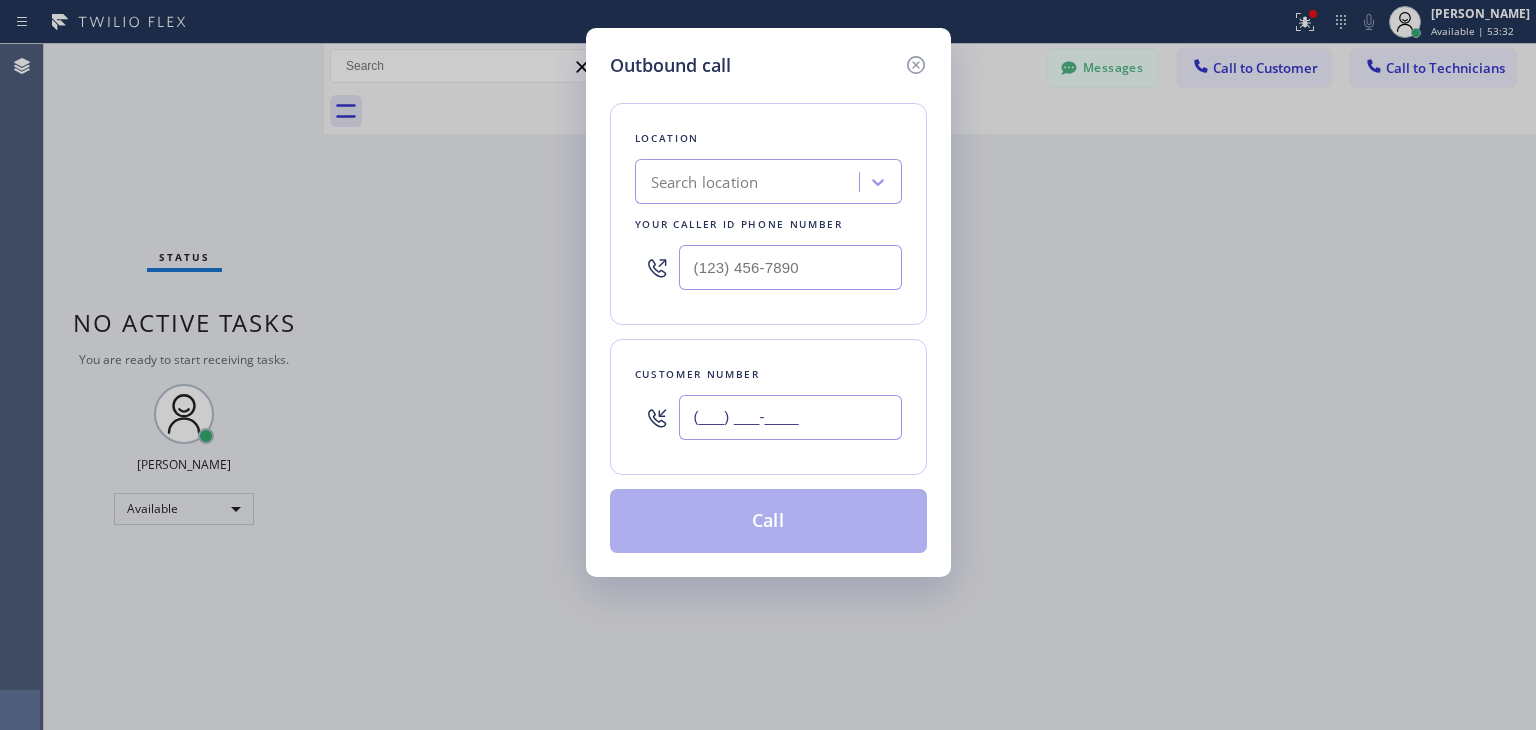 drag, startPoint x: 824, startPoint y: 407, endPoint x: 808, endPoint y: 381, distance: 30.528675 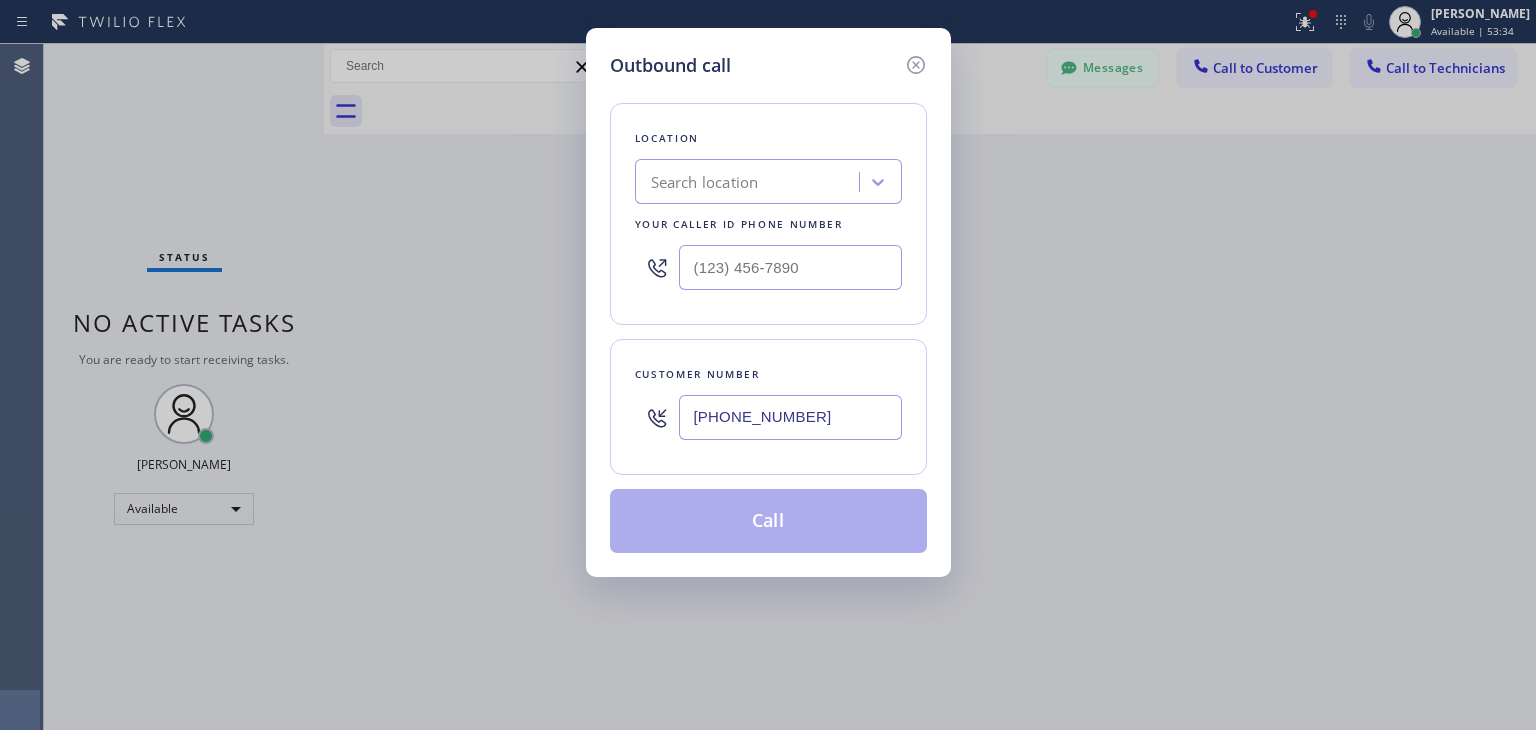 type on "[PHONE_NUMBER]" 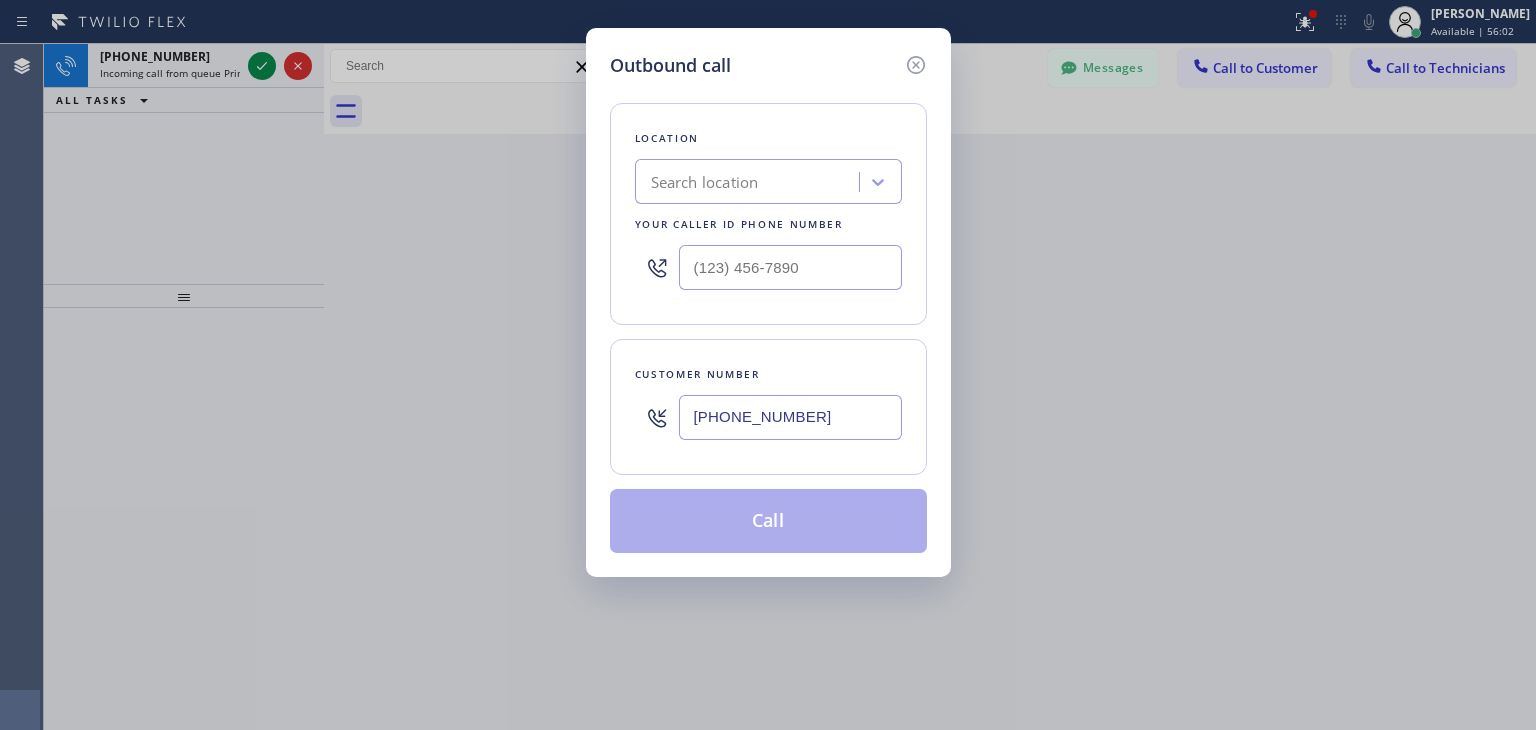 click 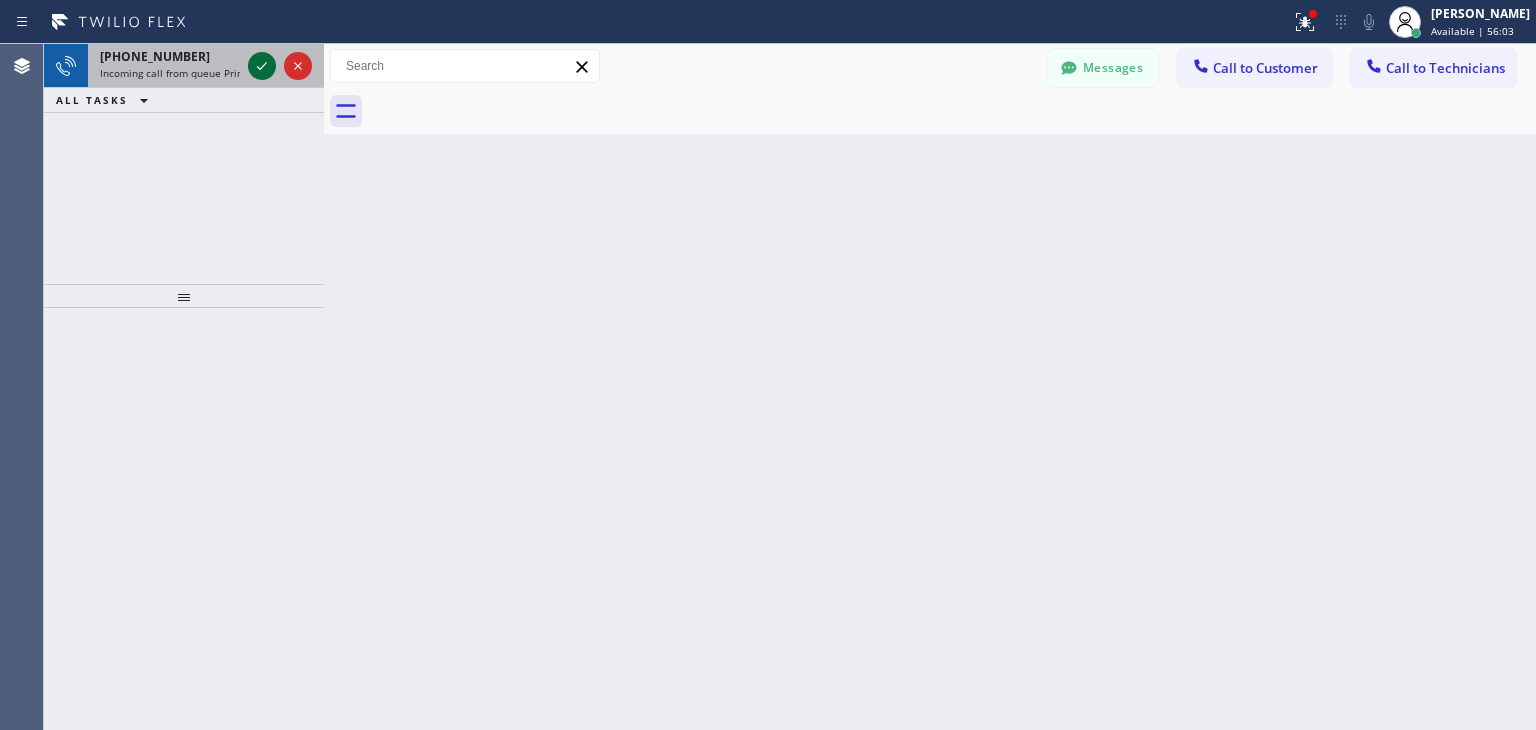 click 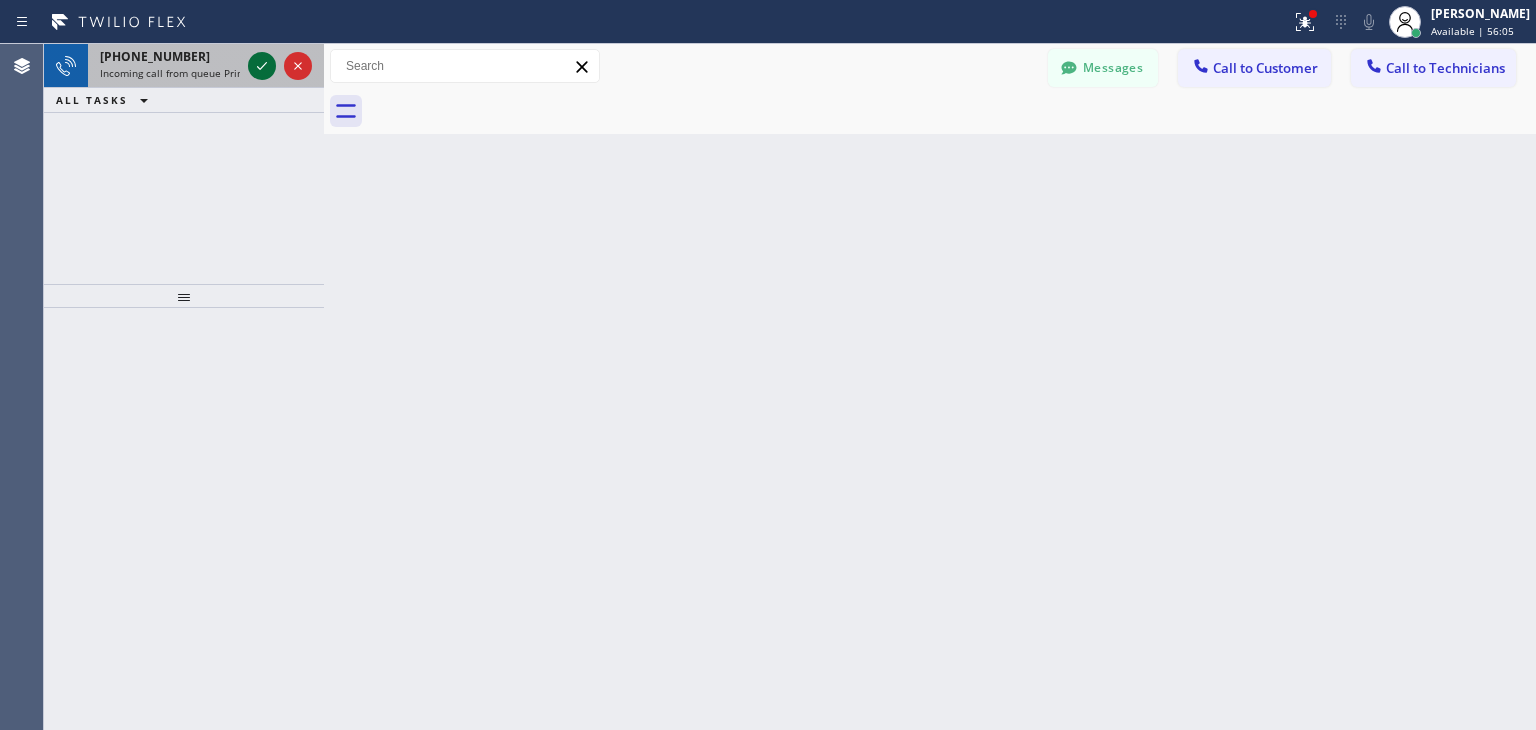 click 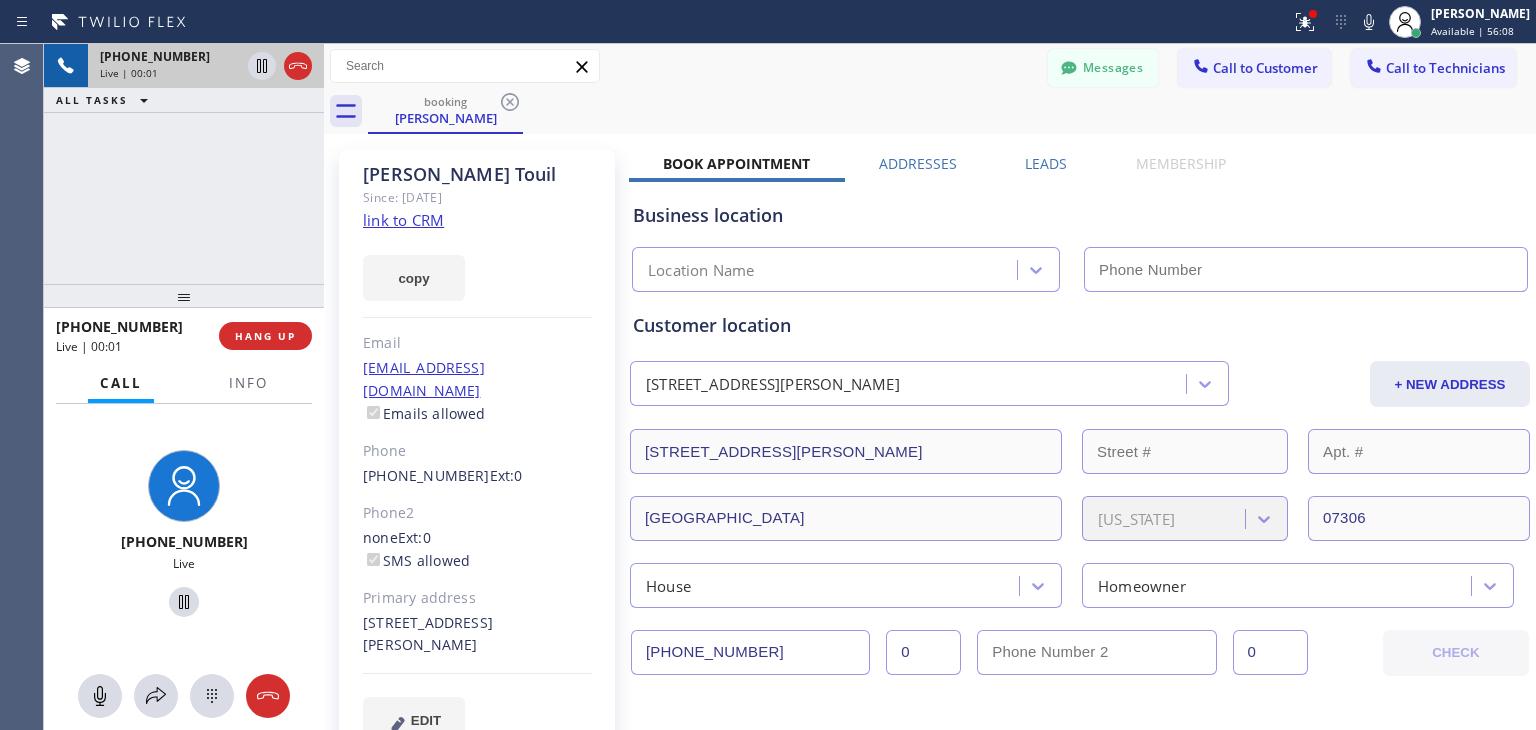 type on "[PHONE_NUMBER]" 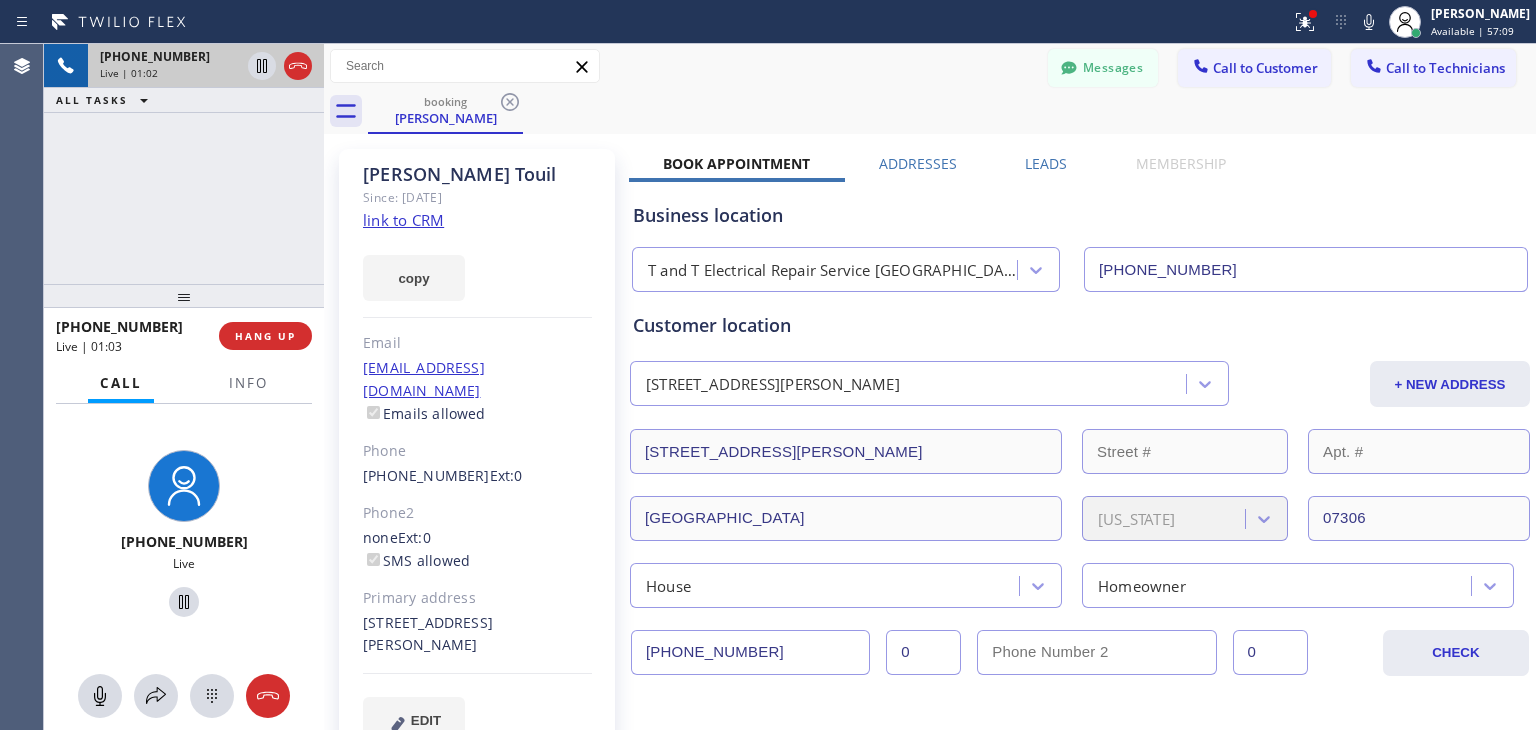 click on "booking [PERSON_NAME]" at bounding box center [952, 111] 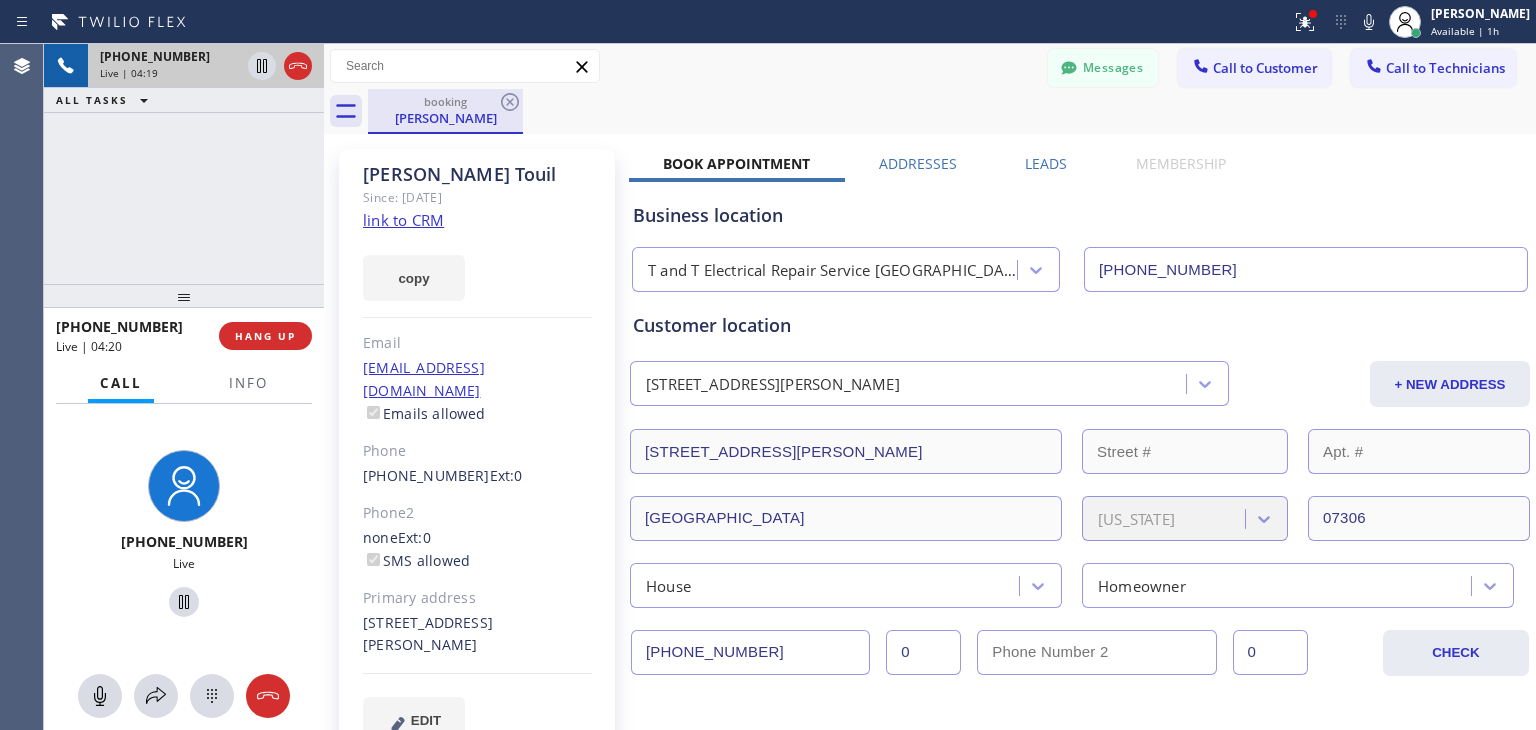 click on "booking [PERSON_NAME]" at bounding box center [445, 110] 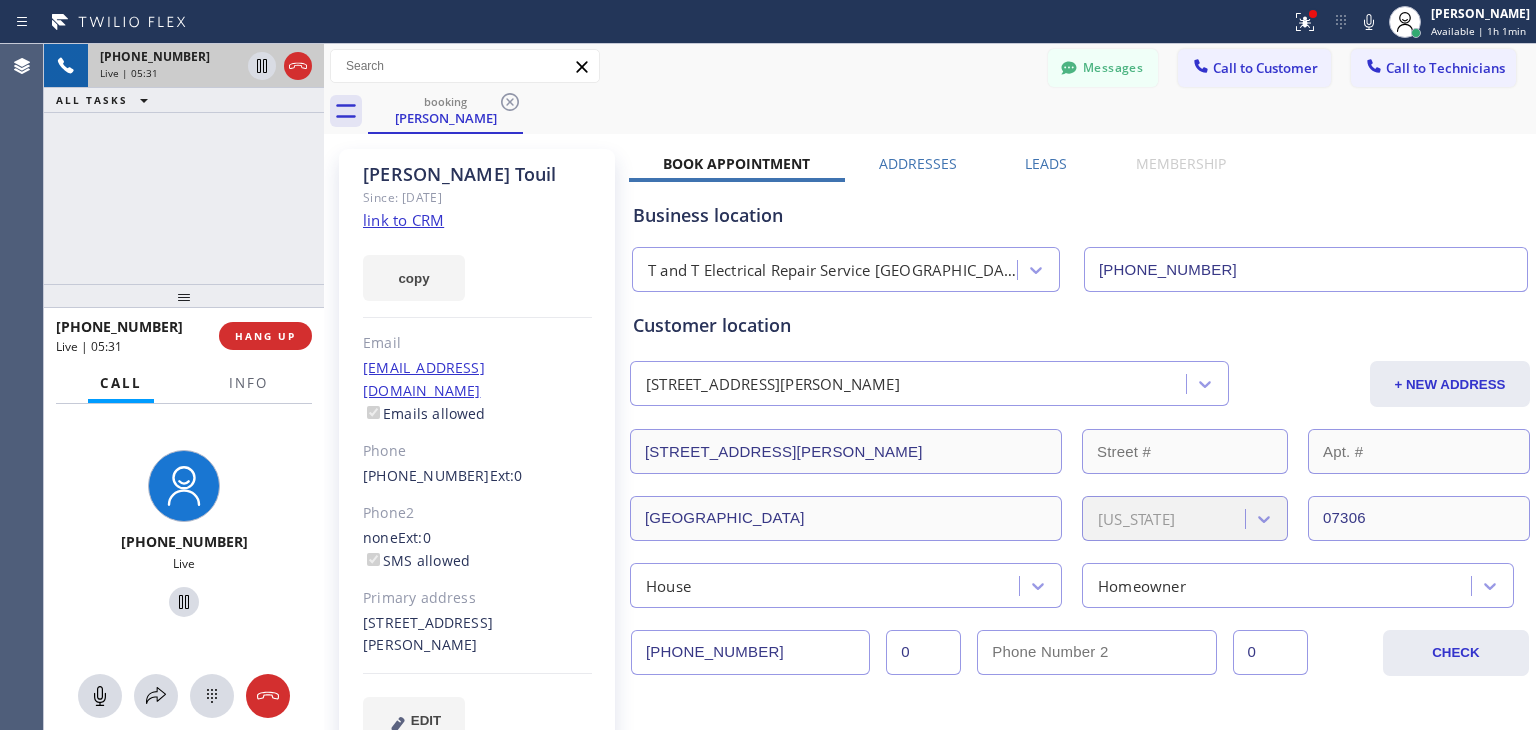 click on "booking [PERSON_NAME]" at bounding box center (952, 111) 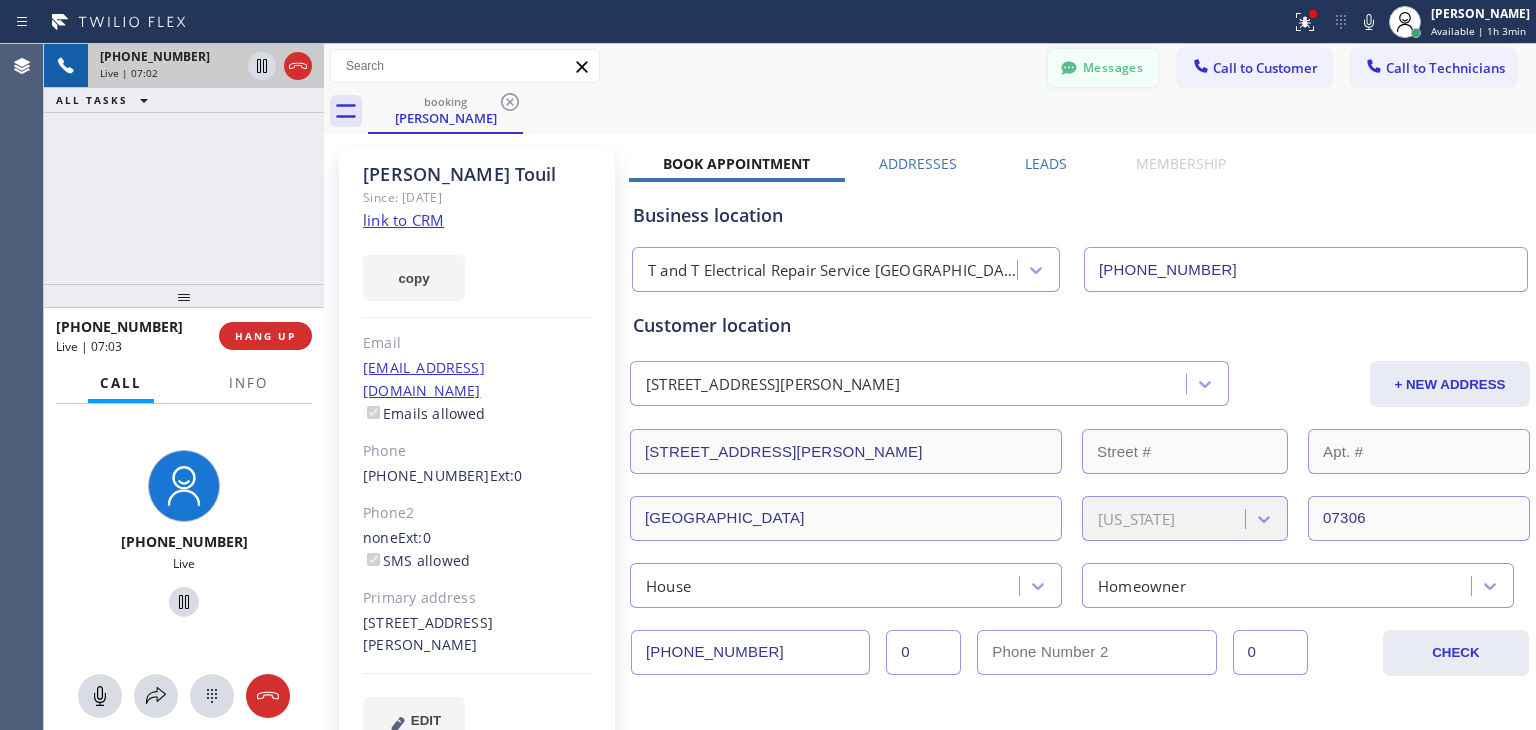 click at bounding box center (1069, 70) 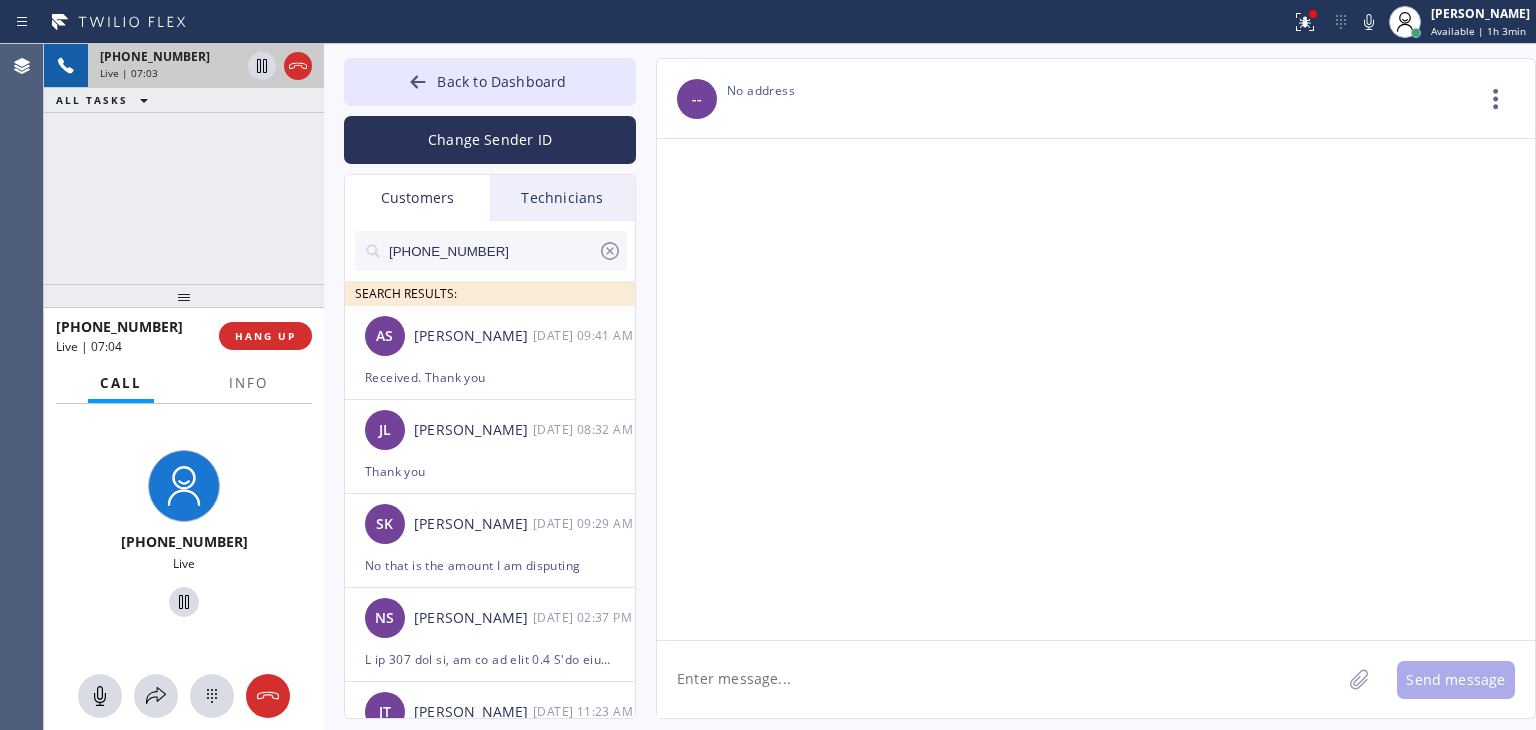 click on "Customers" at bounding box center [417, 198] 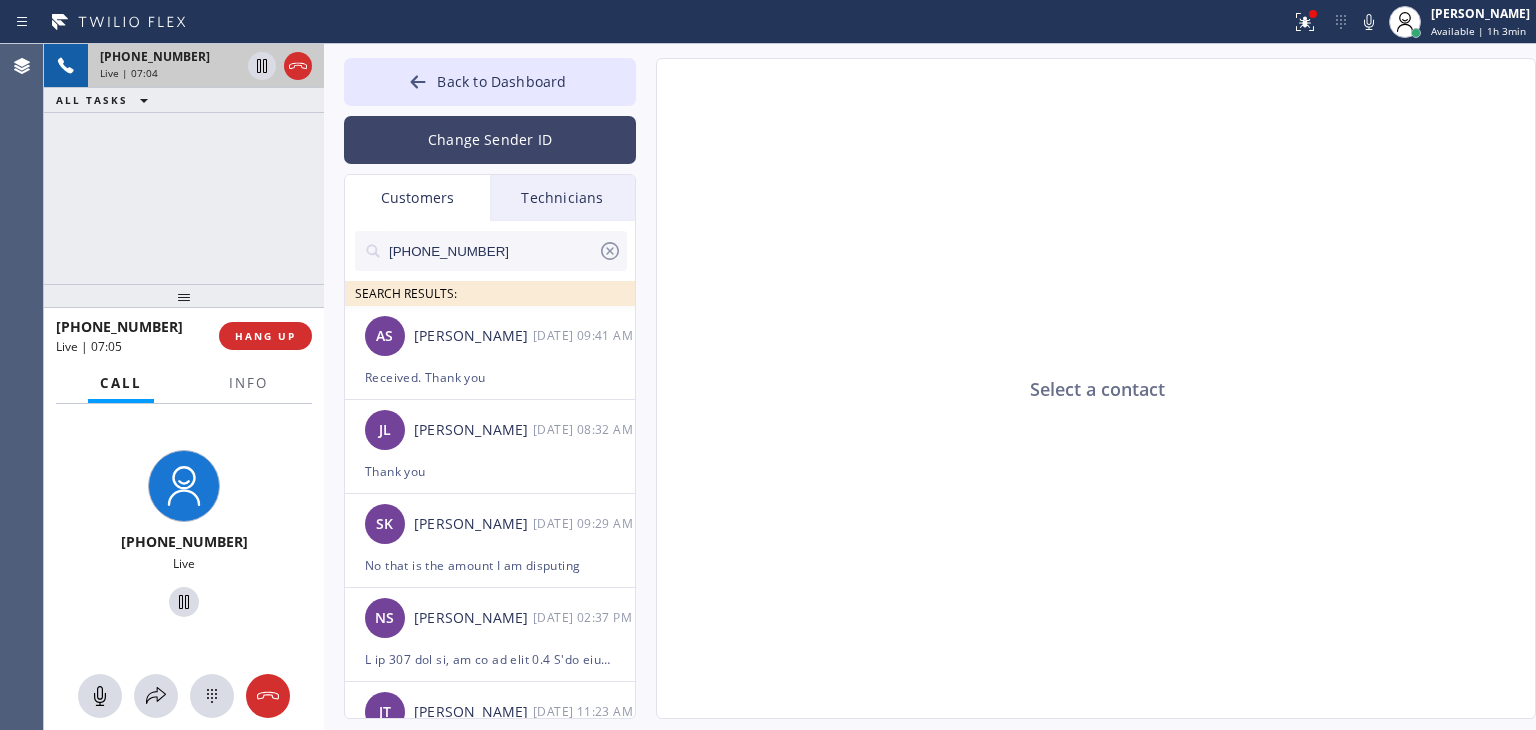 click on "Change Sender ID" at bounding box center [490, 140] 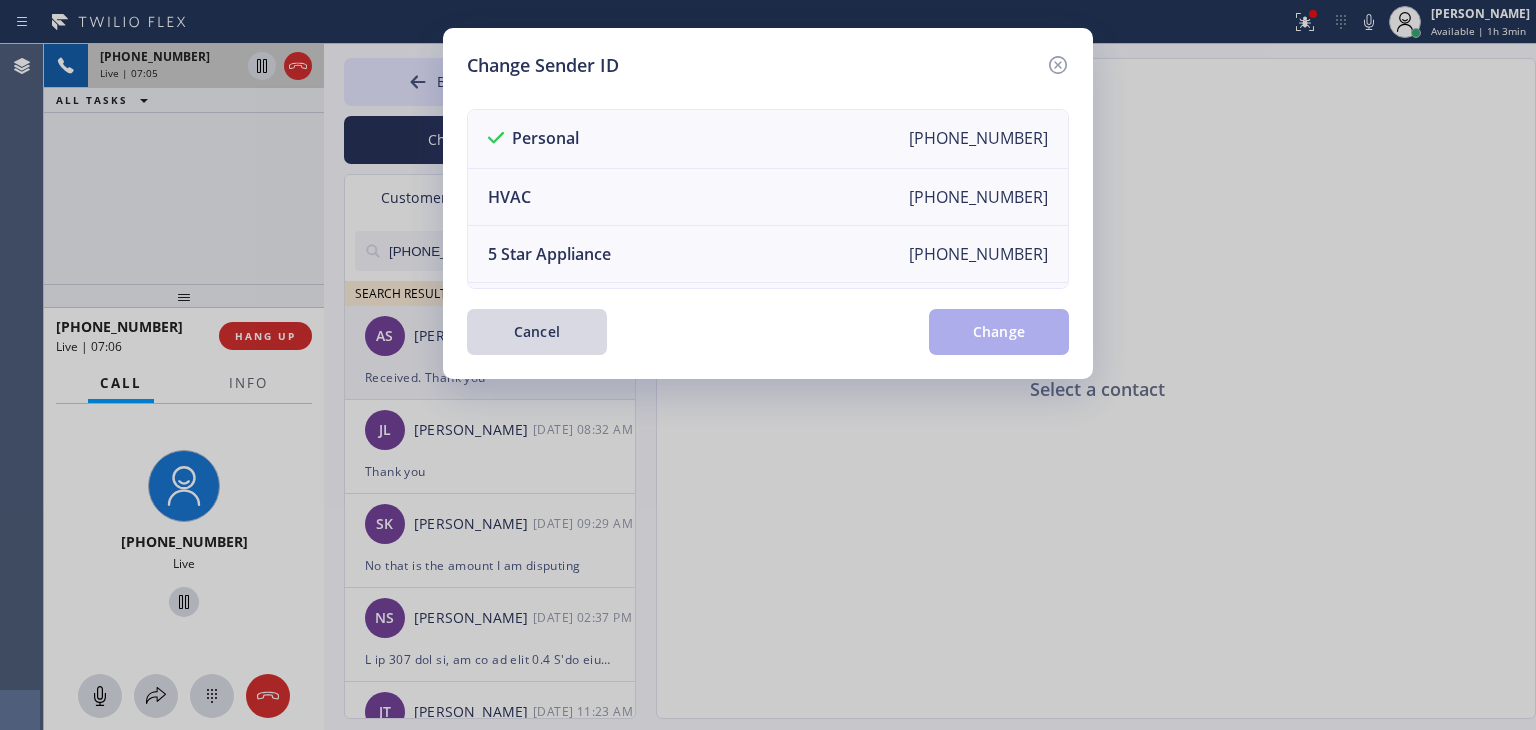 click on "Cancel" at bounding box center (537, 332) 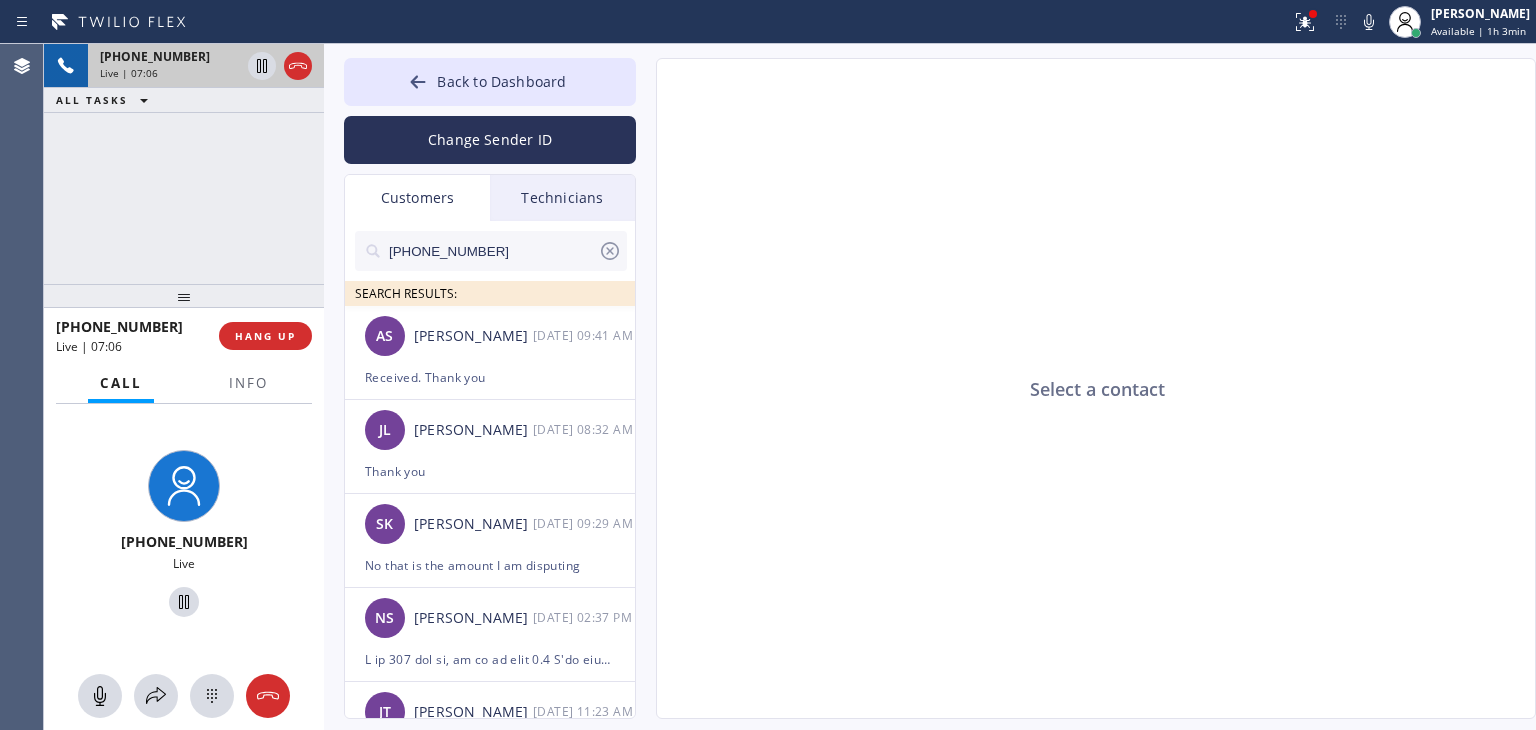 click at bounding box center [610, 255] 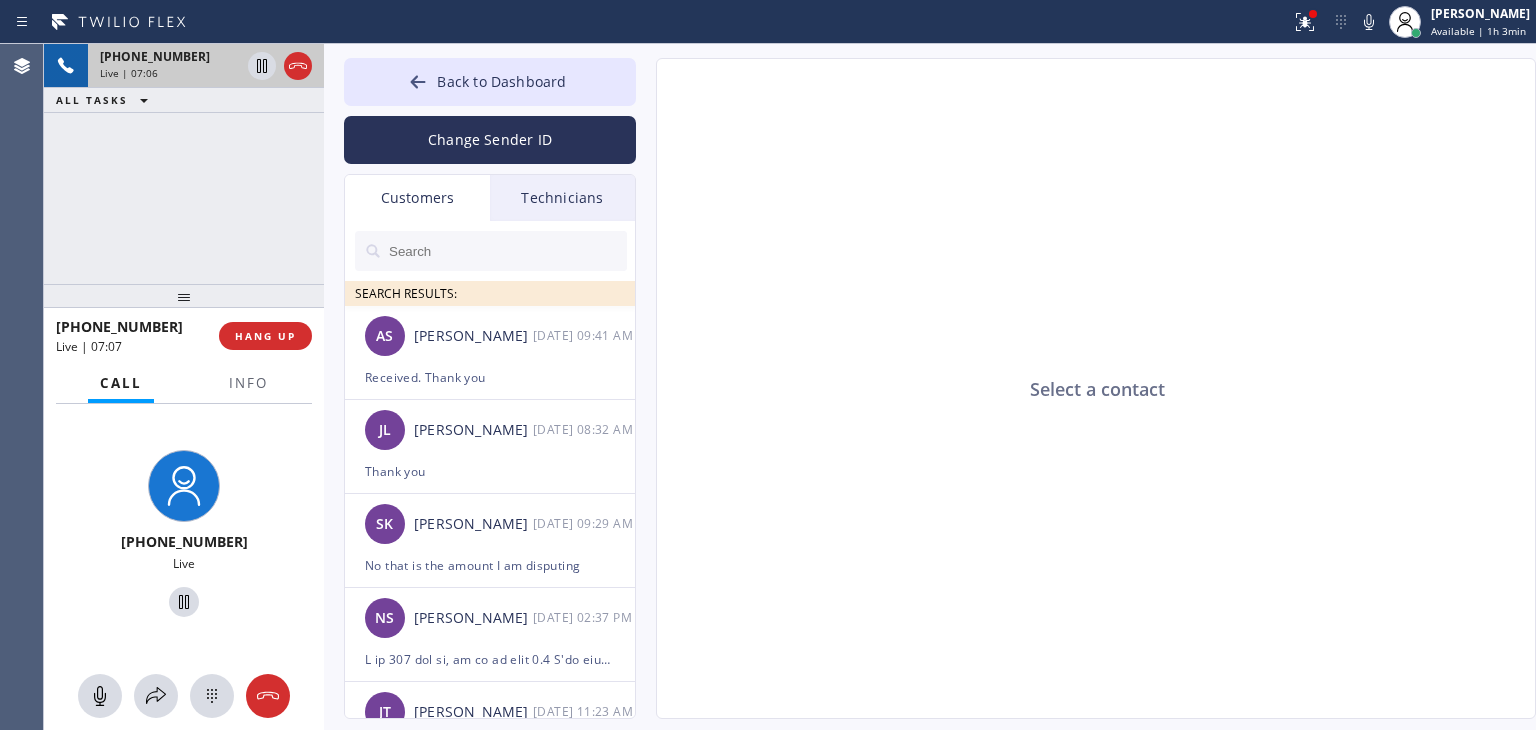 click on "Technicians" at bounding box center [562, 198] 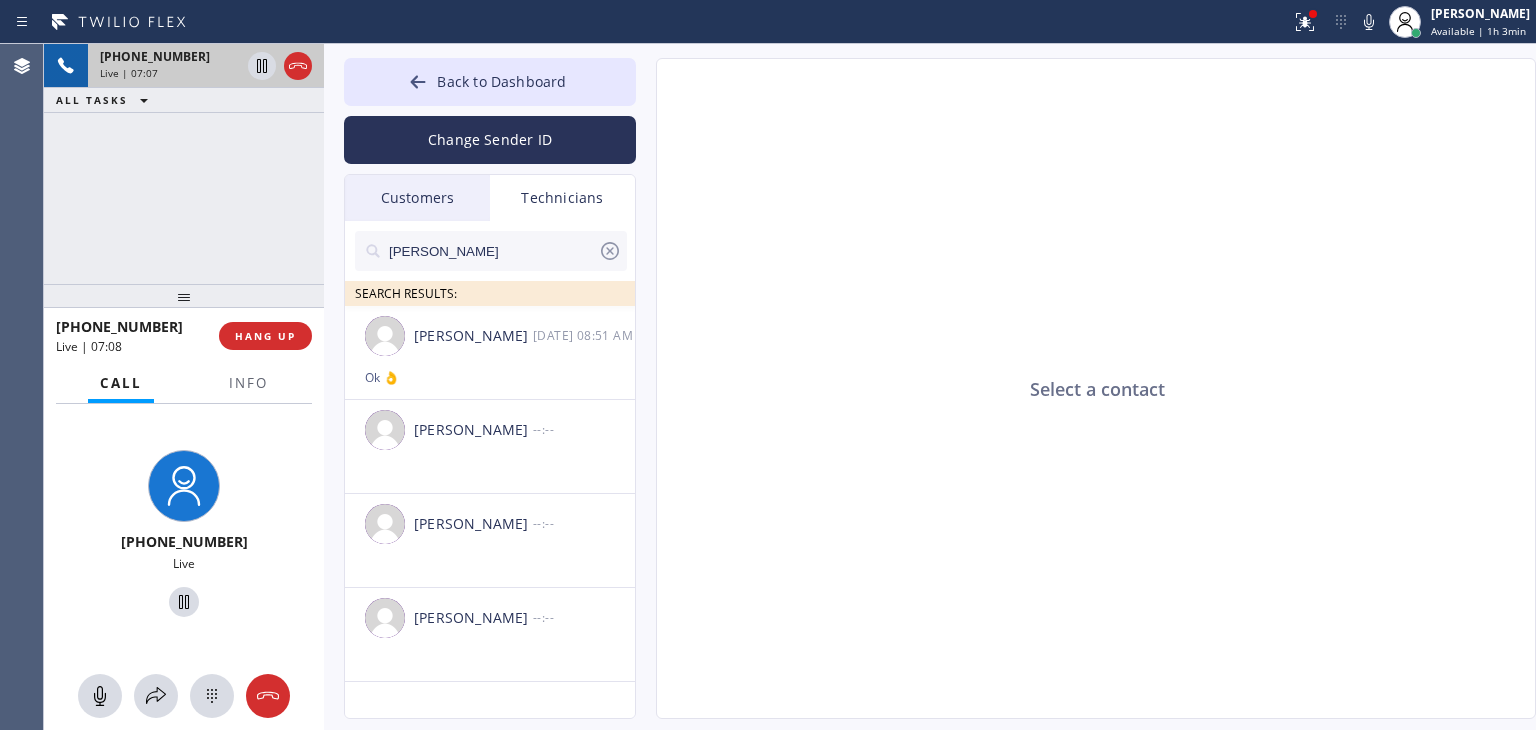 click on "Customers" at bounding box center (417, 198) 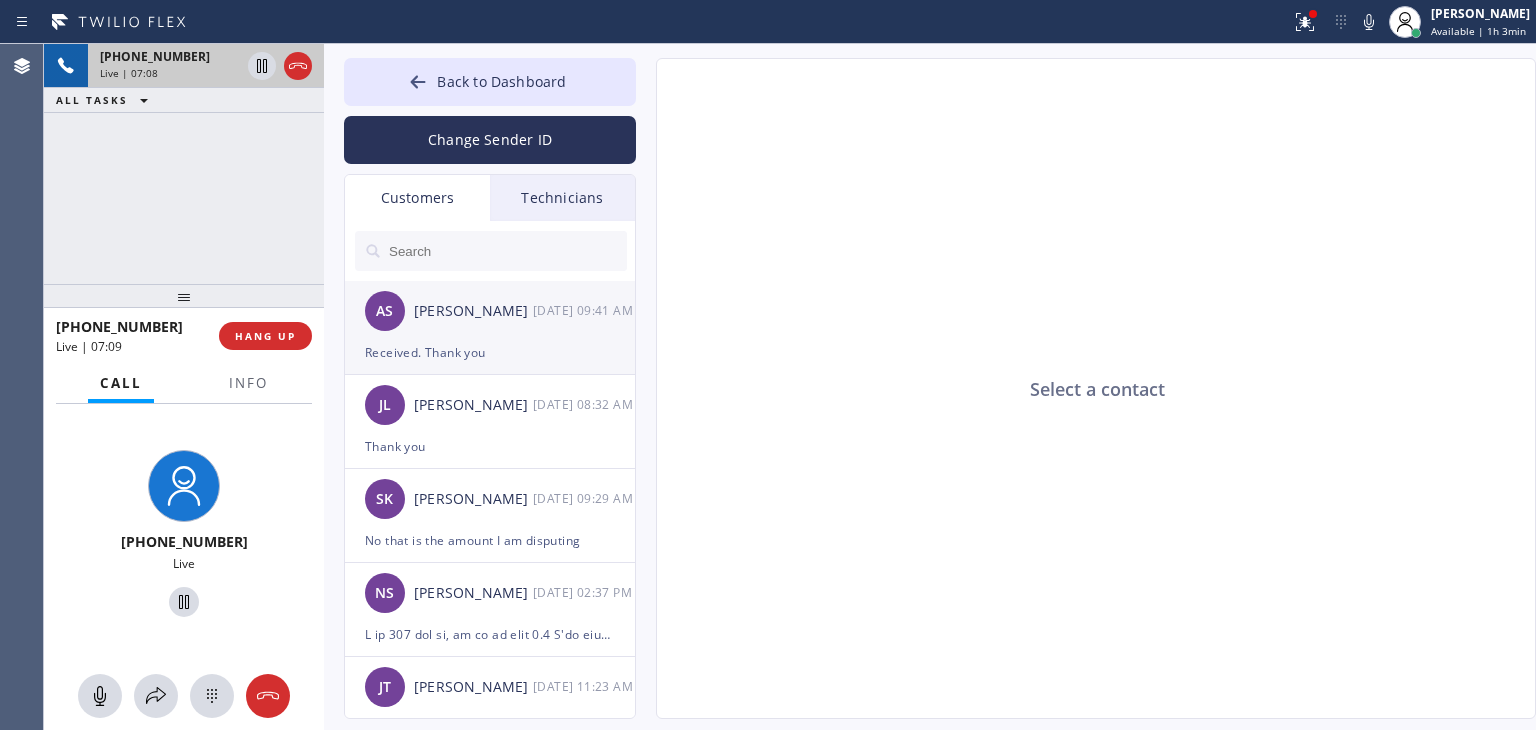 click on "[DATE] 09:41 AM" at bounding box center (585, 310) 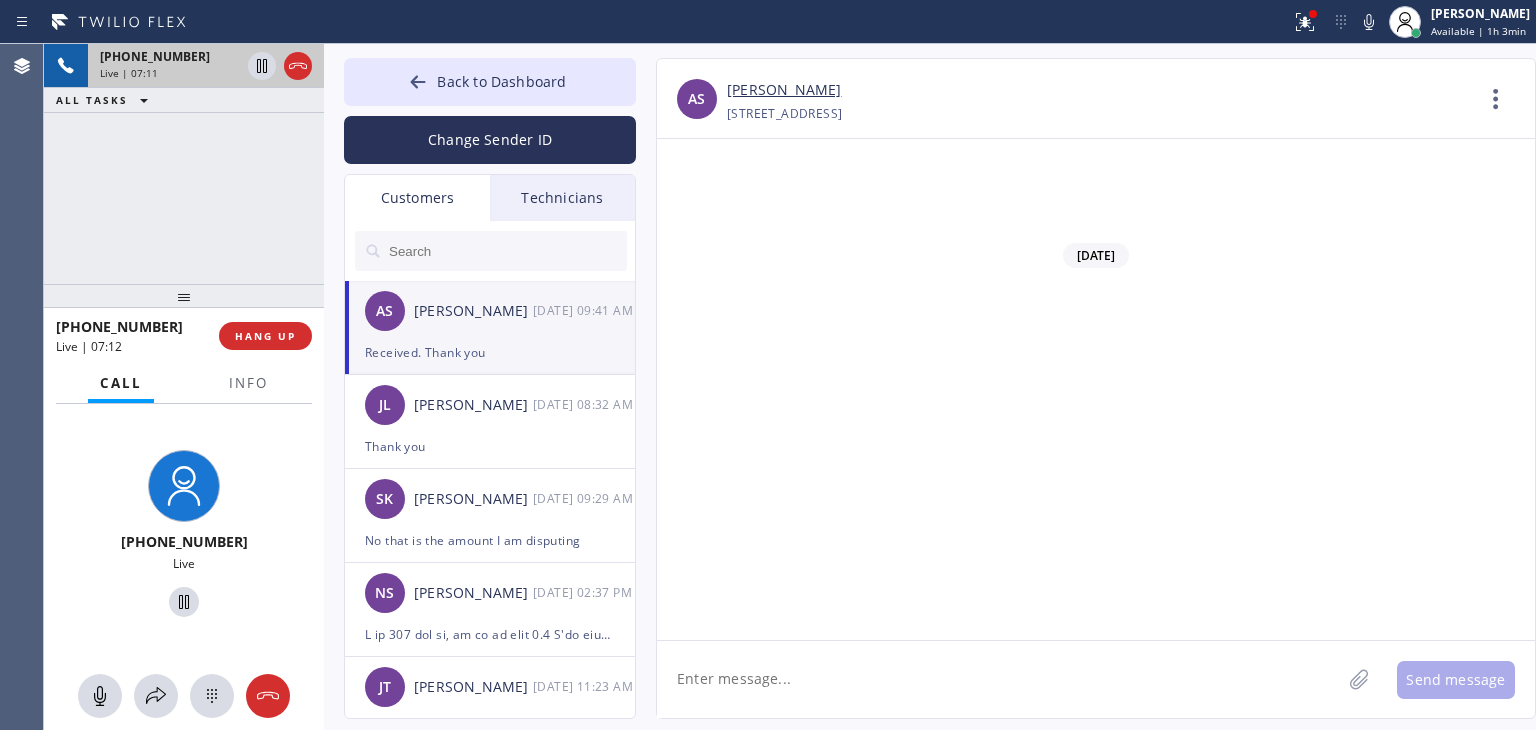 click on "AS [PERSON_NAME] [DATE] 09:41 AM Received. Thank you" 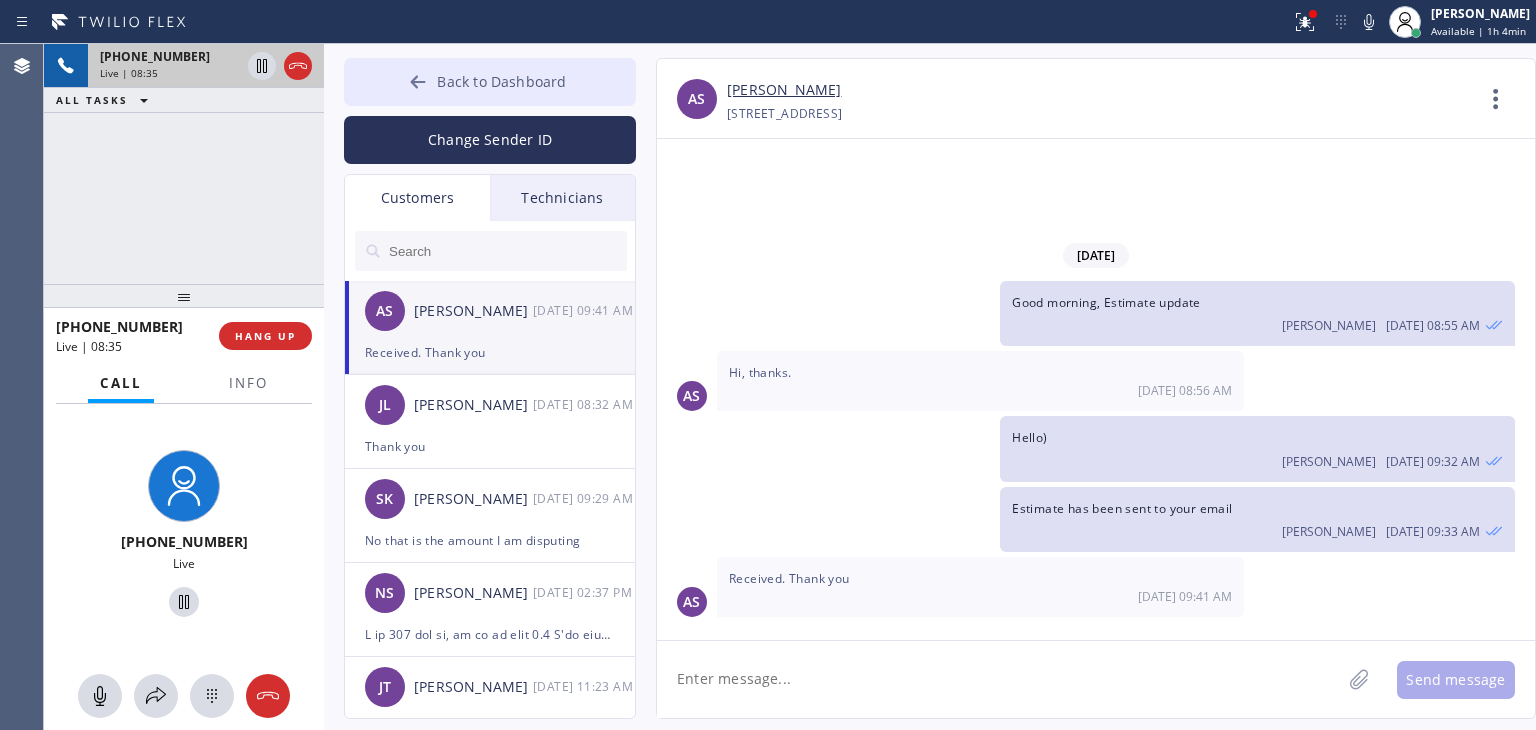 click on "Back to Dashboard" at bounding box center [490, 82] 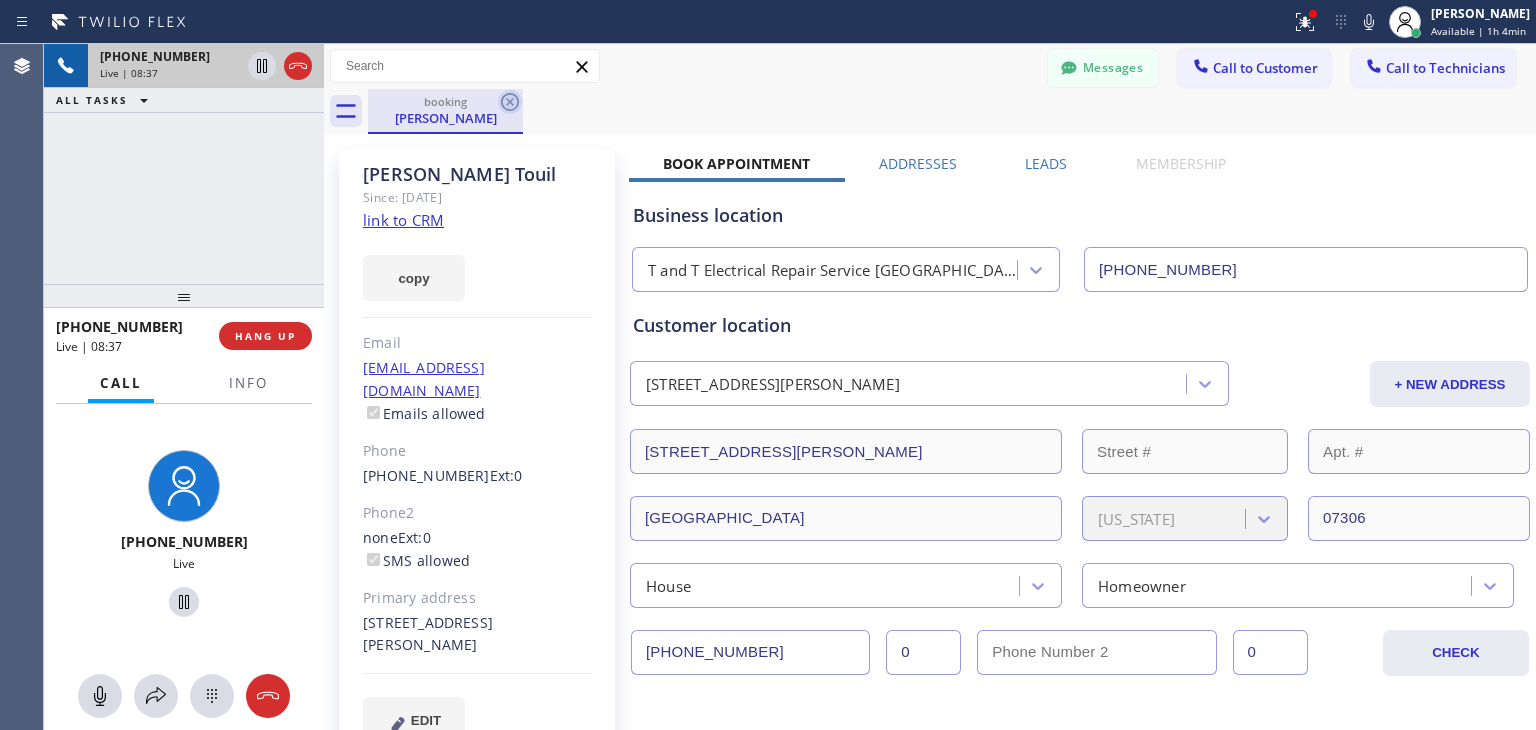 click 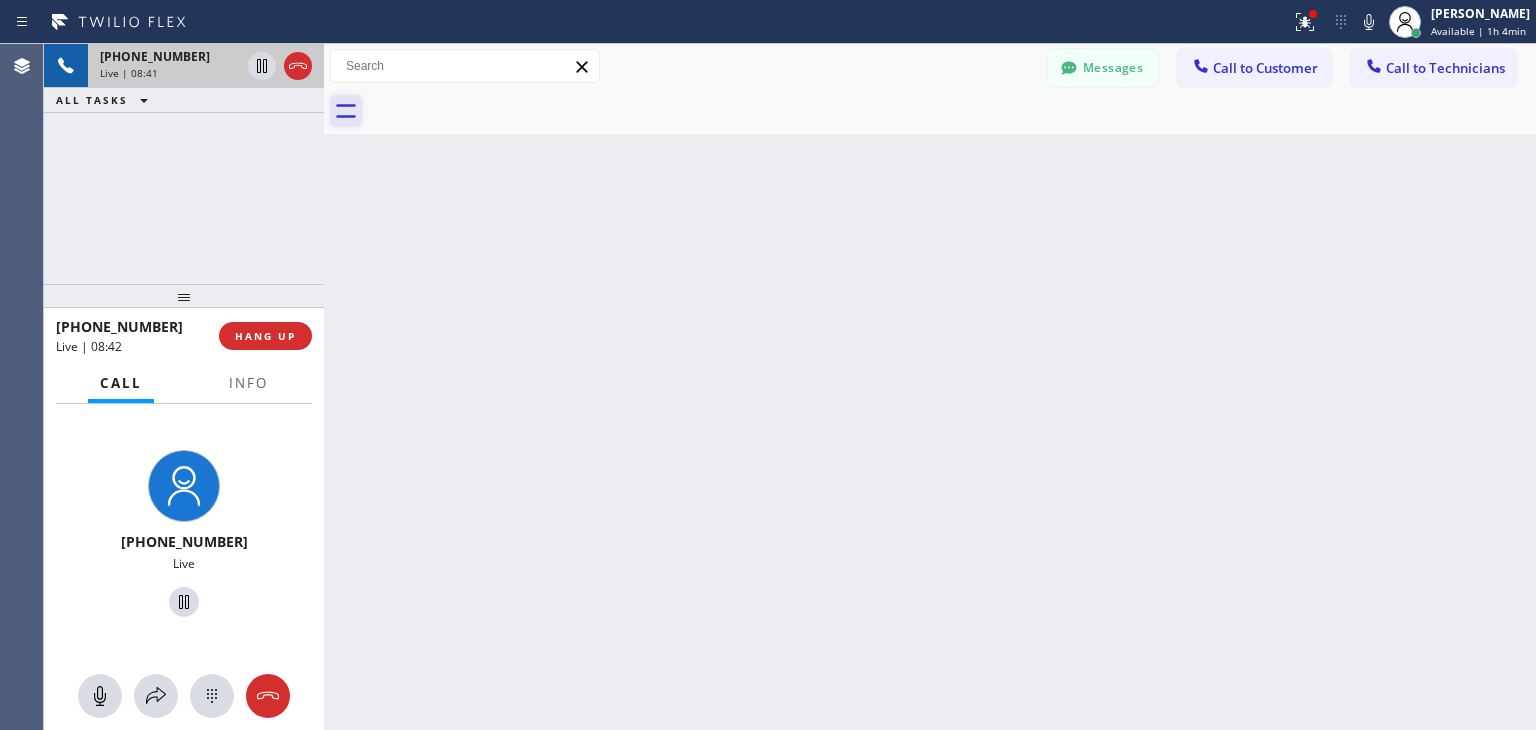 click 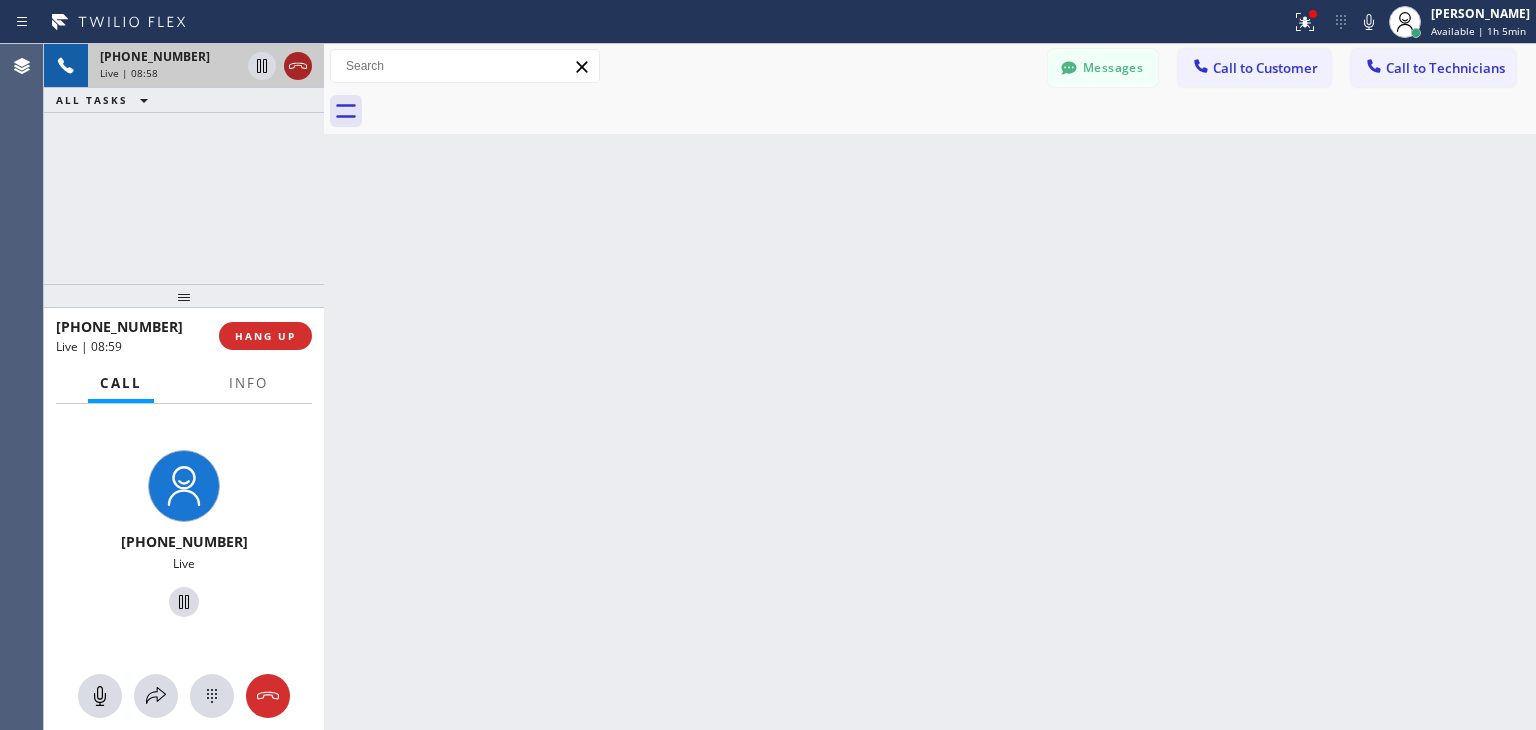 click 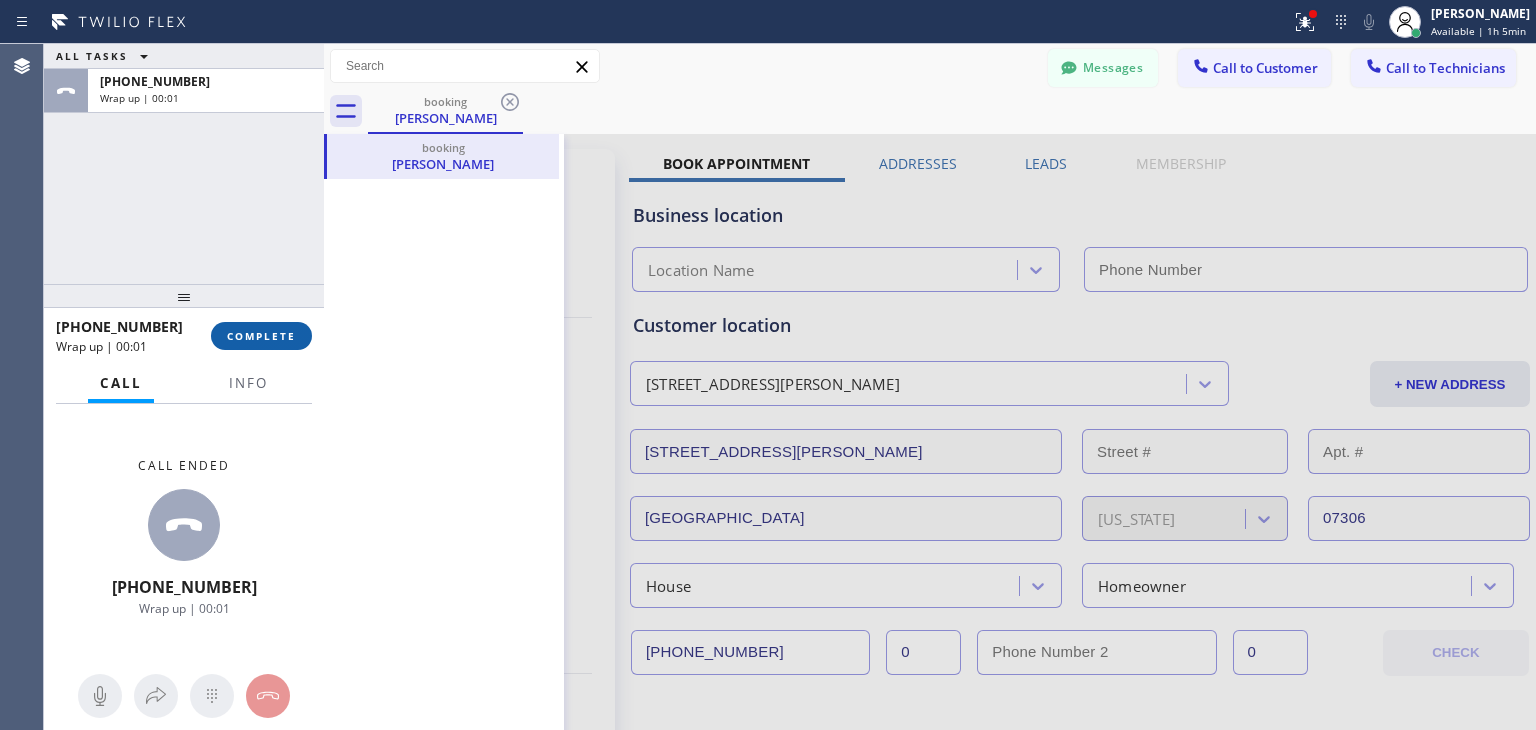 click on "COMPLETE" at bounding box center [261, 336] 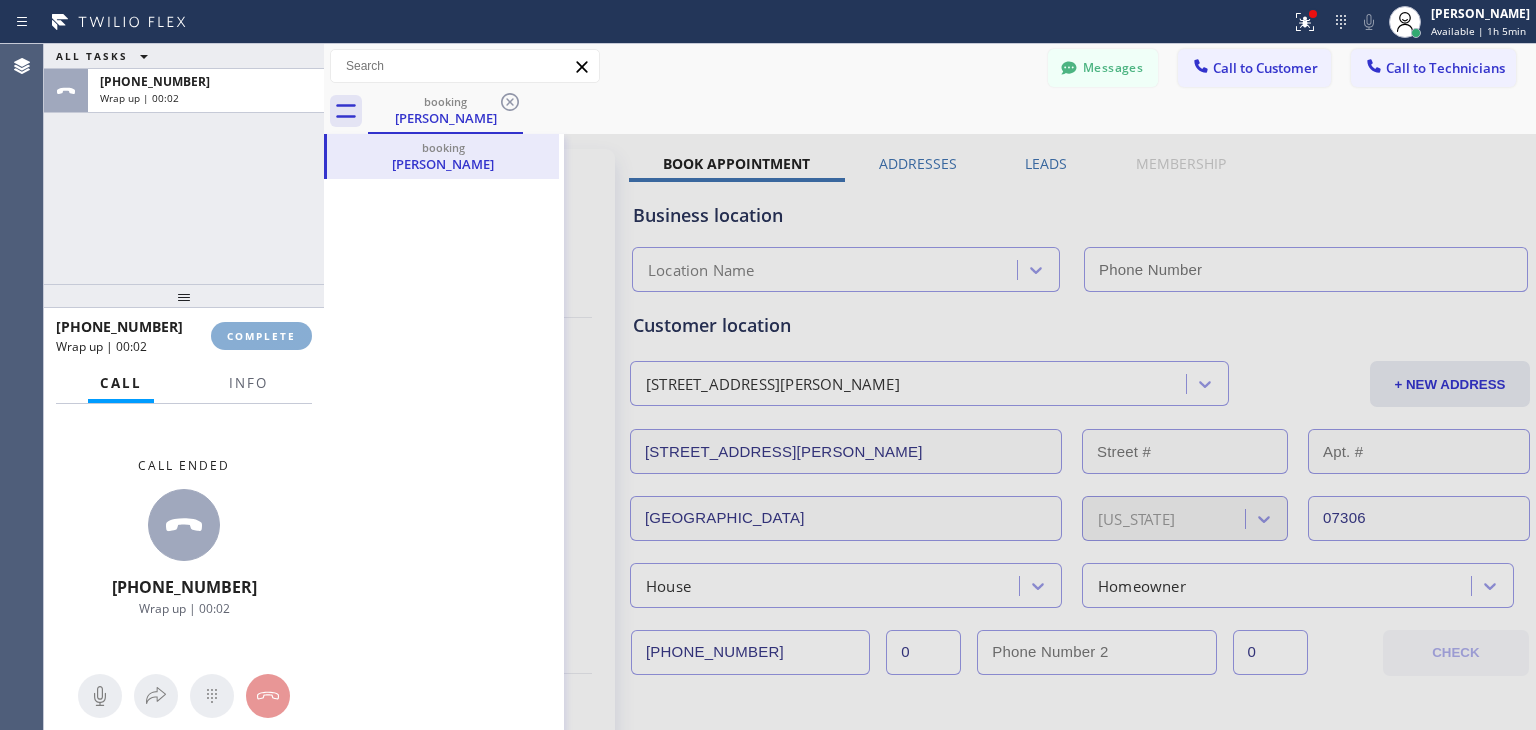 type on "[PHONE_NUMBER]" 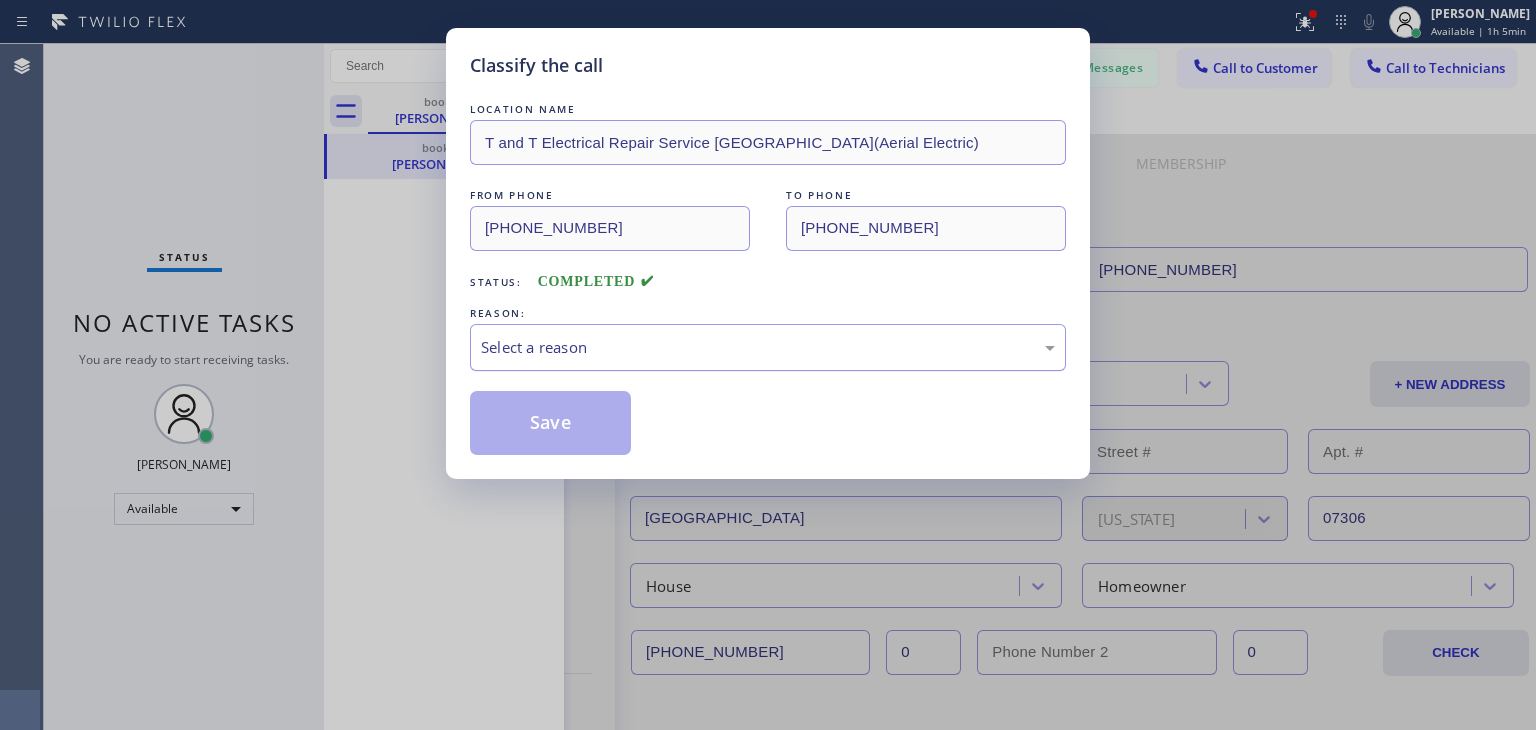 click on "Select a reason" at bounding box center [768, 347] 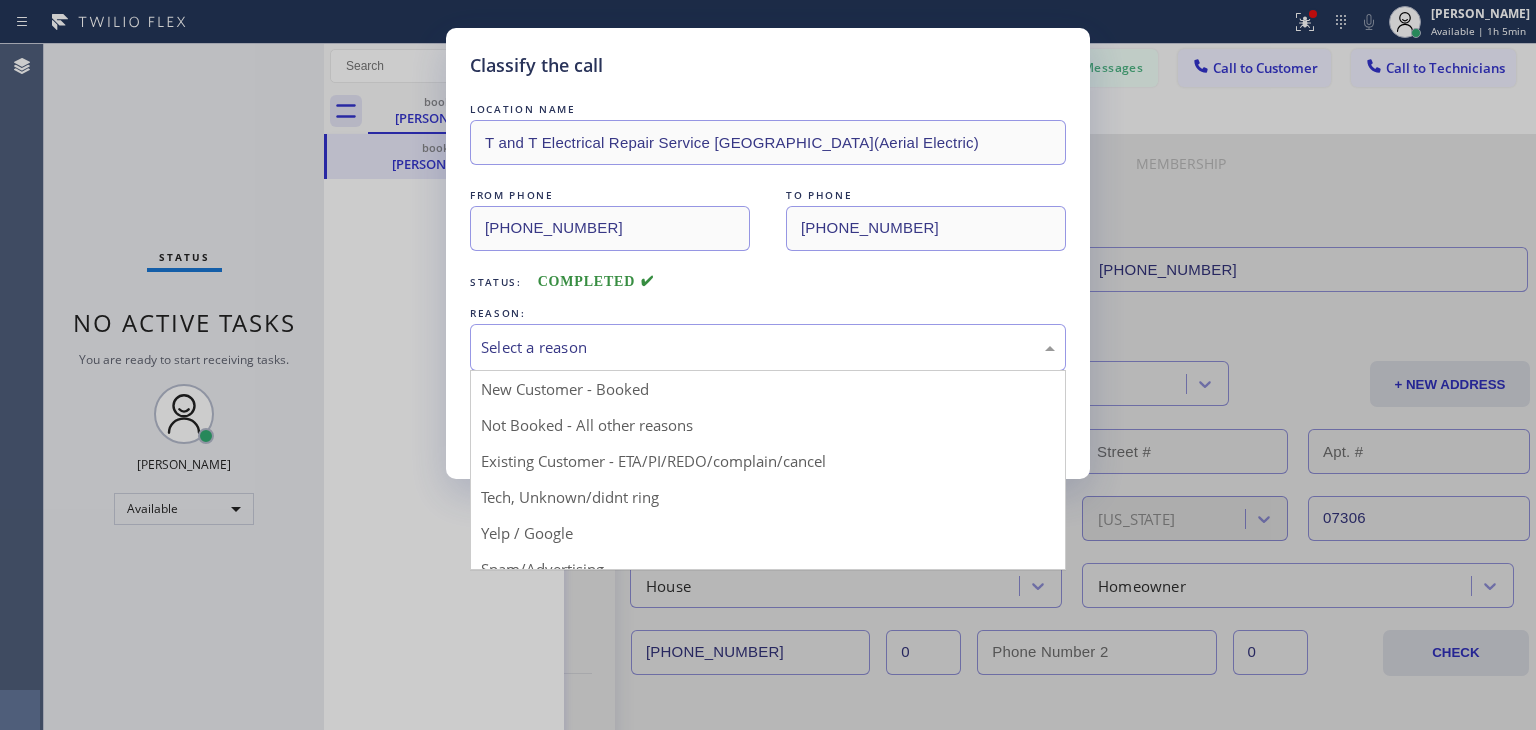 drag, startPoint x: 702, startPoint y: 452, endPoint x: 672, endPoint y: 437, distance: 33.54102 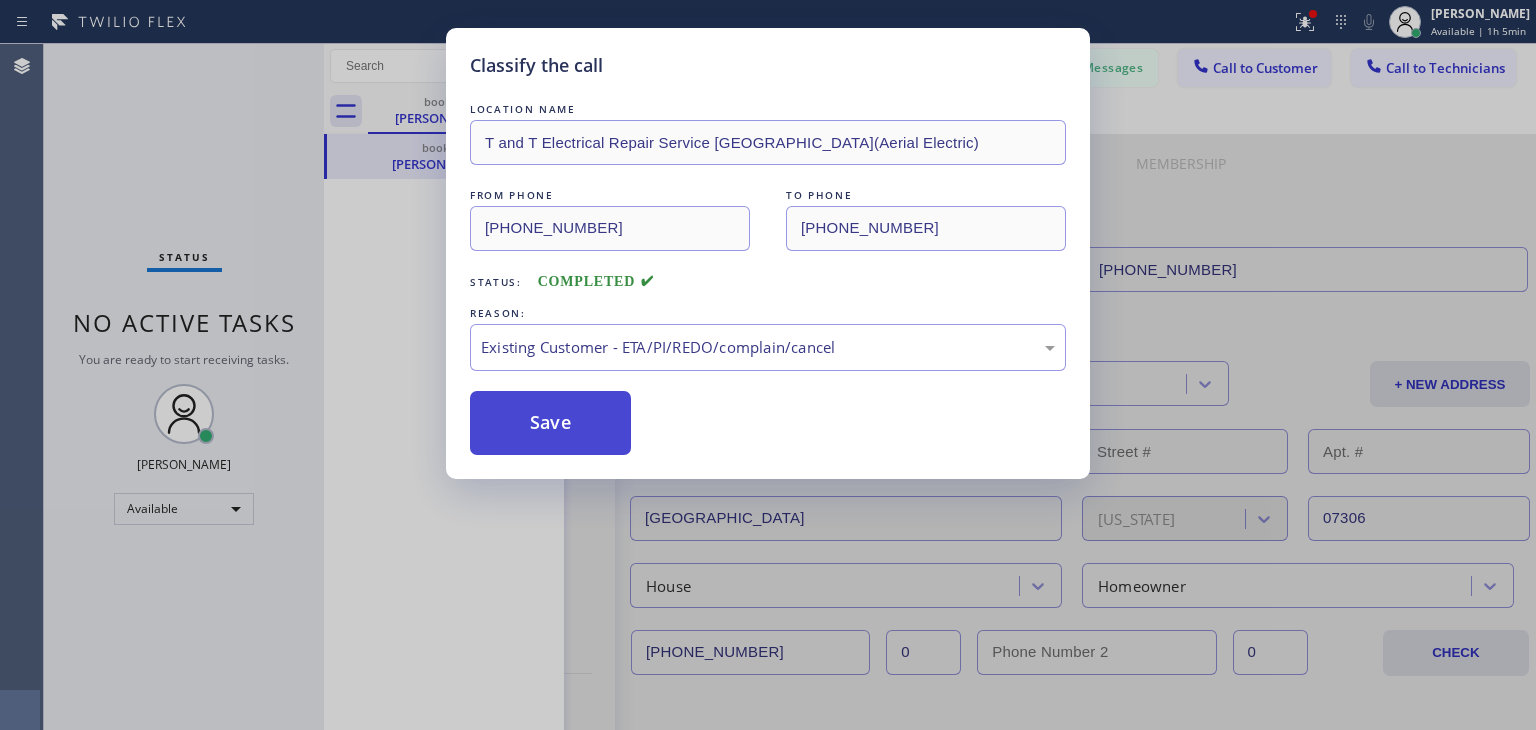 click on "Save" at bounding box center [550, 423] 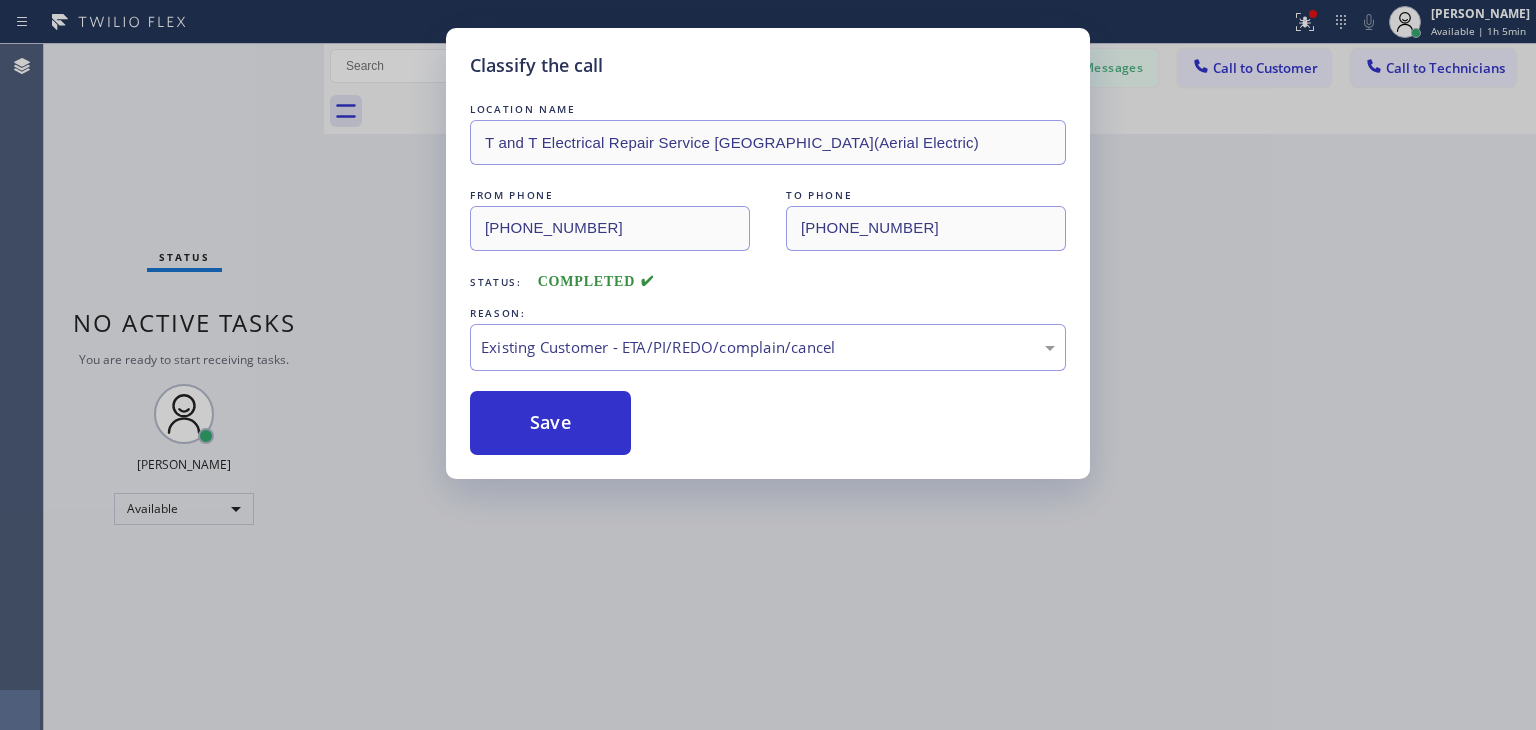 drag, startPoint x: 599, startPoint y: 427, endPoint x: 607, endPoint y: 374, distance: 53.600372 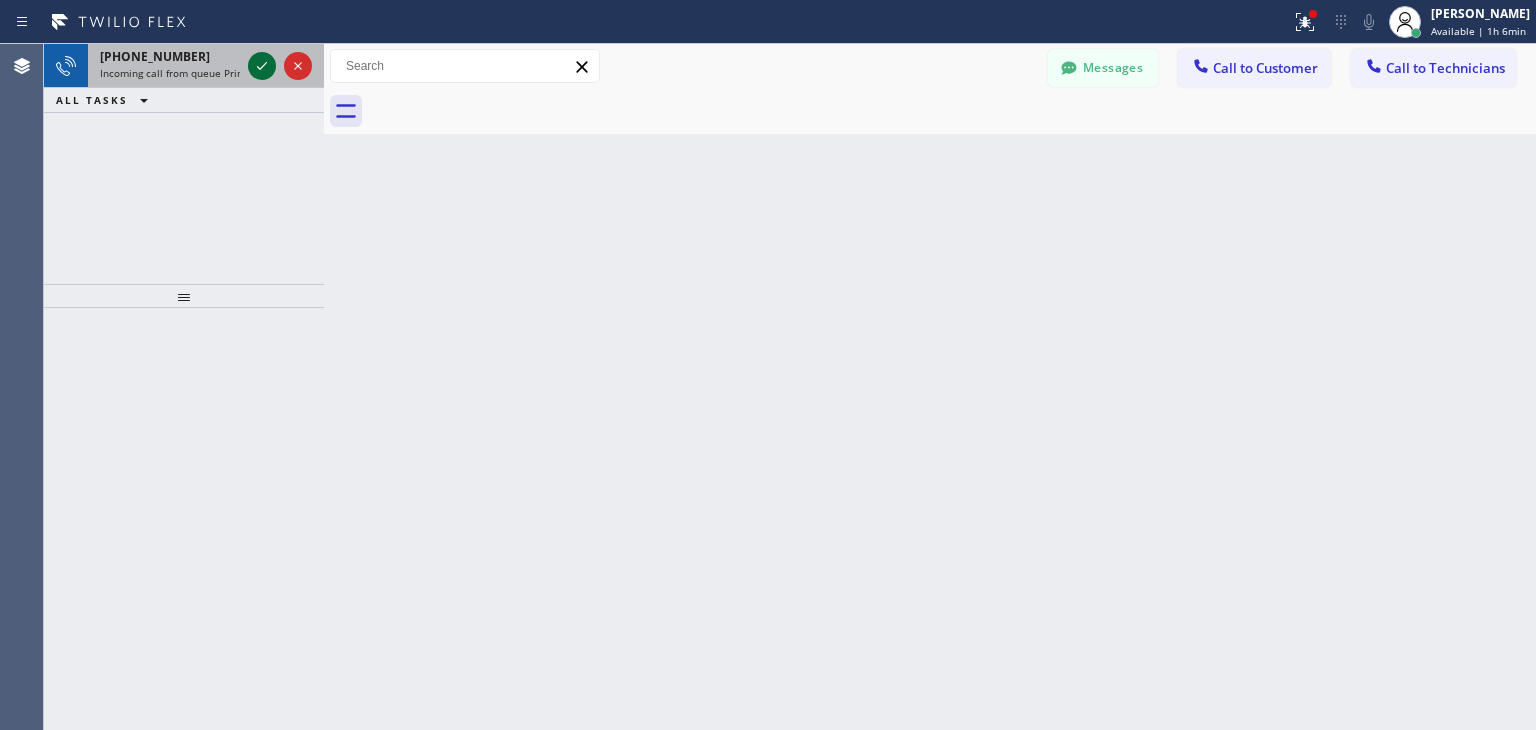 click 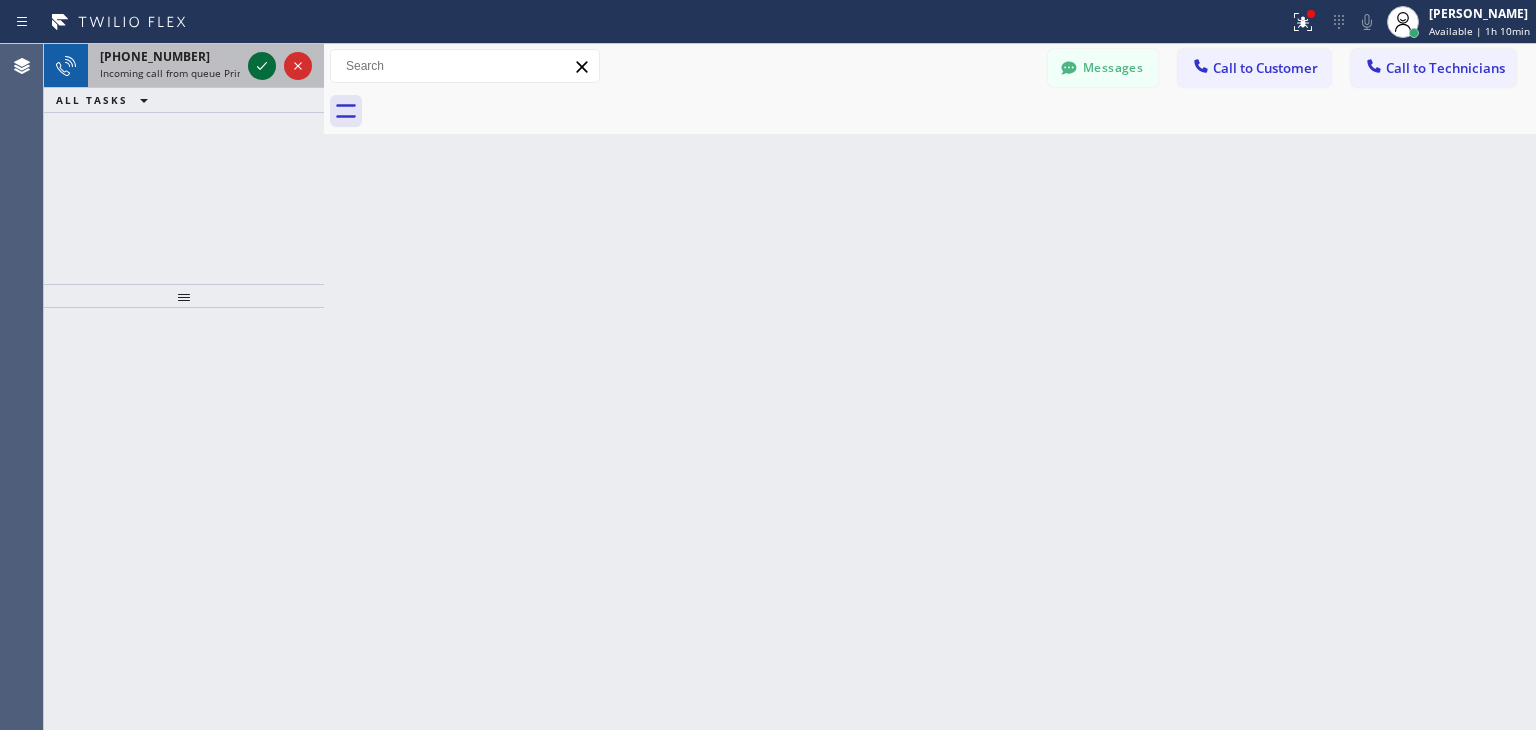 click 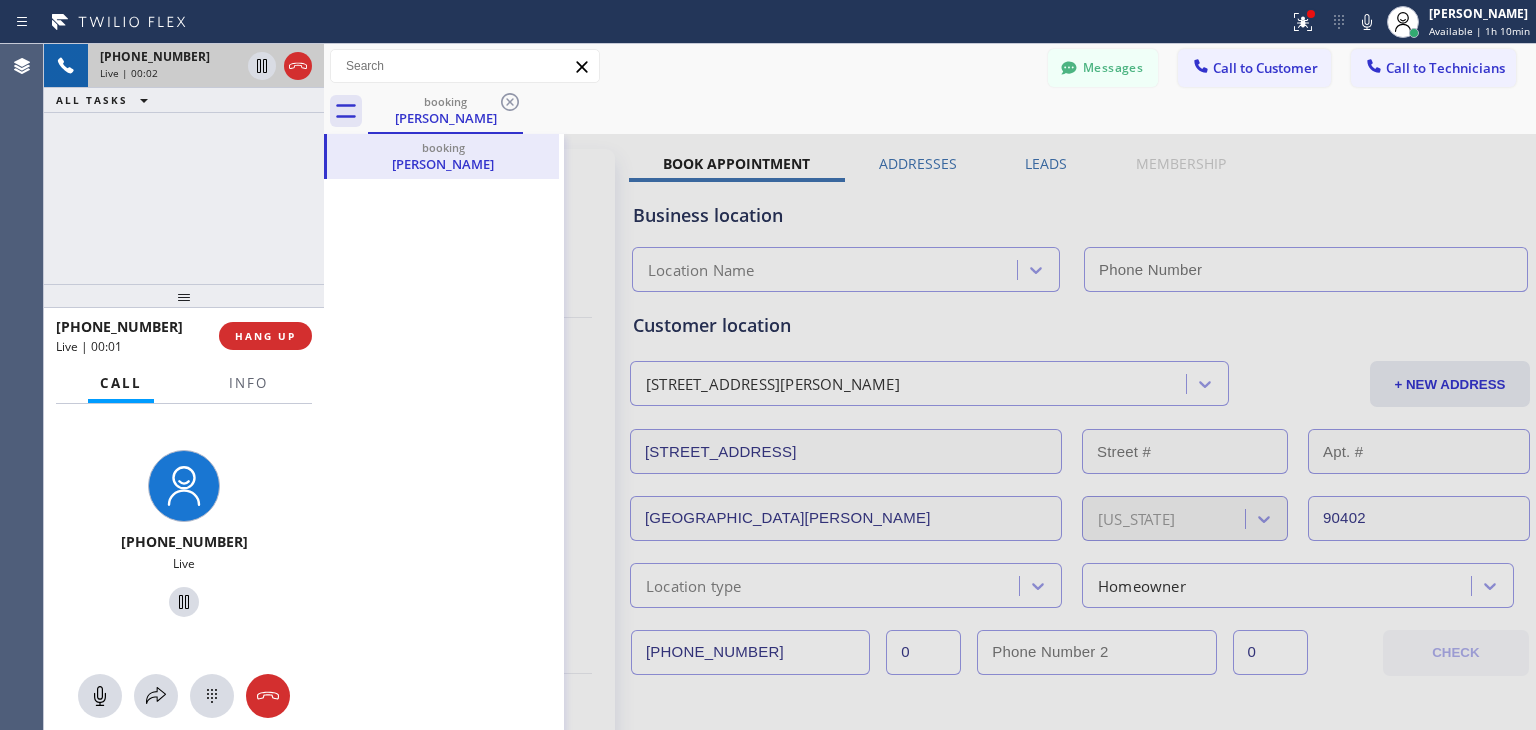 type on "[PHONE_NUMBER]" 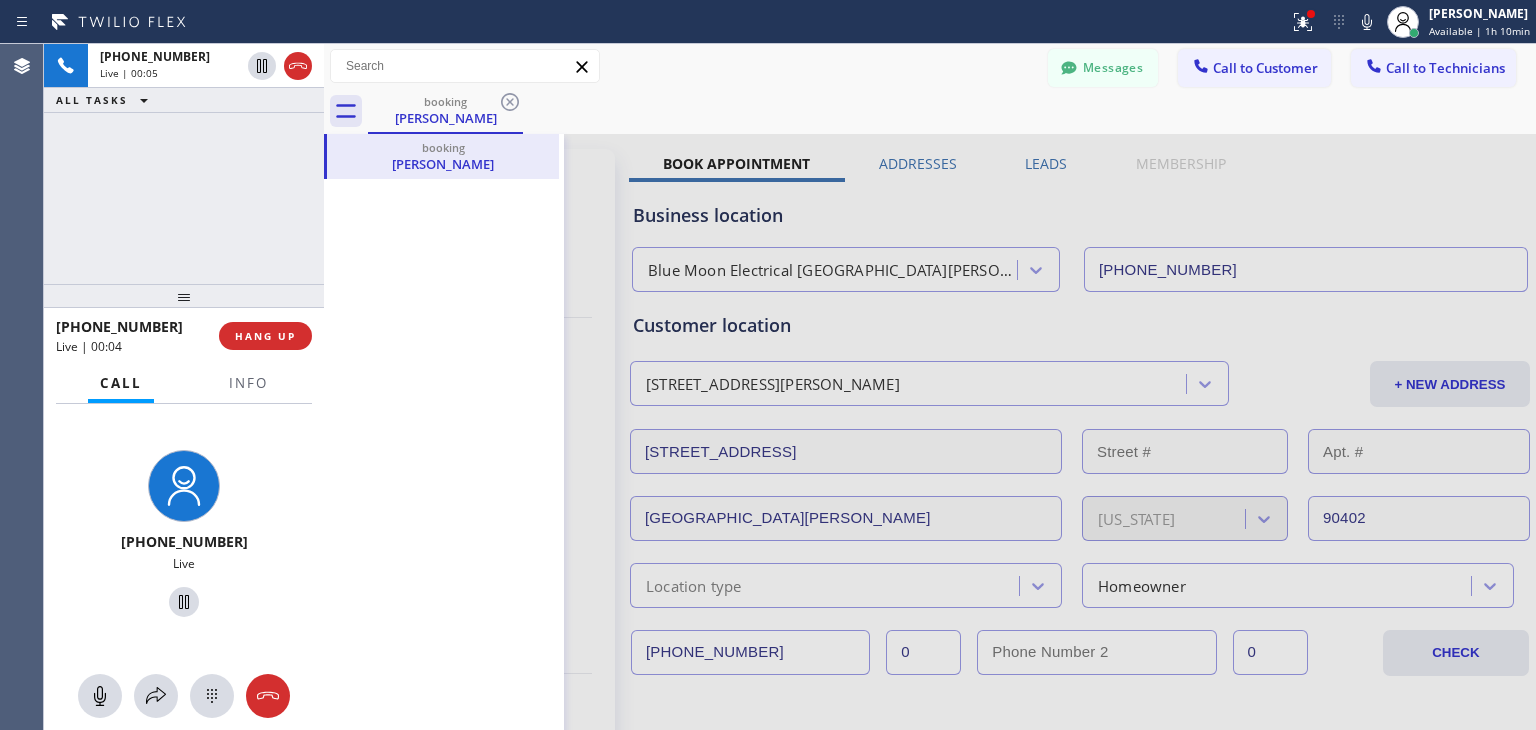 click at bounding box center [930, 787] 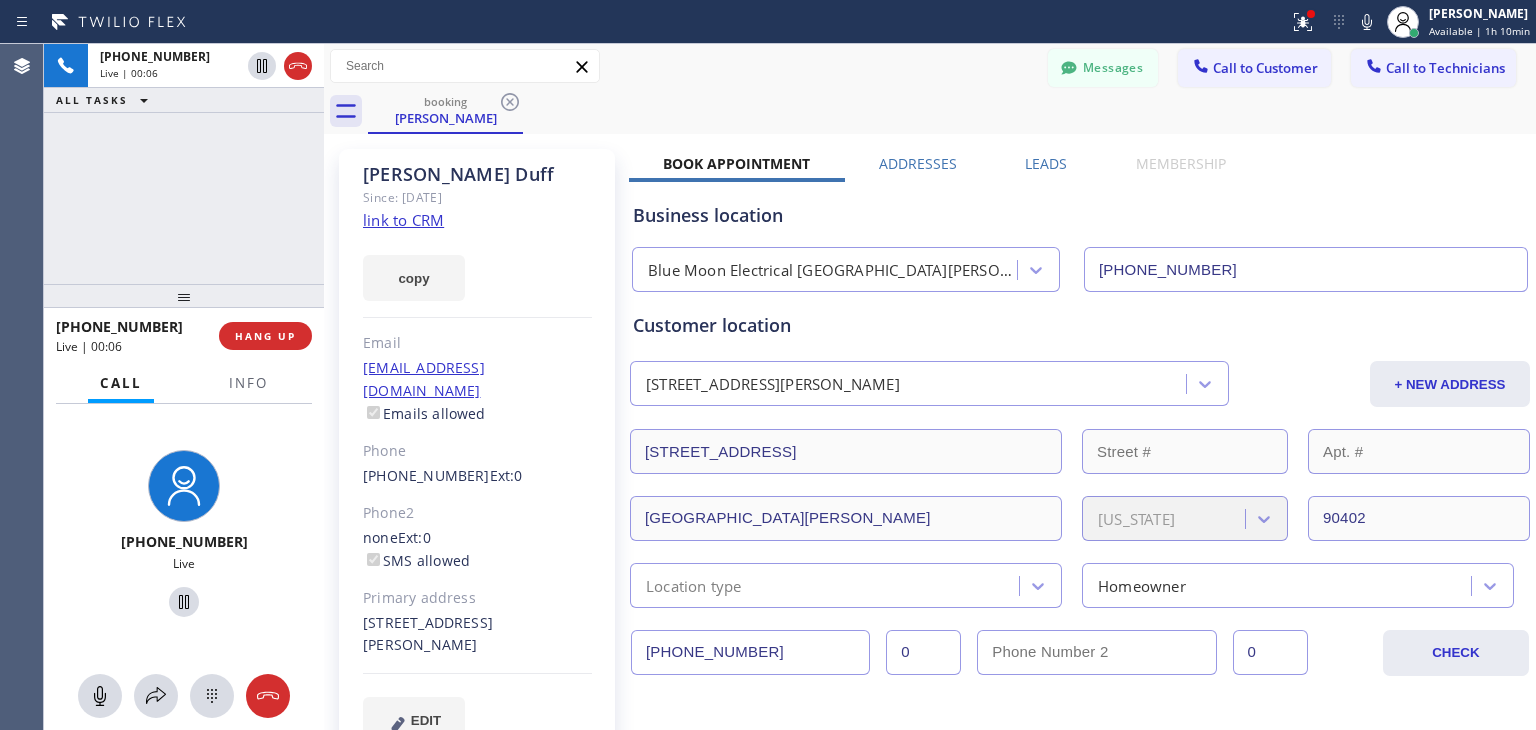 click on "link to CRM" 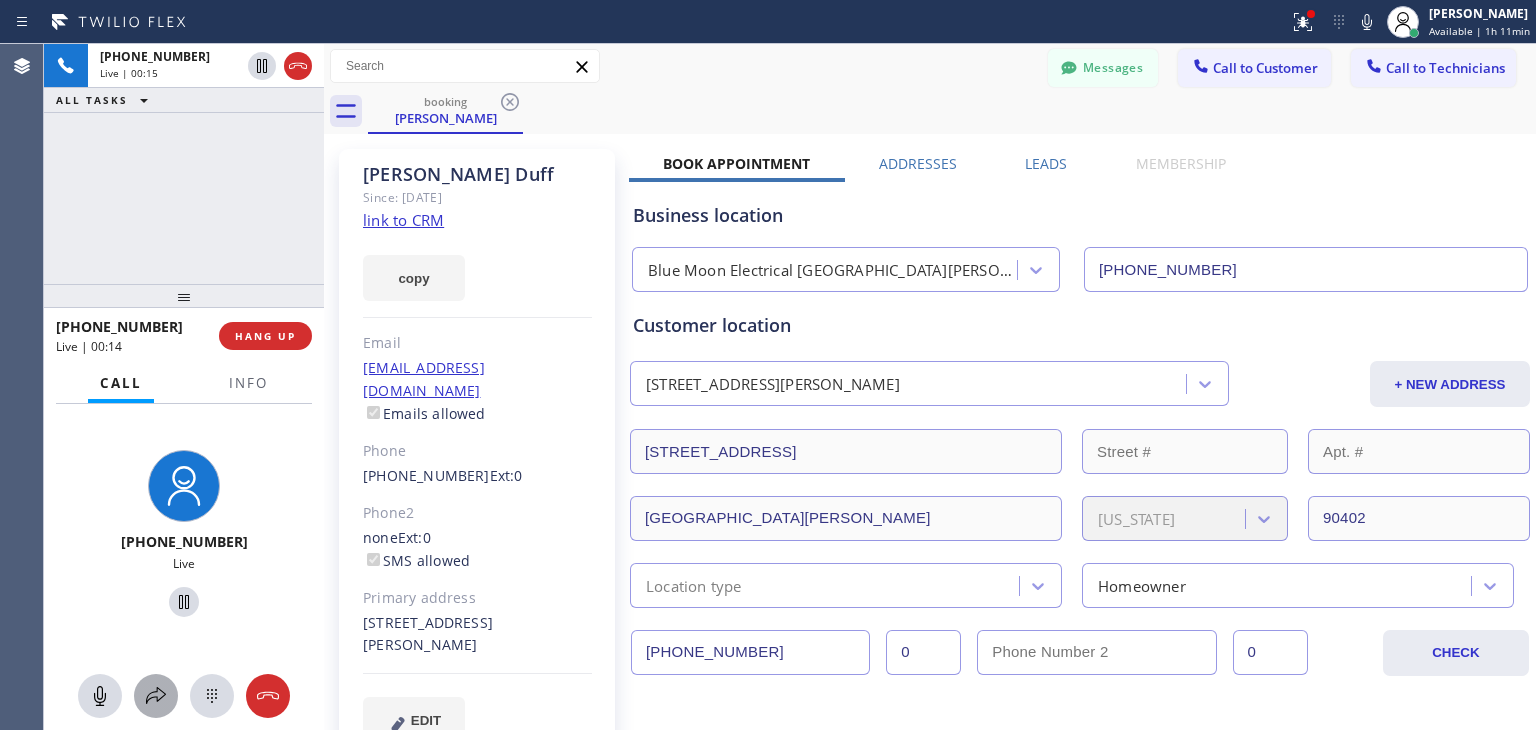 click at bounding box center (156, 696) 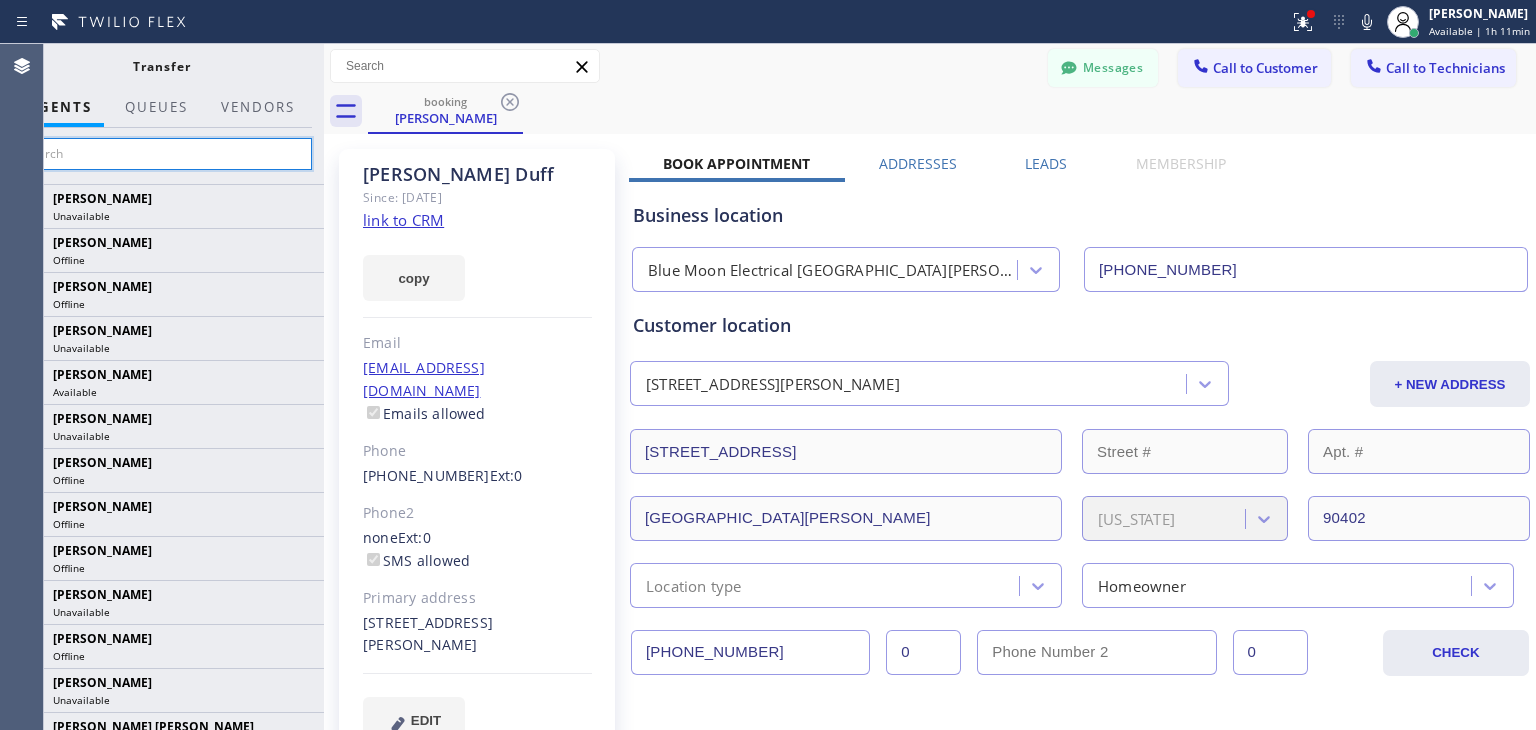 click at bounding box center (161, 154) 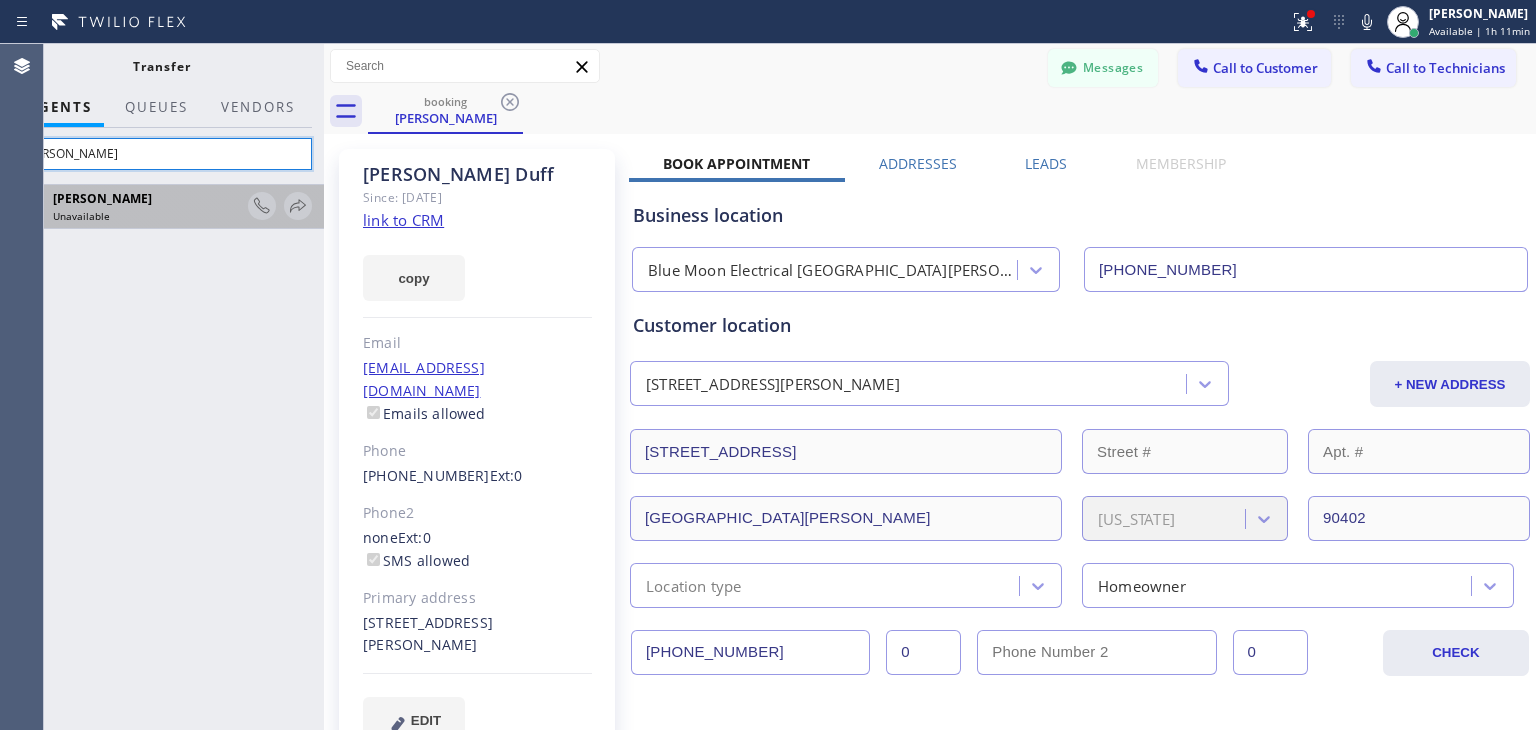 type on "[PERSON_NAME]" 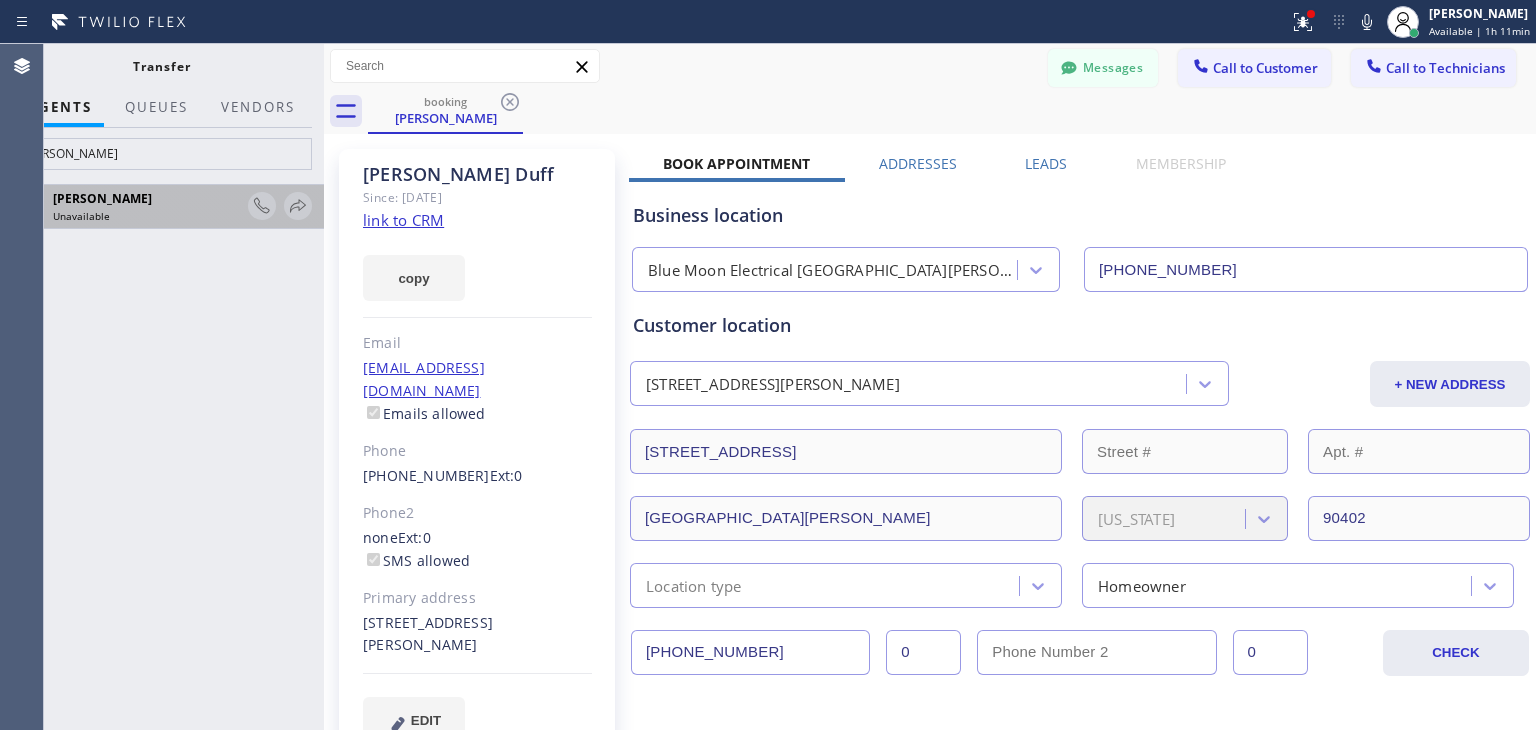 click on "[PERSON_NAME] Unavailable" at bounding box center [148, 206] 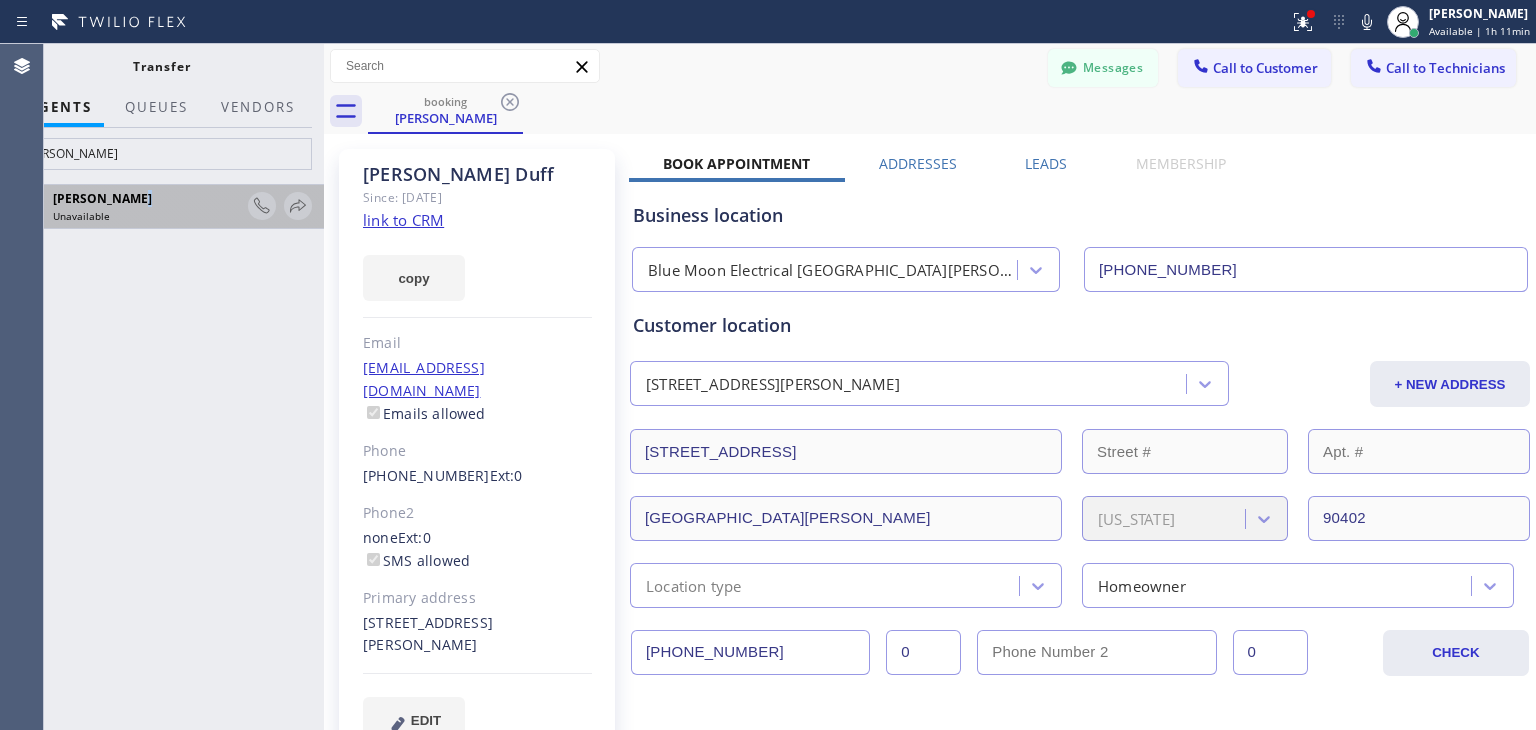 click on "[PERSON_NAME]" at bounding box center (147, 198) 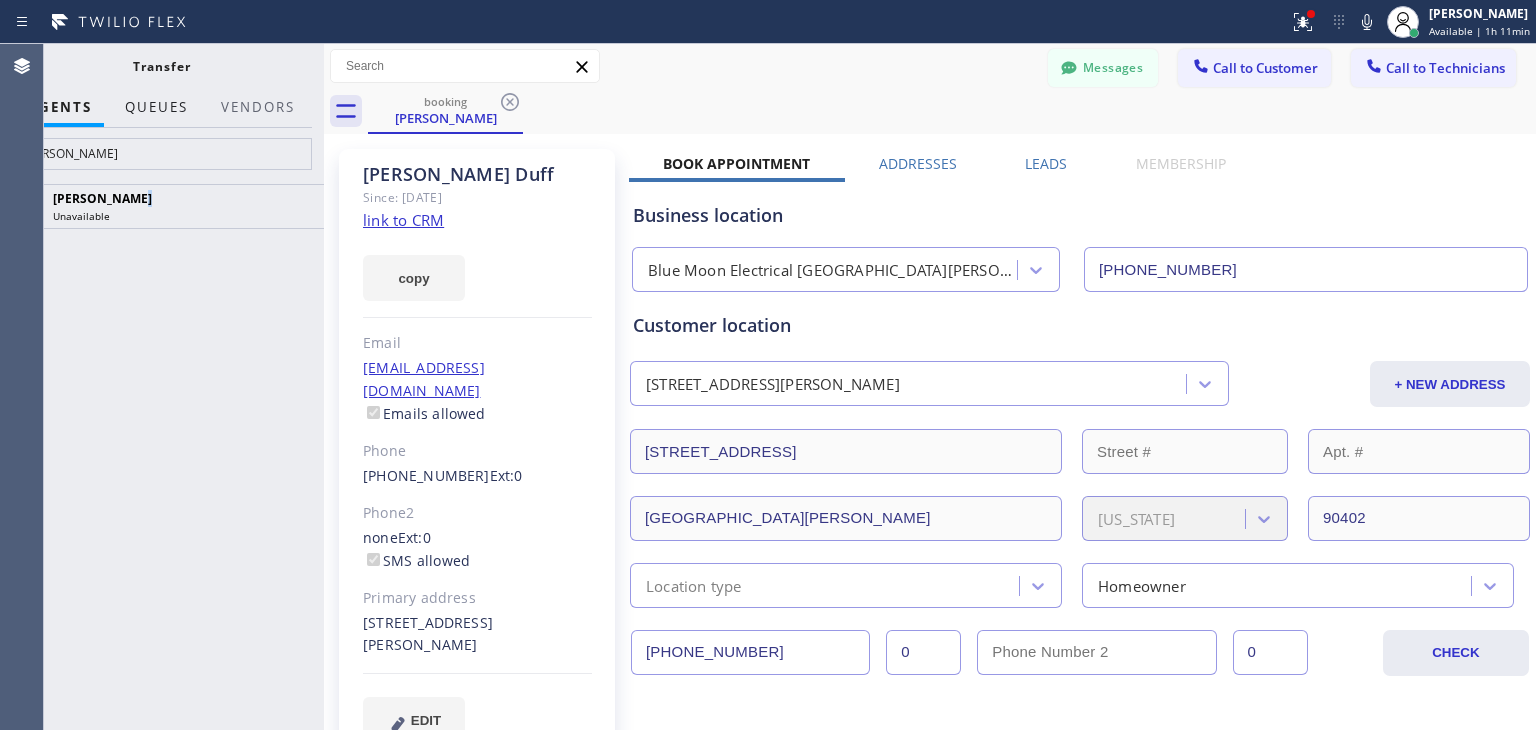 click on "QUEUES" at bounding box center (156, 107) 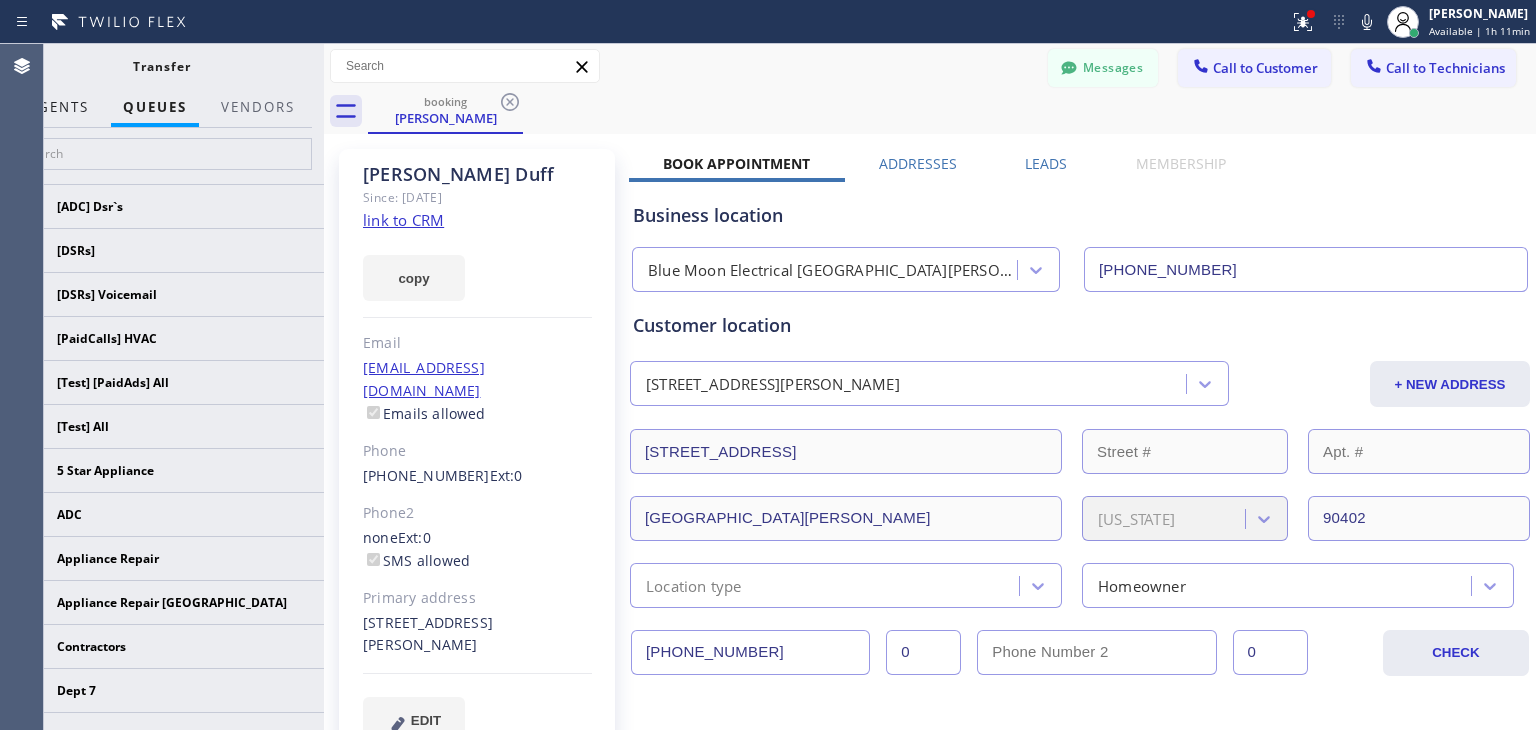 click on "AGENTS" at bounding box center [58, 107] 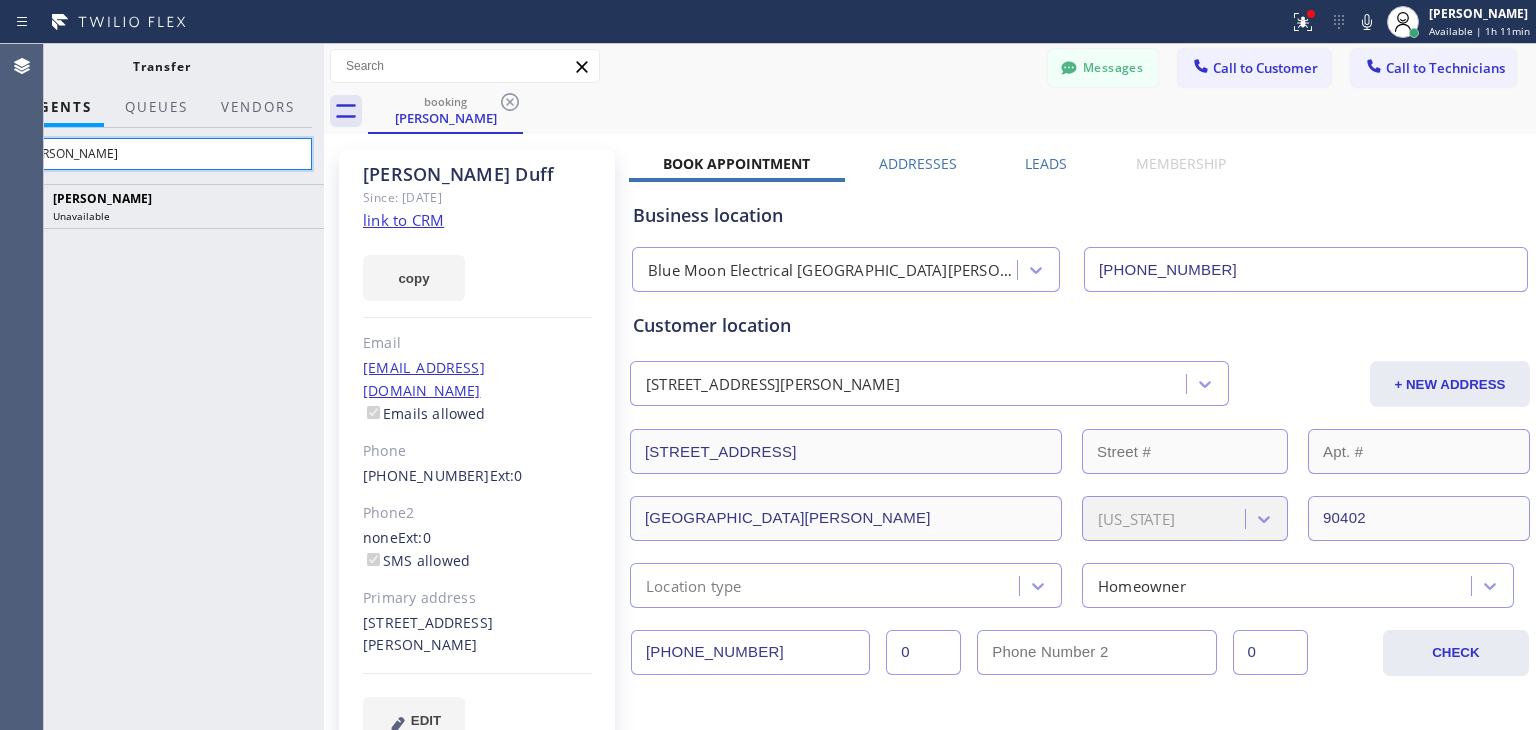 click on "[PERSON_NAME]" at bounding box center [161, 154] 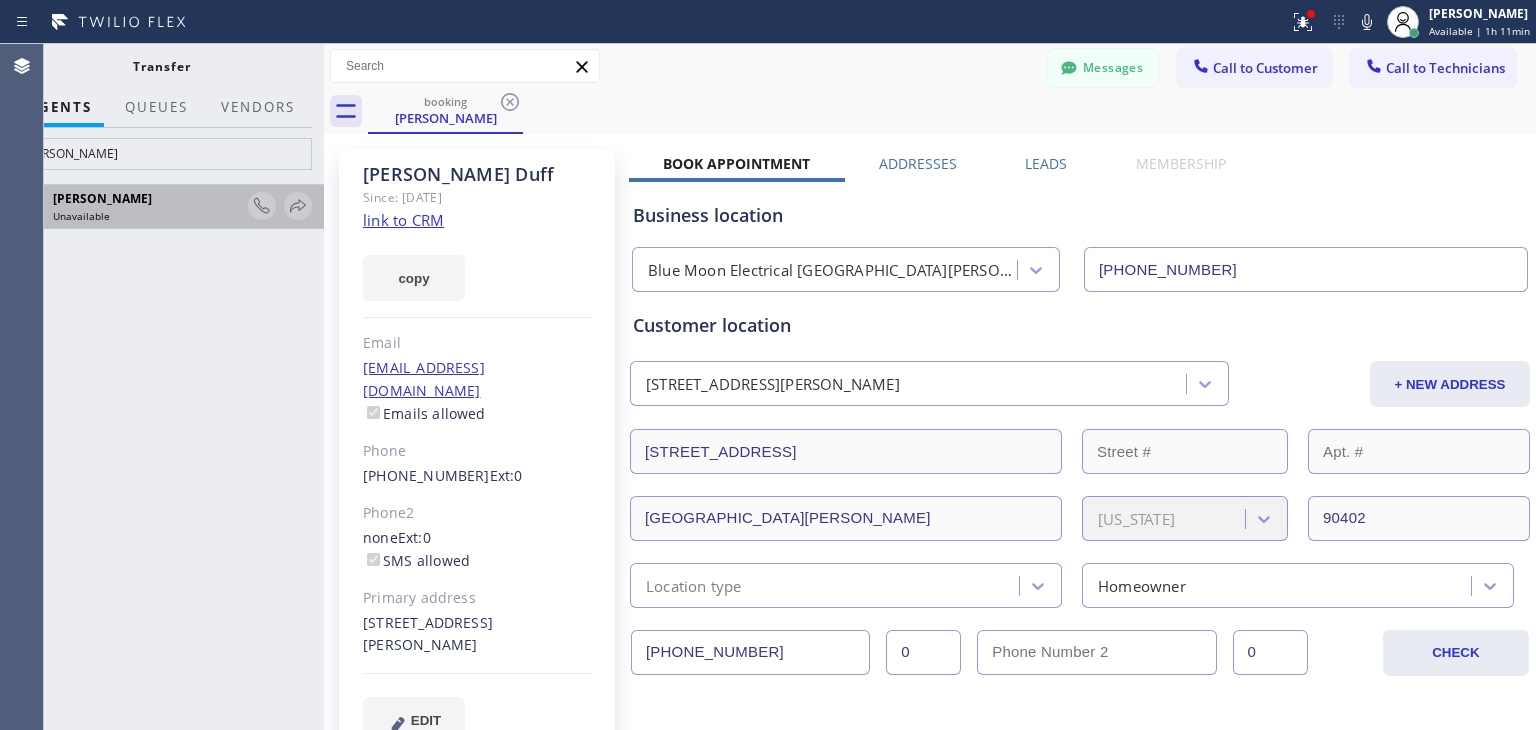 click on "[PERSON_NAME]" at bounding box center (147, 198) 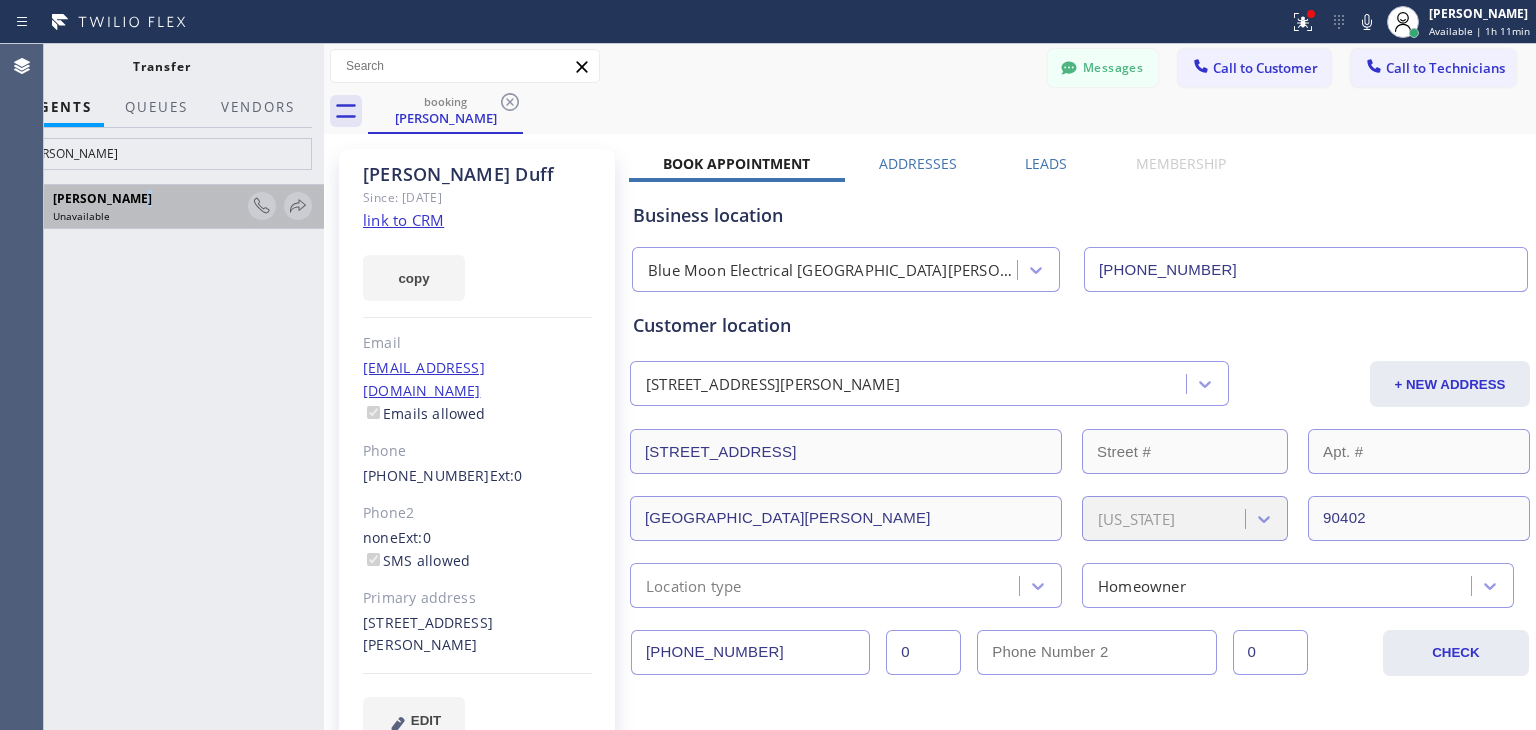 drag, startPoint x: 184, startPoint y: 204, endPoint x: 268, endPoint y: 204, distance: 84 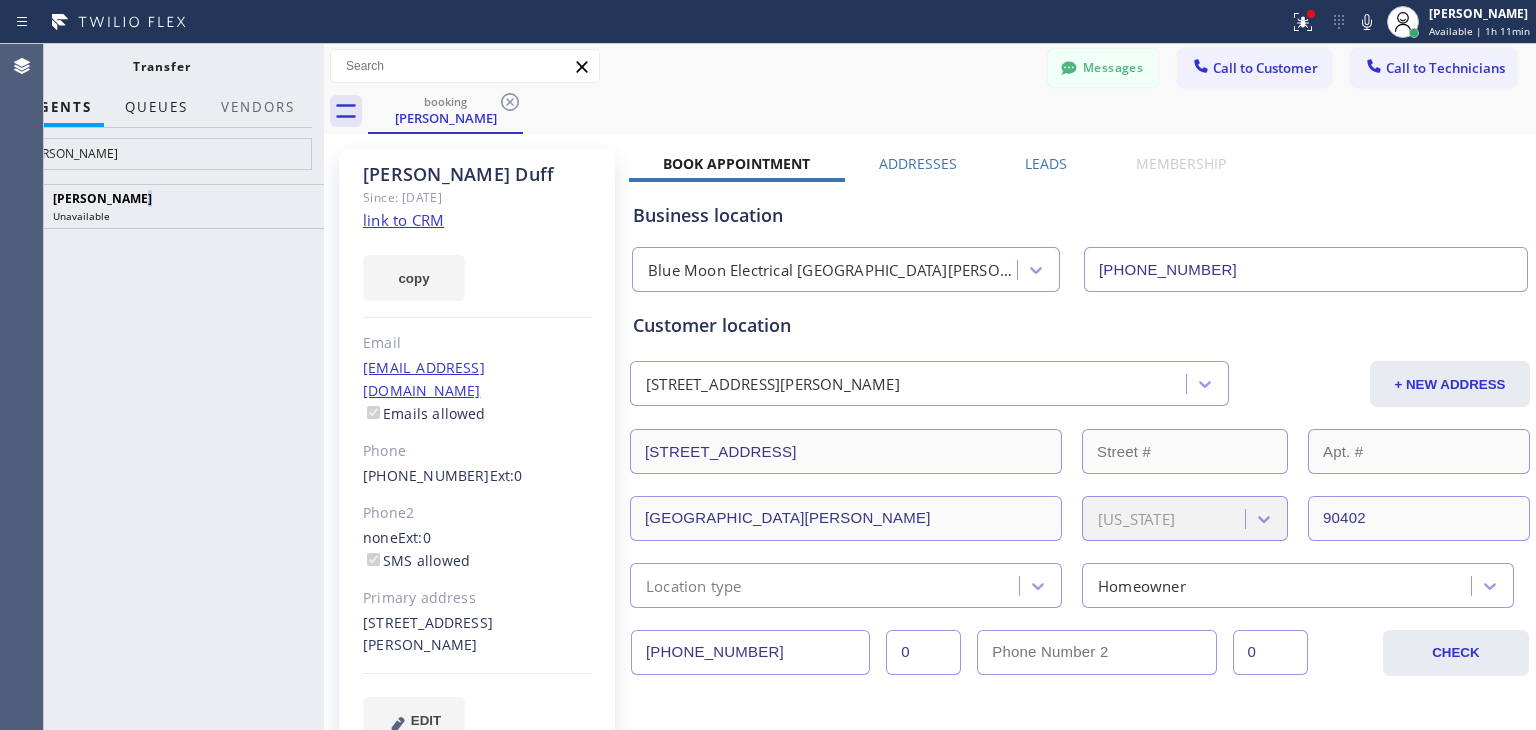drag, startPoint x: 163, startPoint y: 119, endPoint x: 158, endPoint y: 103, distance: 16.763054 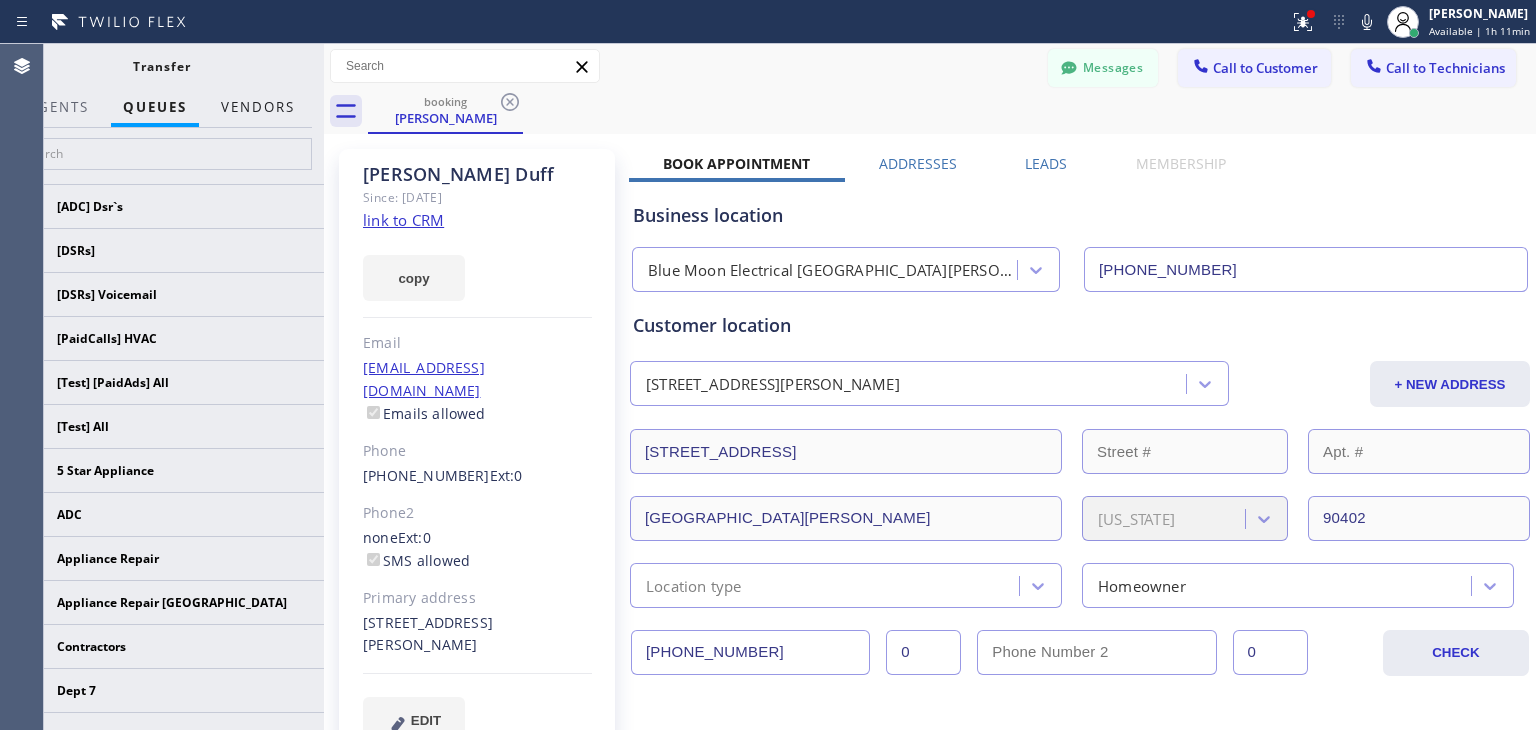 click on "Vendors" at bounding box center (258, 107) 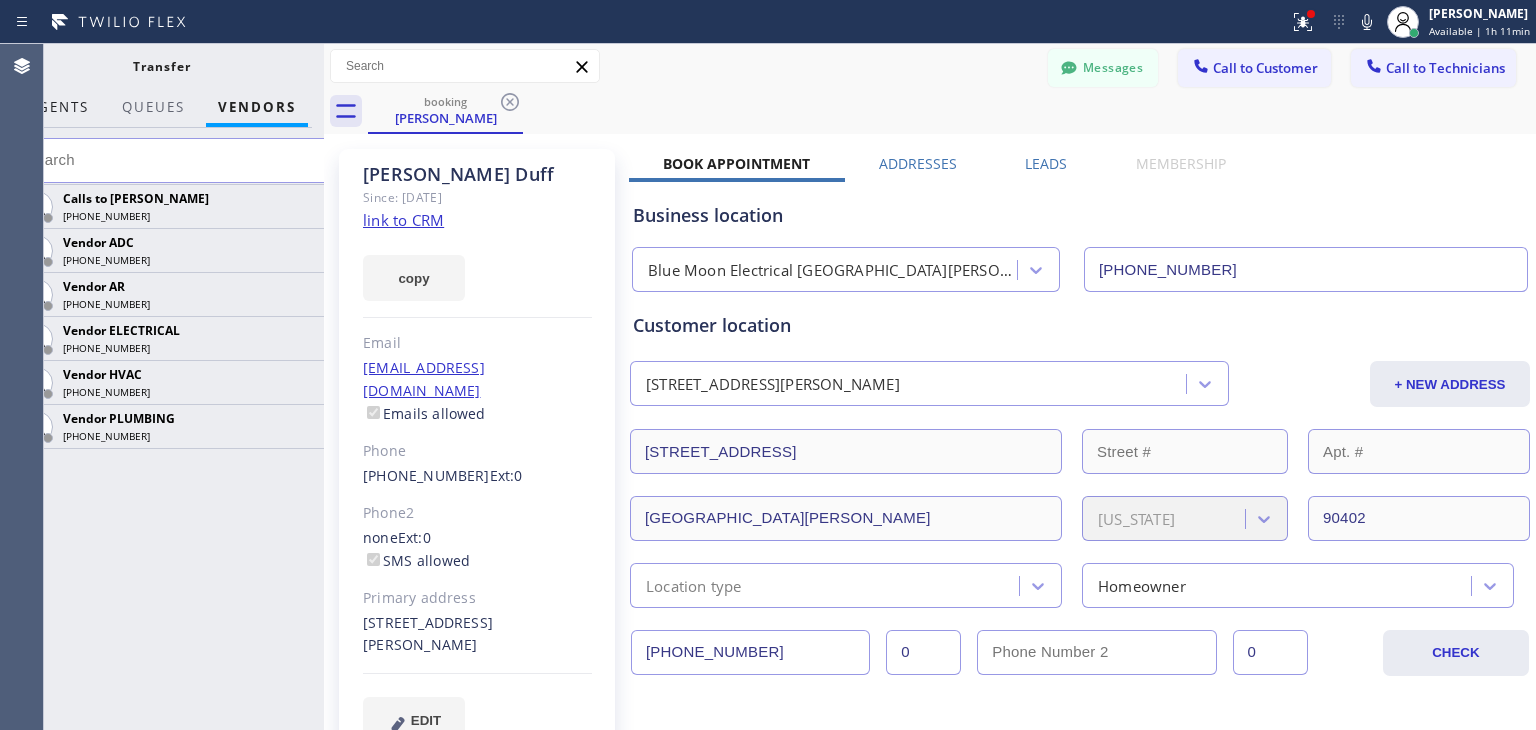 click on "AGENTS" at bounding box center (58, 107) 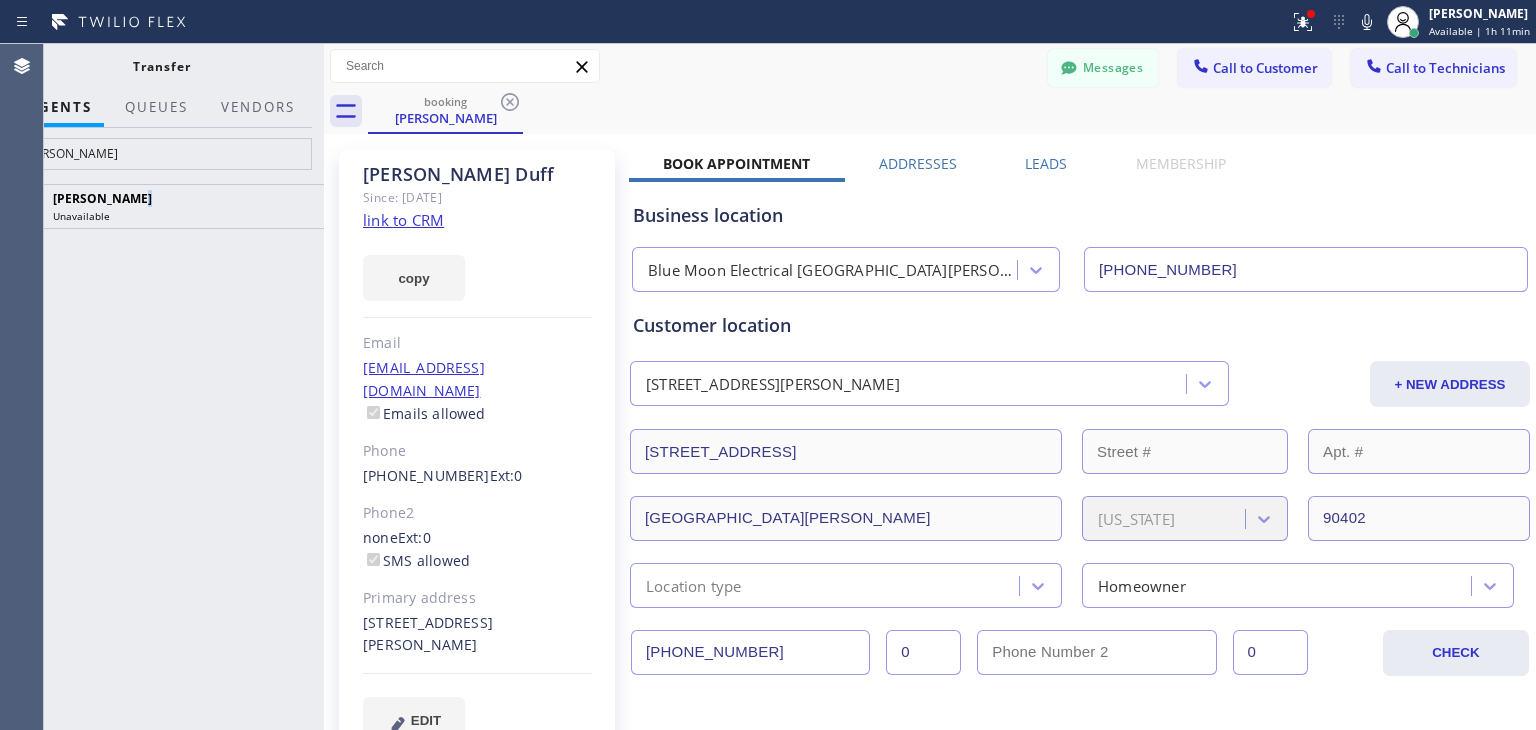 type 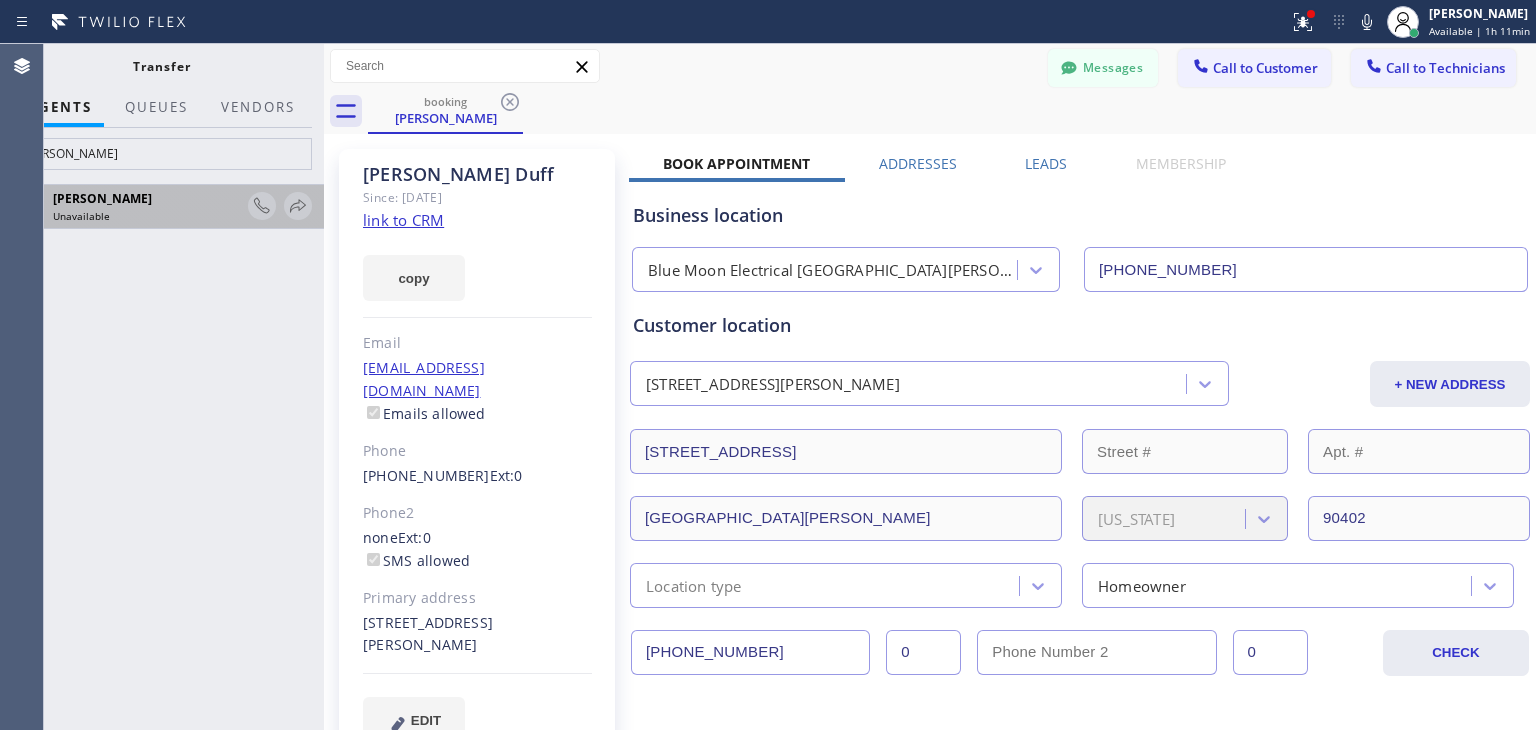 click on "Unavailable" at bounding box center [147, 216] 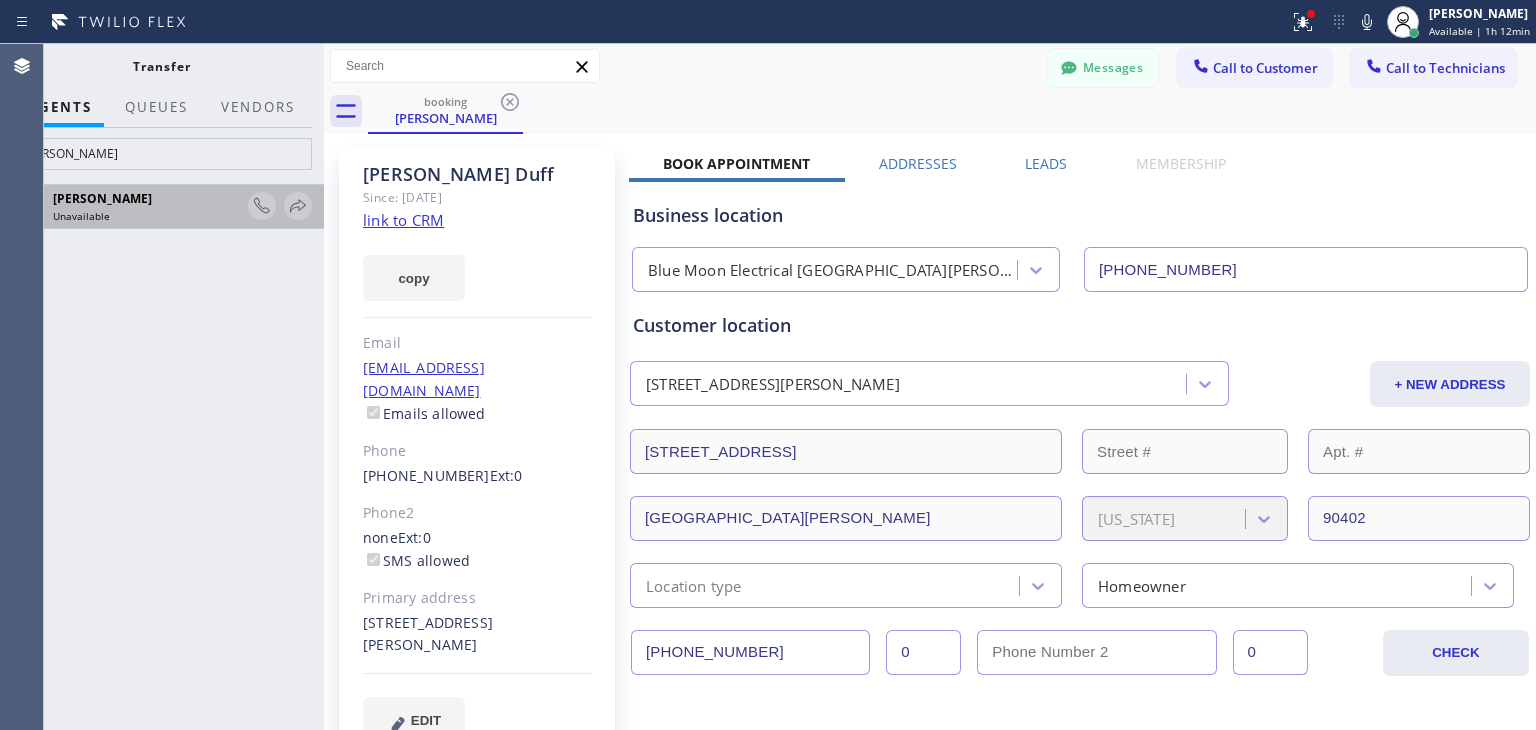 click on "Unavailable" at bounding box center [147, 216] 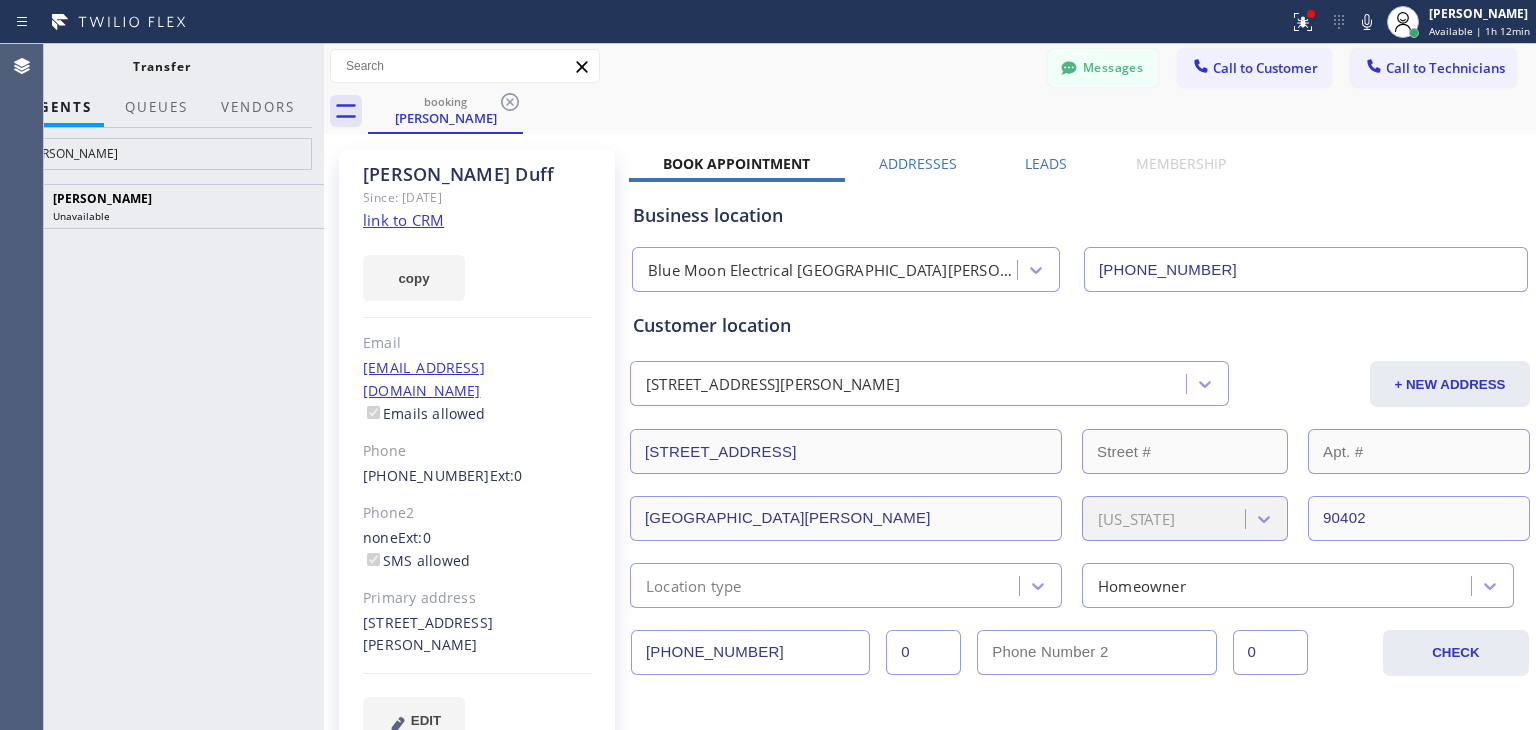 click on "AGENTS" at bounding box center (60, 107) 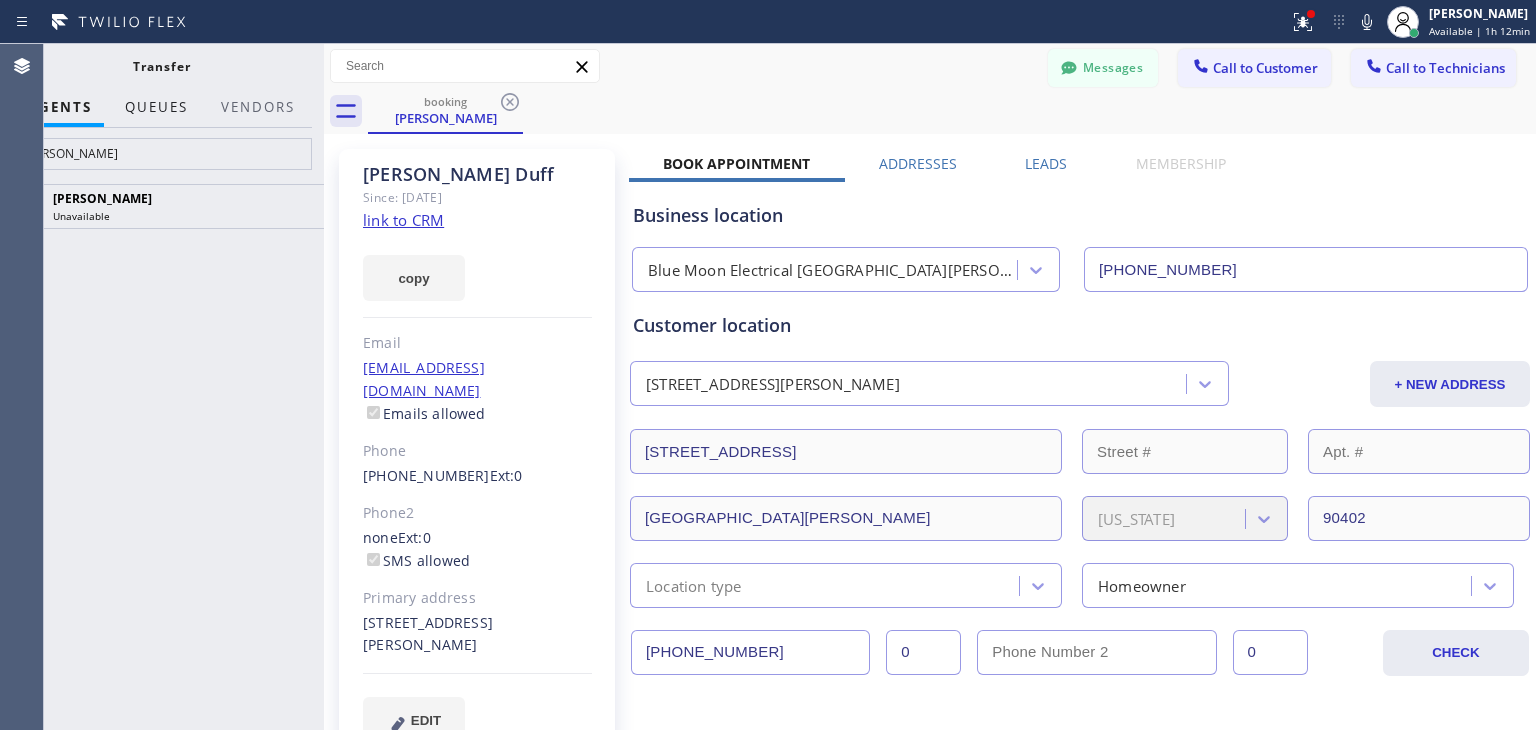 click on "QUEUES" at bounding box center [156, 107] 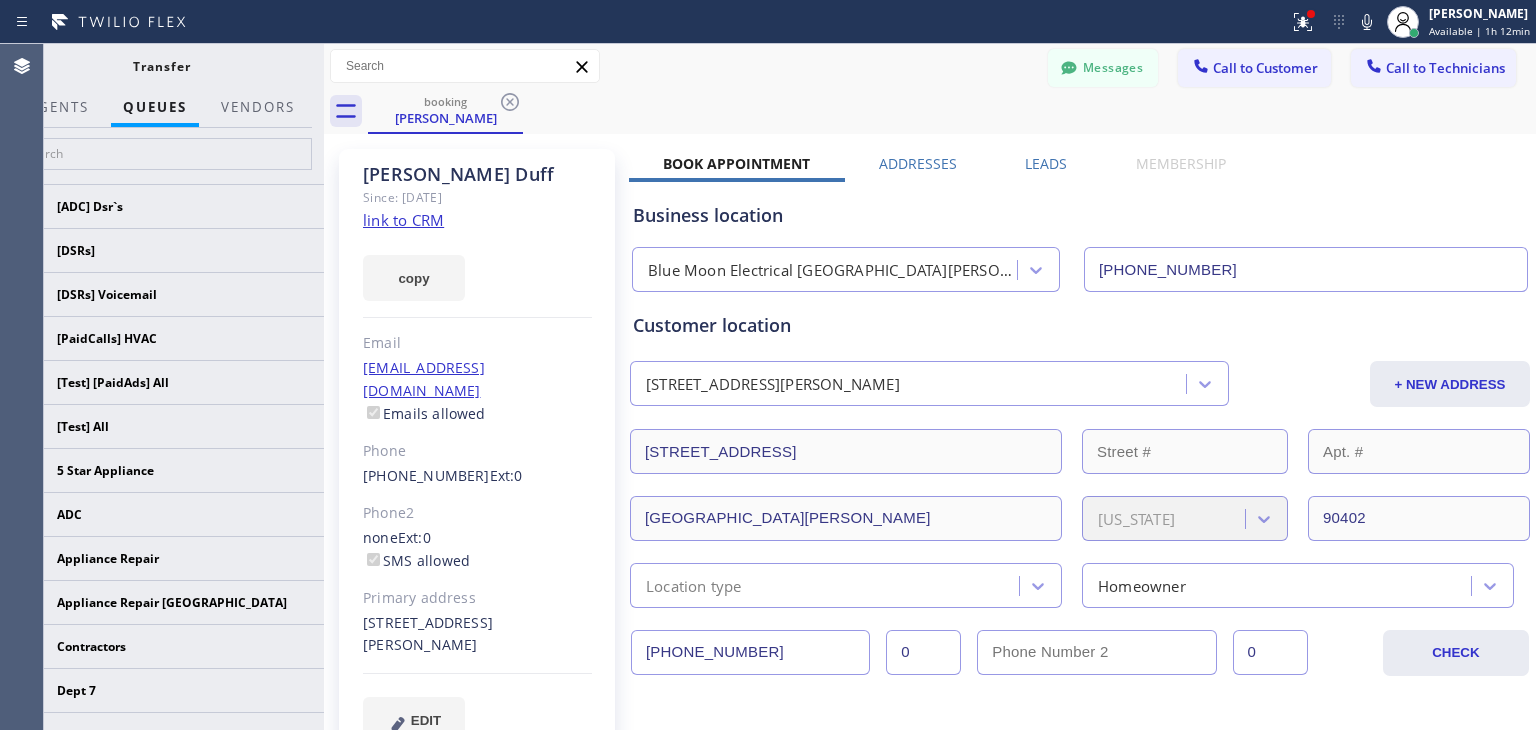 click on "QUEUES" at bounding box center (155, 107) 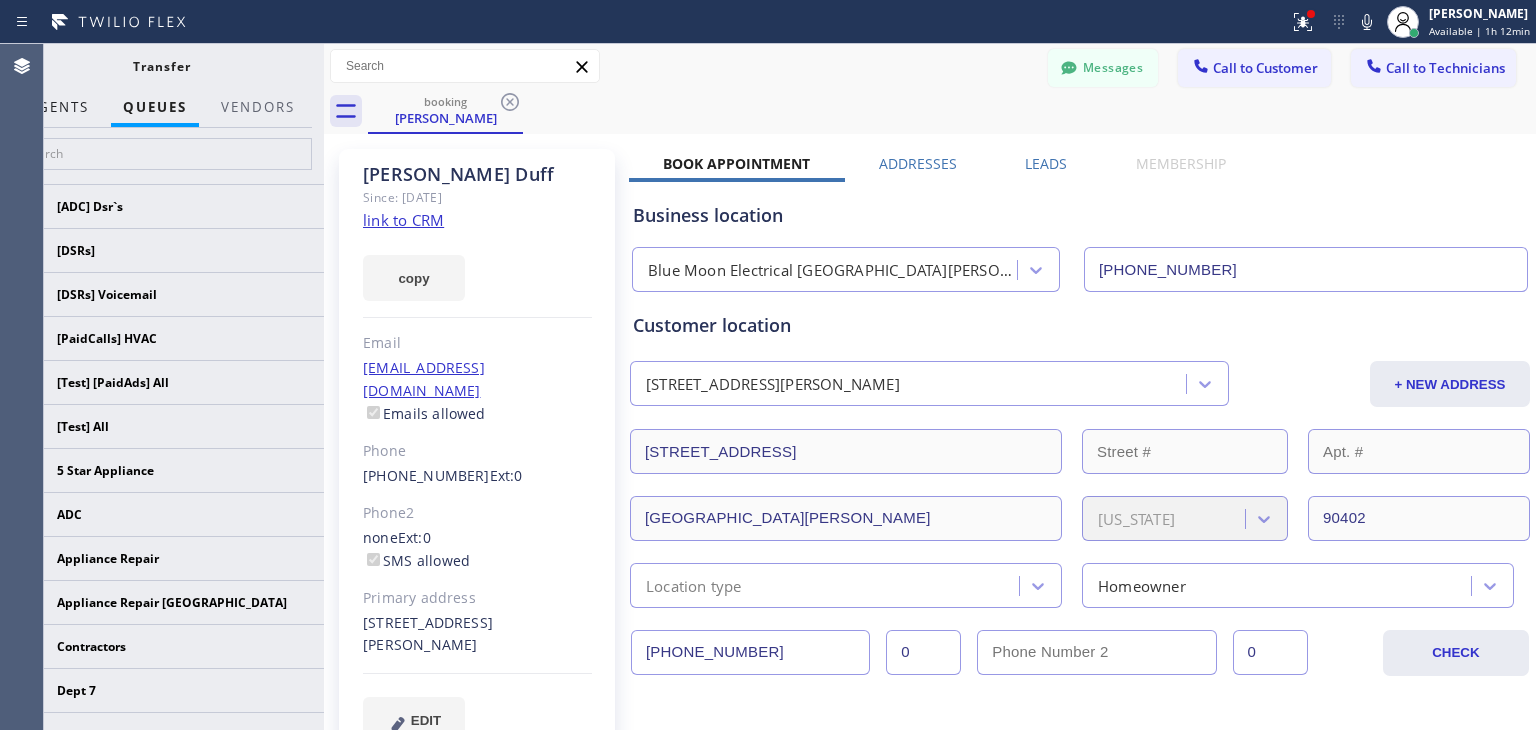 click on "AGENTS" at bounding box center (58, 107) 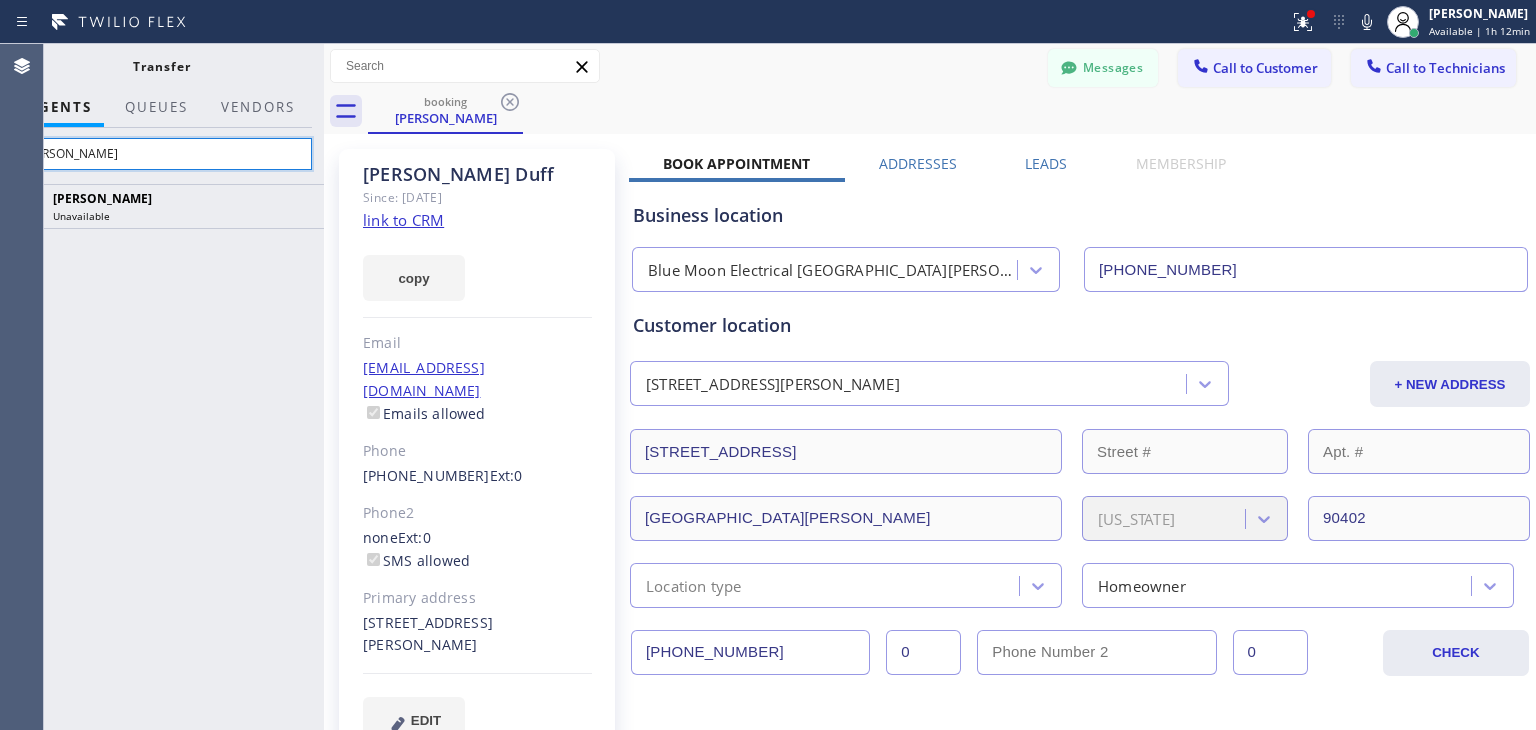 click on "[PERSON_NAME]" at bounding box center (161, 154) 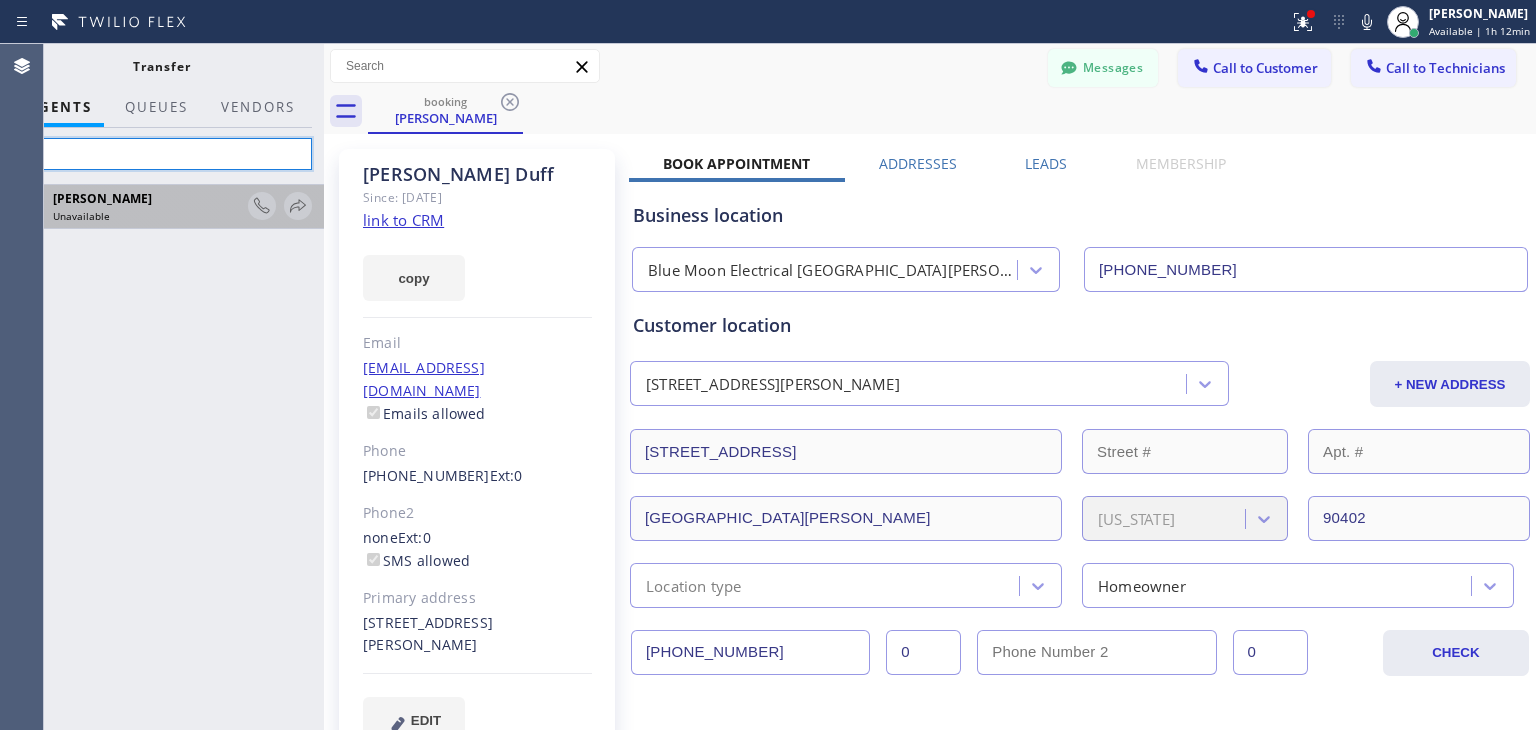 type on "kev" 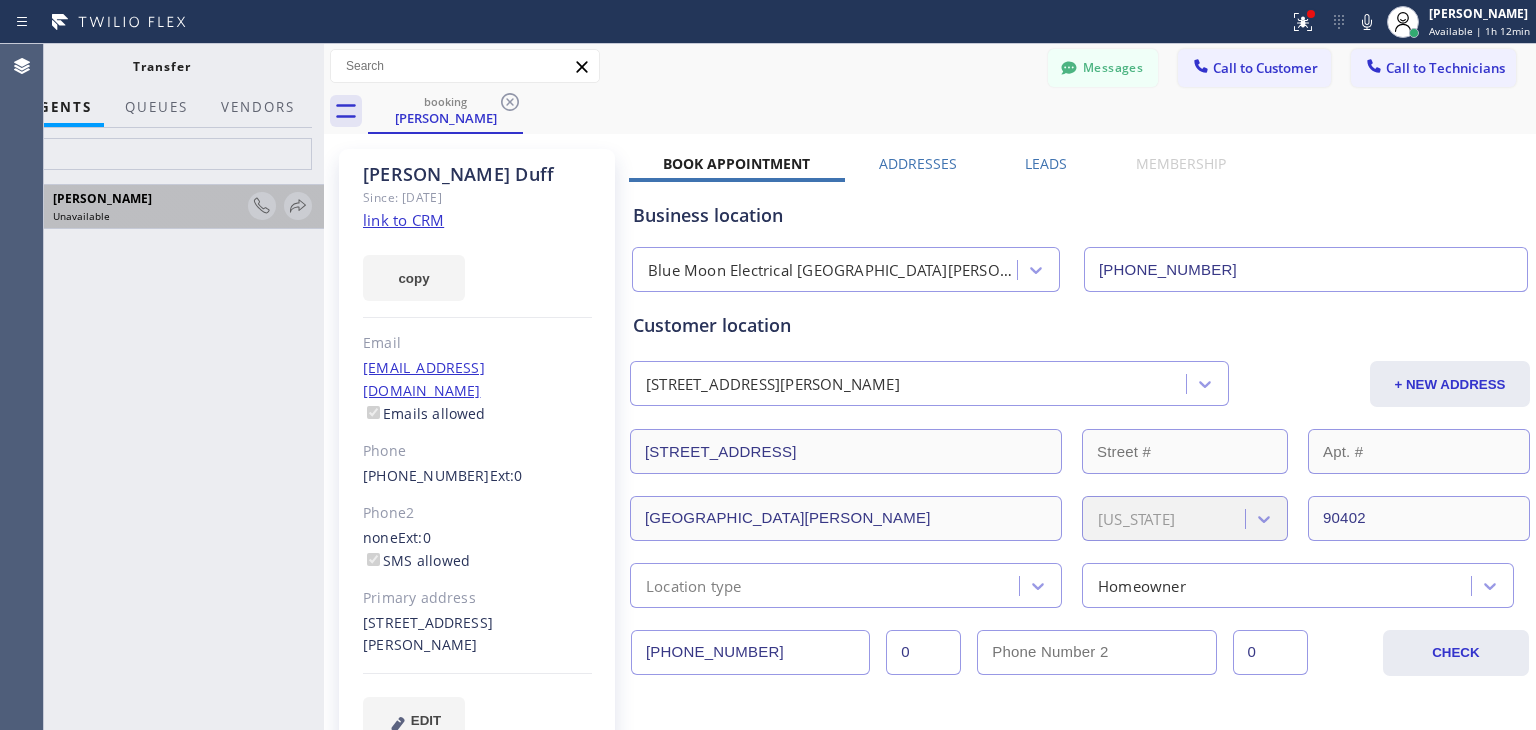 click on "Unavailable" at bounding box center [81, 216] 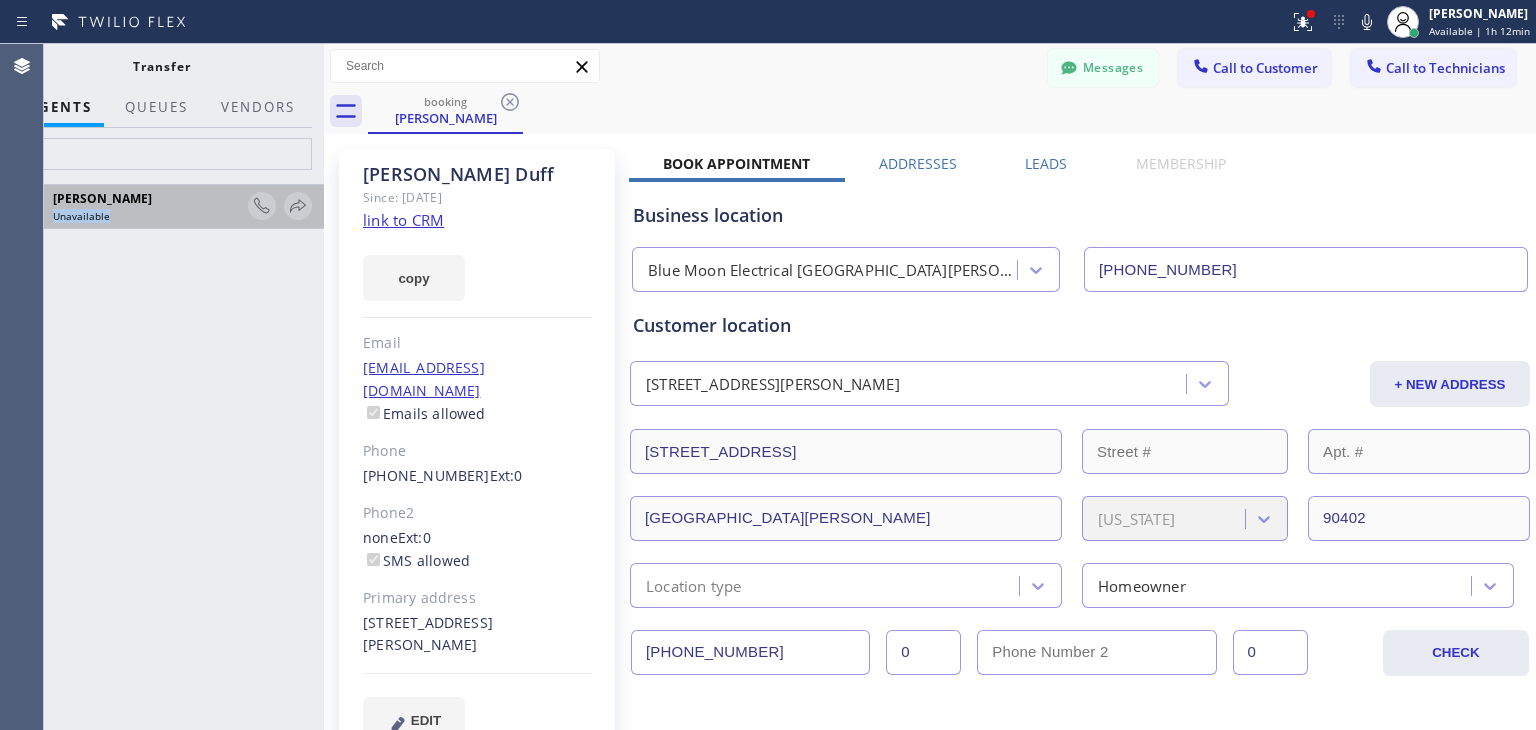 drag, startPoint x: 80, startPoint y: 217, endPoint x: 114, endPoint y: 181, distance: 49.517673 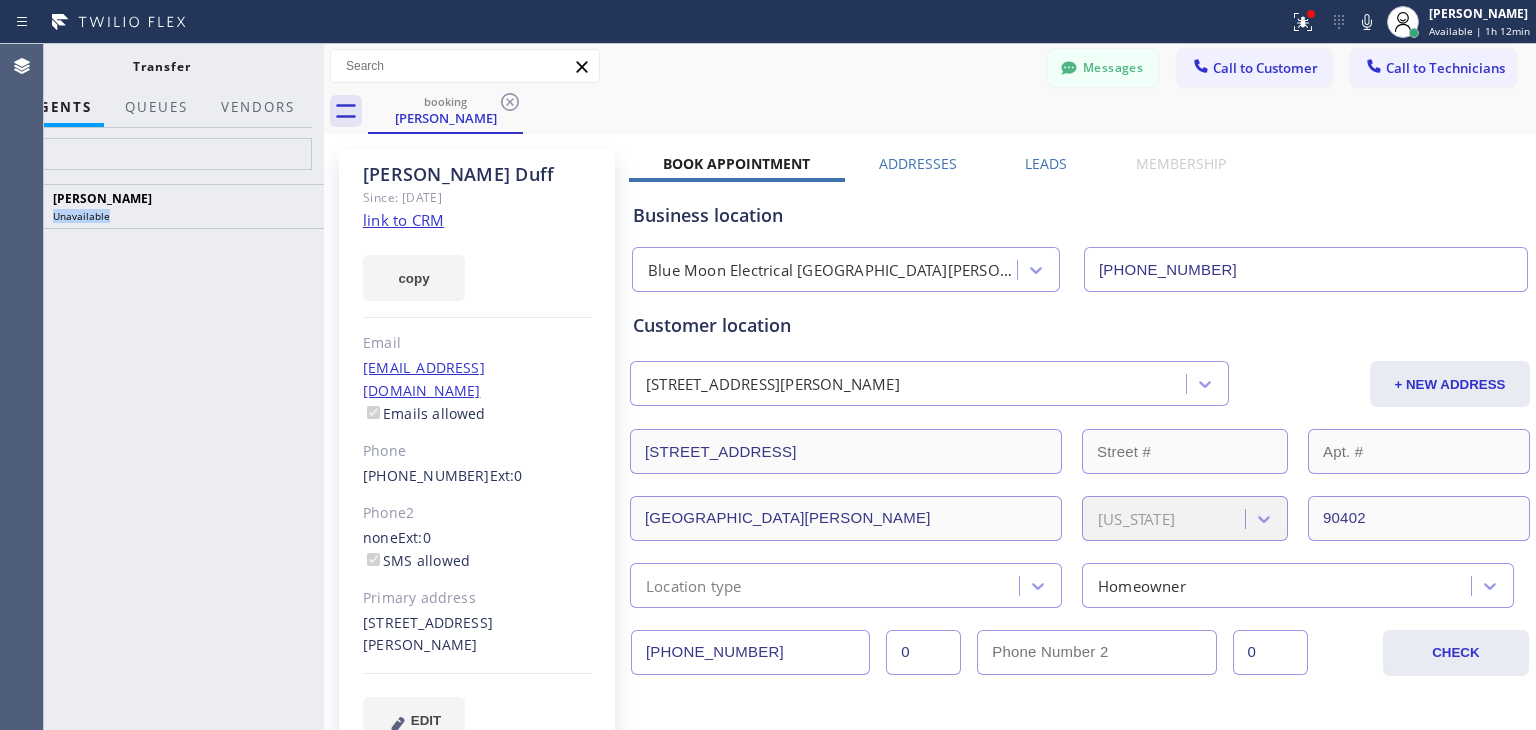 click on "Unavailable" at bounding box center (81, 216) 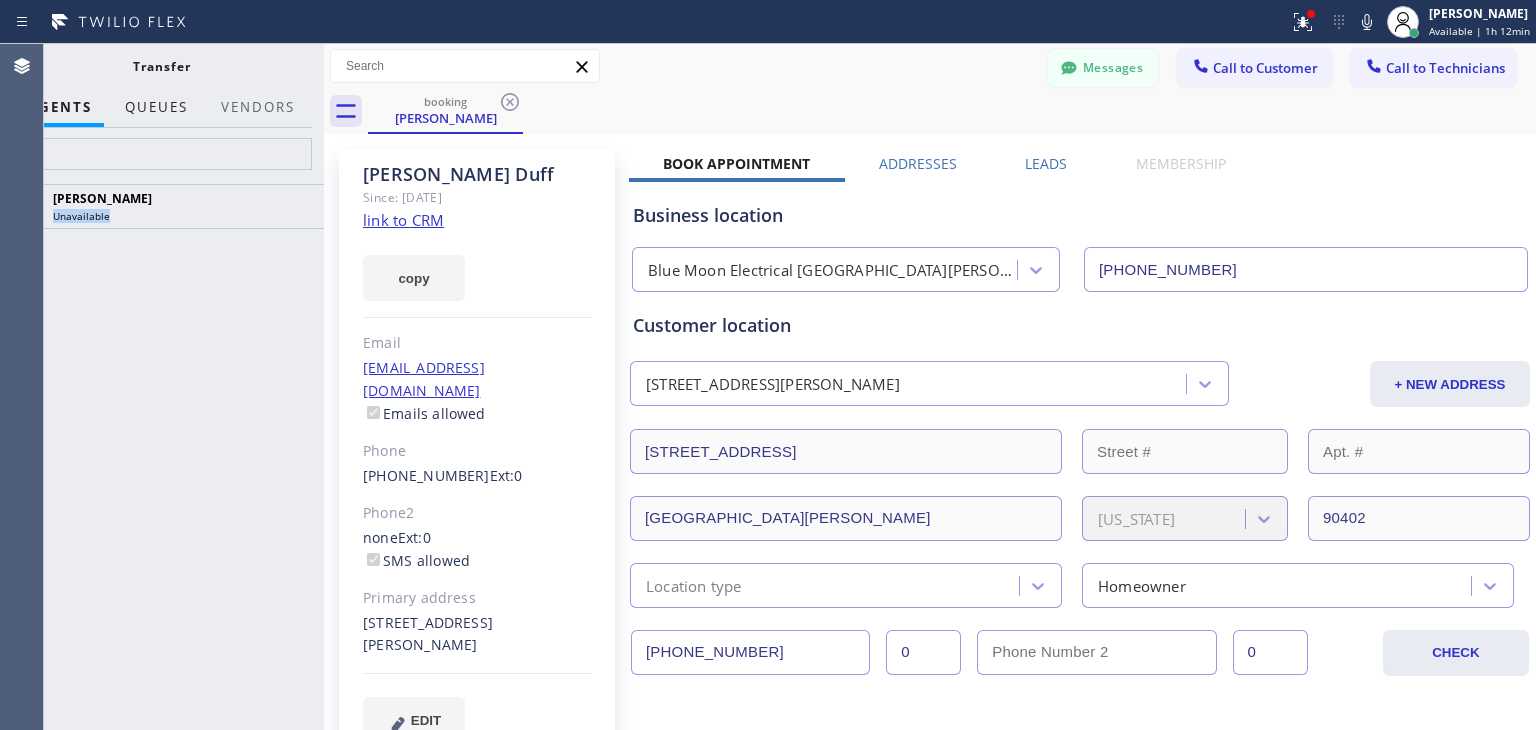 click on "QUEUES" at bounding box center (156, 107) 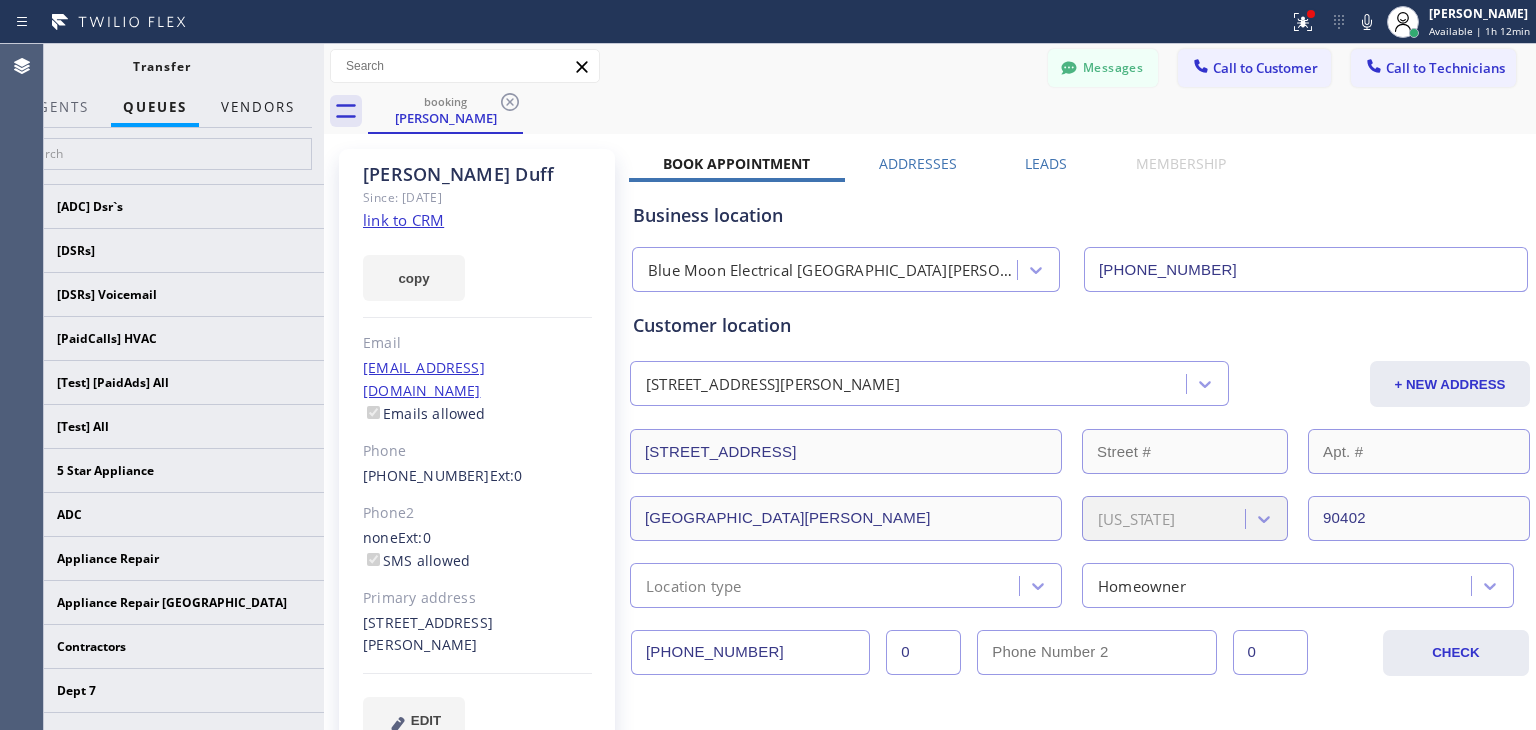 click on "Vendors" at bounding box center (258, 107) 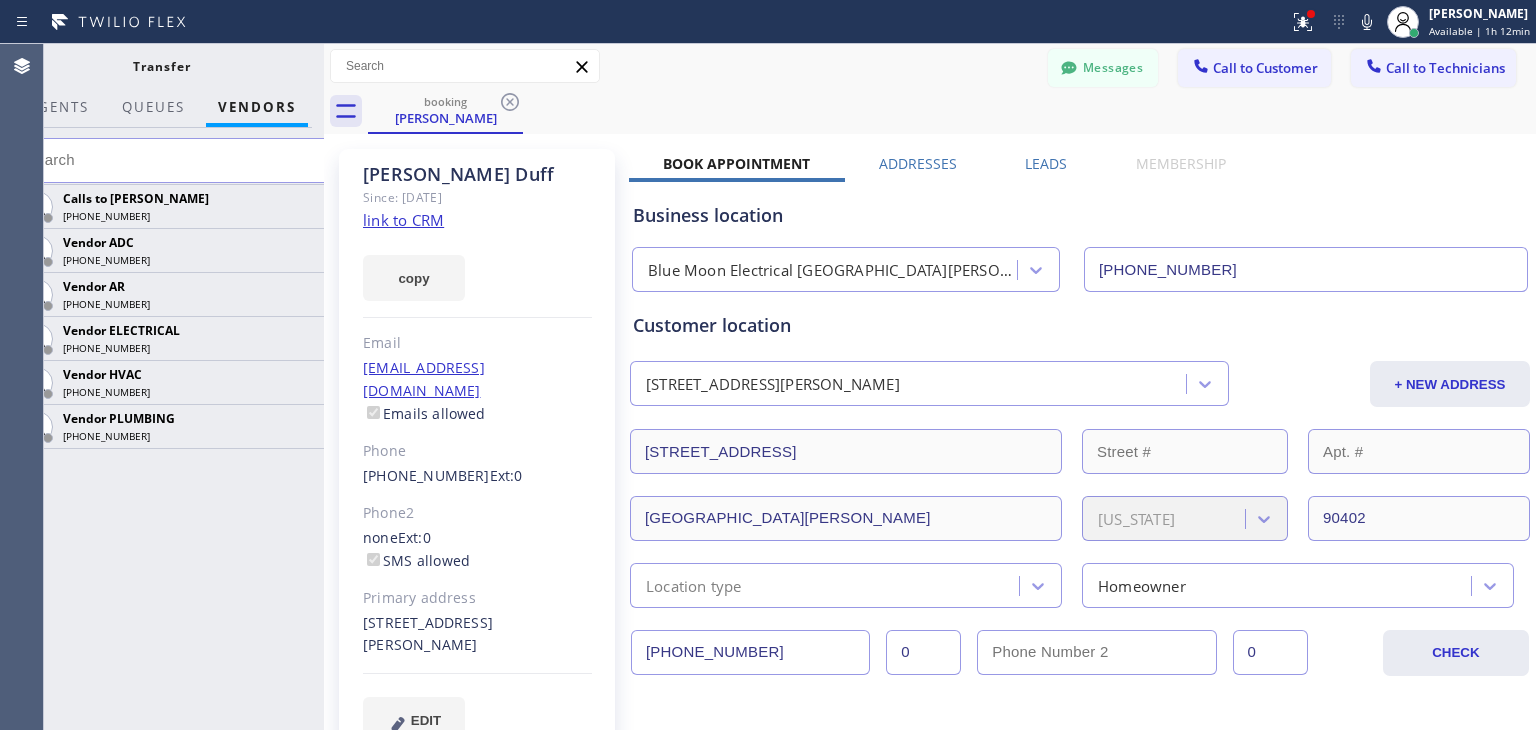 click 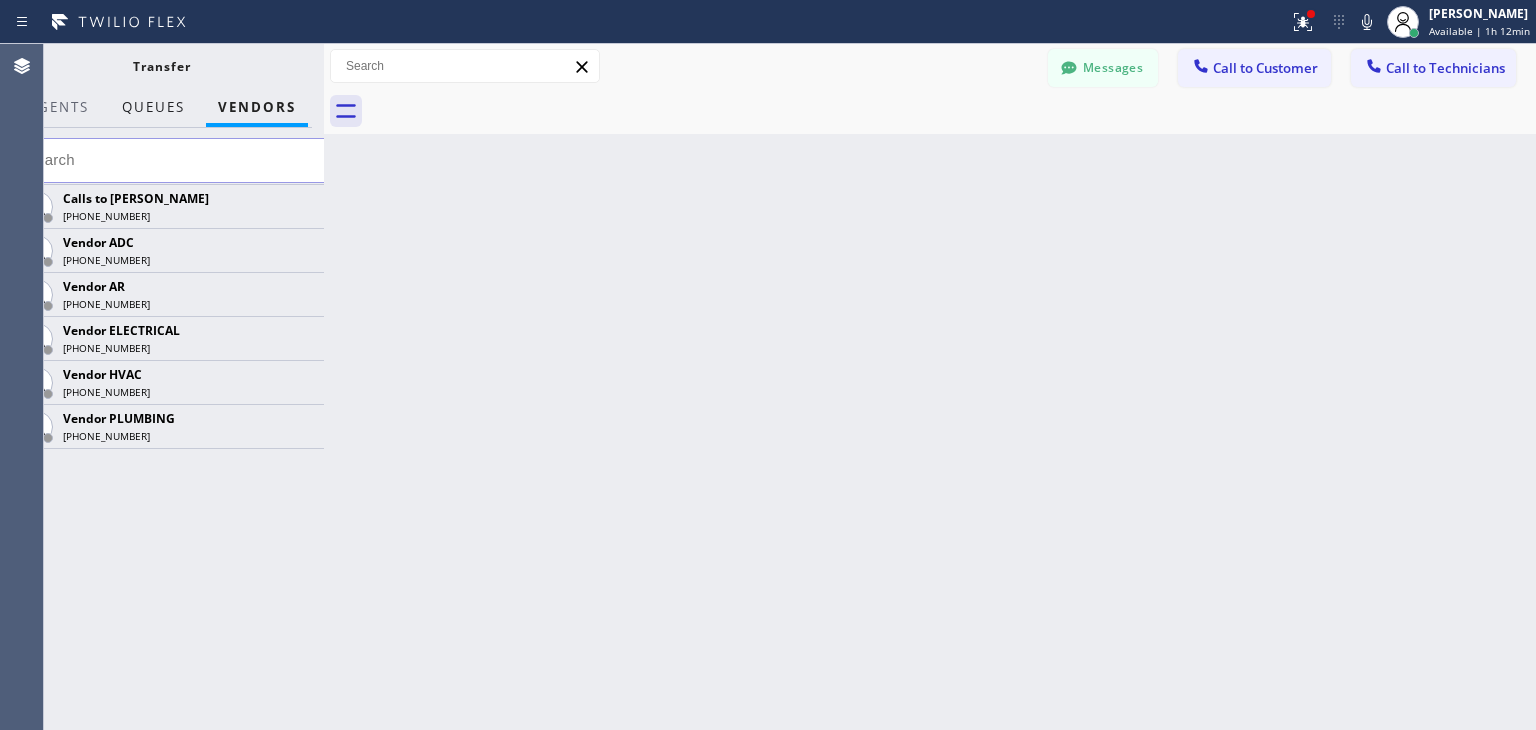 drag, startPoint x: 192, startPoint y: 101, endPoint x: 146, endPoint y: 101, distance: 46 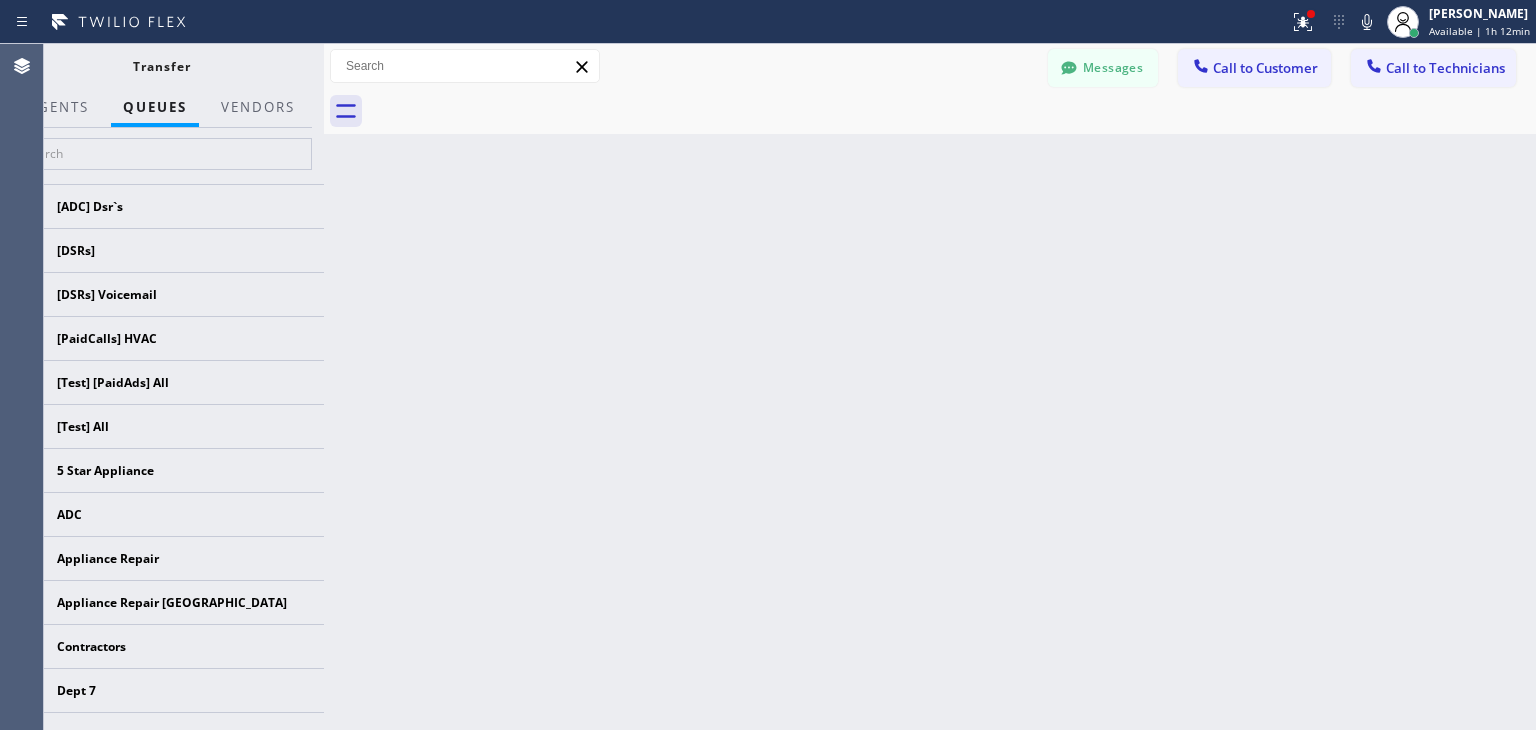 click on "QUEUES" at bounding box center [155, 107] 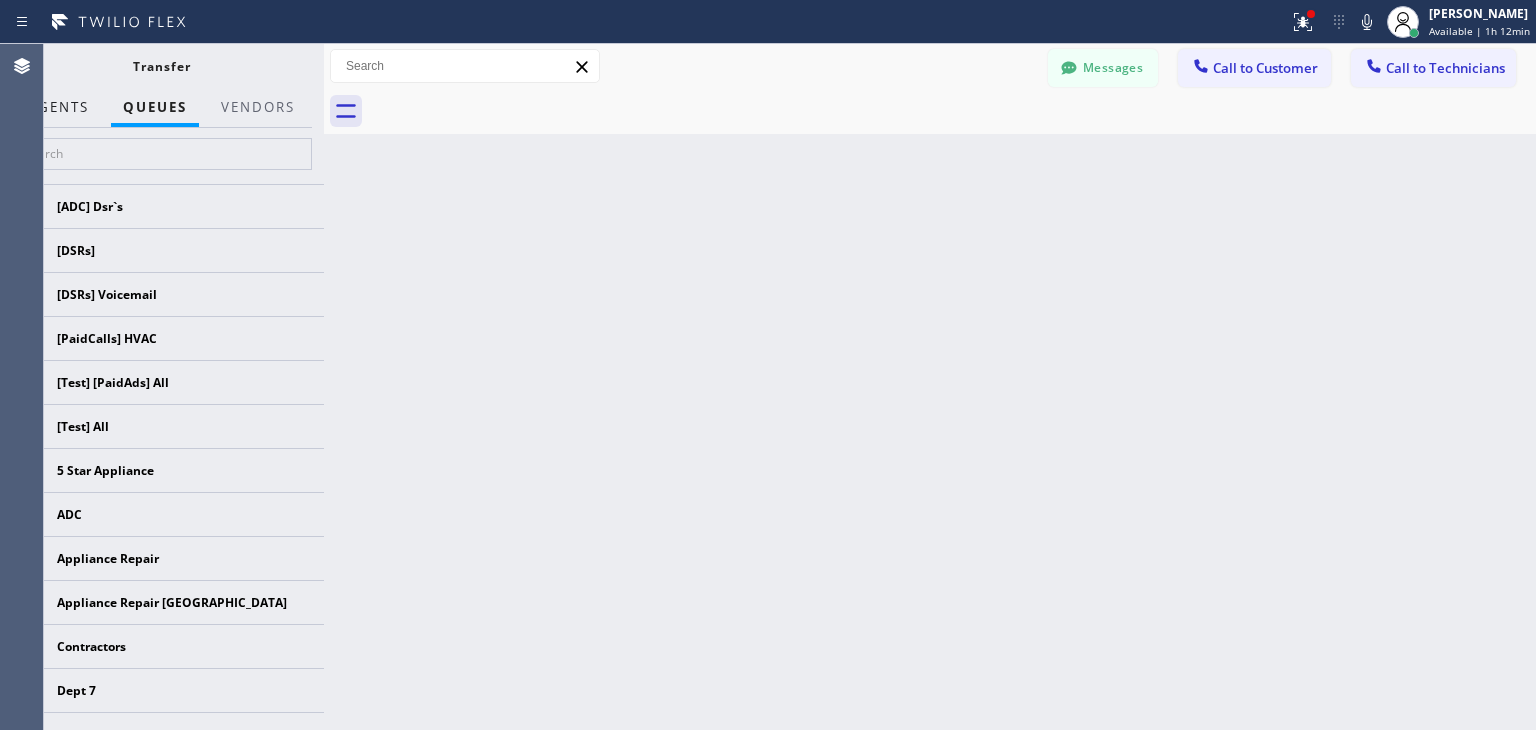click on "AGENTS" at bounding box center [58, 107] 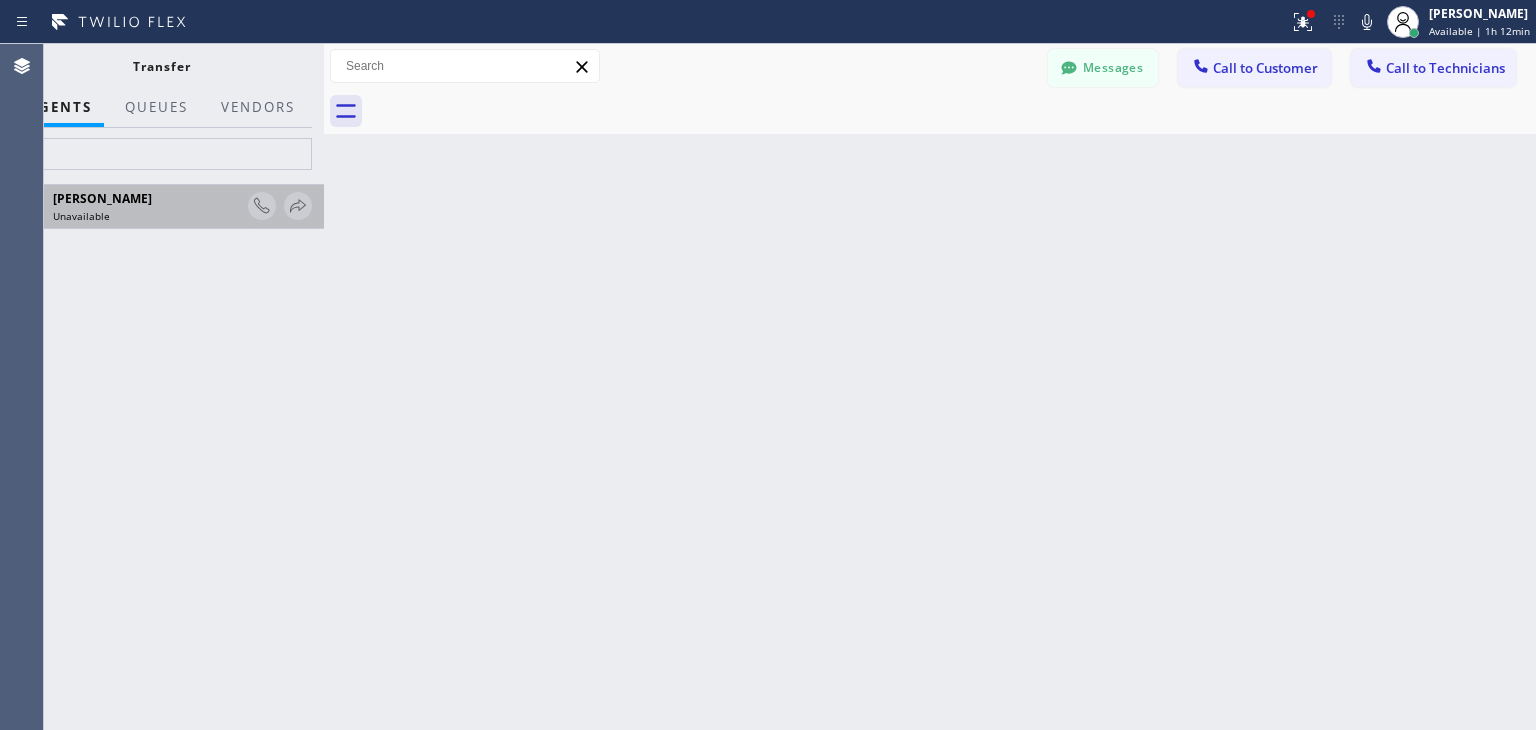 click on "[PERSON_NAME]" at bounding box center [147, 198] 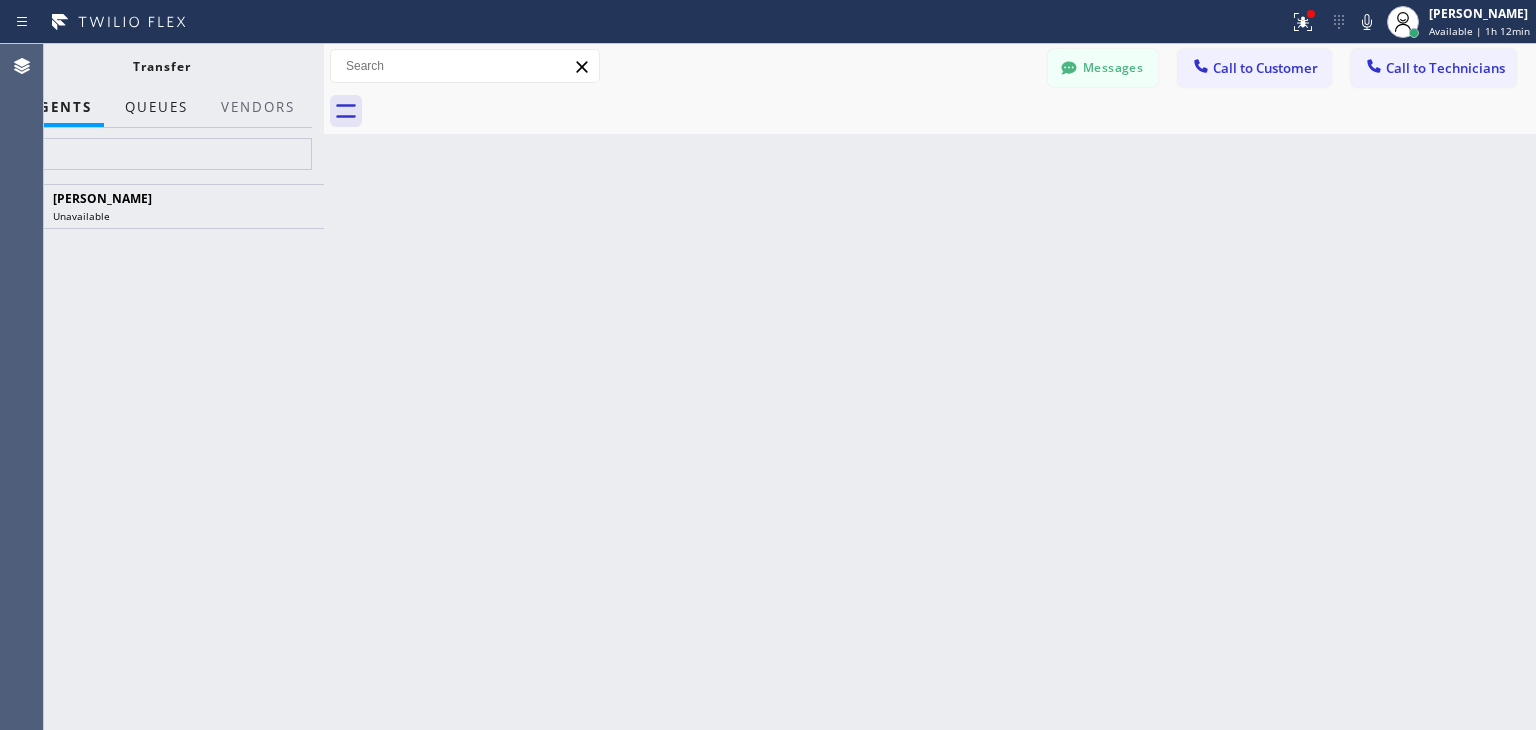 click on "QUEUES" at bounding box center [156, 107] 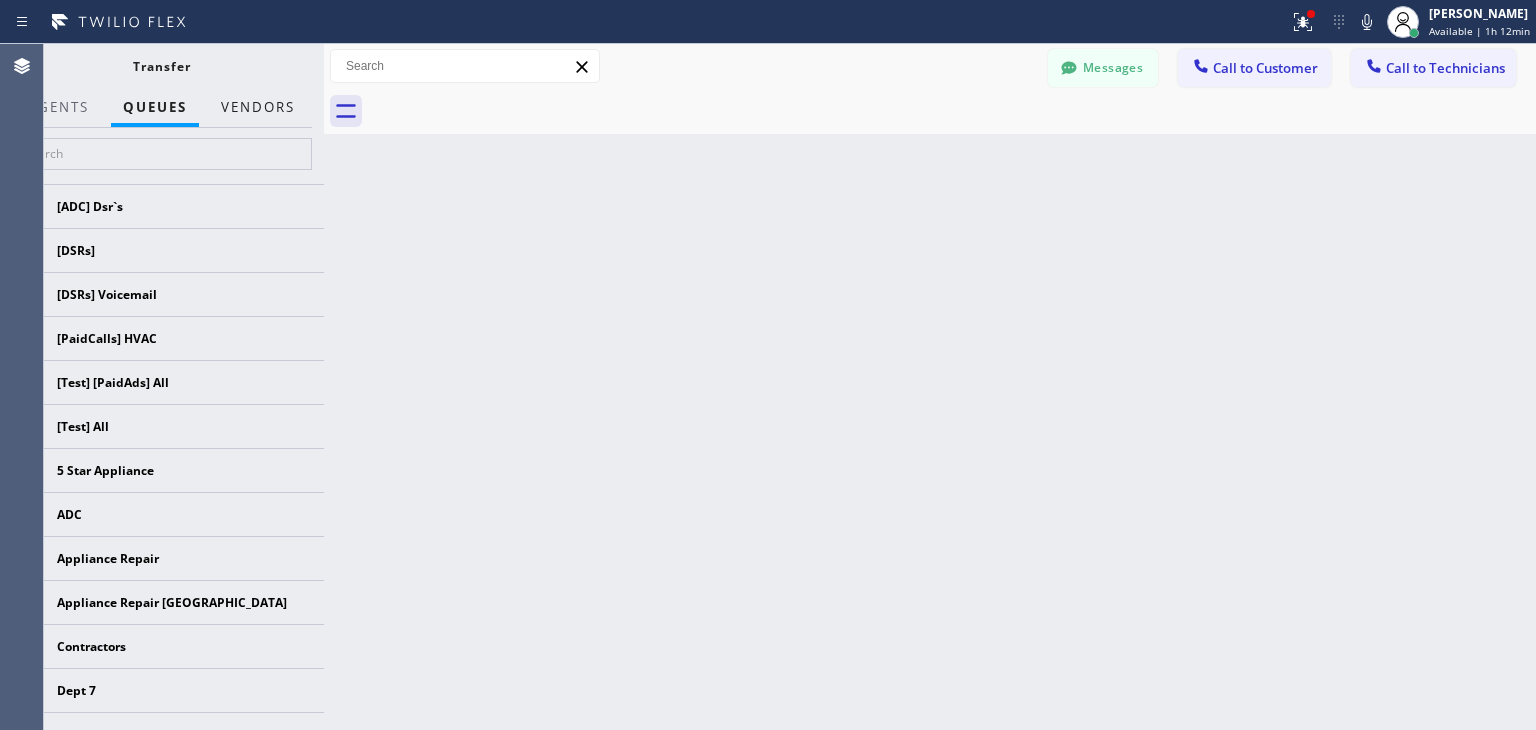 click on "Vendors" at bounding box center [258, 107] 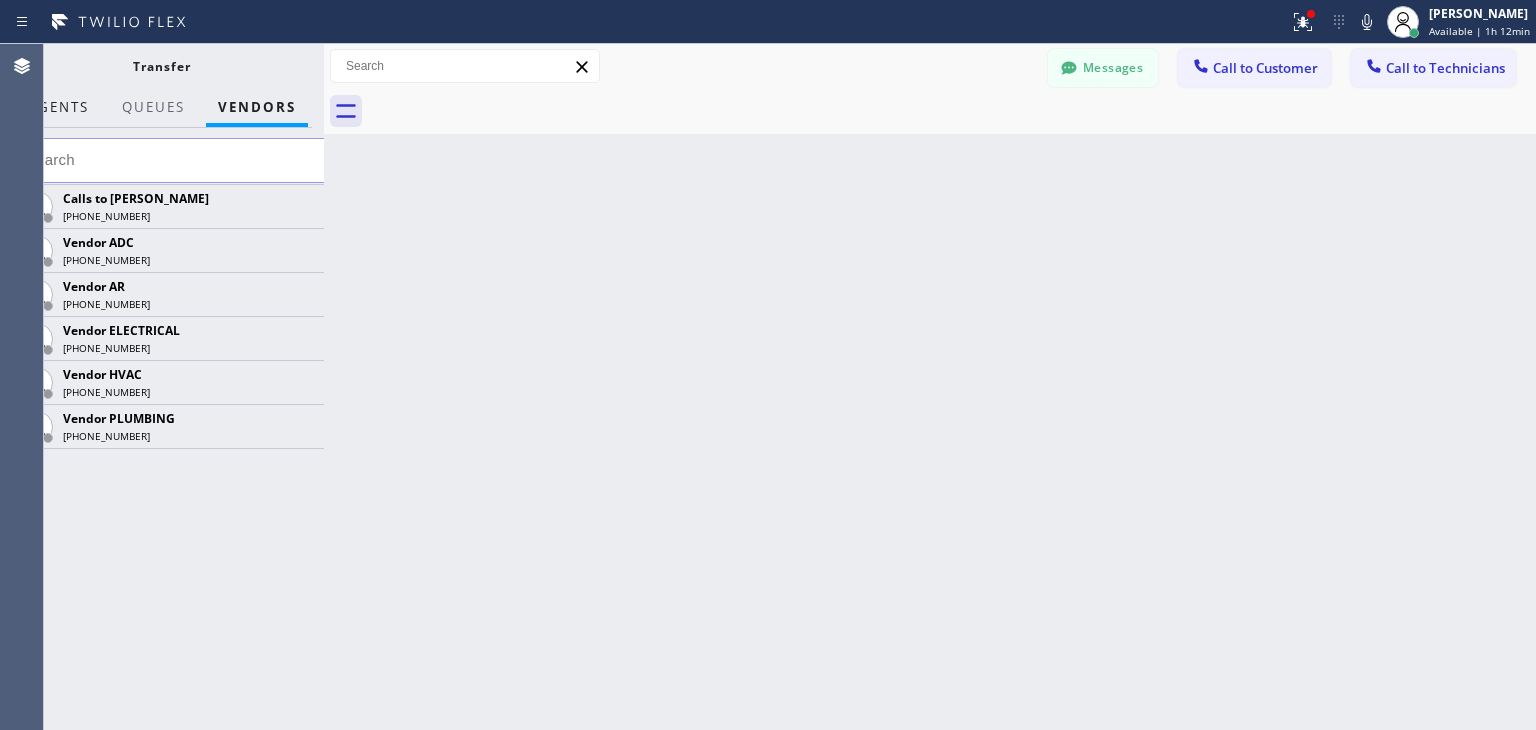 type 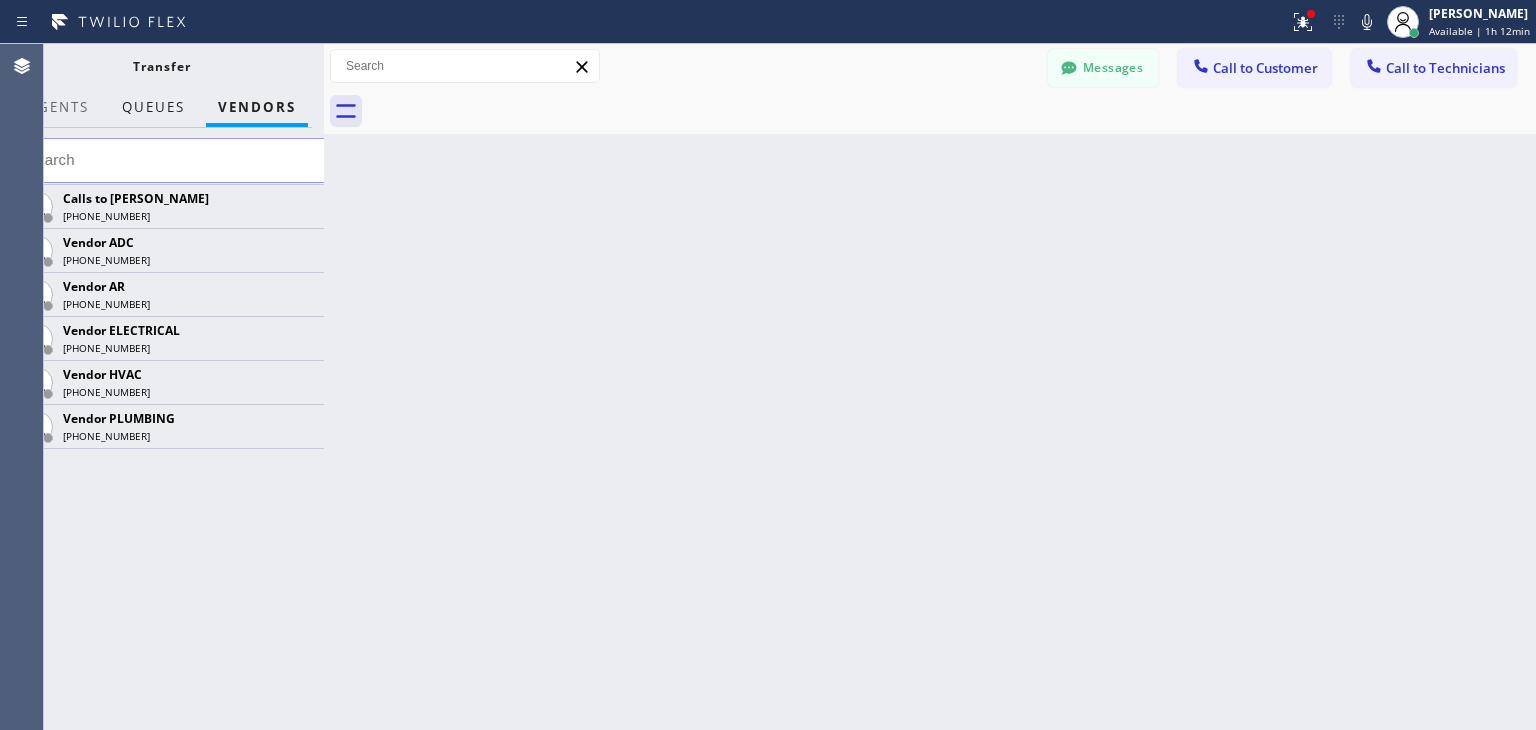 click on "QUEUES" at bounding box center (153, 107) 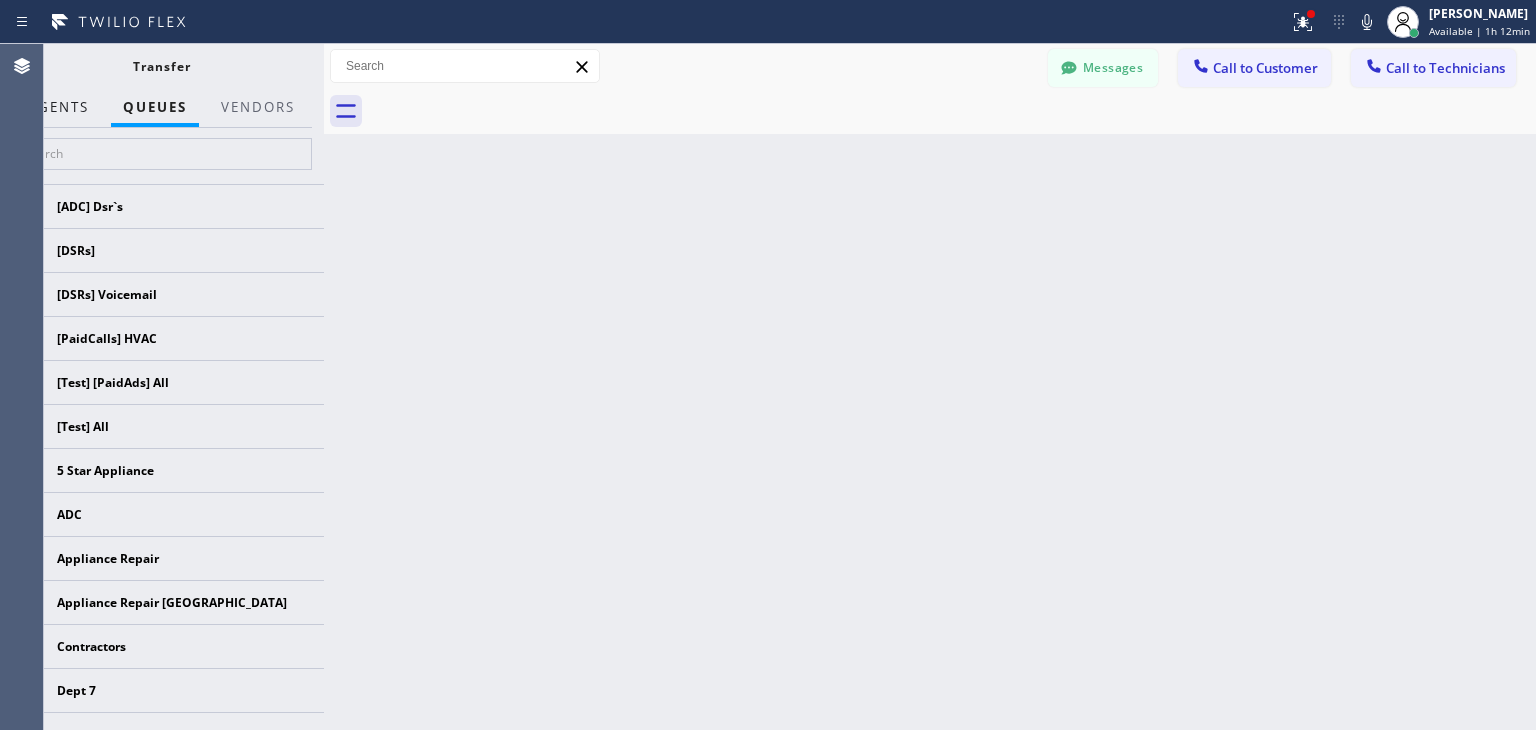 click on "AGENTS" at bounding box center [58, 107] 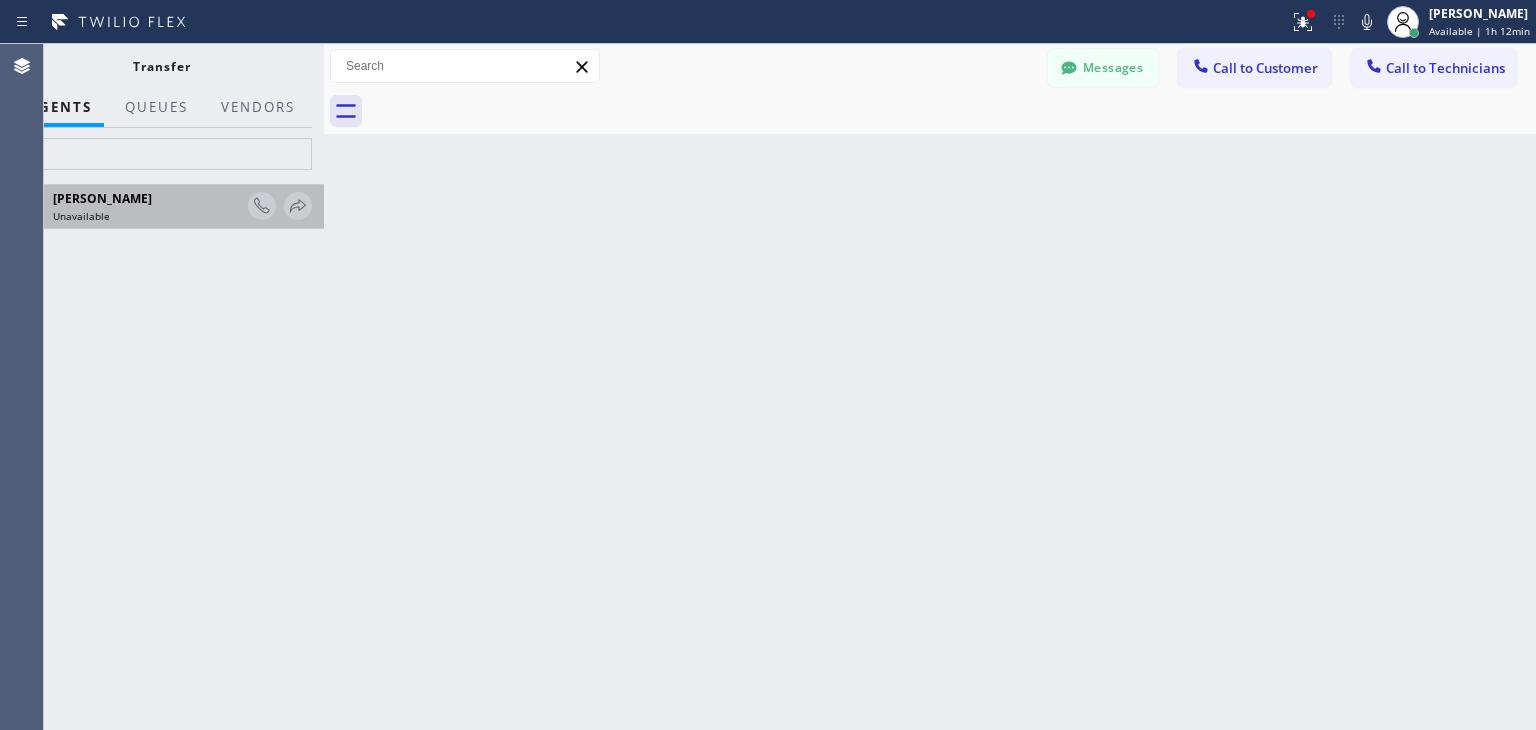 click on "Unavailable" at bounding box center (147, 216) 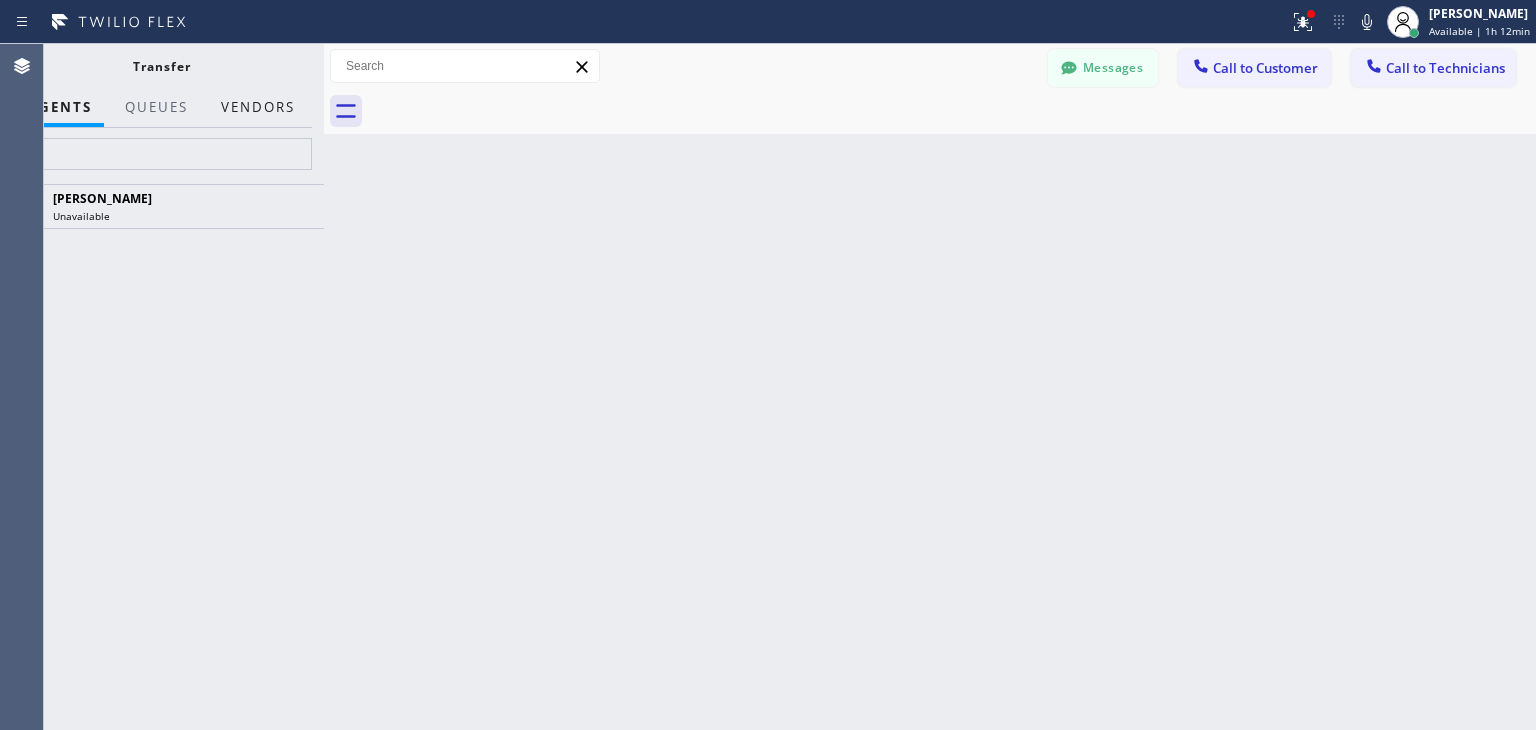 click on "Vendors" at bounding box center [258, 107] 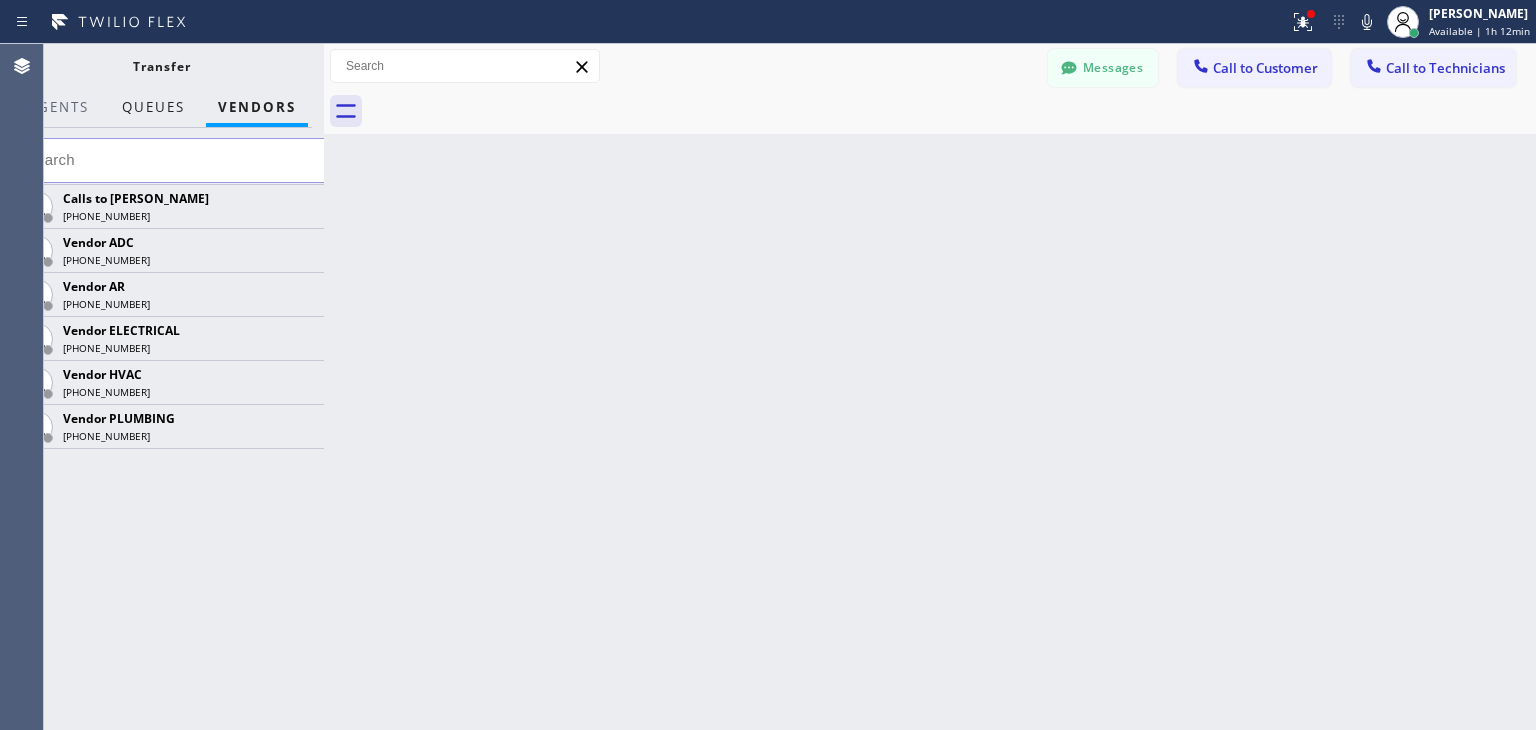 click on "QUEUES" at bounding box center [153, 107] 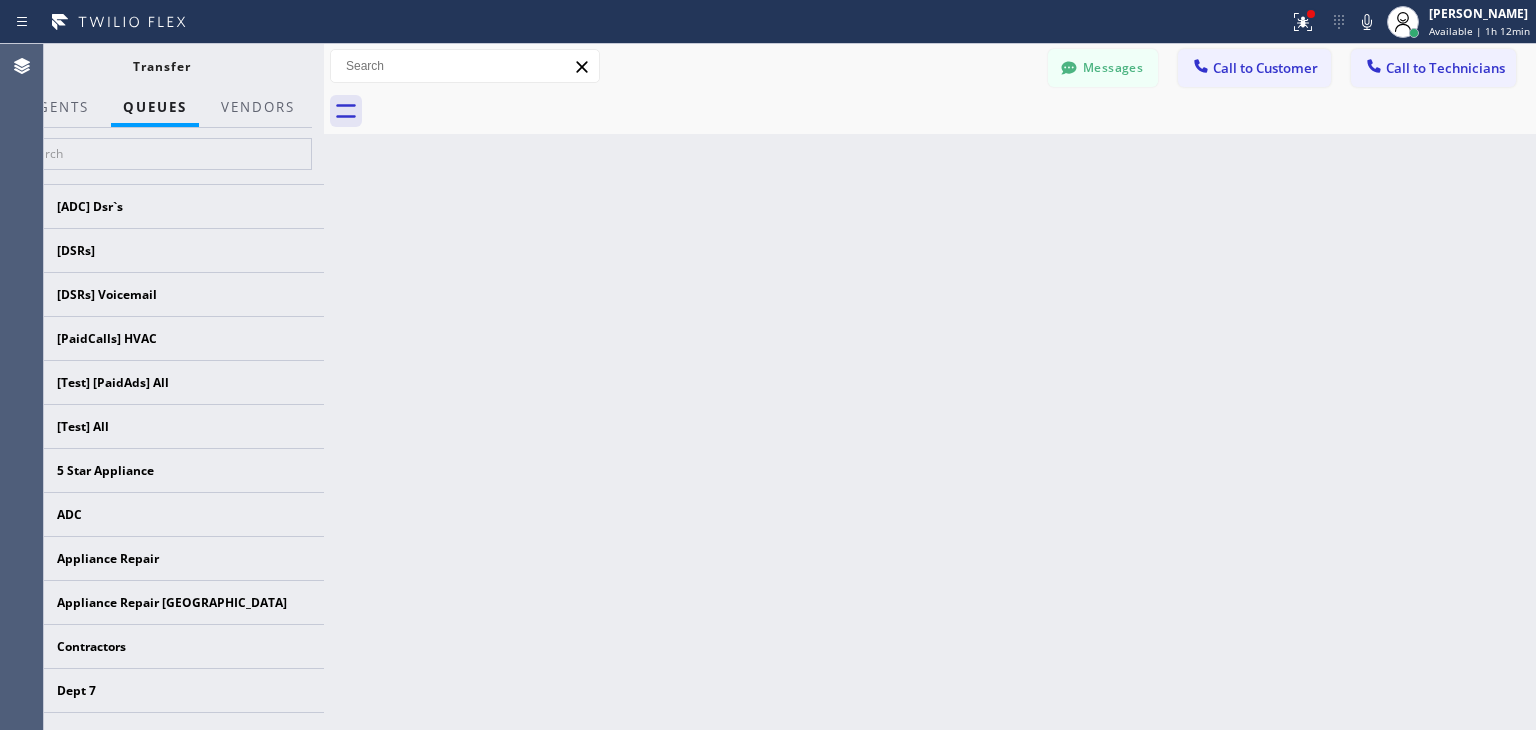 click on "QUEUES" at bounding box center (155, 107) 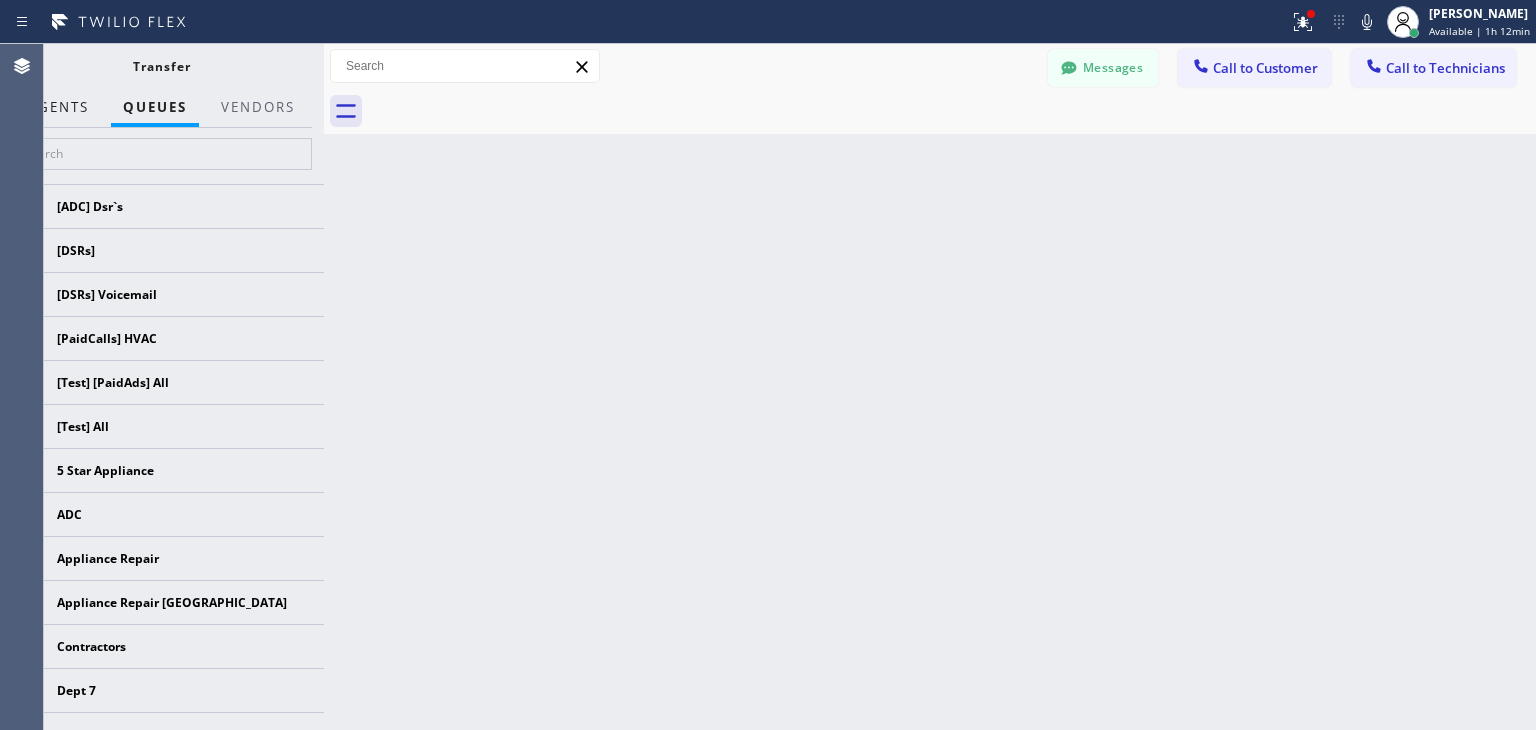 click on "AGENTS" at bounding box center (58, 107) 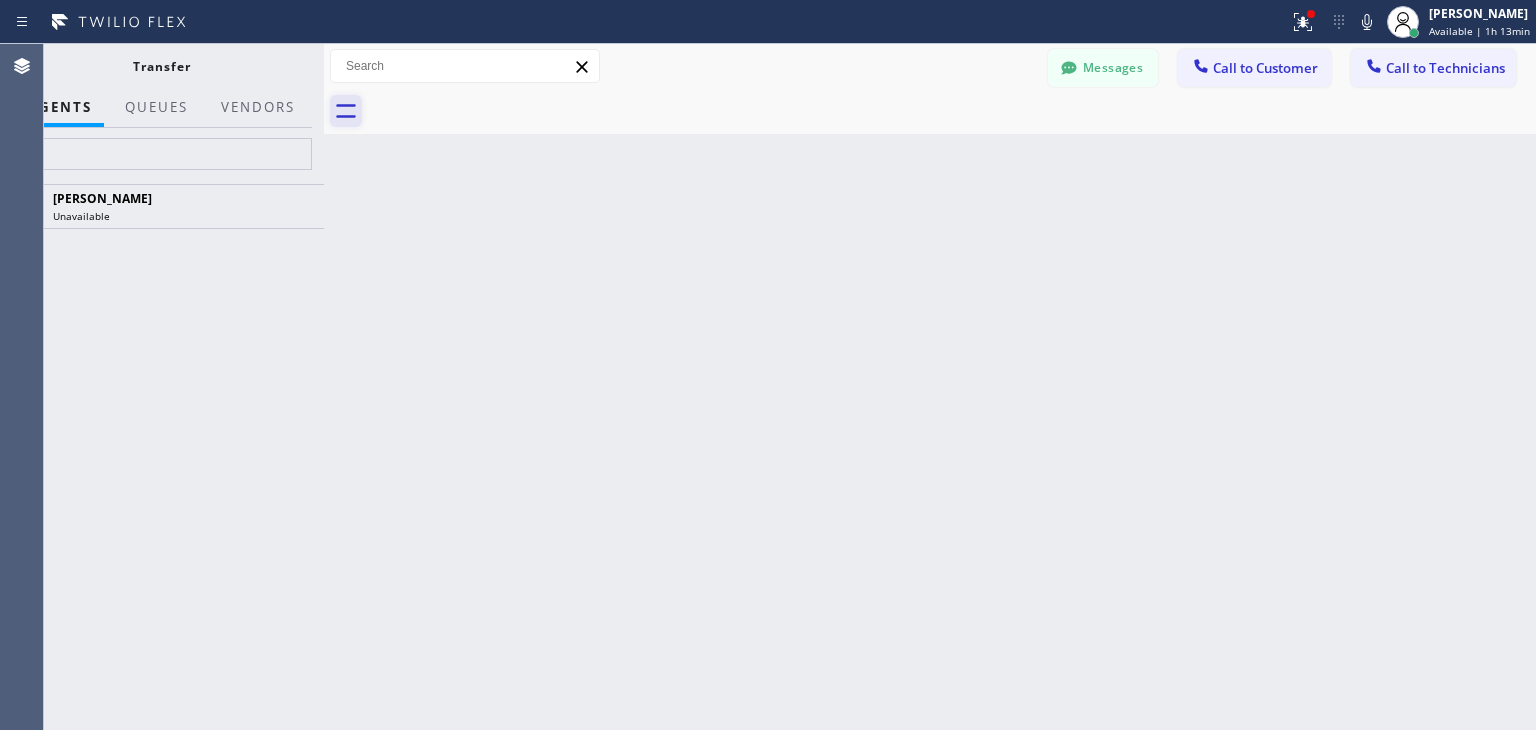 click 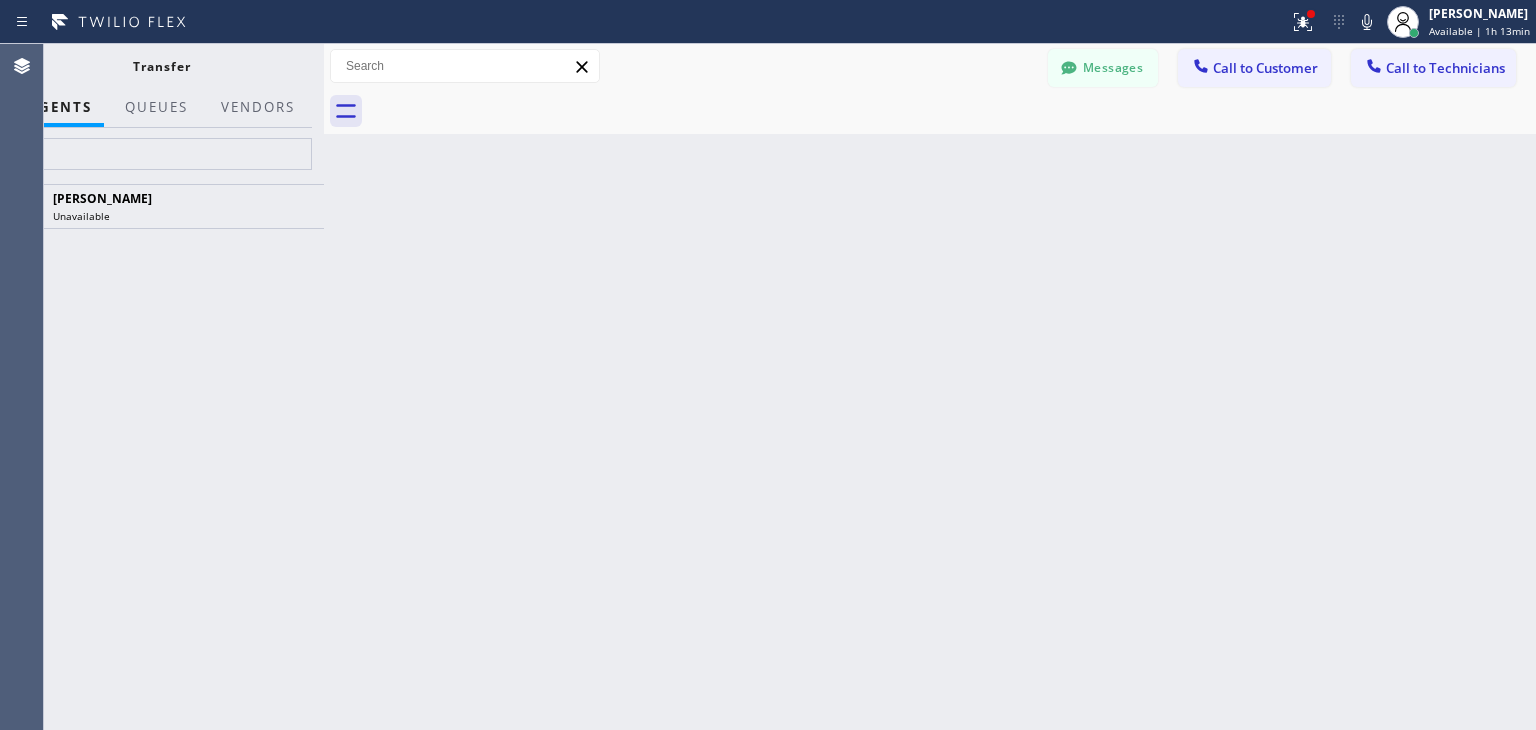 type 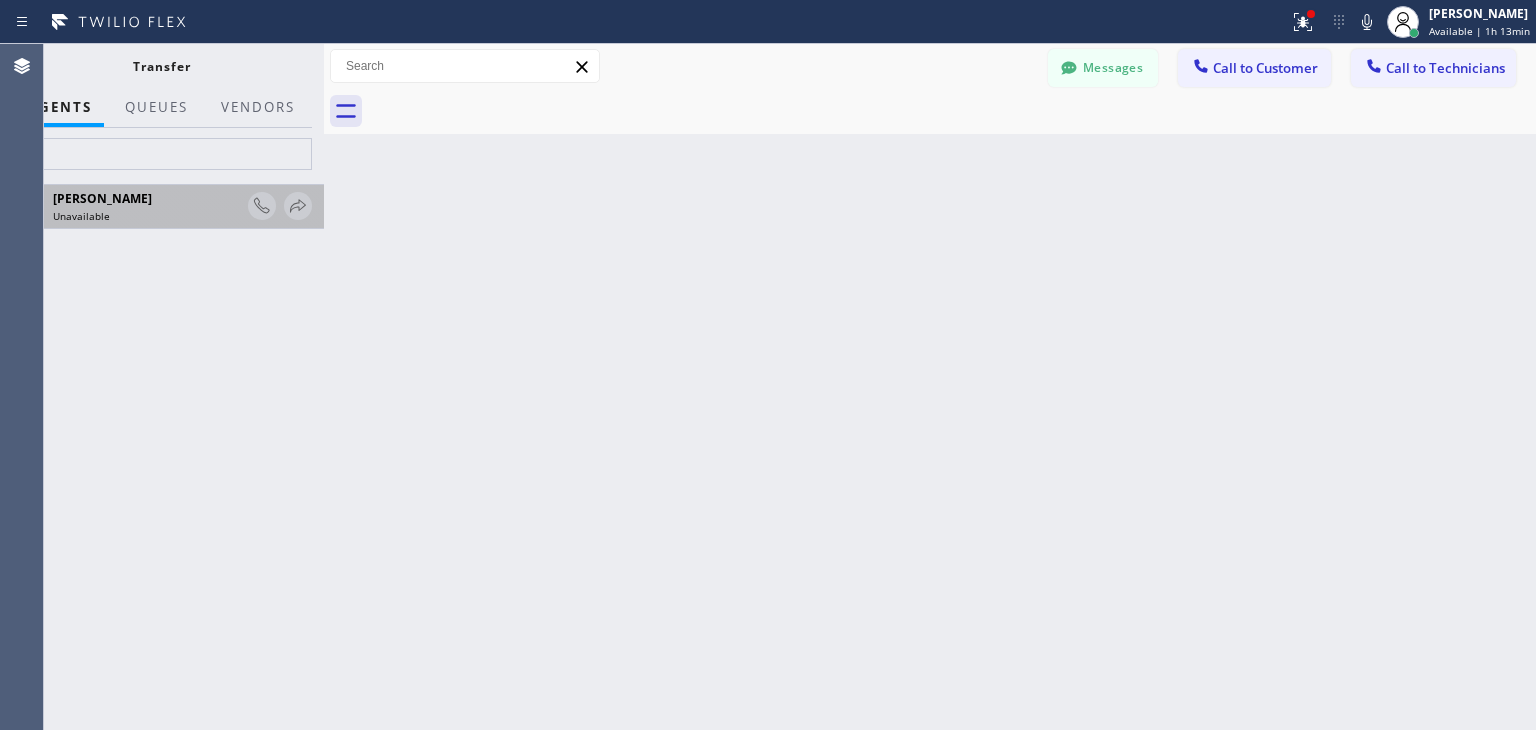 click on "[PERSON_NAME] Unavailable" at bounding box center (126, 207) 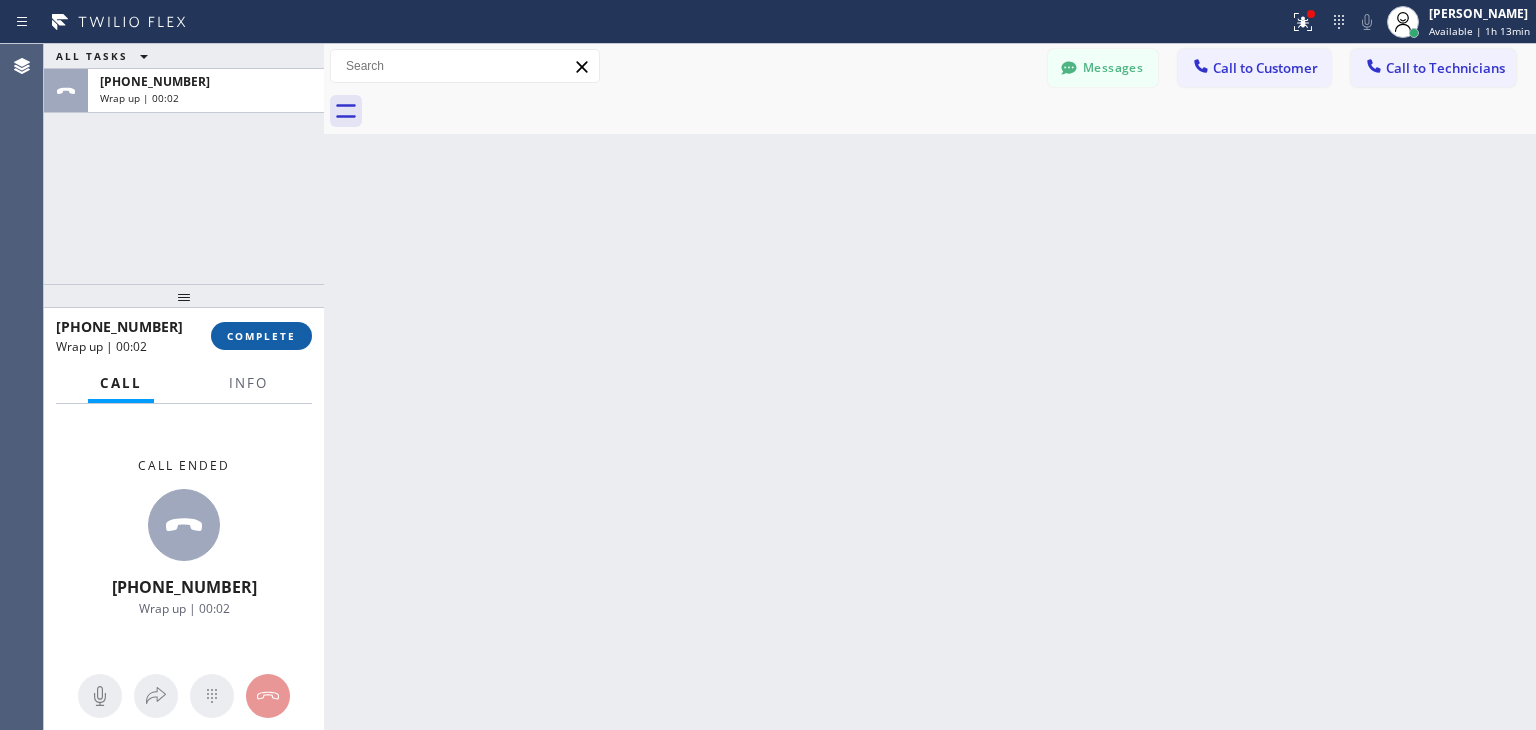 click on "COMPLETE" at bounding box center [261, 336] 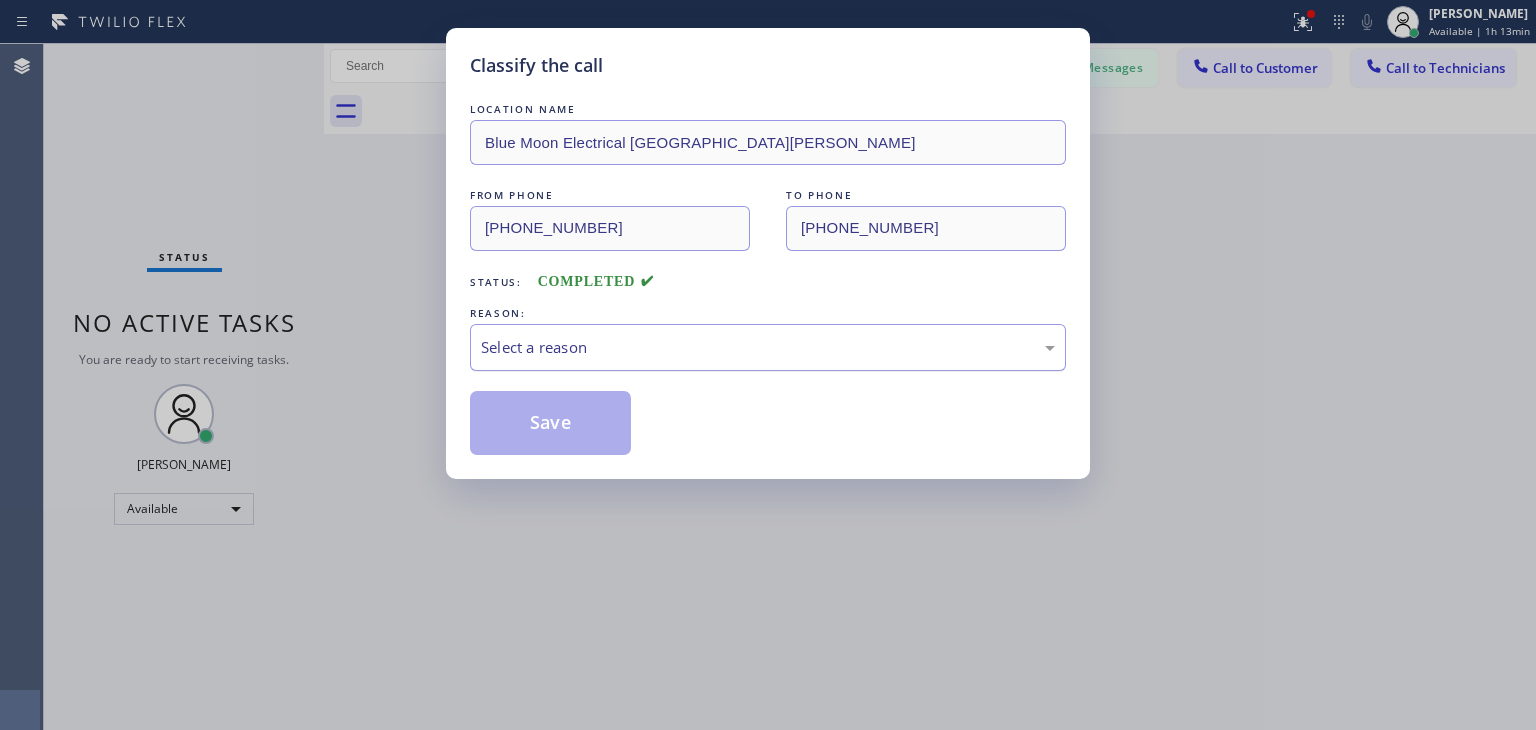 click on "Select a reason" at bounding box center [768, 347] 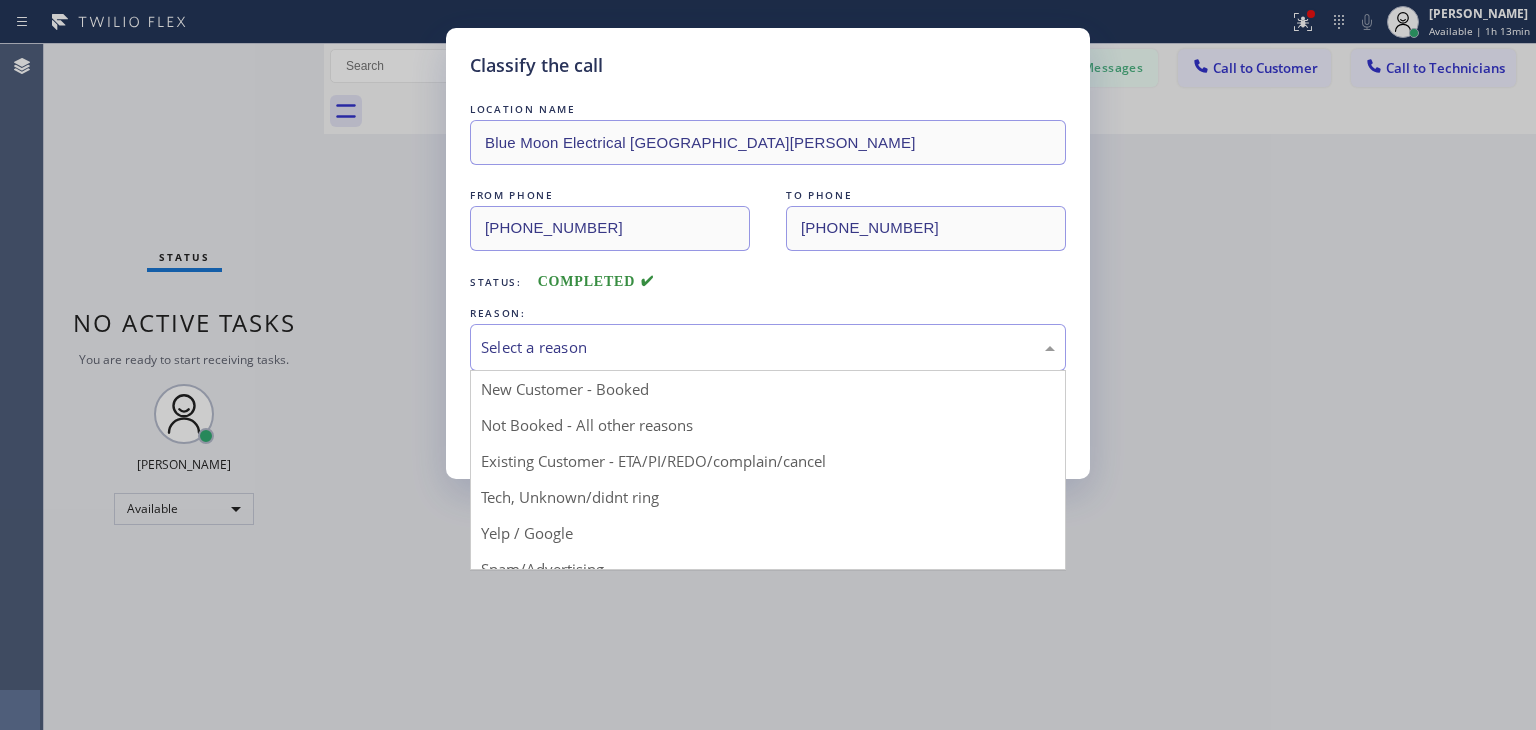 drag, startPoint x: 760, startPoint y: 445, endPoint x: 740, endPoint y: 436, distance: 21.931713 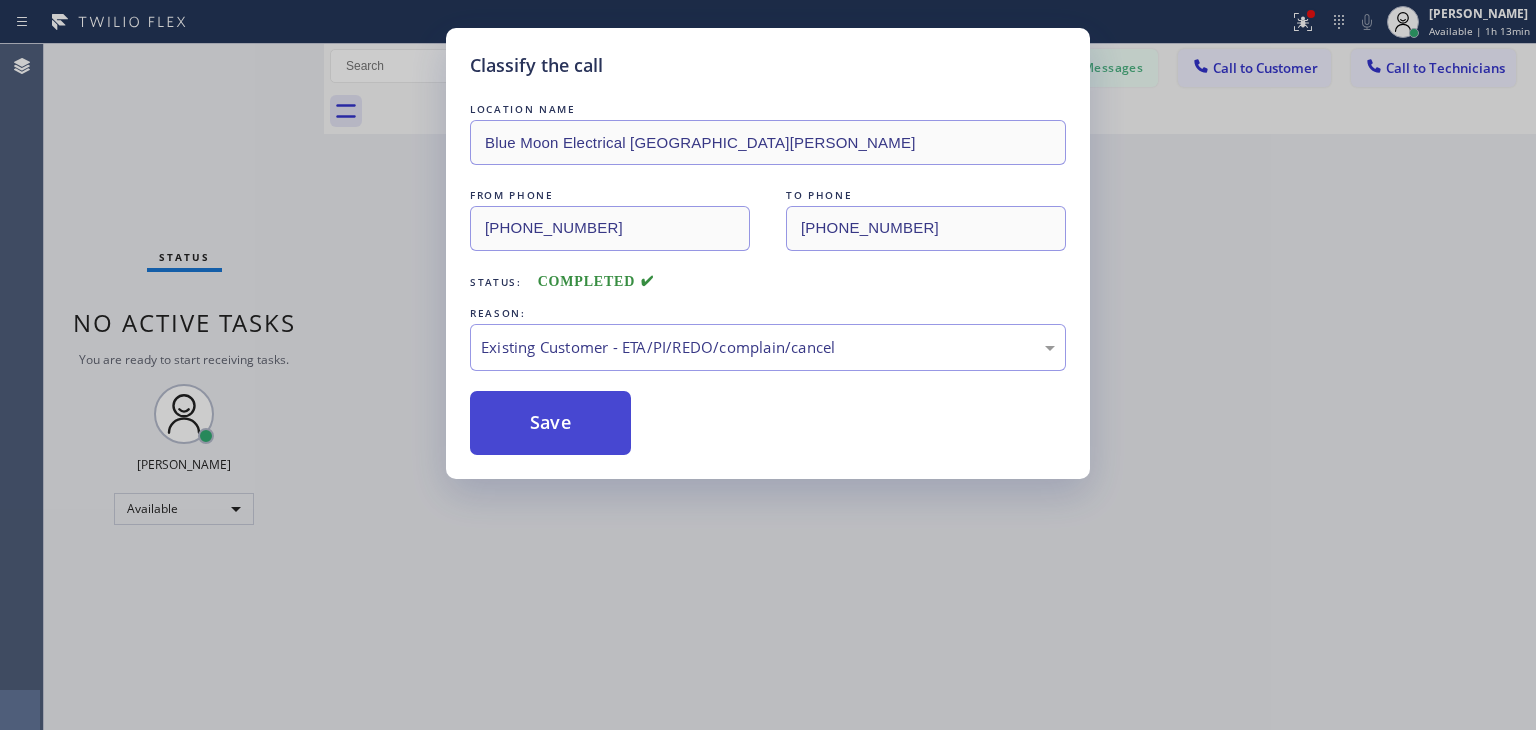 click on "Save" at bounding box center [550, 423] 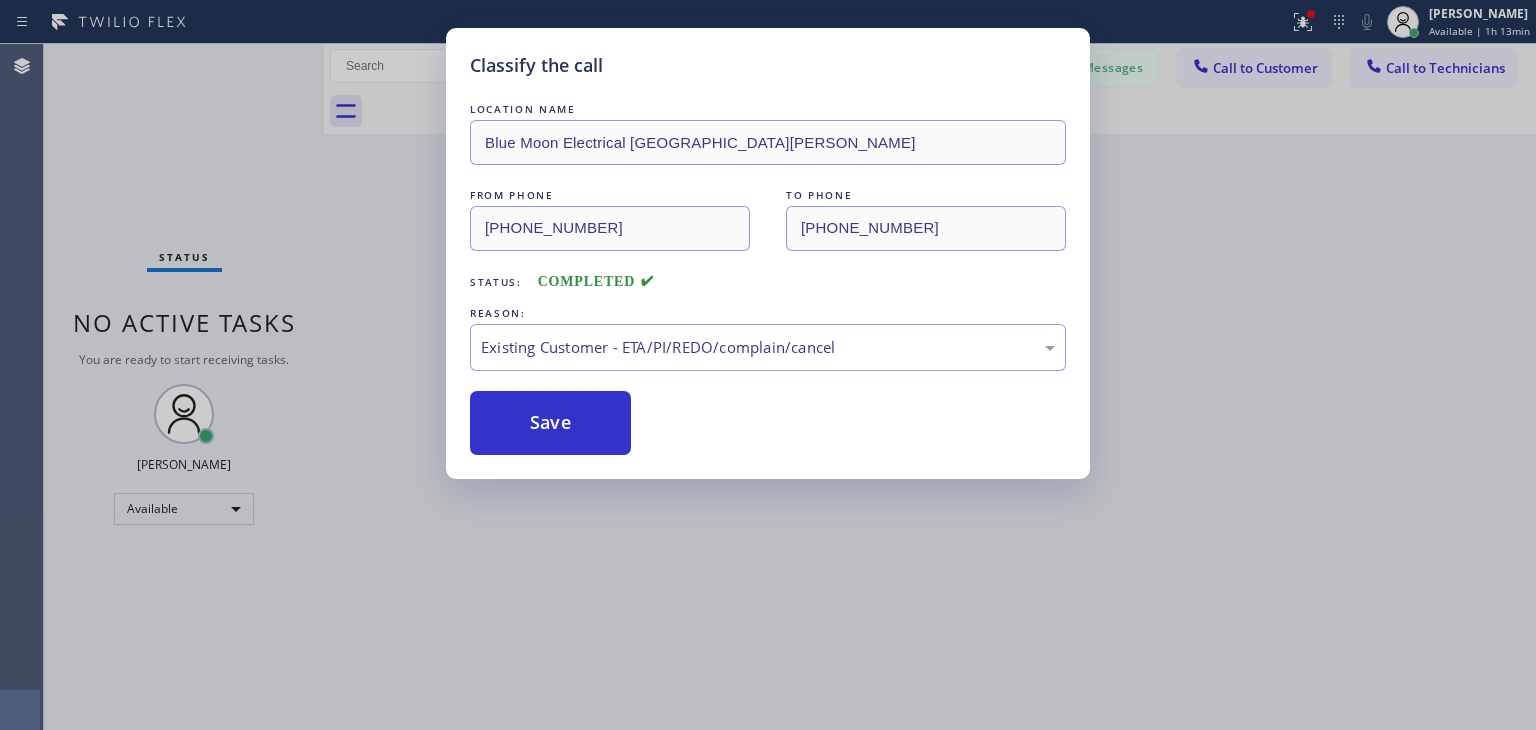drag, startPoint x: 605, startPoint y: 435, endPoint x: 597, endPoint y: 457, distance: 23.409399 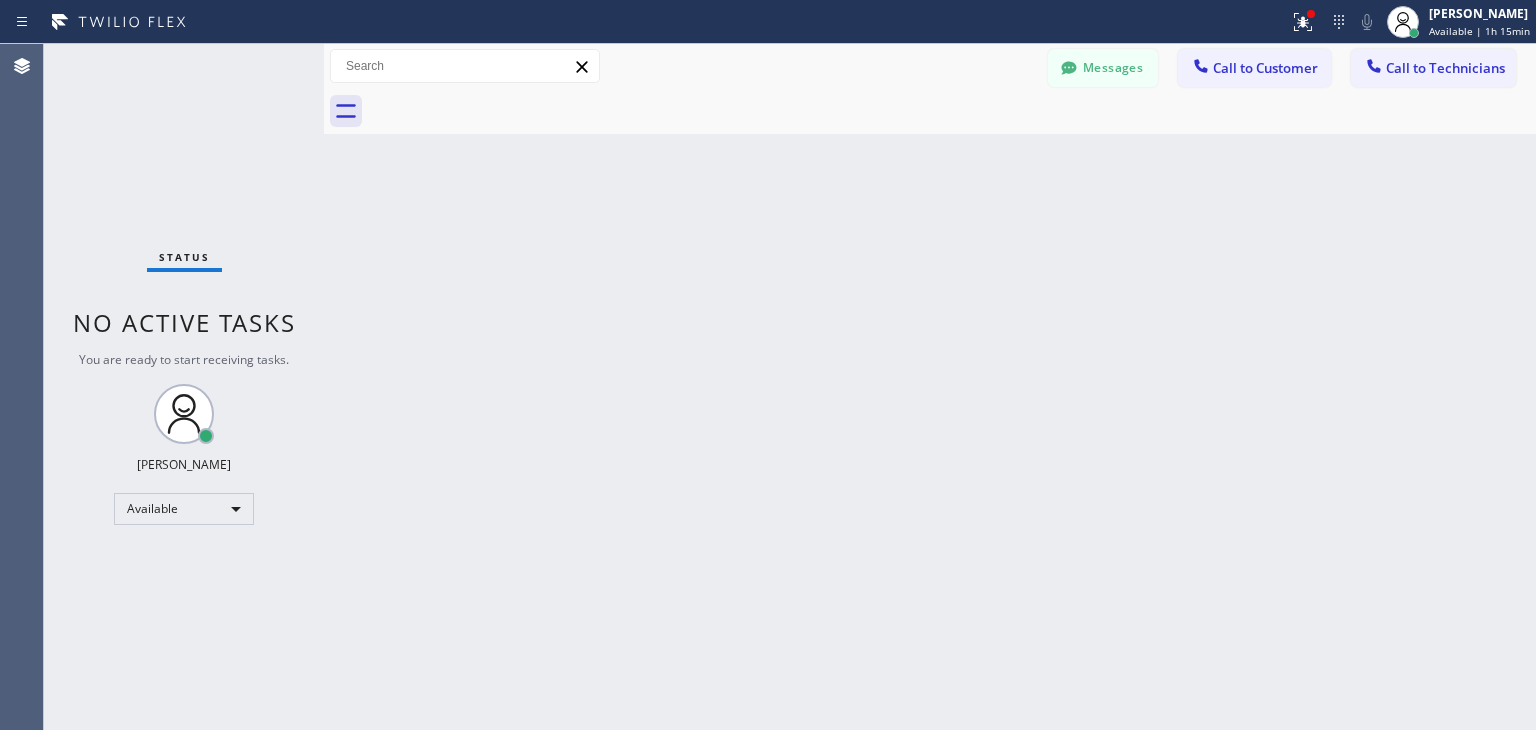 click on "Back to Dashboard Change Sender ID Customers Technicians AS [PERSON_NAME] [DATE] 09:41 AM Received. Thank you  [PERSON_NAME] [DATE] 08:32 AM Thank you SK [PERSON_NAME] [DATE] 09:29 AM No that is the amount I am disputing NS [PERSON_NAME] [DATE] 02:37 PM [PERSON_NAME] [DATE] 11:23 AM This is Mar Vista Heating and Air [PERSON_NAME], [DATE] we are scheduled an appt TA [PERSON_NAME] [DATE] 11:01 AM Good day [PERSON_NAME]! This is HVAC Alliance Experts. Recently we talked about the AC&heat tune up appointment. You said you will call back with your conveninet time. Have not you decided yet? KS [PERSON_NAME] [DATE] 12:27 PM he was hesitating because you were not picking up your phone [PERSON_NAME] [DATE] 12:16 PM Yes Shams SM [PERSON_NAME] [DATE] 09:07 AM Hello [PERSON_NAME],
This is 5 Star Air Duct Cleaning. We’re confirming your appointment for [DATE] for Central AC maintenance.
Could you please confirm that this still works for you?
ZS [PERSON_NAME] [DATE] 02:28 PM alright, i will reschedule 8-12, [DATE] then SR AK MY AM" at bounding box center [930, 387] 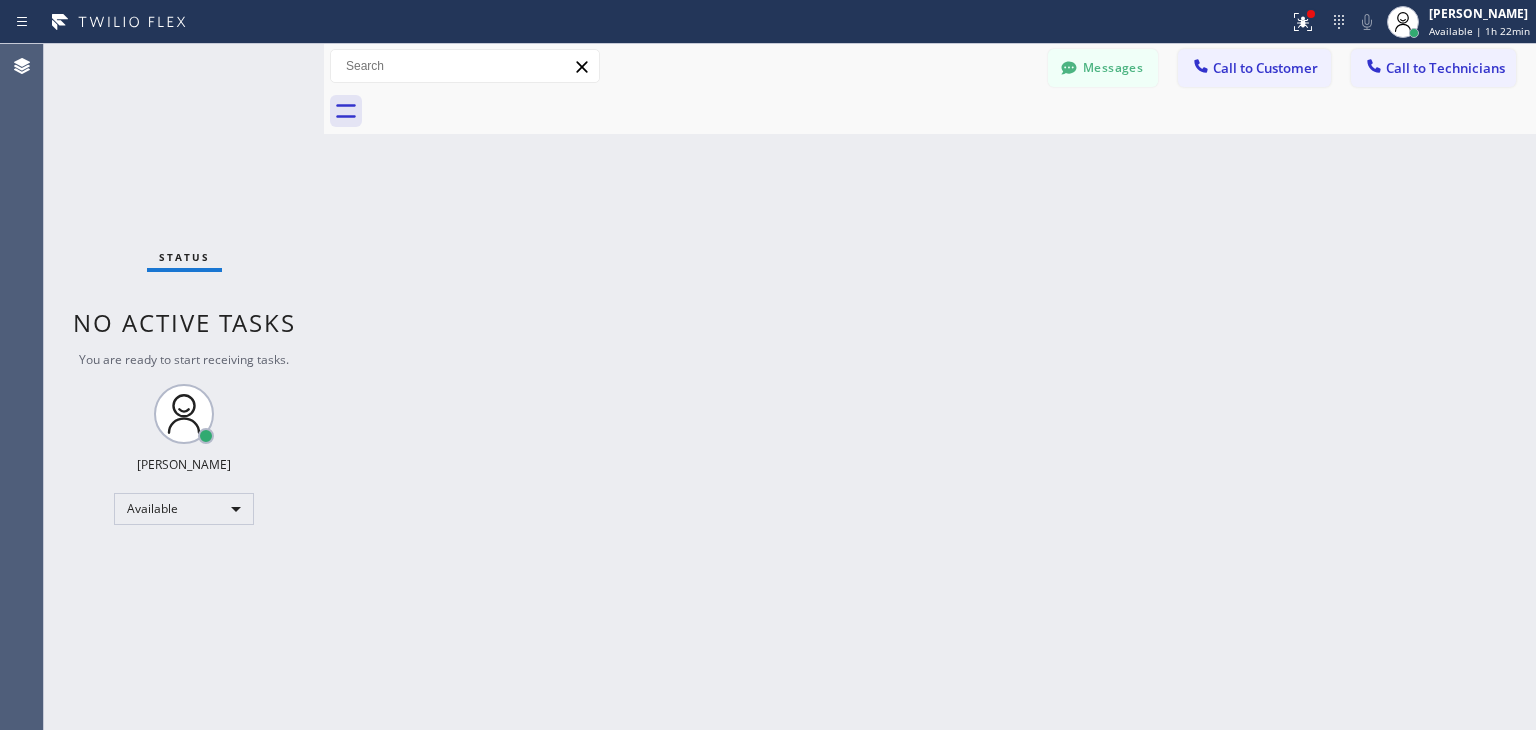 click on "Status   No active tasks     You are ready to start receiving tasks.   [PERSON_NAME] Available" at bounding box center [184, 387] 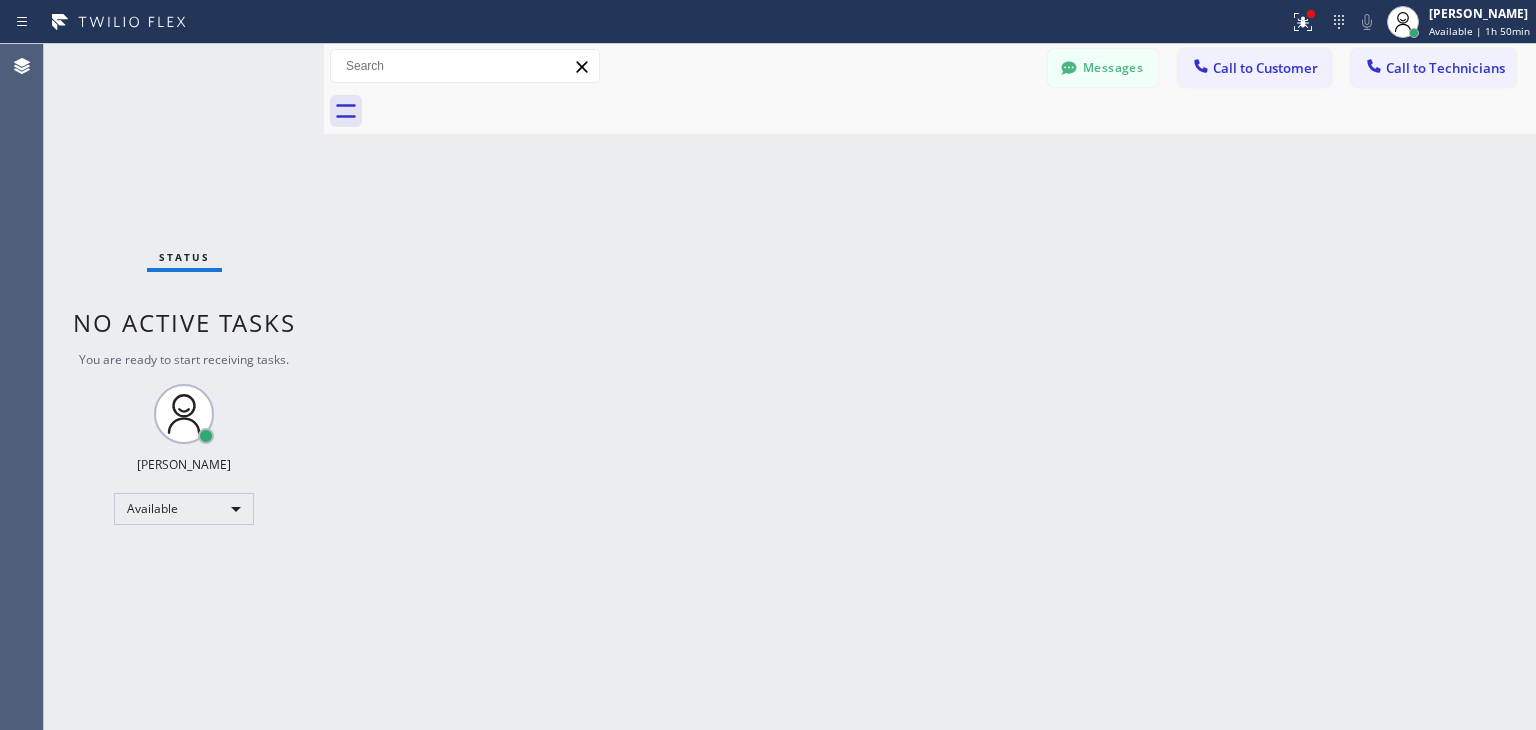 click on "Status   No active tasks     You are ready to start receiving tasks.   [PERSON_NAME] Available" at bounding box center [184, 387] 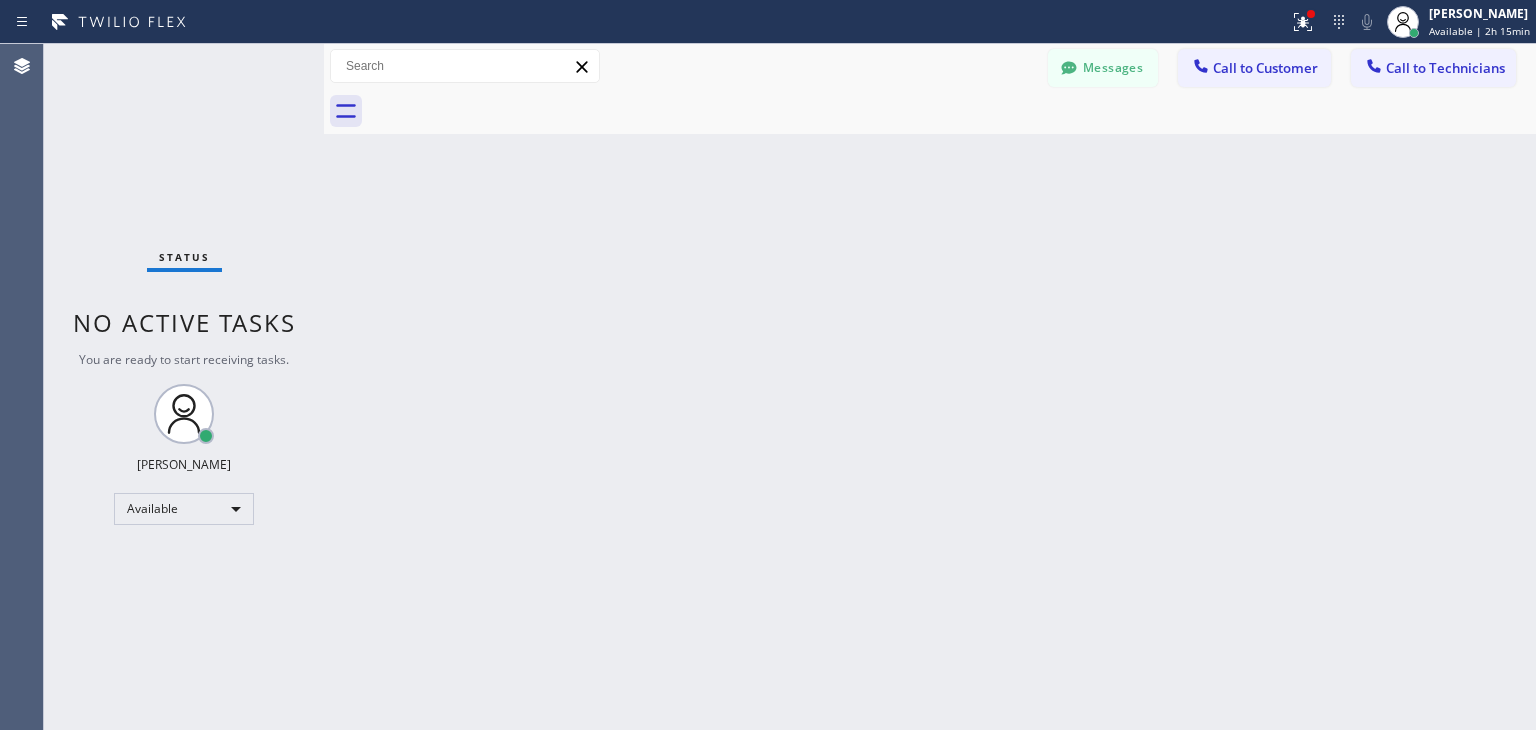 click on "Status   No active tasks     You are ready to start receiving tasks.   [PERSON_NAME] Available" at bounding box center [184, 387] 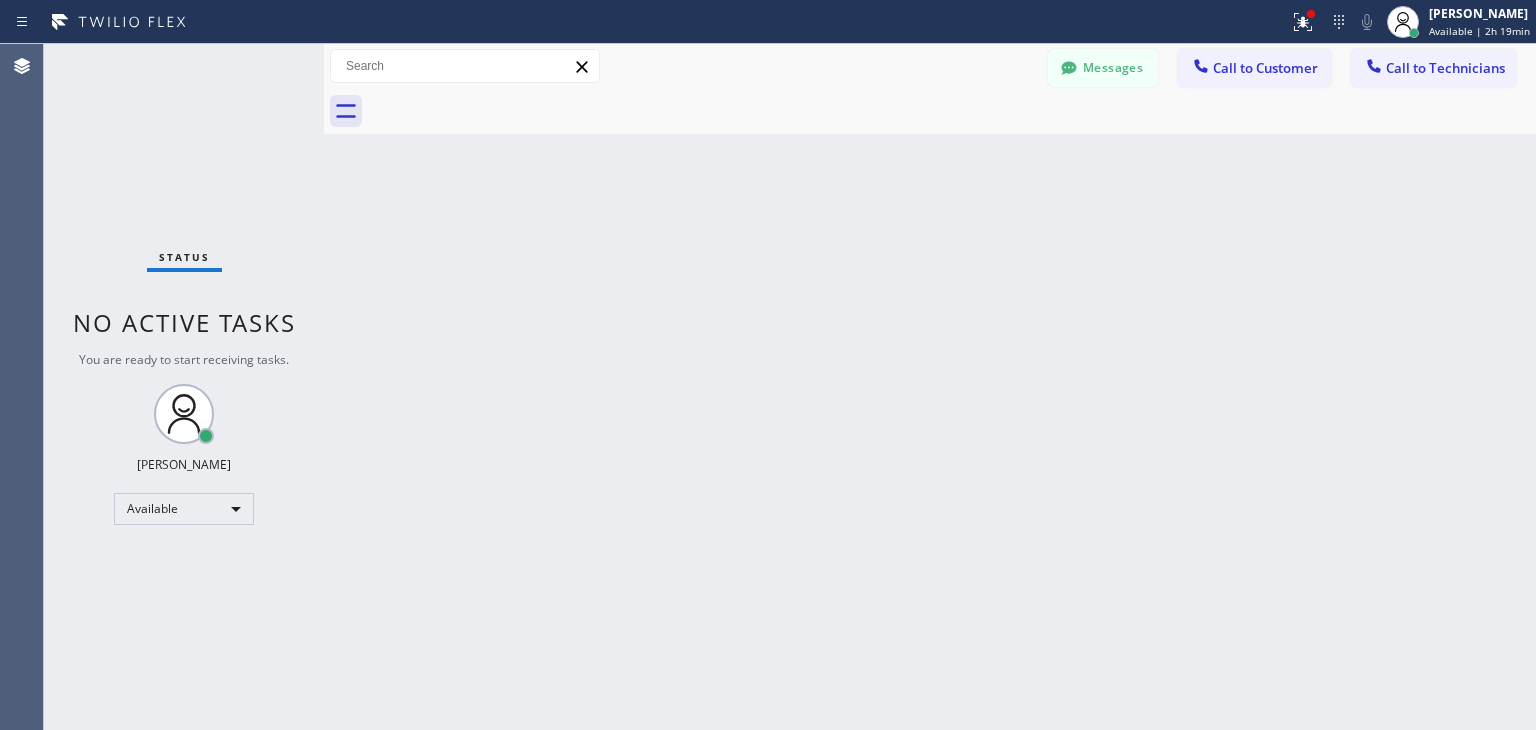 click on "Back to Dashboard Change Sender ID Customers Technicians AS [PERSON_NAME] [DATE] 09:41 AM Received. Thank you  [PERSON_NAME] [DATE] 08:32 AM Thank you SK [PERSON_NAME] [DATE] 09:29 AM No that is the amount I am disputing NS [PERSON_NAME] [DATE] 02:37 PM [PERSON_NAME] [DATE] 11:23 AM This is Mar Vista Heating and Air [PERSON_NAME], [DATE] we are scheduled an appt TA [PERSON_NAME] [DATE] 11:01 AM Good day [PERSON_NAME]! This is HVAC Alliance Experts. Recently we talked about the AC&heat tune up appointment. You said you will call back with your conveninet time. Have not you decided yet? KS [PERSON_NAME] [DATE] 12:27 PM he was hesitating because you were not picking up your phone [PERSON_NAME] [DATE] 12:16 PM Yes Shams SM [PERSON_NAME] [DATE] 09:07 AM Hello [PERSON_NAME],
This is 5 Star Air Duct Cleaning. We’re confirming your appointment for [DATE] for Central AC maintenance.
Could you please confirm that this still works for you?
ZS [PERSON_NAME] [DATE] 02:28 PM alright, i will reschedule 8-12, [DATE] then SR AK MY AM" at bounding box center (930, 387) 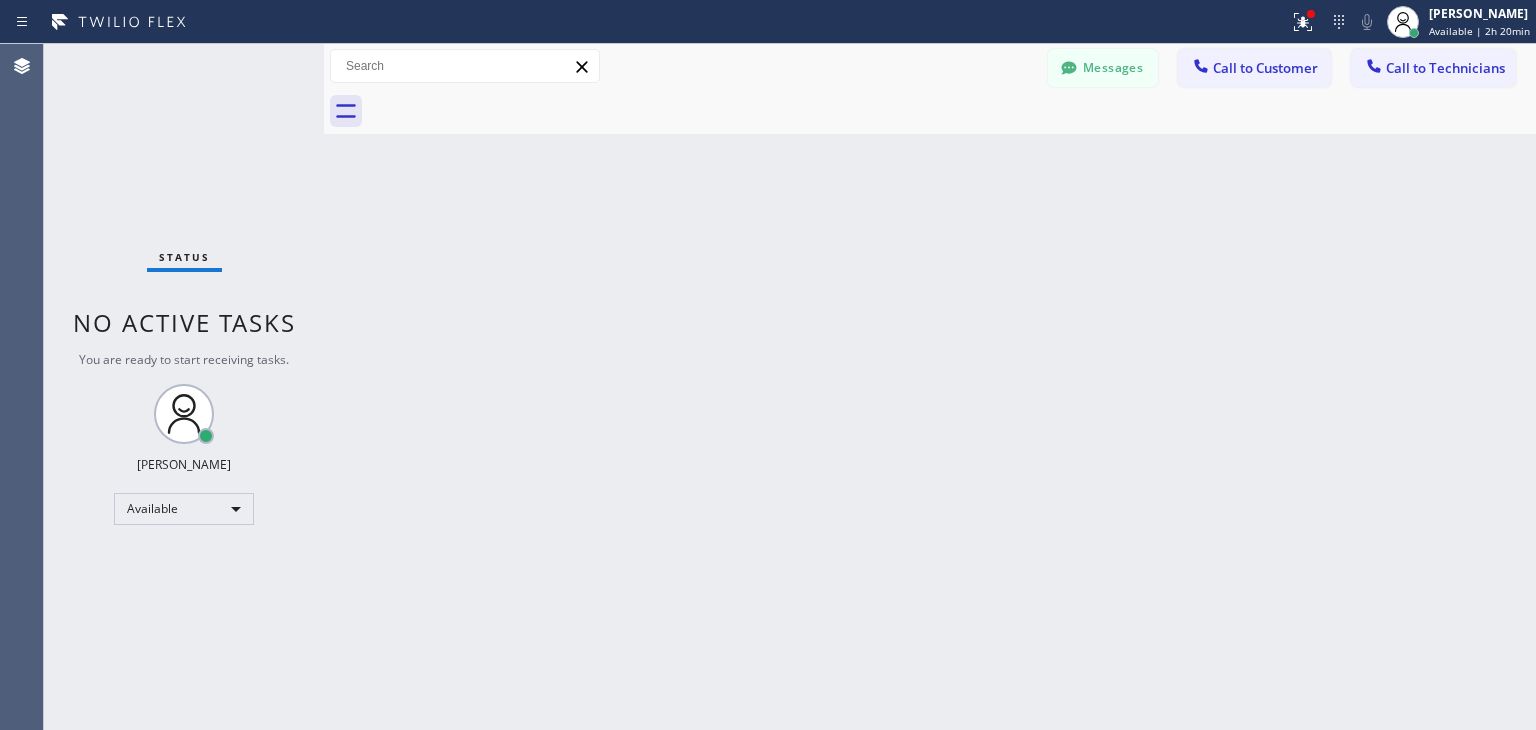 click on "Back to Dashboard Change Sender ID Customers Technicians AS [PERSON_NAME] [DATE] 09:41 AM Received. Thank you  [PERSON_NAME] [DATE] 08:32 AM Thank you SK [PERSON_NAME] [DATE] 09:29 AM No that is the amount I am disputing NS [PERSON_NAME] [DATE] 02:37 PM [PERSON_NAME] [DATE] 11:23 AM This is Mar Vista Heating and Air [PERSON_NAME], [DATE] we are scheduled an appt TA [PERSON_NAME] [DATE] 11:01 AM Good day [PERSON_NAME]! This is HVAC Alliance Experts. Recently we talked about the AC&heat tune up appointment. You said you will call back with your conveninet time. Have not you decided yet? KS [PERSON_NAME] [DATE] 12:27 PM he was hesitating because you were not picking up your phone [PERSON_NAME] [DATE] 12:16 PM Yes Shams SM [PERSON_NAME] [DATE] 09:07 AM Hello [PERSON_NAME],
This is 5 Star Air Duct Cleaning. We’re confirming your appointment for [DATE] for Central AC maintenance.
Could you please confirm that this still works for you?
ZS [PERSON_NAME] [DATE] 02:28 PM alright, i will reschedule 8-12, [DATE] then SR AK MY AM" at bounding box center [930, 387] 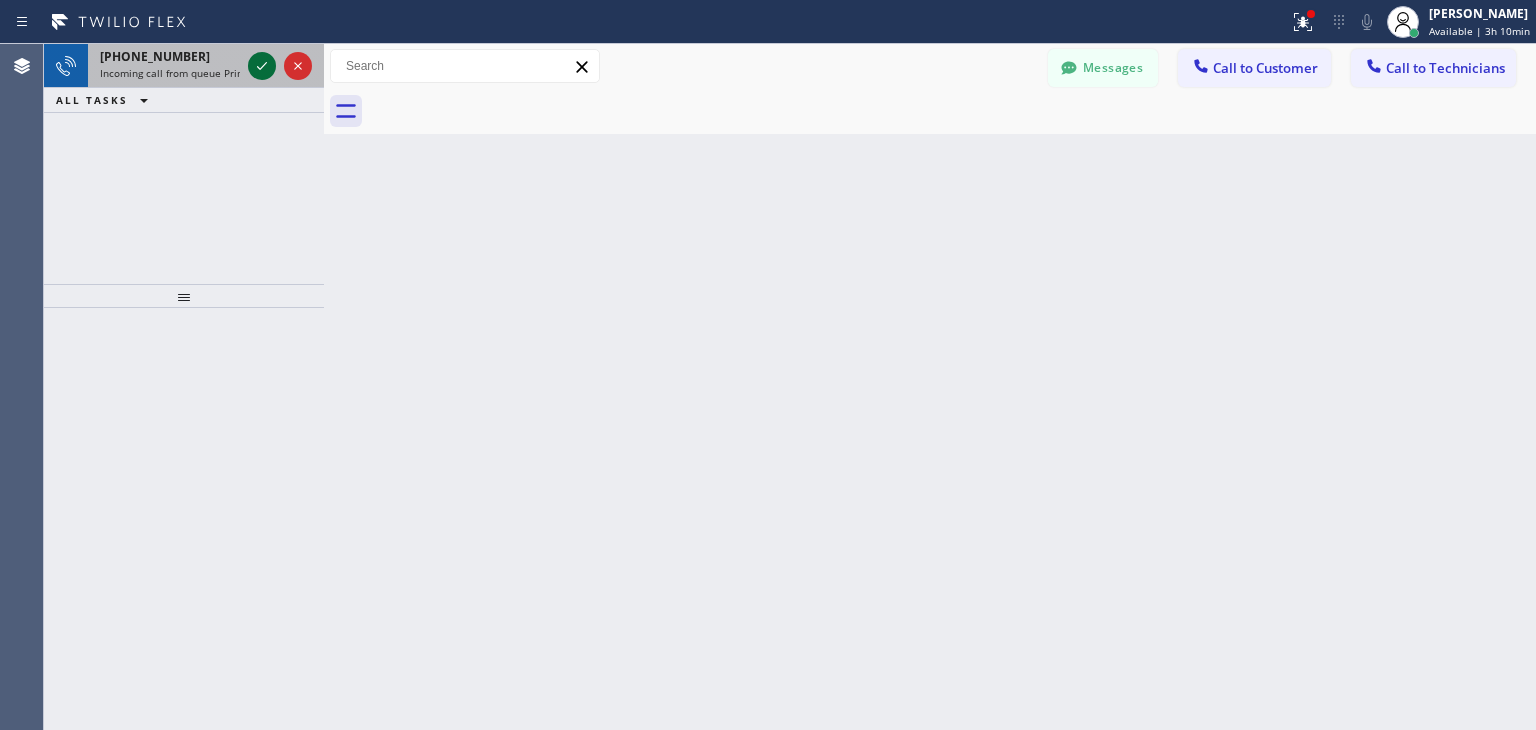 drag, startPoint x: 250, startPoint y: 59, endPoint x: 269, endPoint y: 61, distance: 19.104973 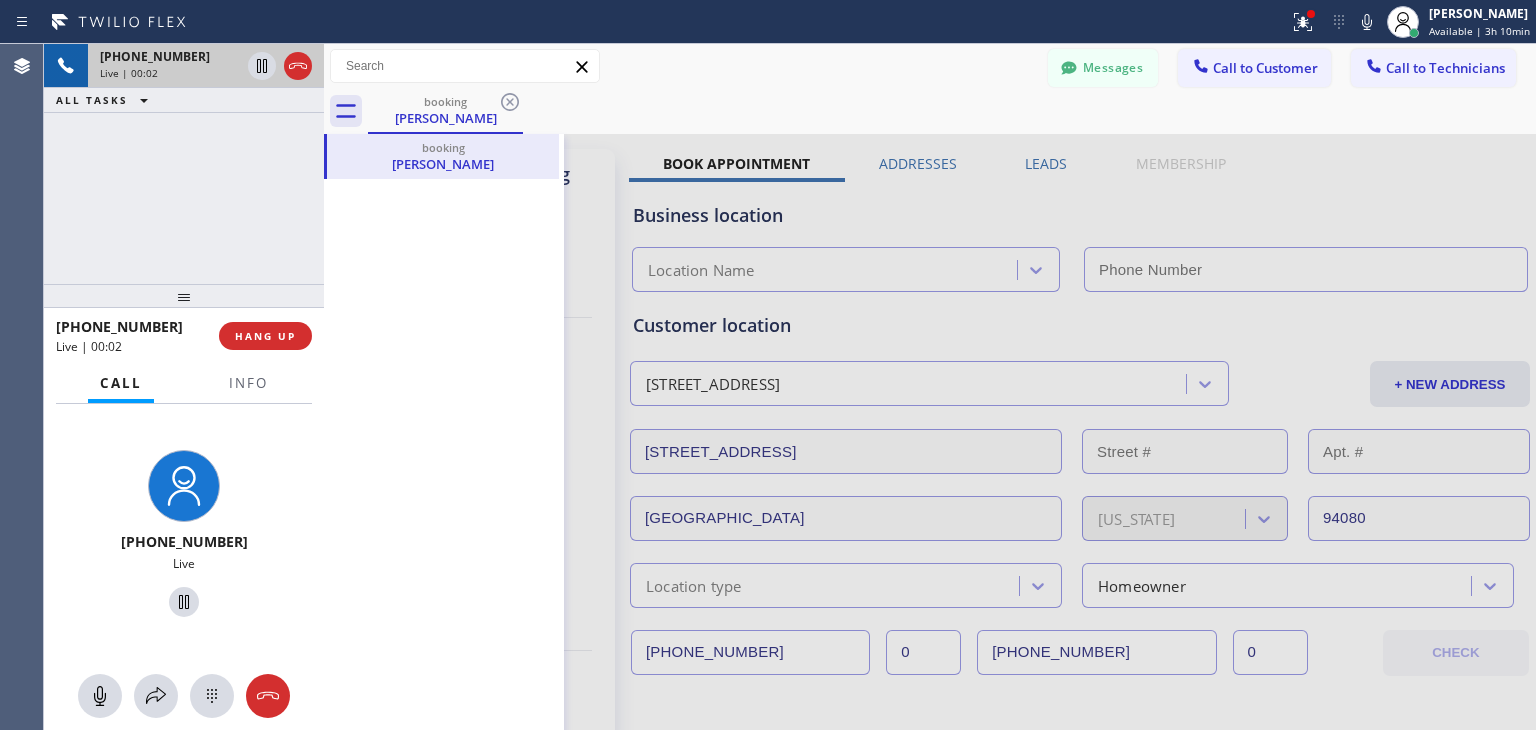 type on "[PHONE_NUMBER]" 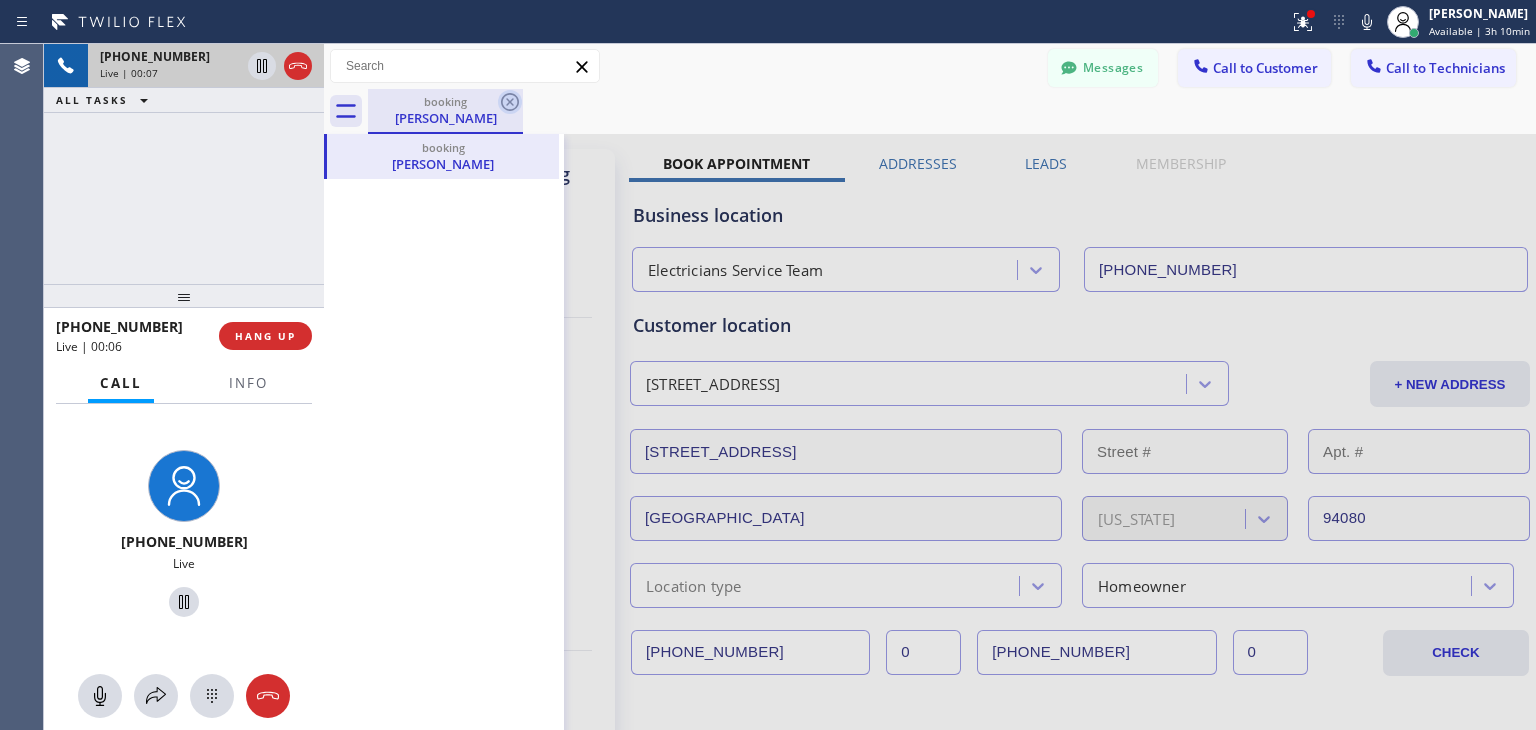 click on "booking [PERSON_NAME]" at bounding box center (445, 111) 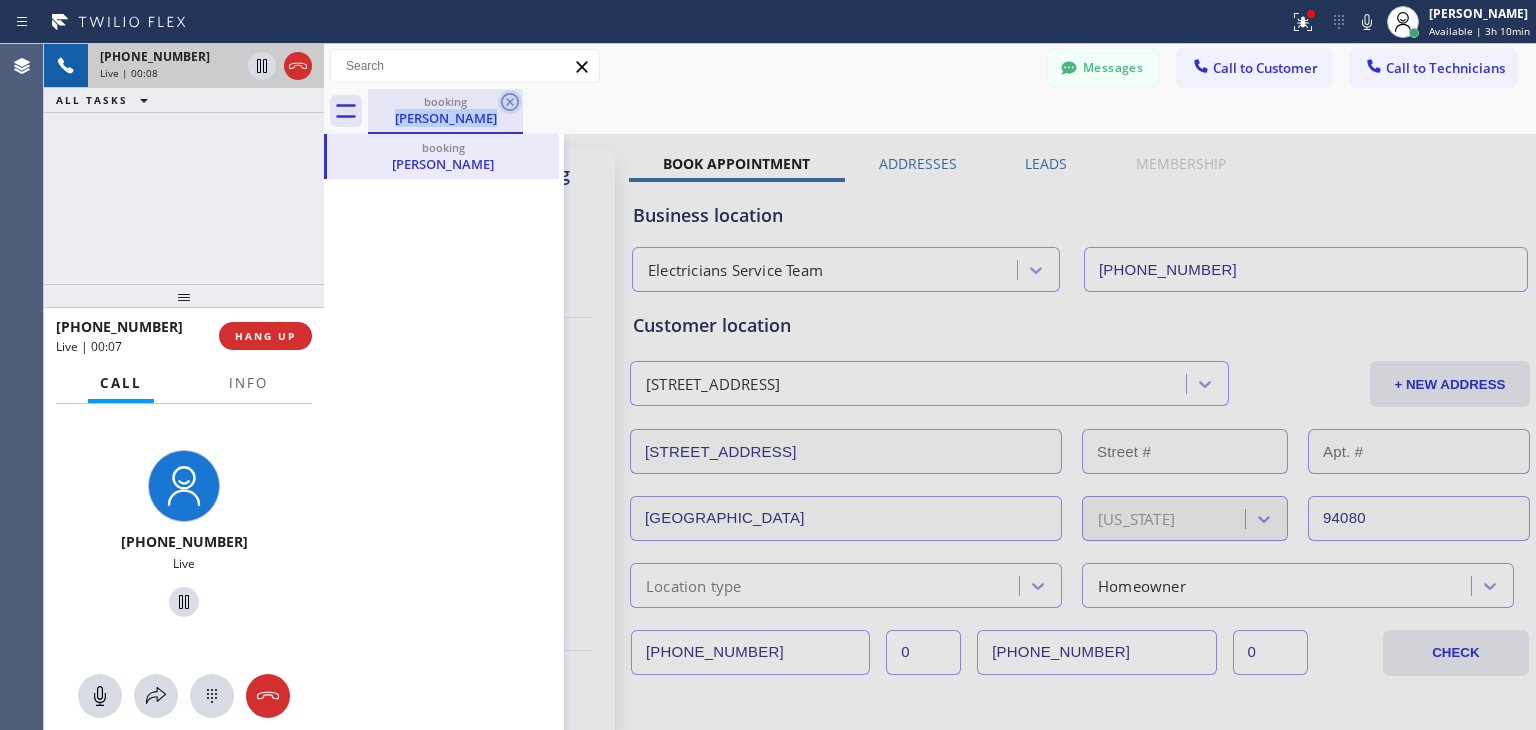 click 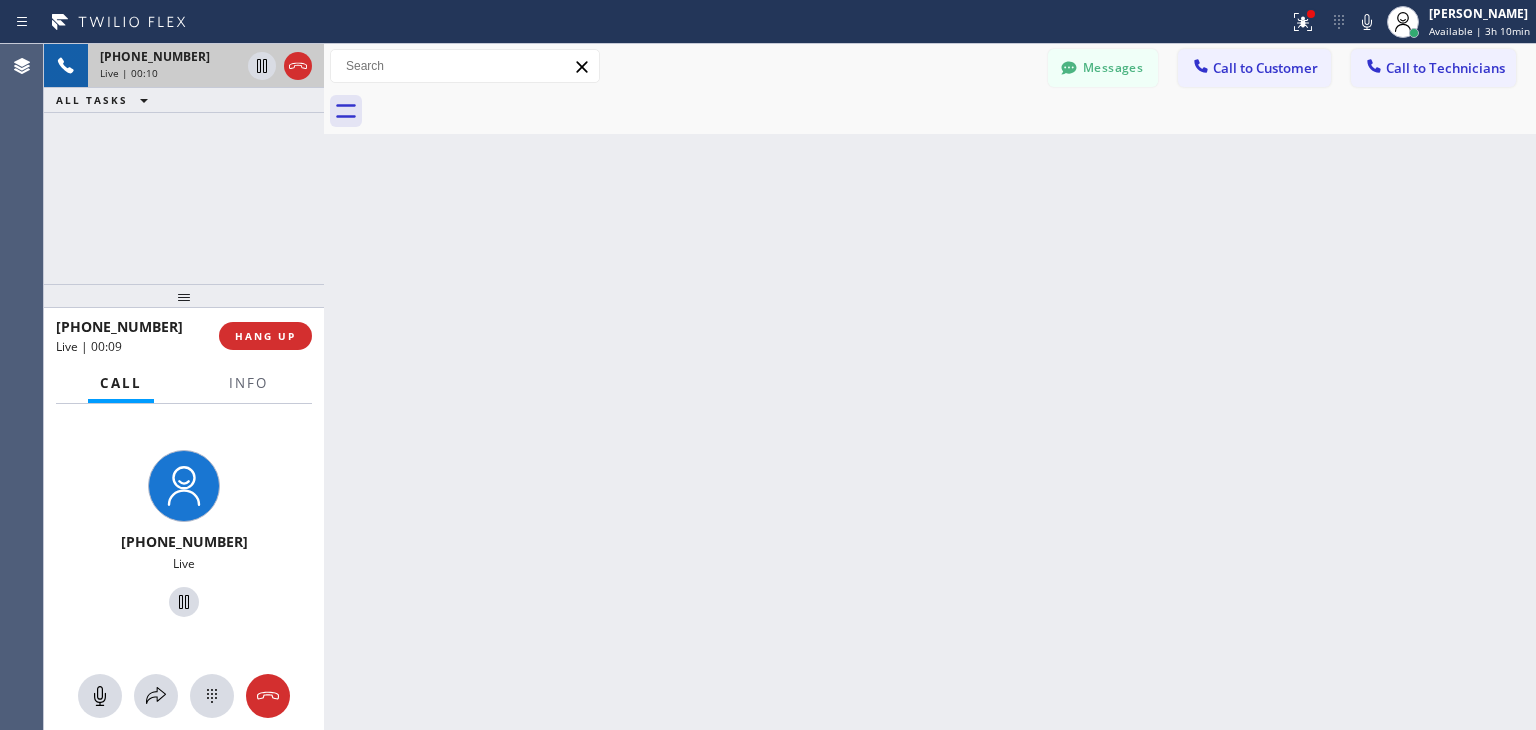 click on "Live | 00:10" at bounding box center [170, 73] 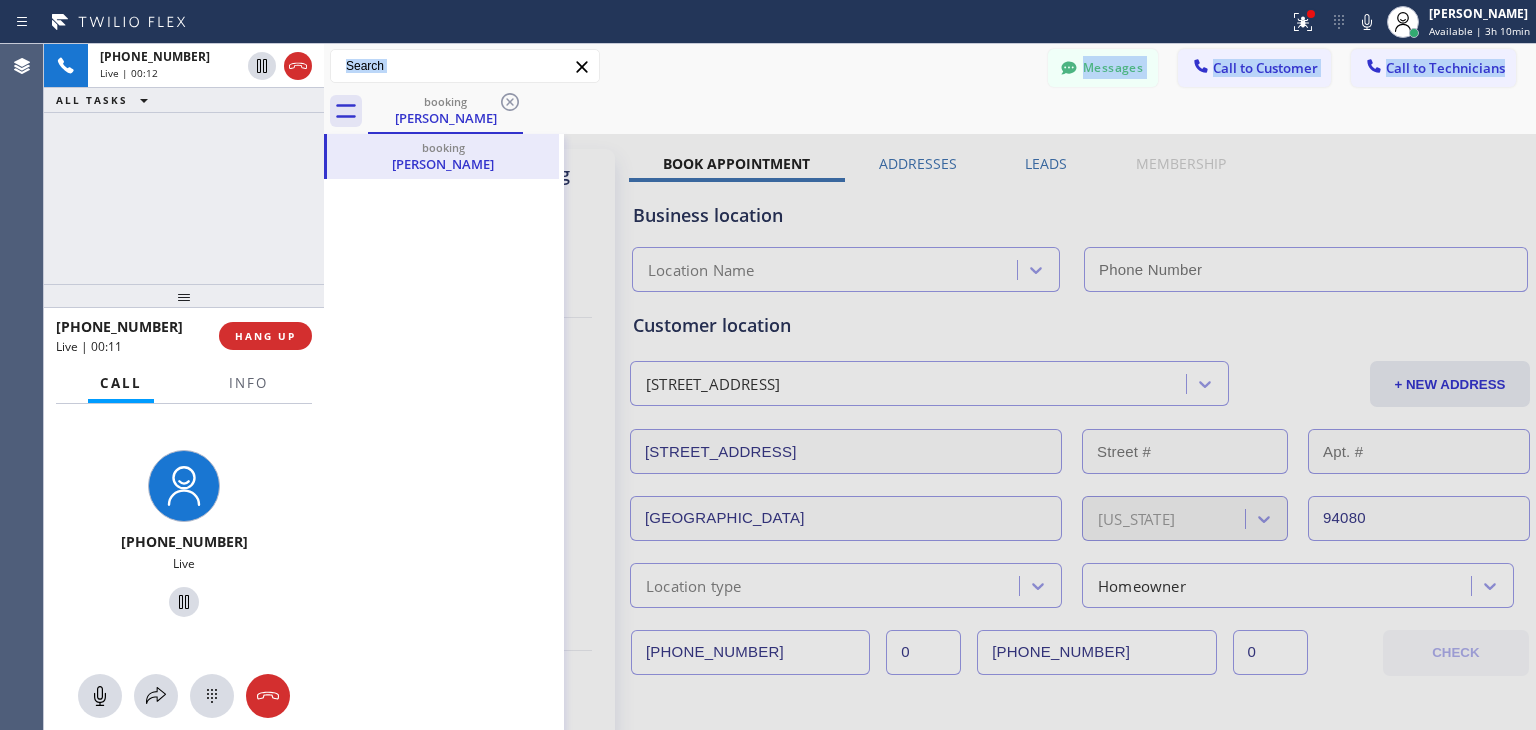 type on "[PHONE_NUMBER]" 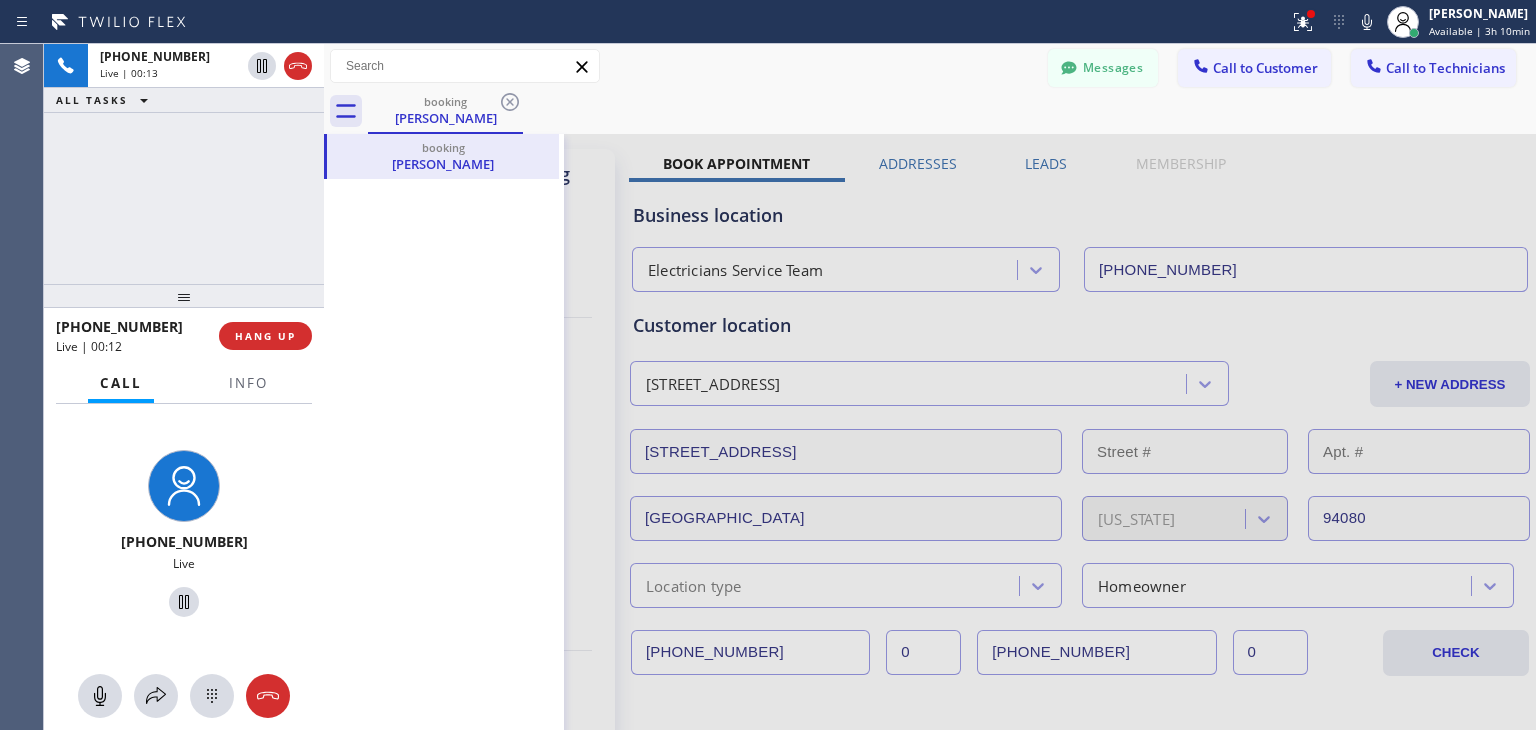 click at bounding box center [930, 787] 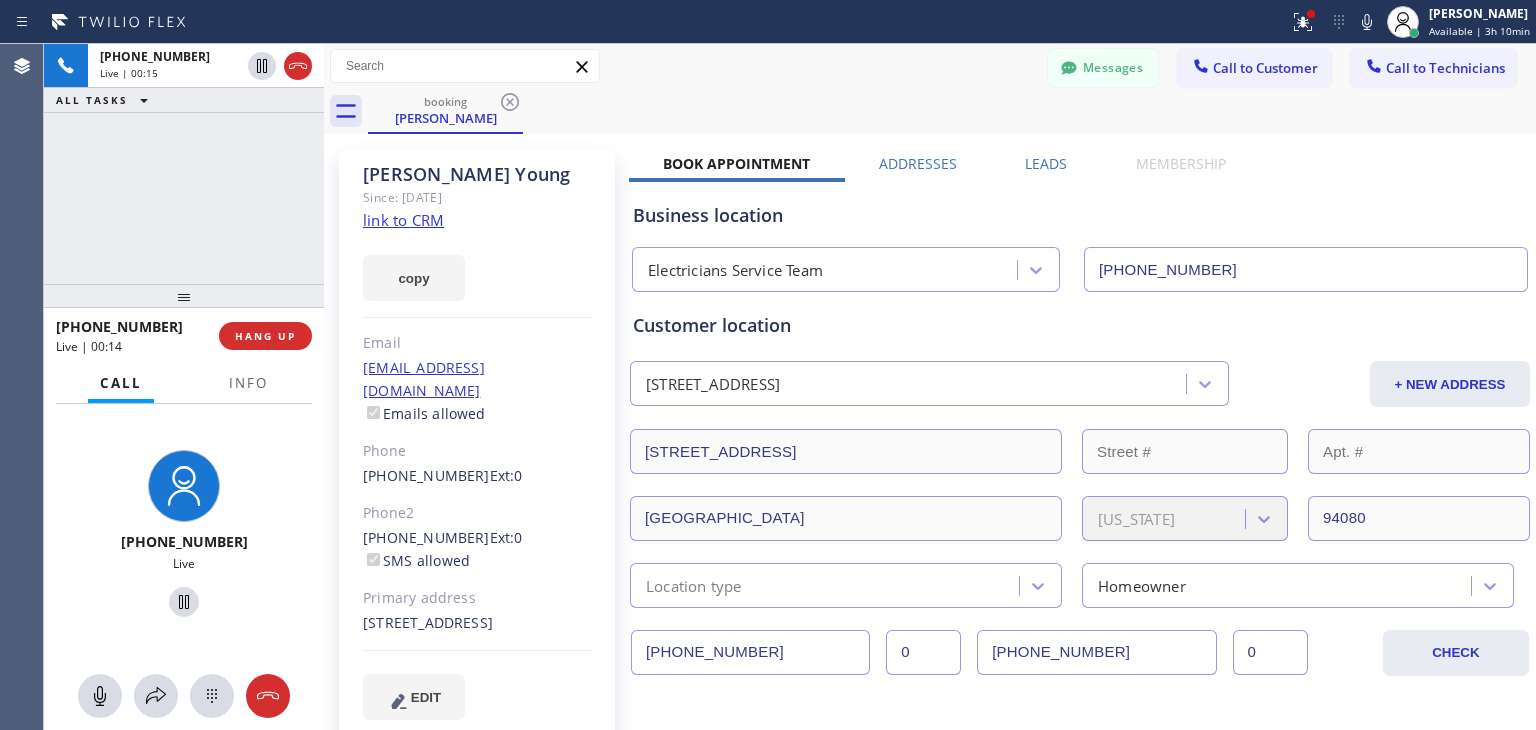 click on "link to CRM" 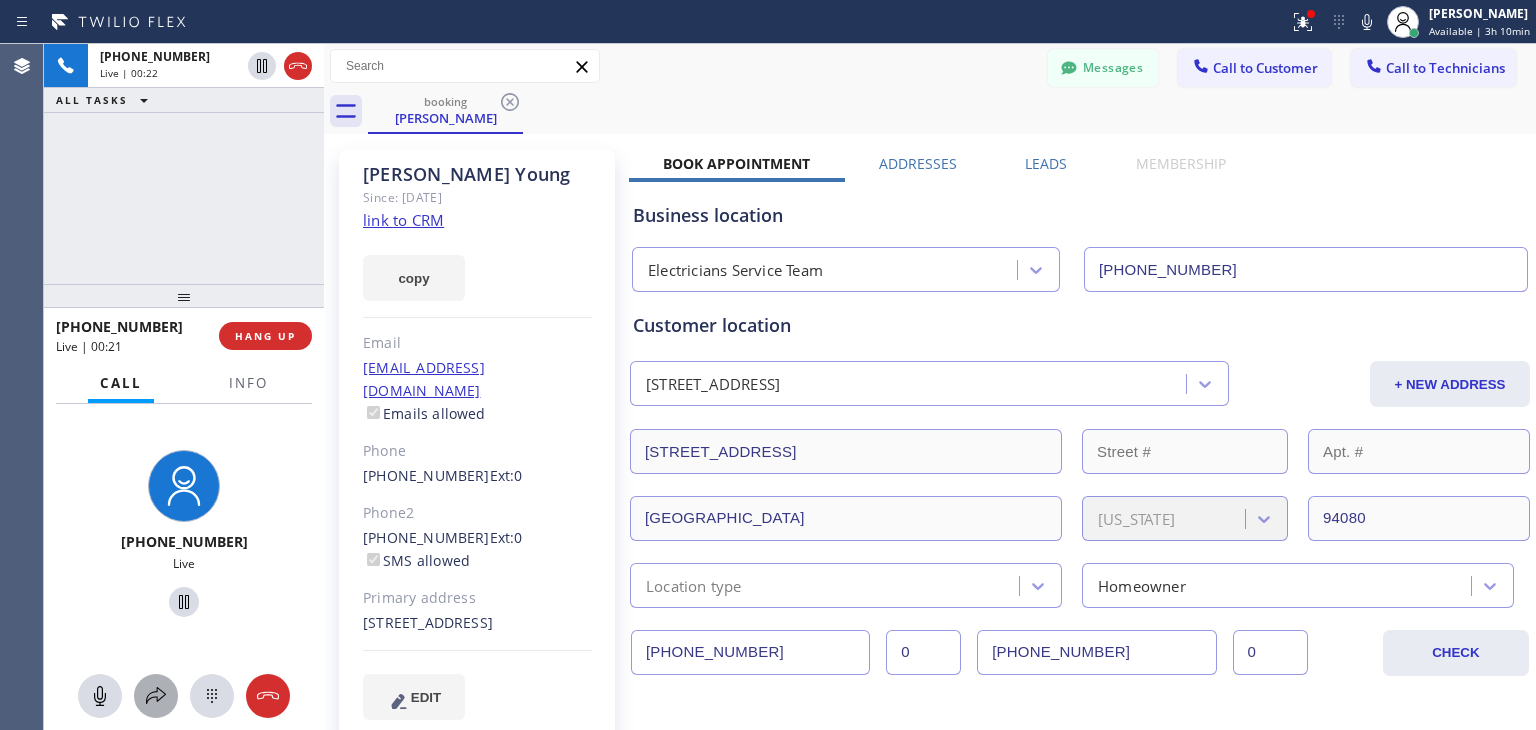 click 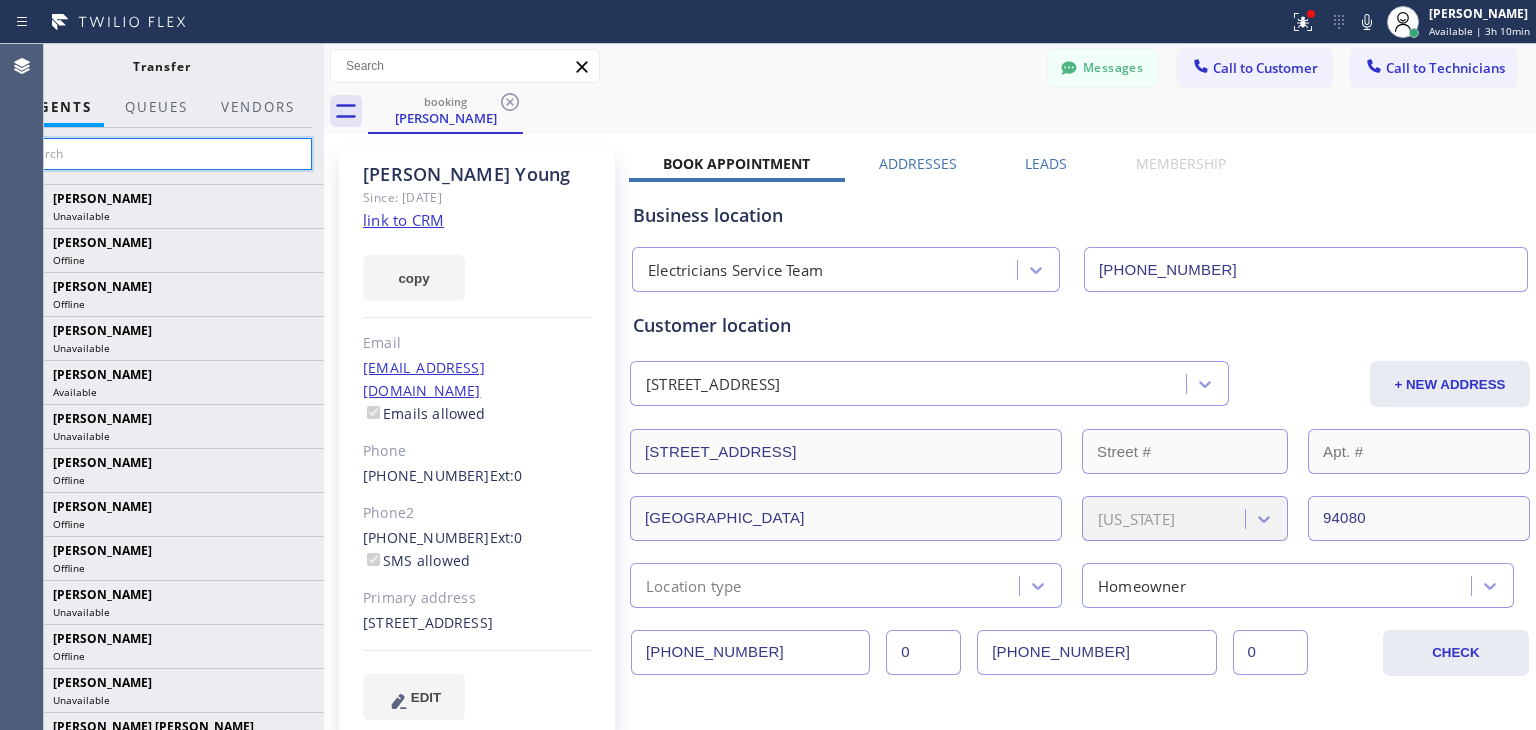 click at bounding box center [161, 154] 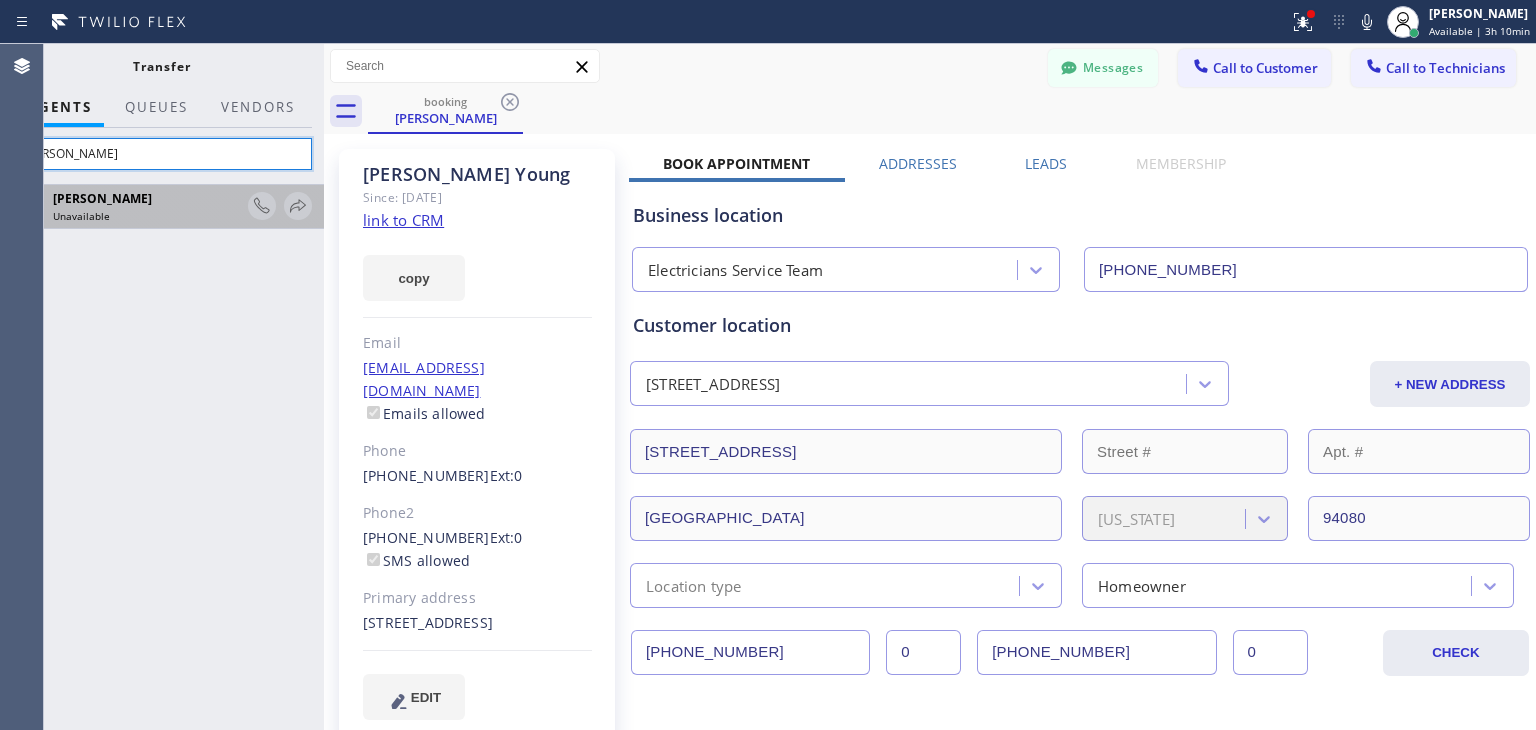 type on "[PERSON_NAME]" 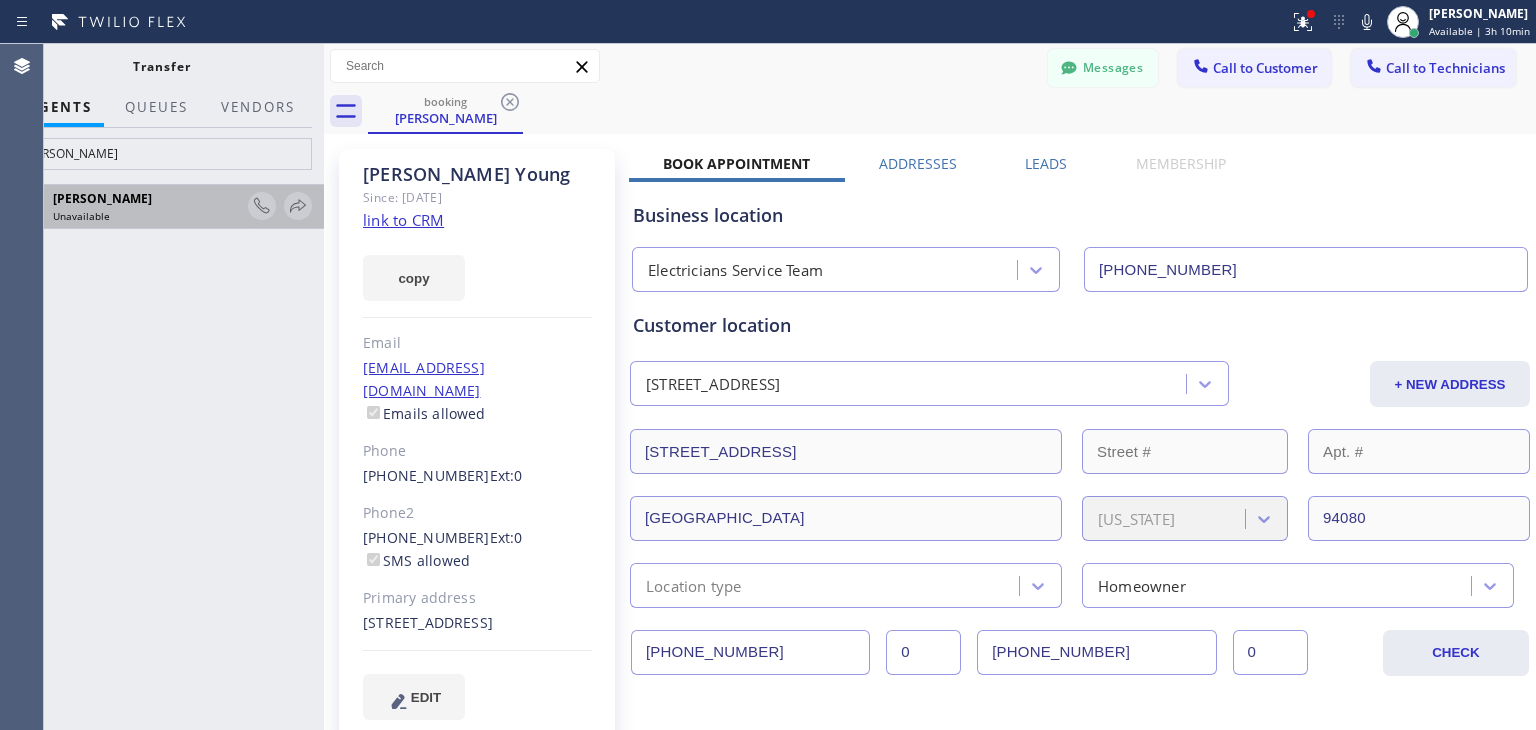 click on "[PERSON_NAME]" at bounding box center [102, 198] 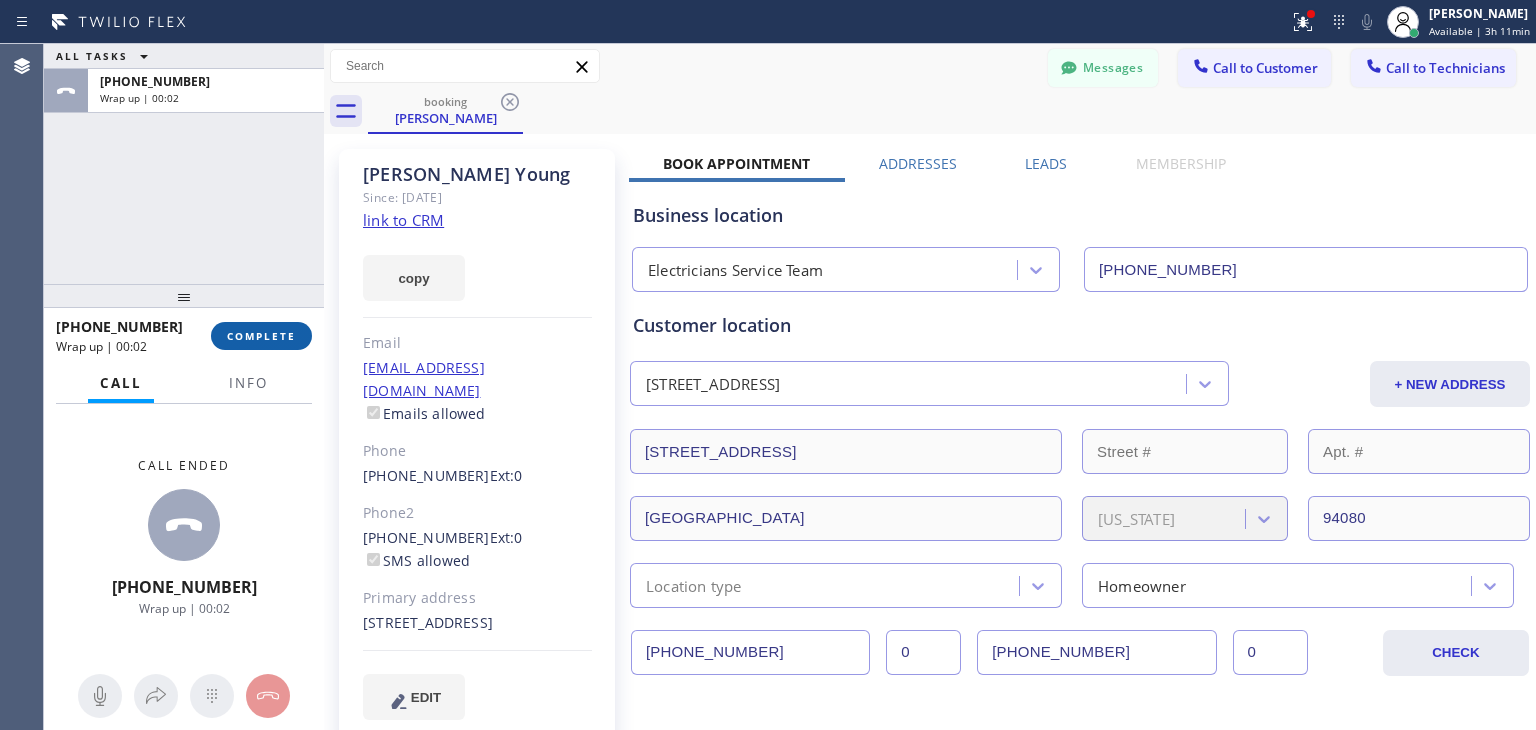 click on "COMPLETE" at bounding box center [261, 336] 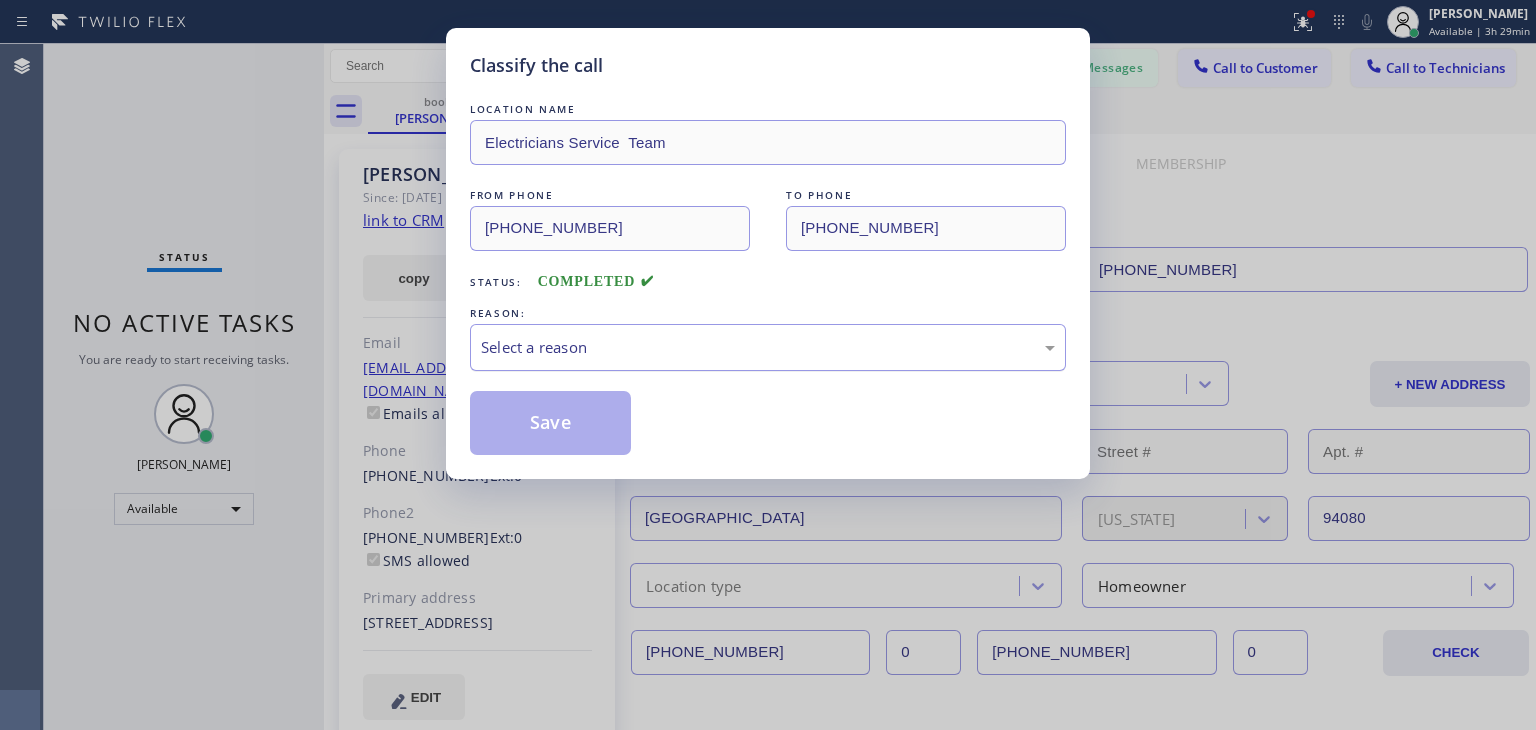 click on "Select a reason" at bounding box center [768, 347] 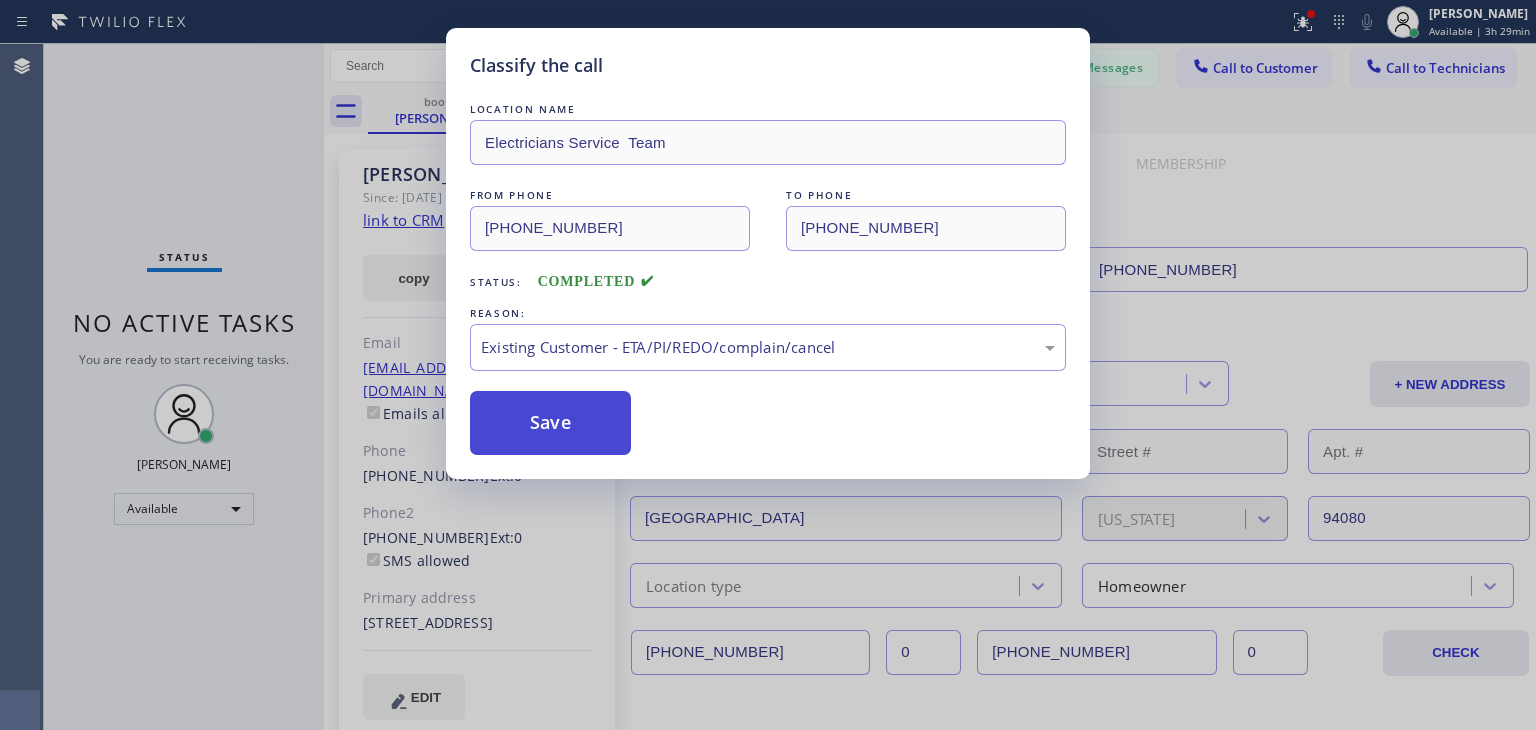 click on "Save" at bounding box center [550, 423] 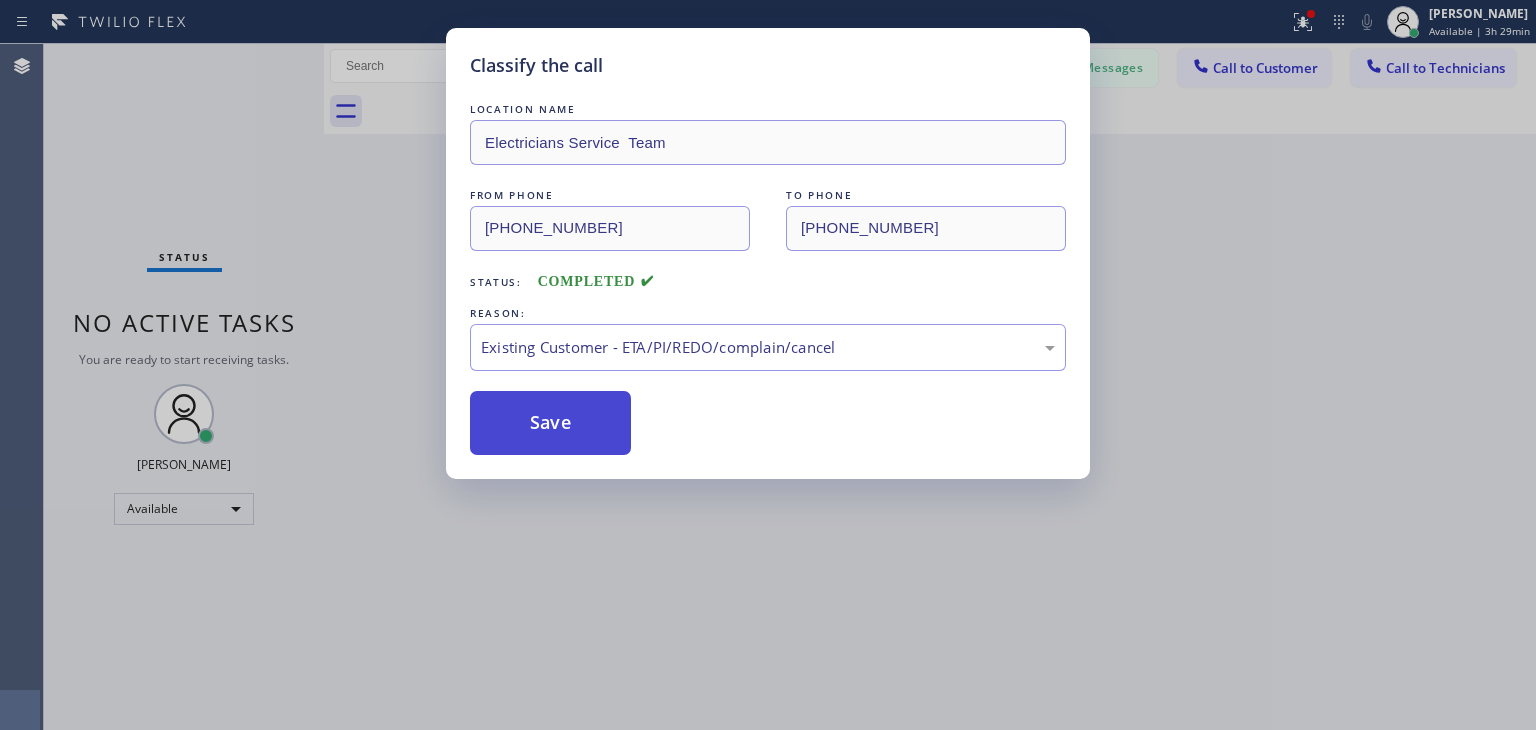 click on "Save" at bounding box center [550, 423] 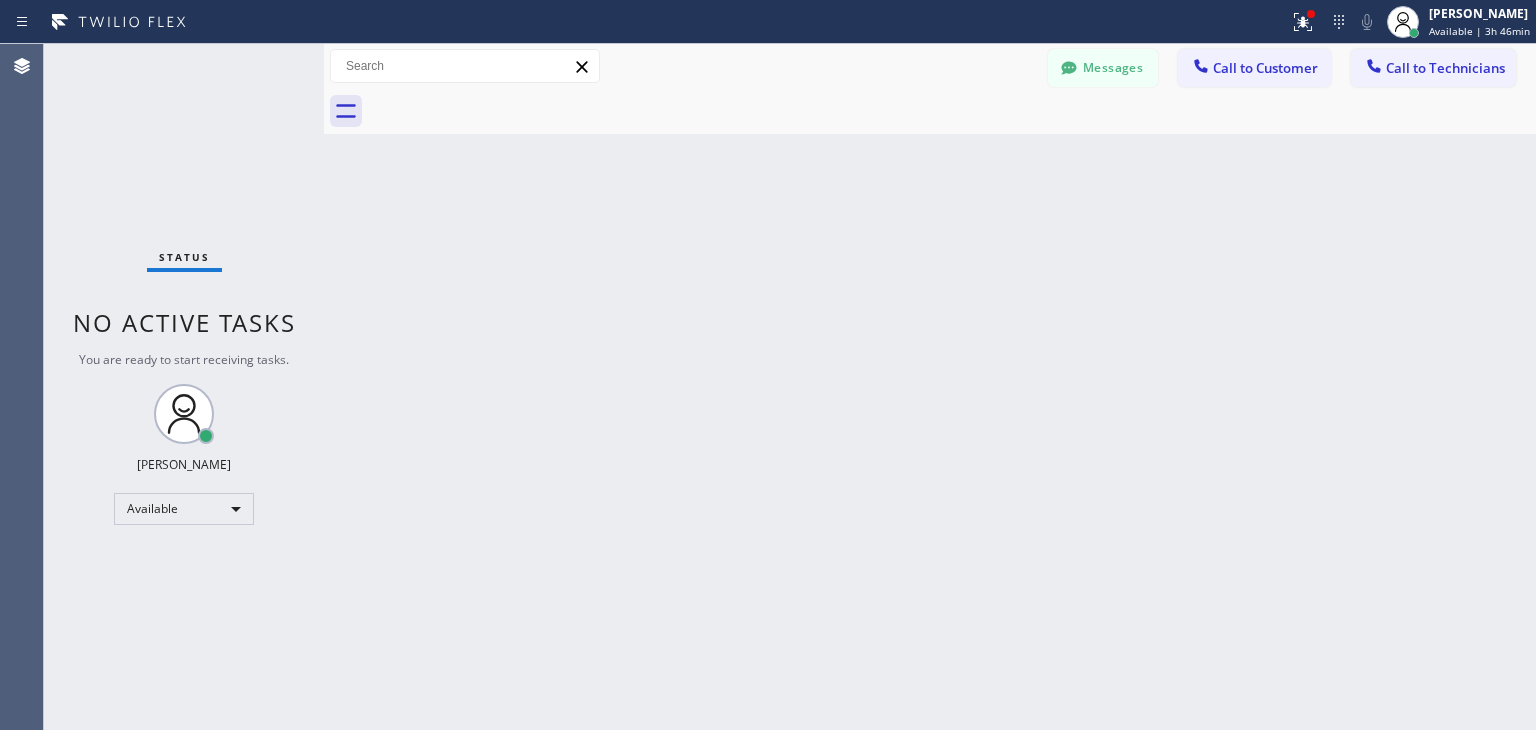drag, startPoint x: 0, startPoint y: 0, endPoint x: 218, endPoint y: 80, distance: 232.21542 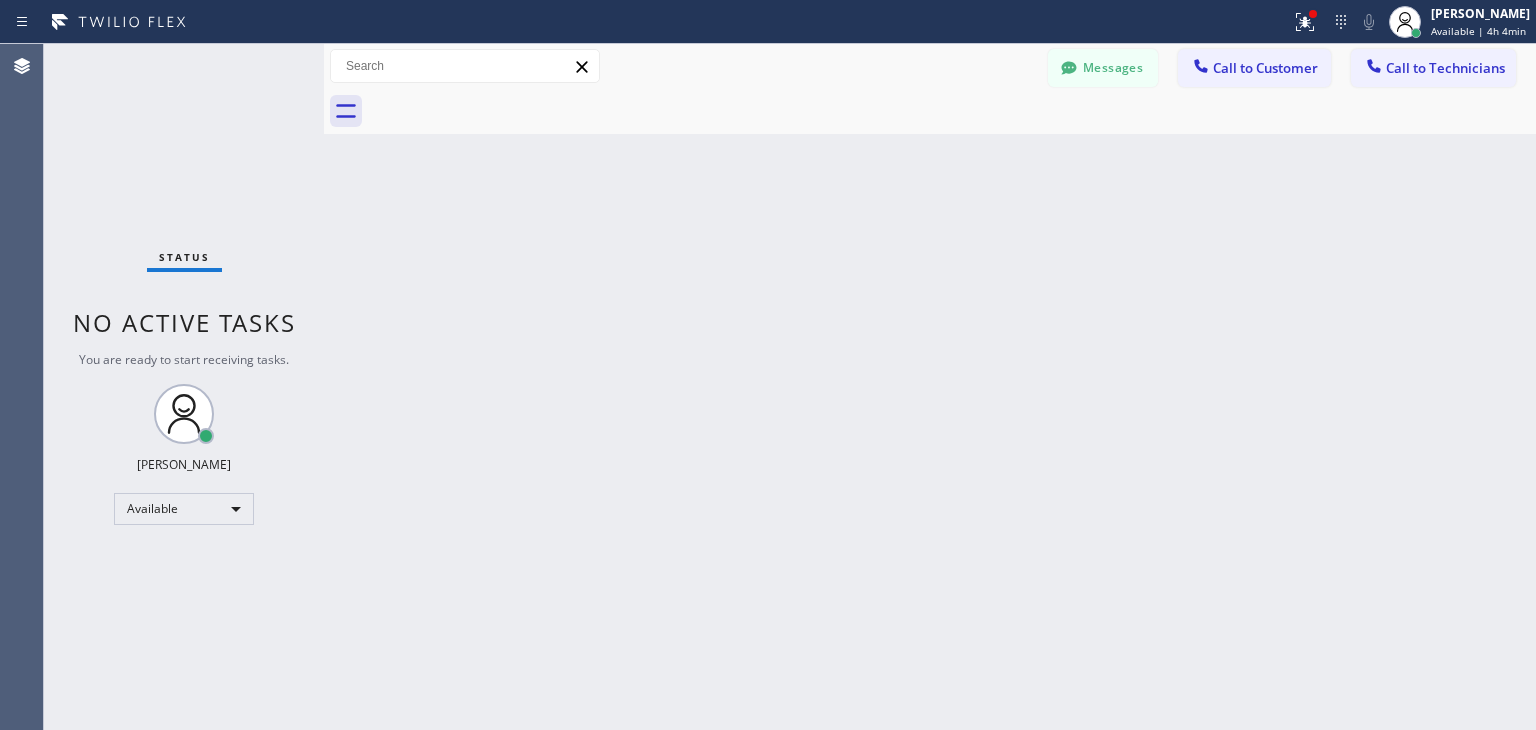click on "Status   No active tasks     You are ready to start receiving tasks.   [PERSON_NAME] Available" at bounding box center [184, 387] 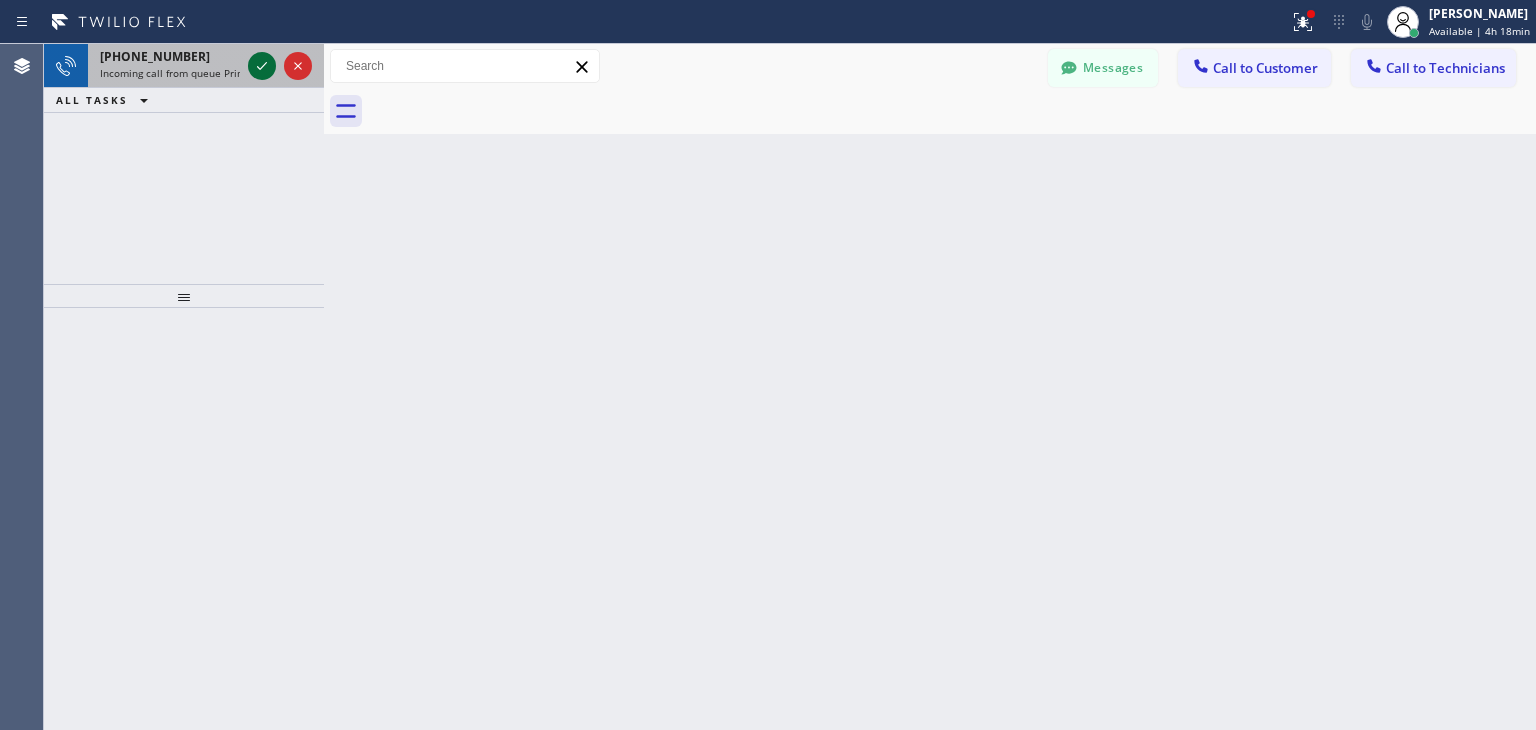 click 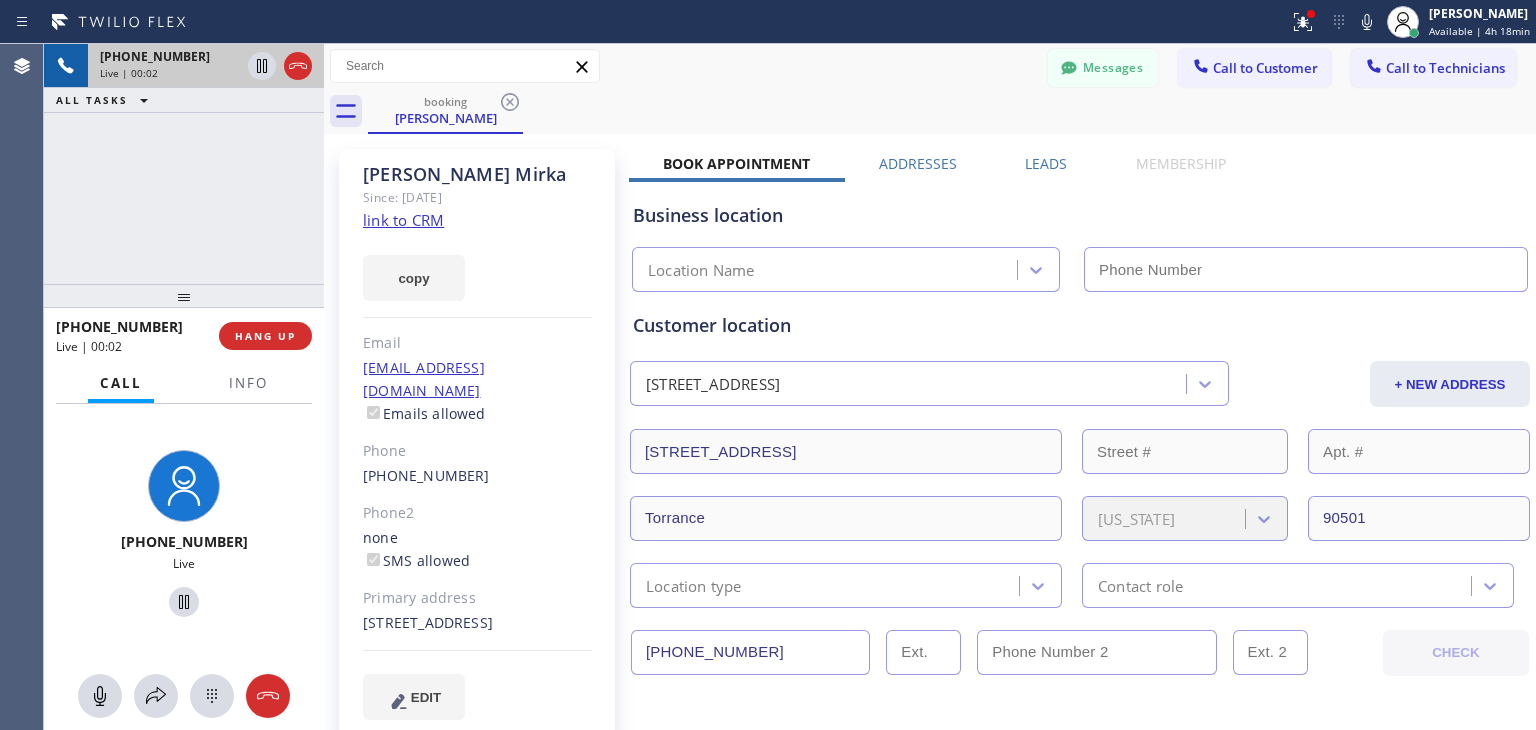 type on "[PHONE_NUMBER]" 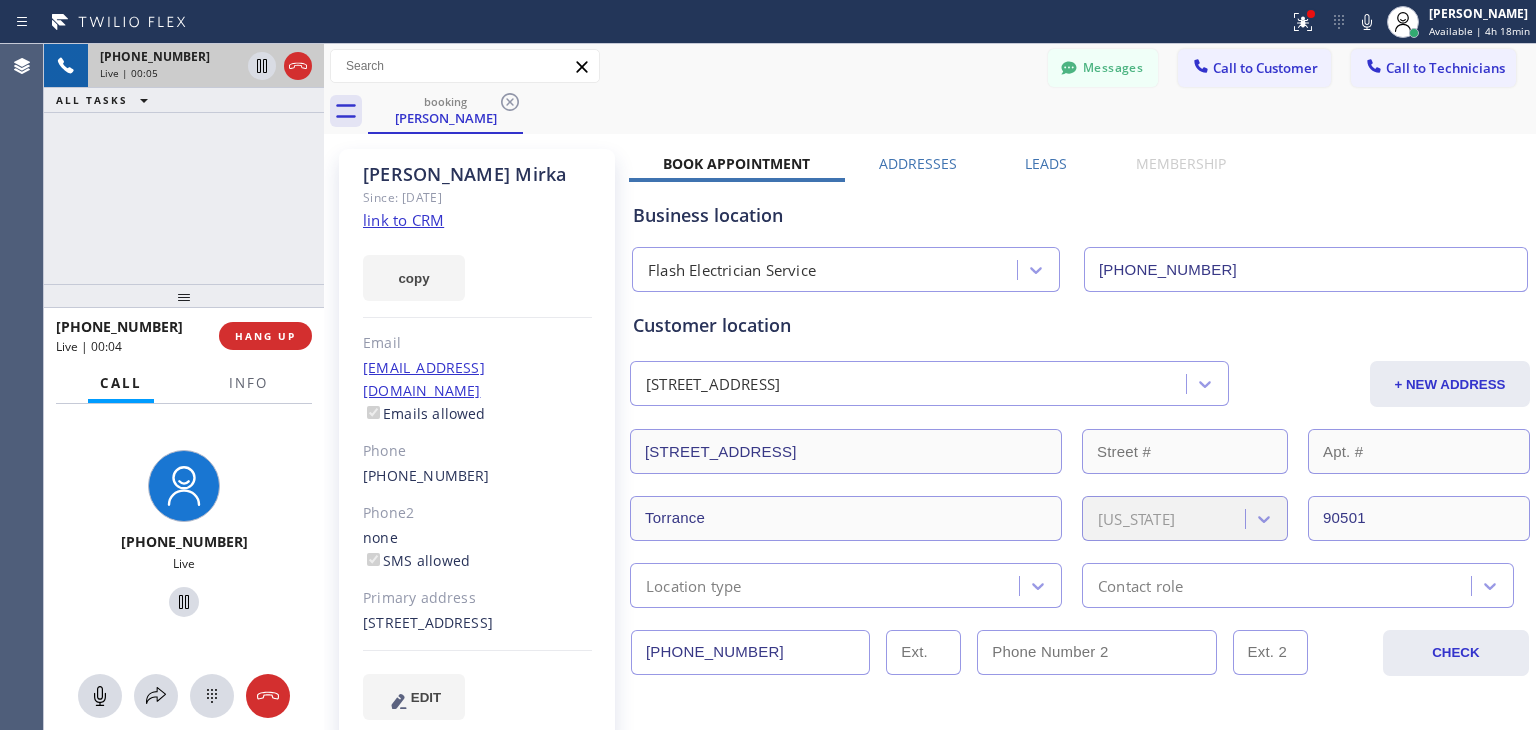 click on "link to CRM" 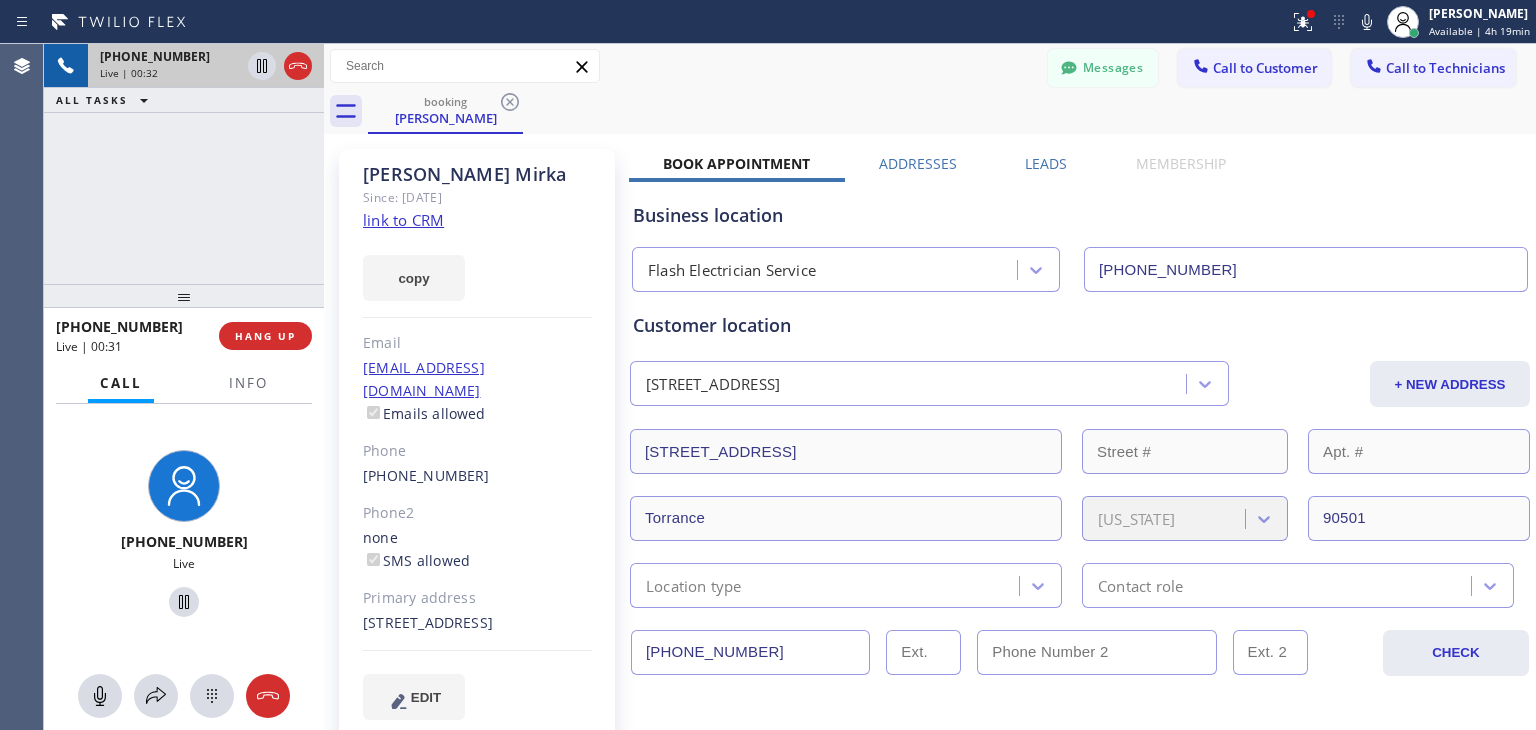 click on "[PHONE_NUMBER]" at bounding box center [170, 56] 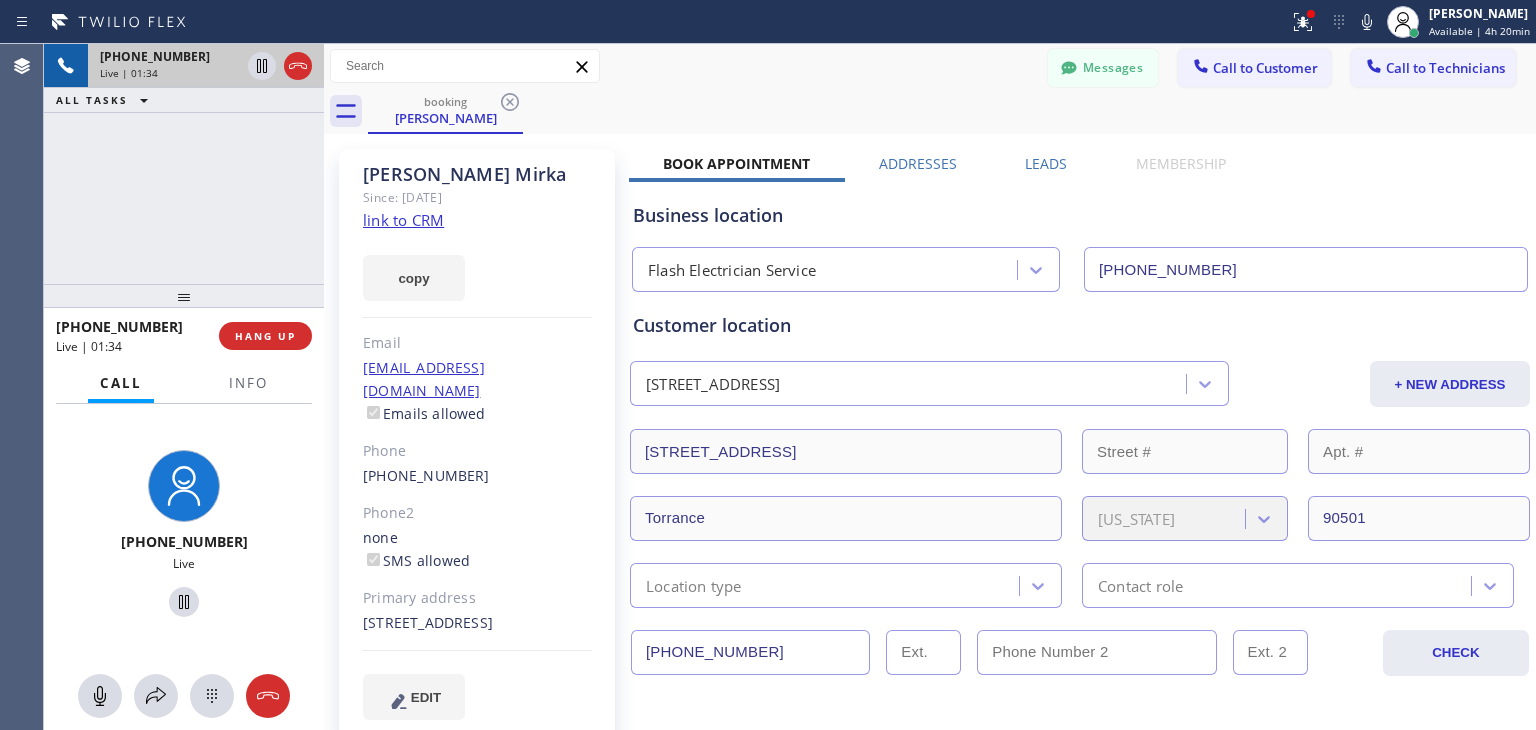 click 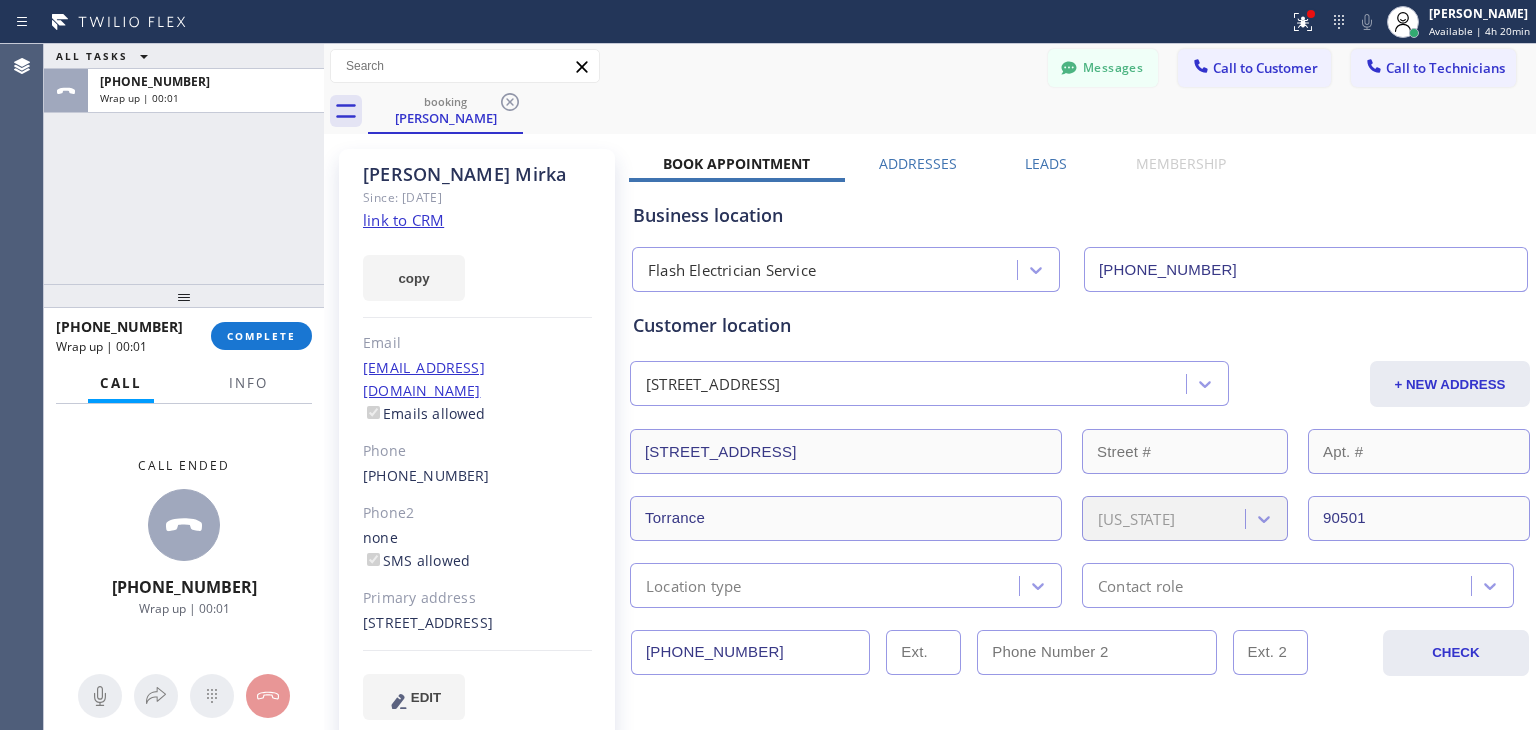 click on "[PHONE_NUMBER] Wrap up | 00:01 COMPLETE" at bounding box center [184, 336] 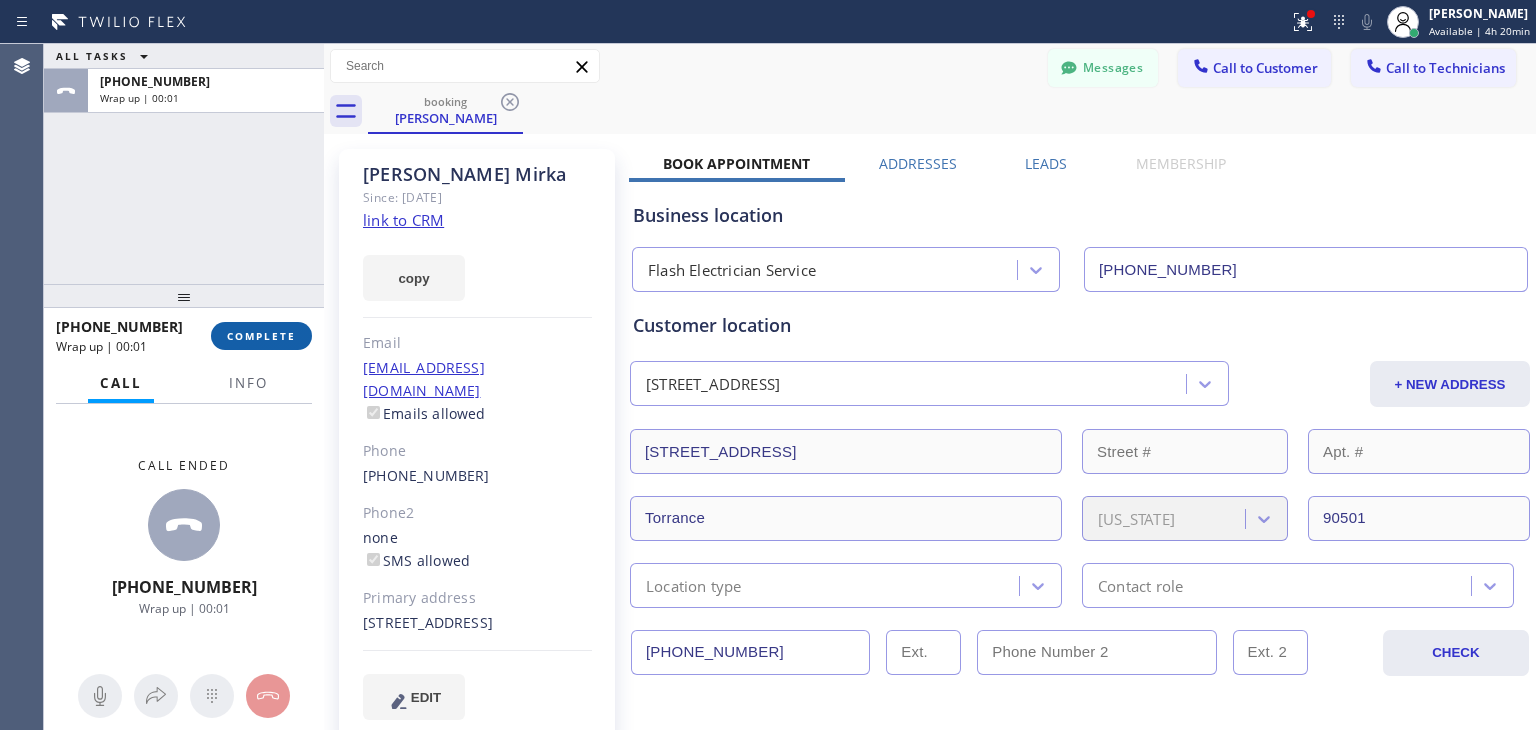 click on "COMPLETE" at bounding box center (261, 336) 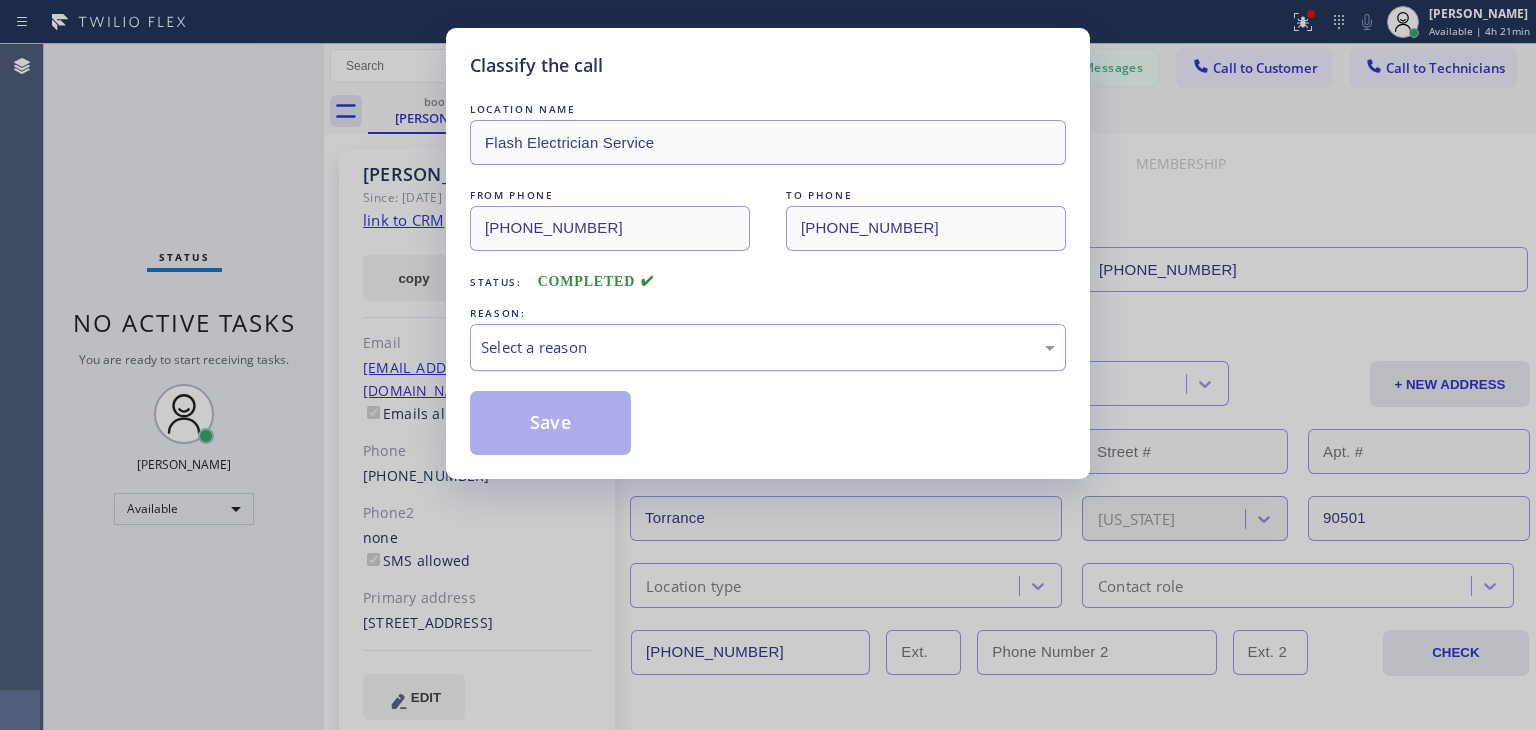 click on "Select a reason" at bounding box center [768, 347] 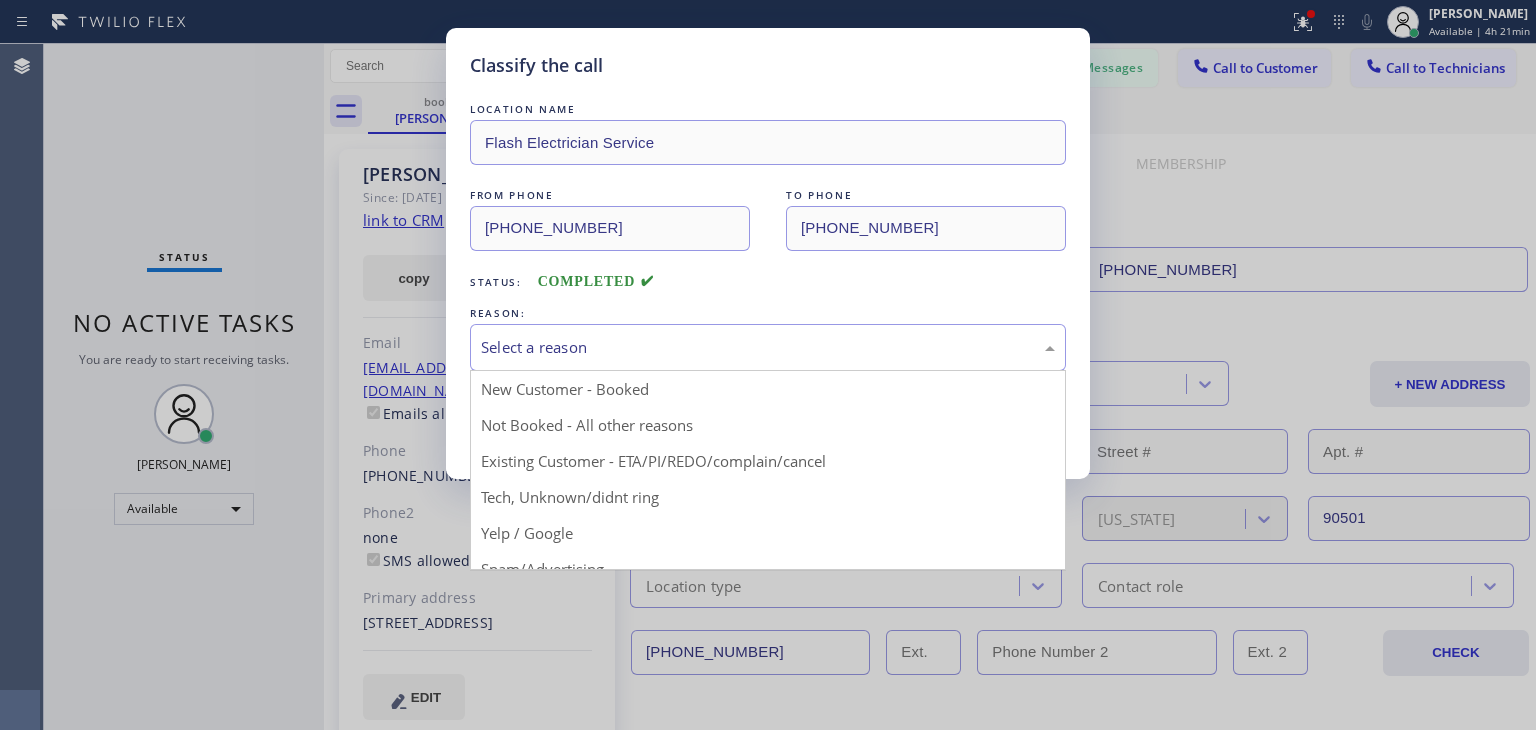 drag, startPoint x: 790, startPoint y: 481, endPoint x: 752, endPoint y: 461, distance: 42.941822 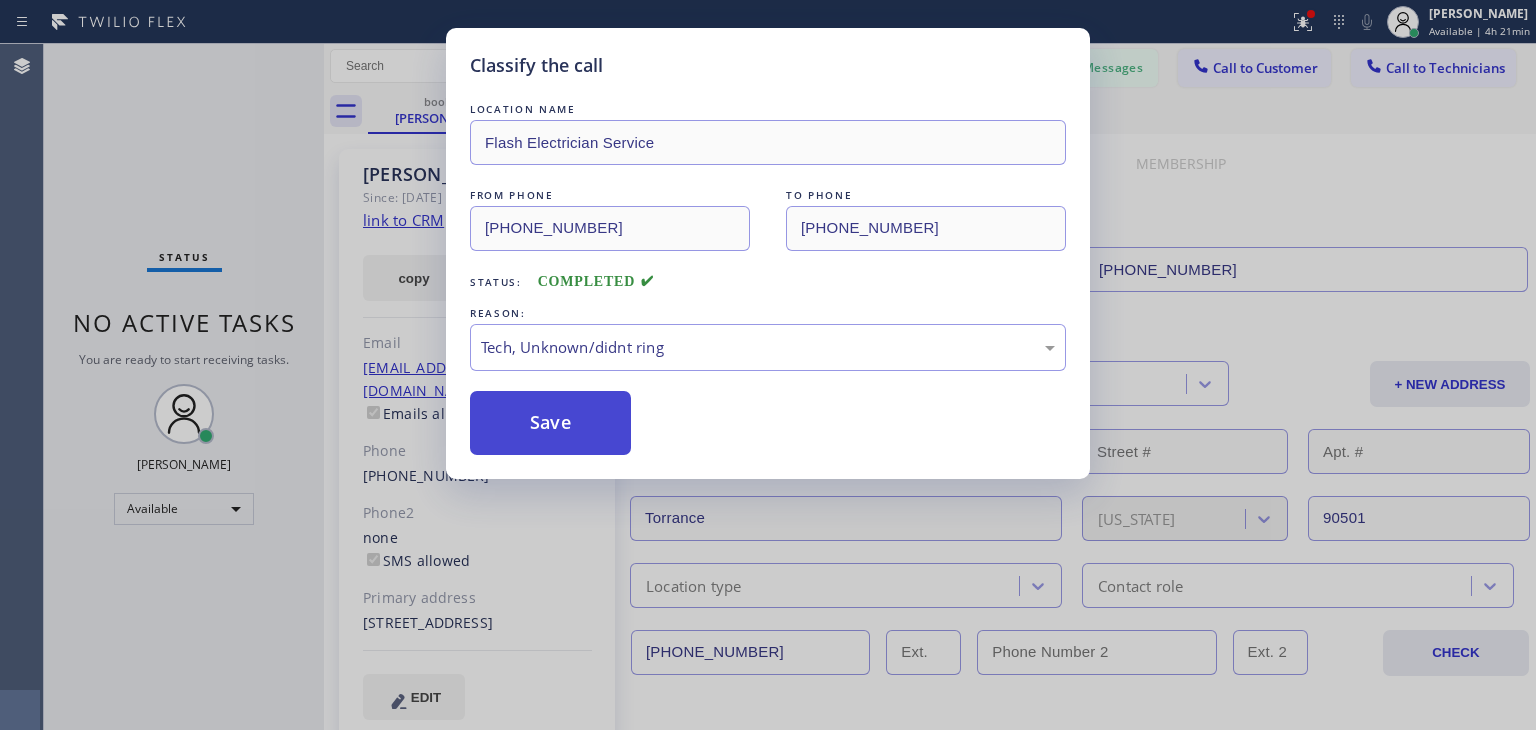 click on "Save" at bounding box center [550, 423] 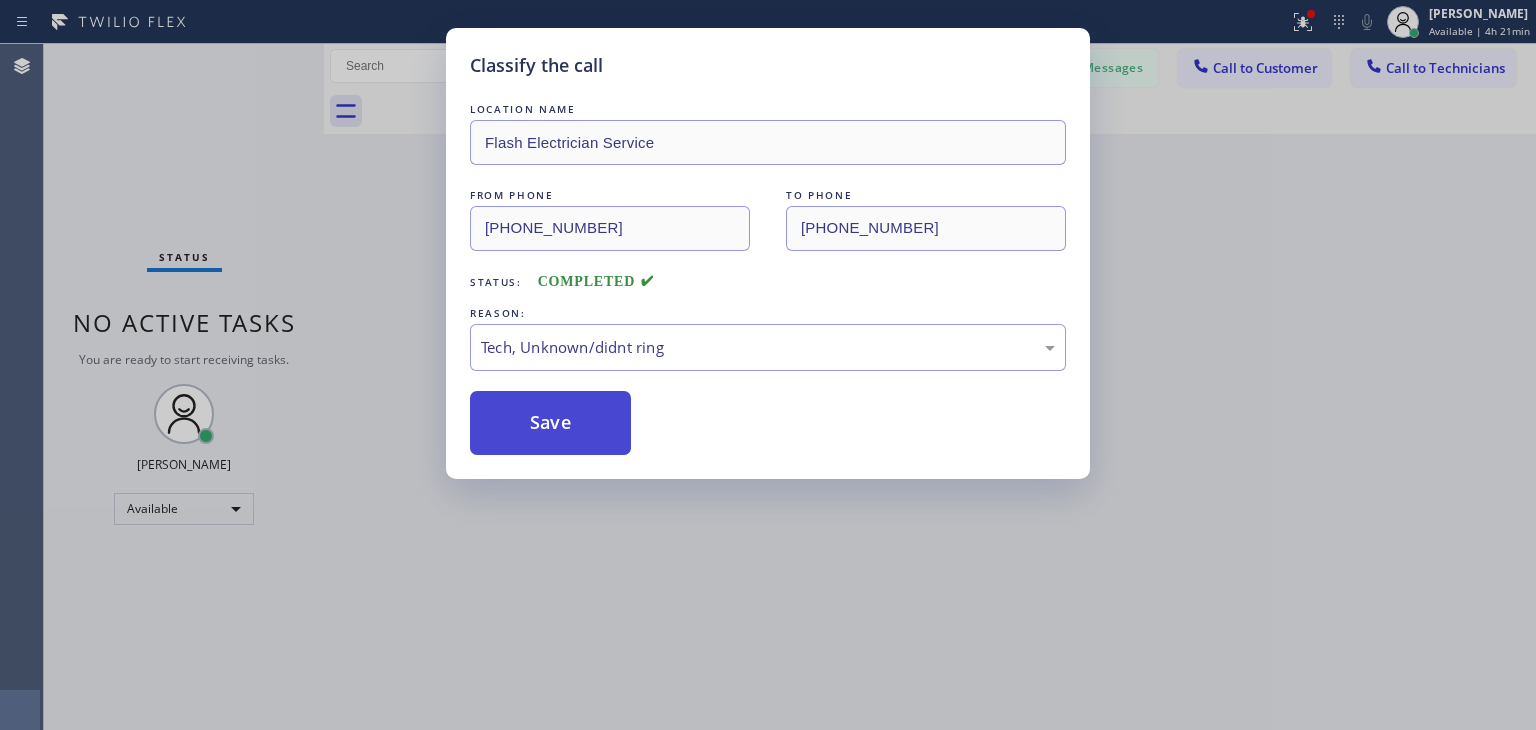click on "Save" at bounding box center (550, 423) 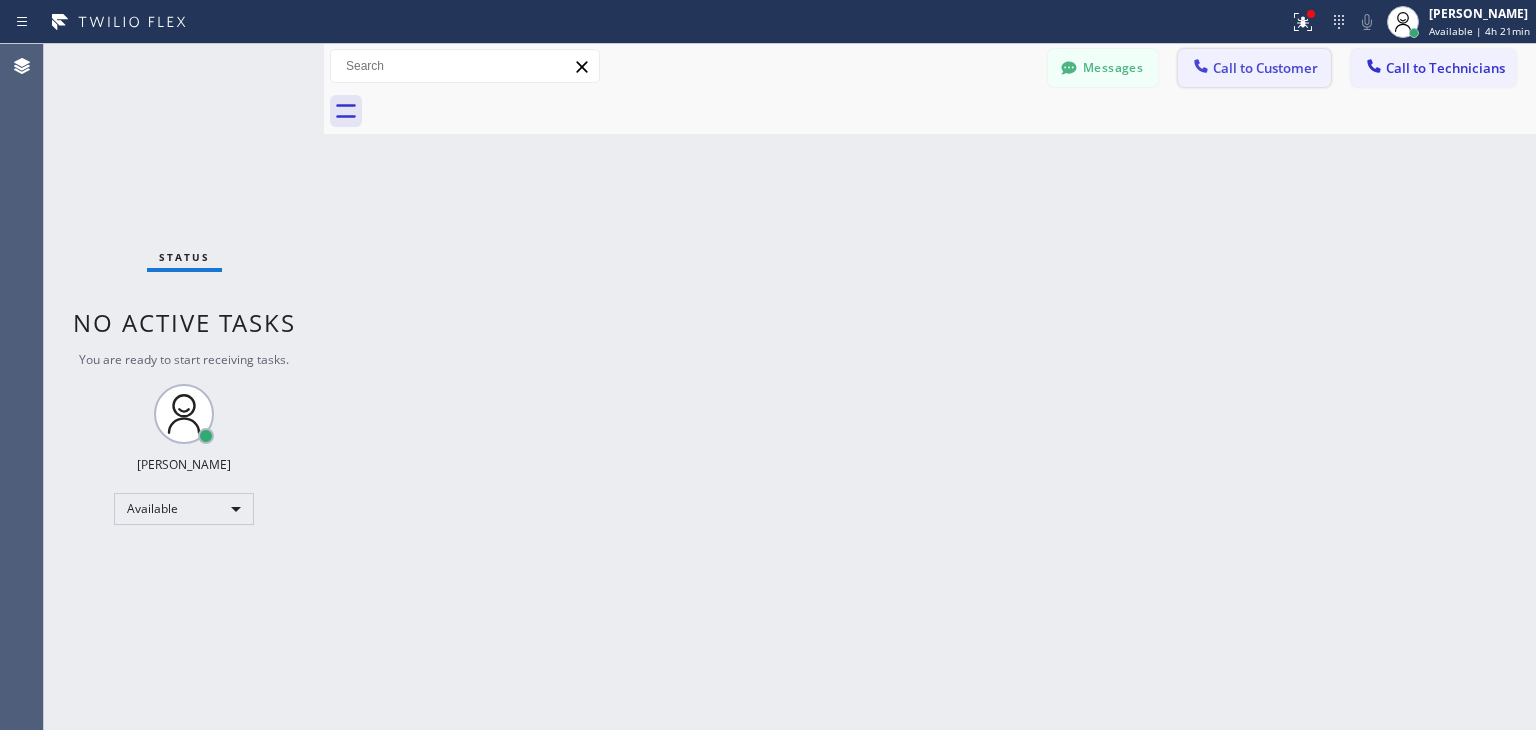 click on "Call to Customer" at bounding box center [1265, 68] 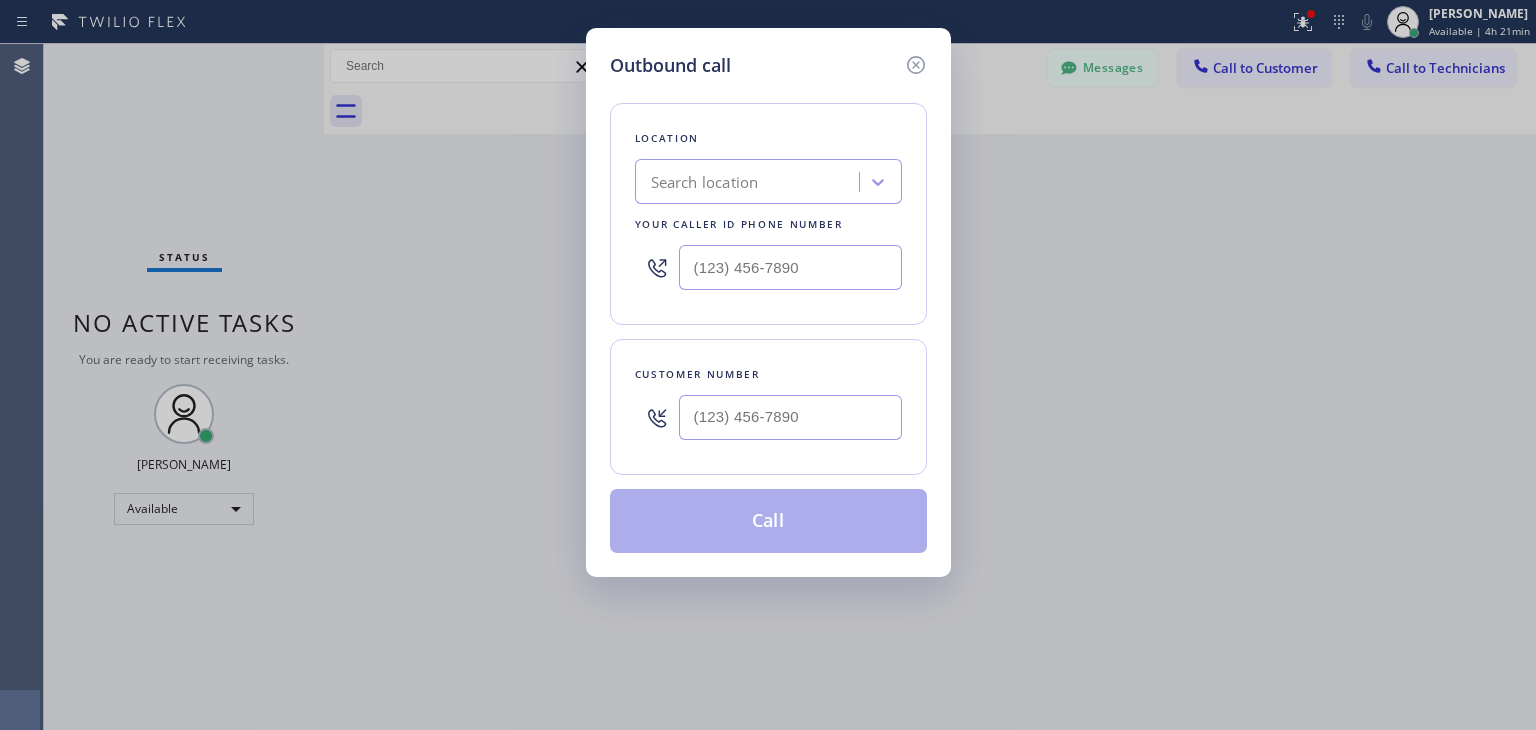 click on "Location Search location Your caller id phone number Customer number Call" at bounding box center (768, 316) 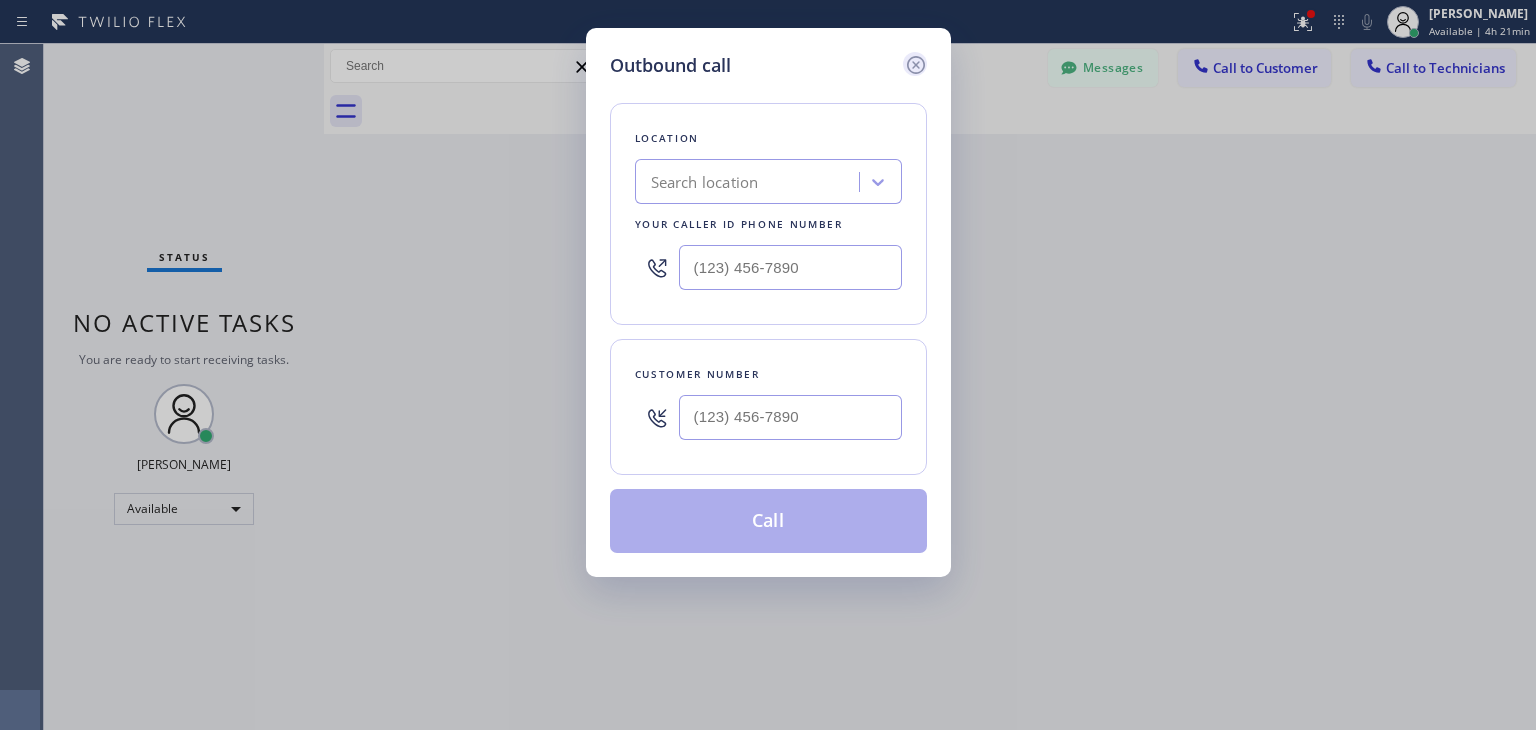 click 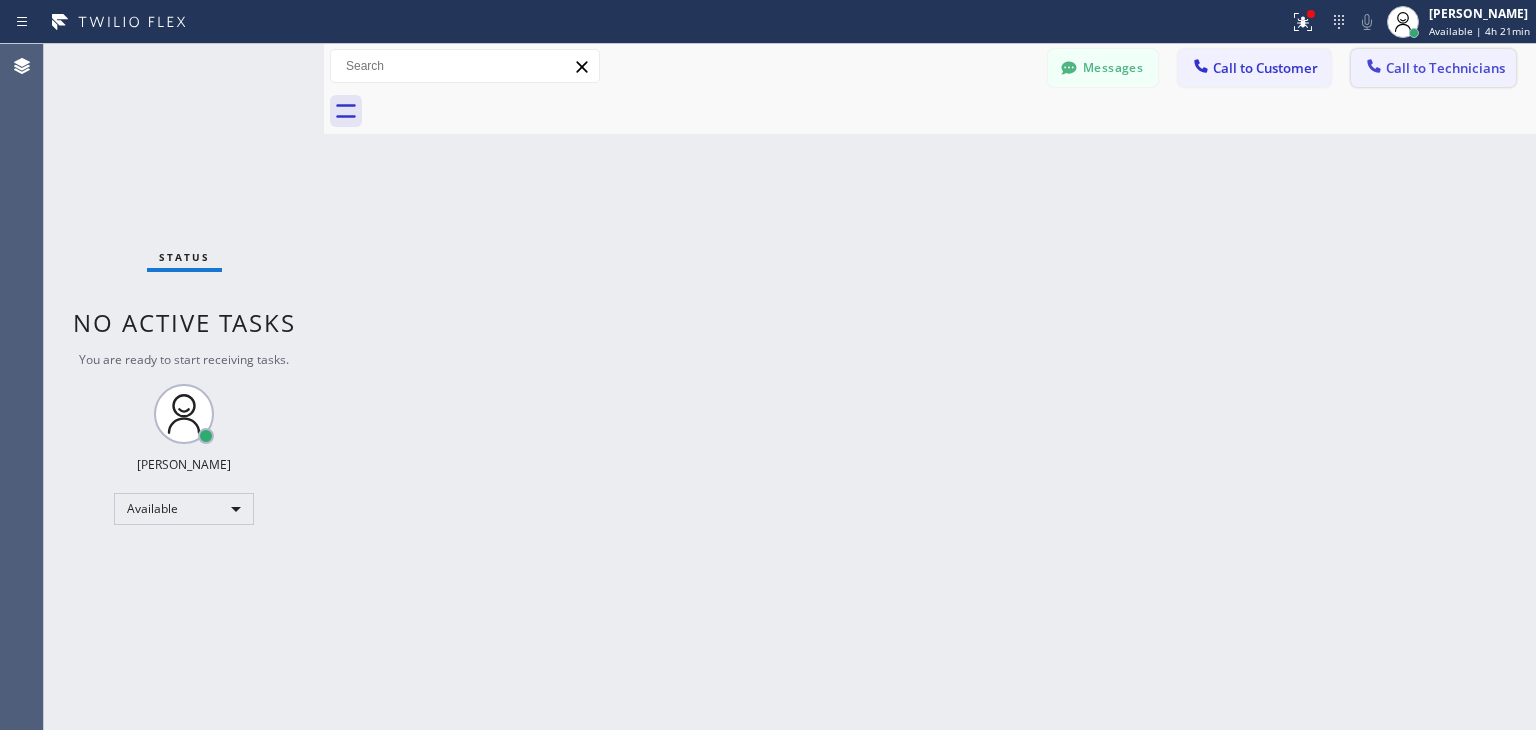 click on "Messages Call to Customer Call to Technicians Outbound call Location Search location Your caller id phone number Customer number Call Outbound call Technician Search Technician Your caller id phone number Your caller id phone number [PHONE_NUMBER] Call" at bounding box center [1292, 66] 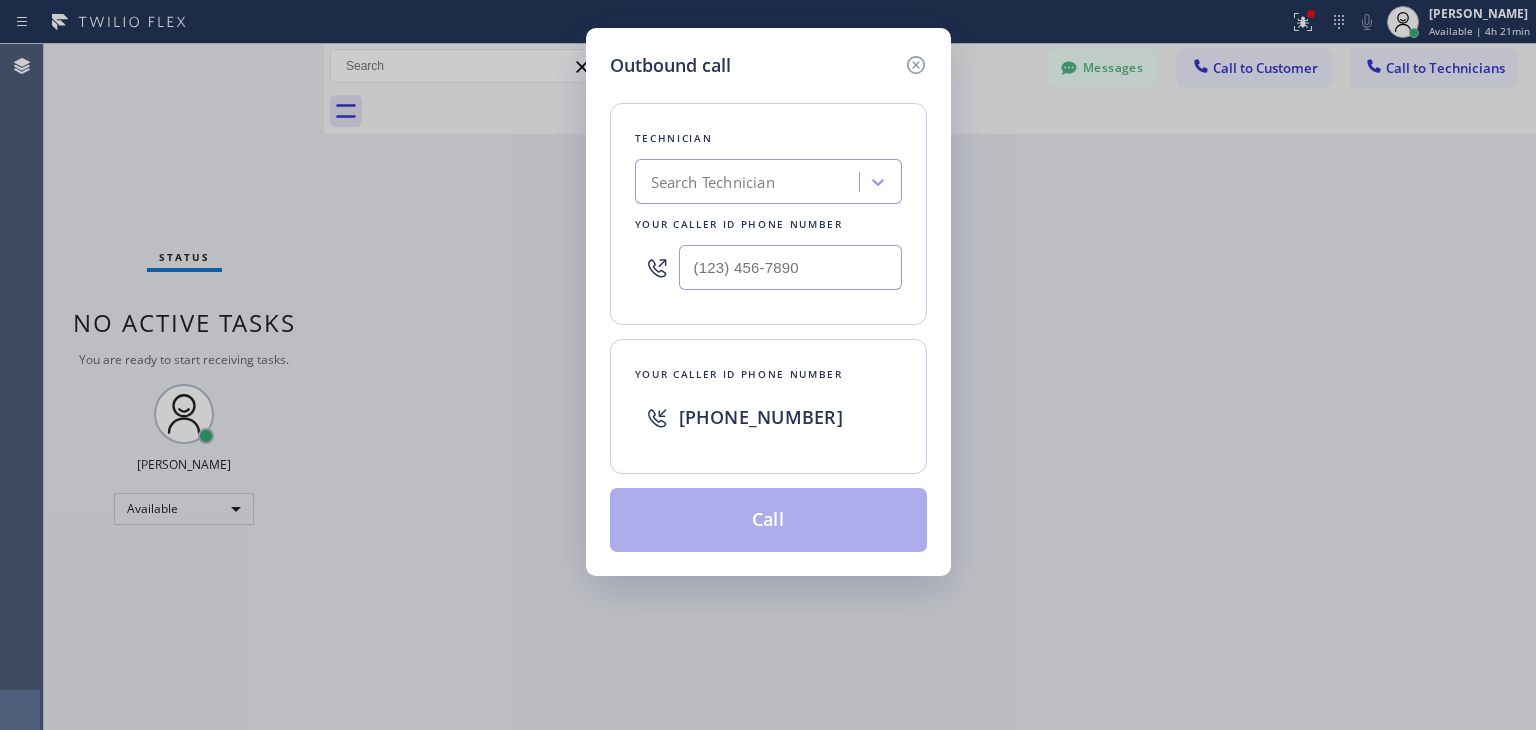 click on "Search Technician" at bounding box center [768, 181] 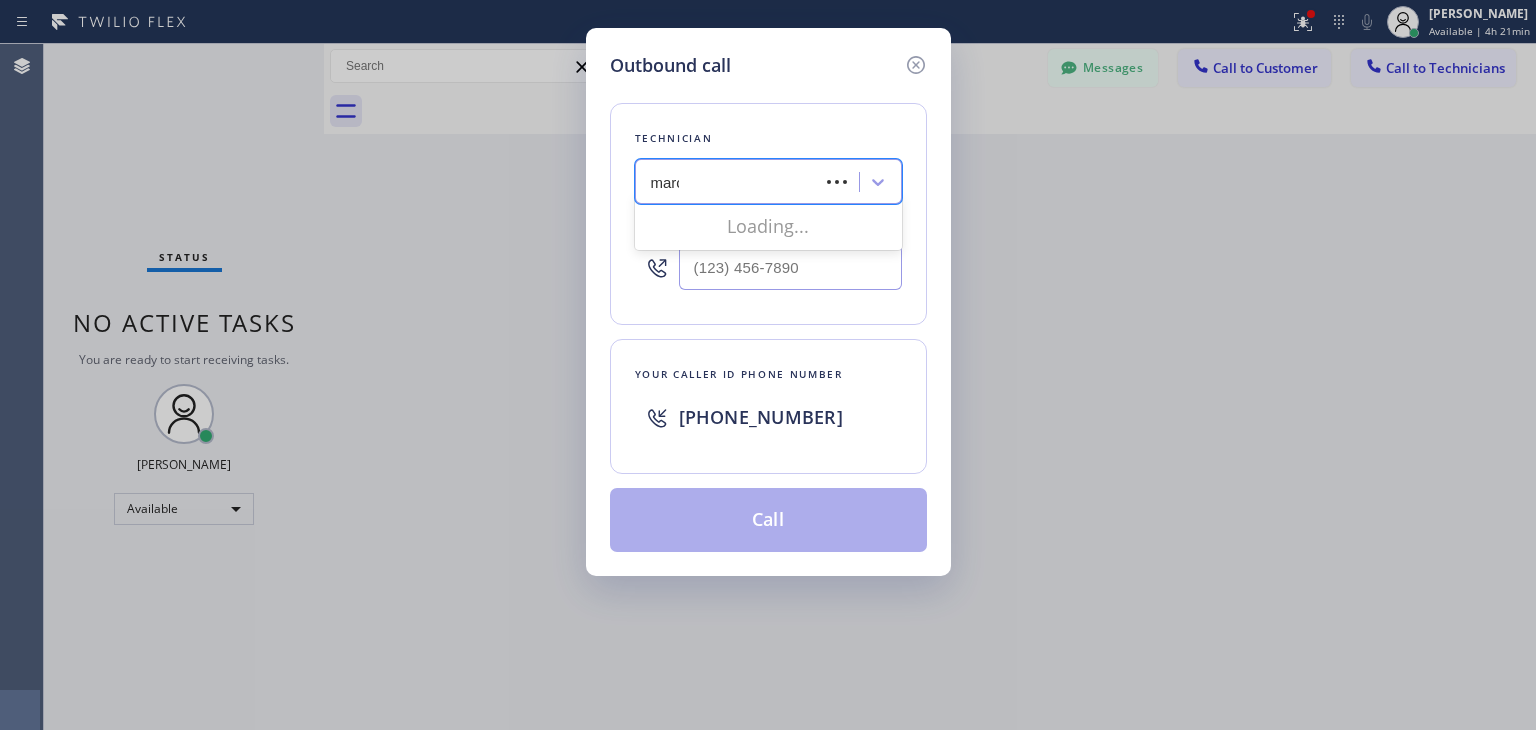 type on "marco" 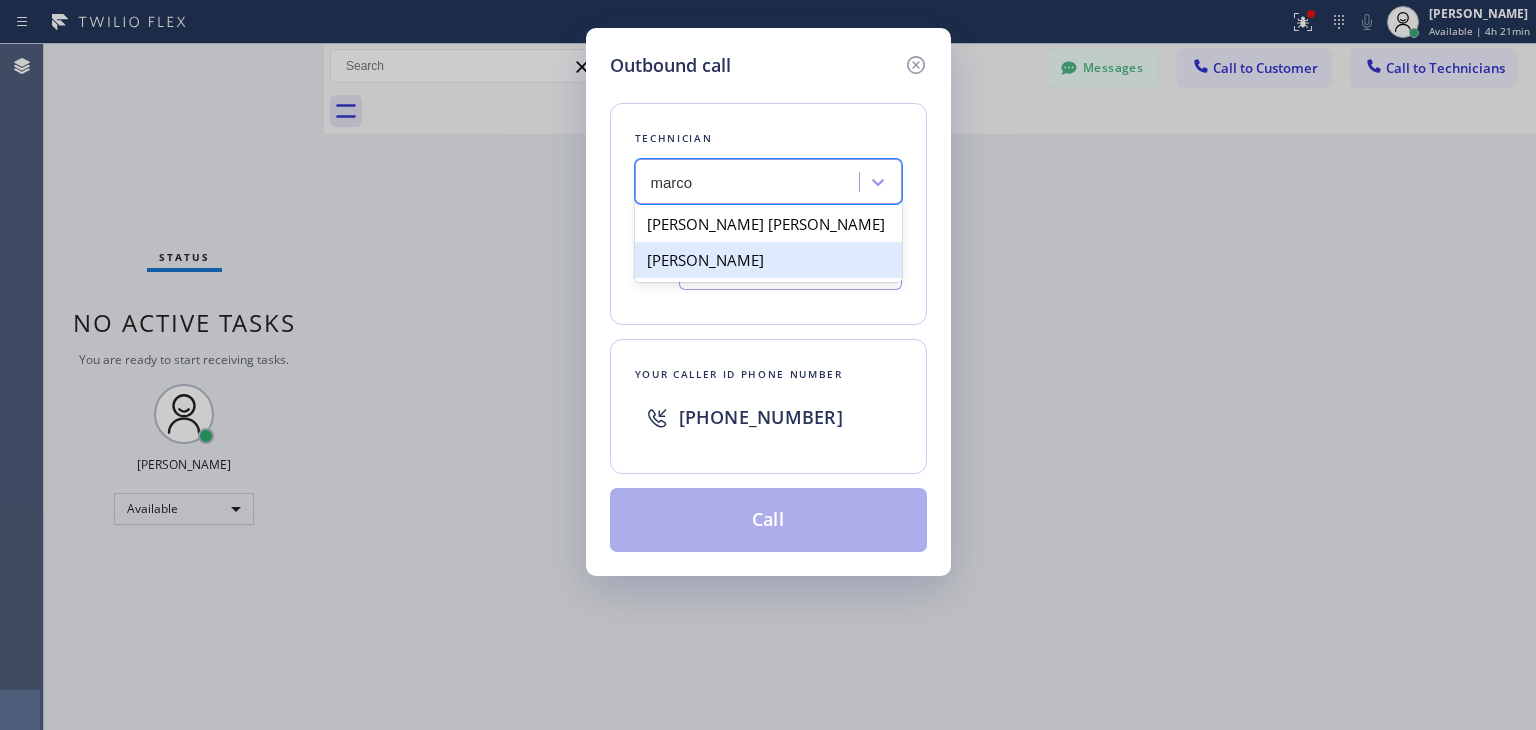 click on "[PERSON_NAME]" at bounding box center (768, 260) 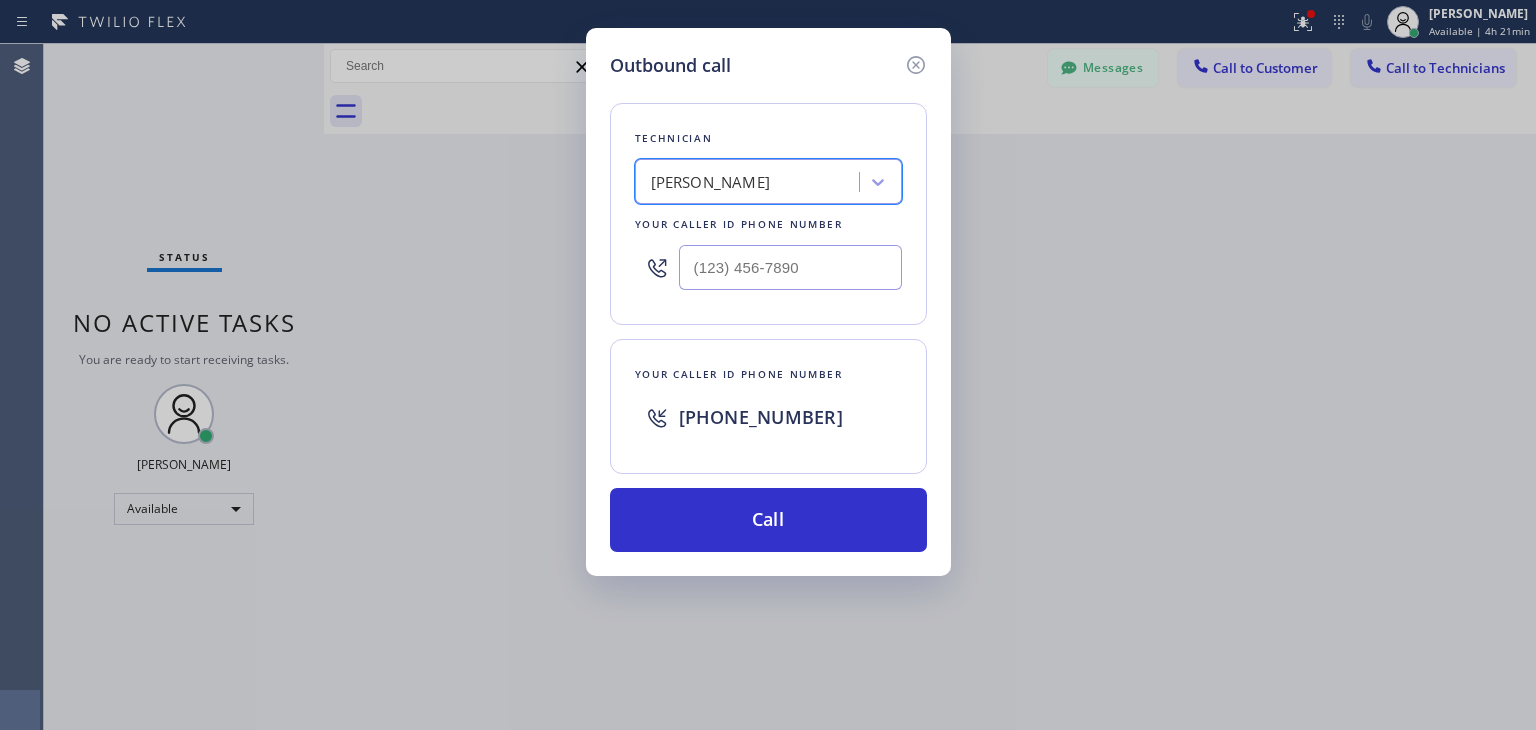 type 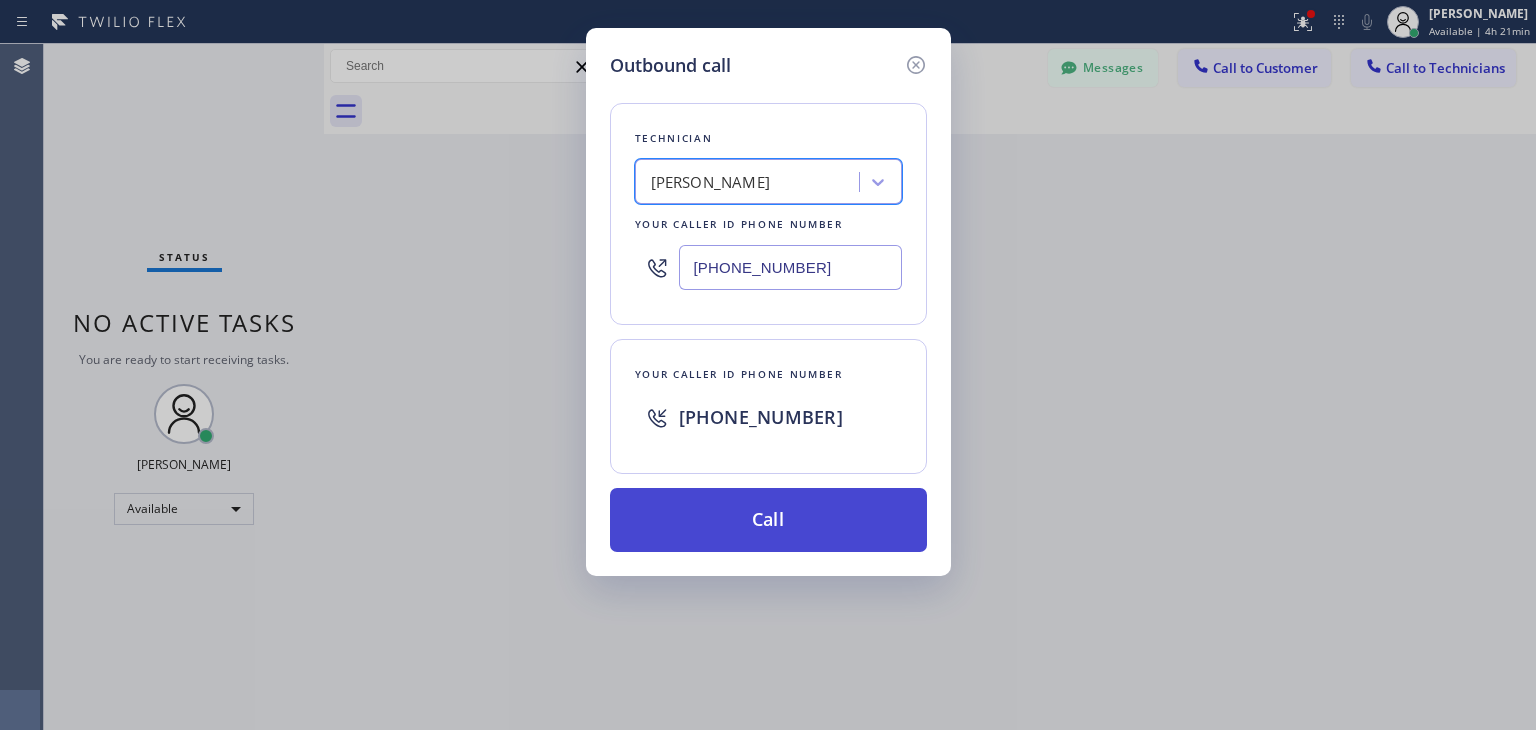 click on "Call" at bounding box center [768, 520] 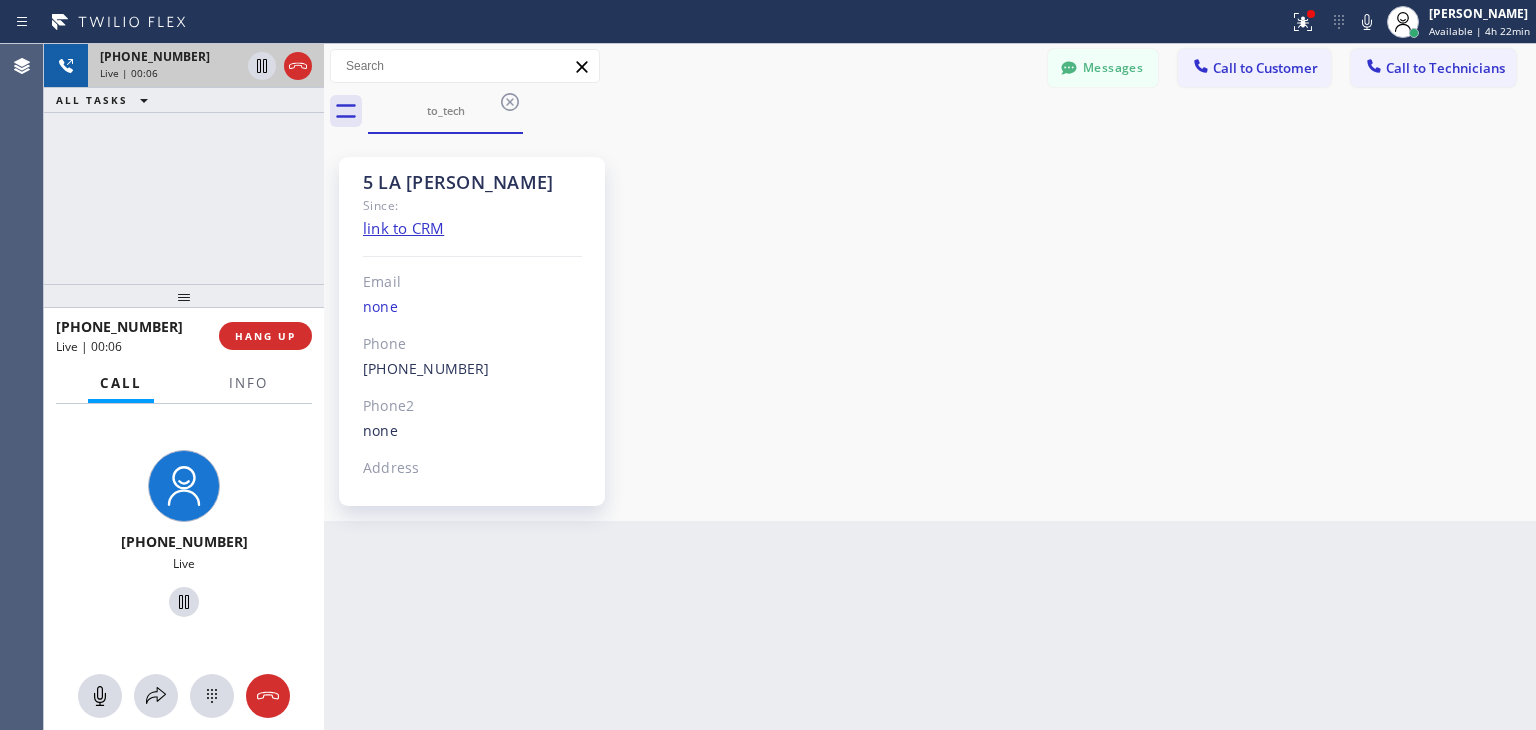 click 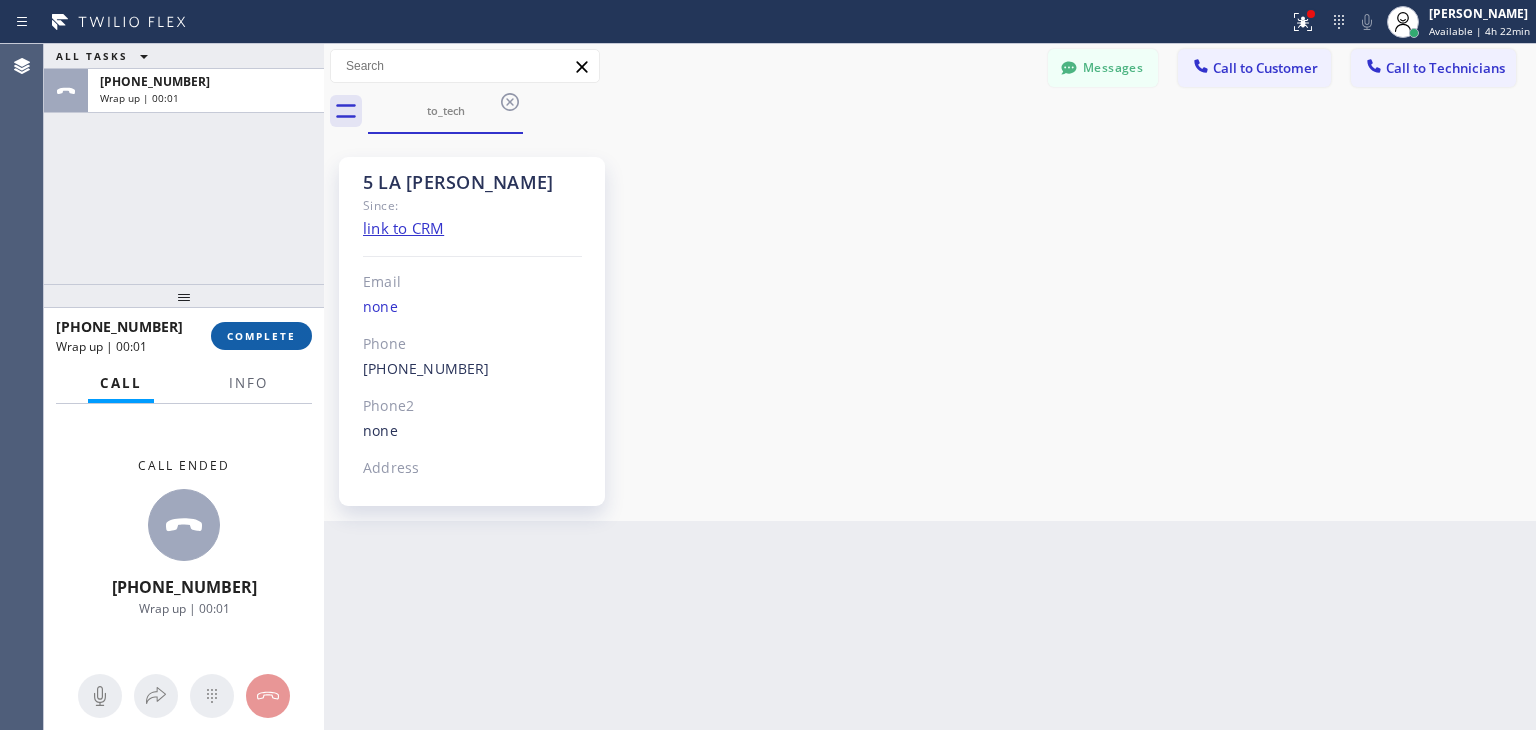click on "COMPLETE" at bounding box center [261, 336] 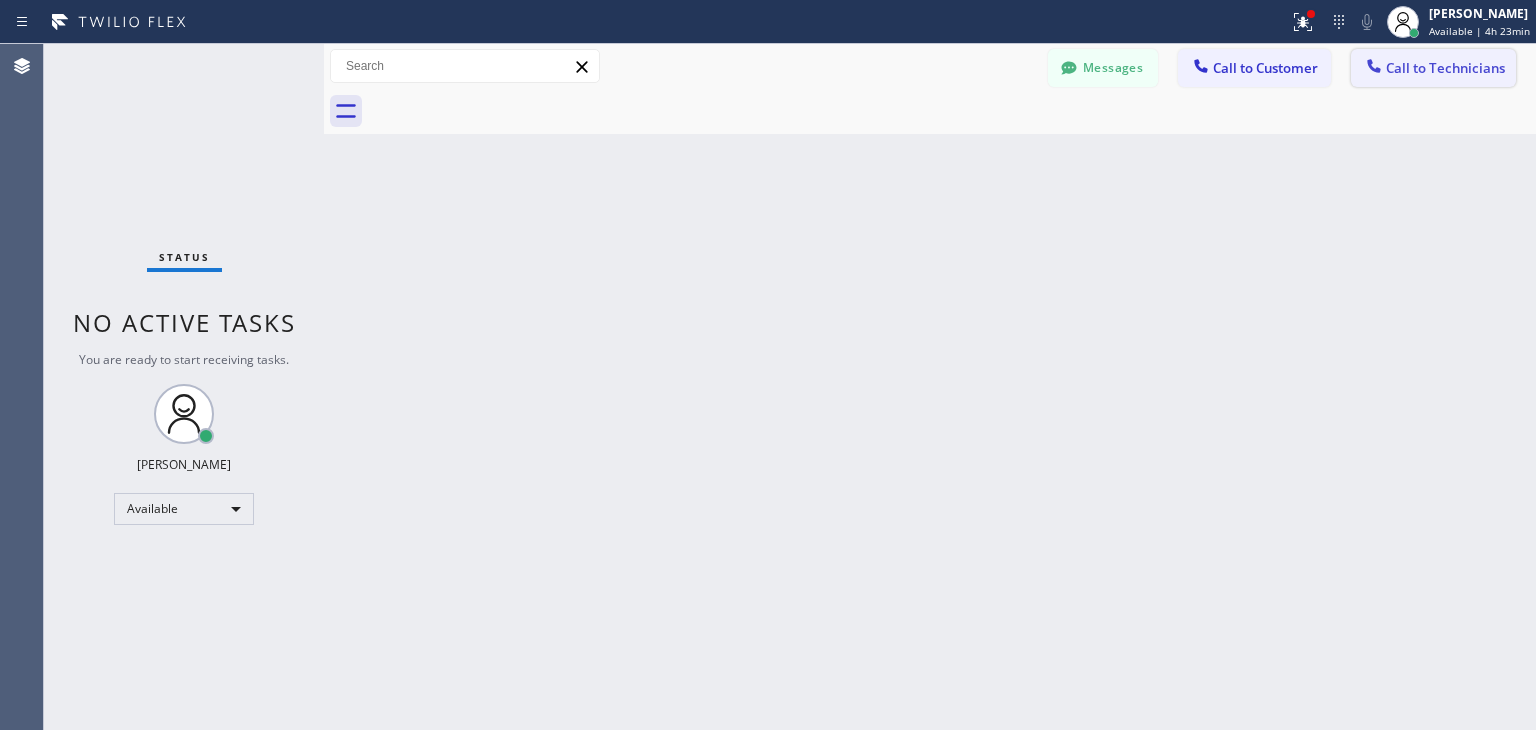 click on "Call to Technicians" at bounding box center (1433, 68) 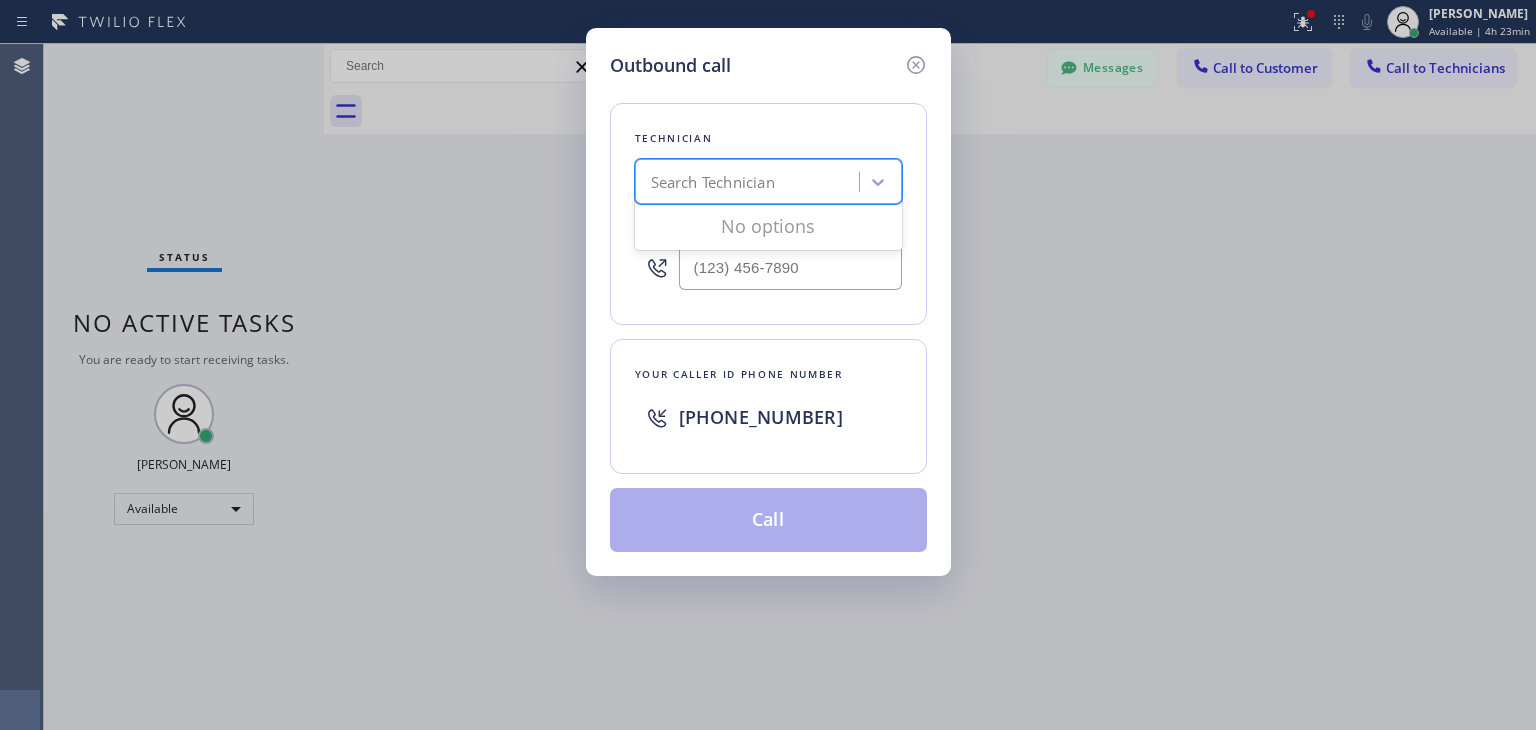 click on "Search Technician" at bounding box center (750, 182) 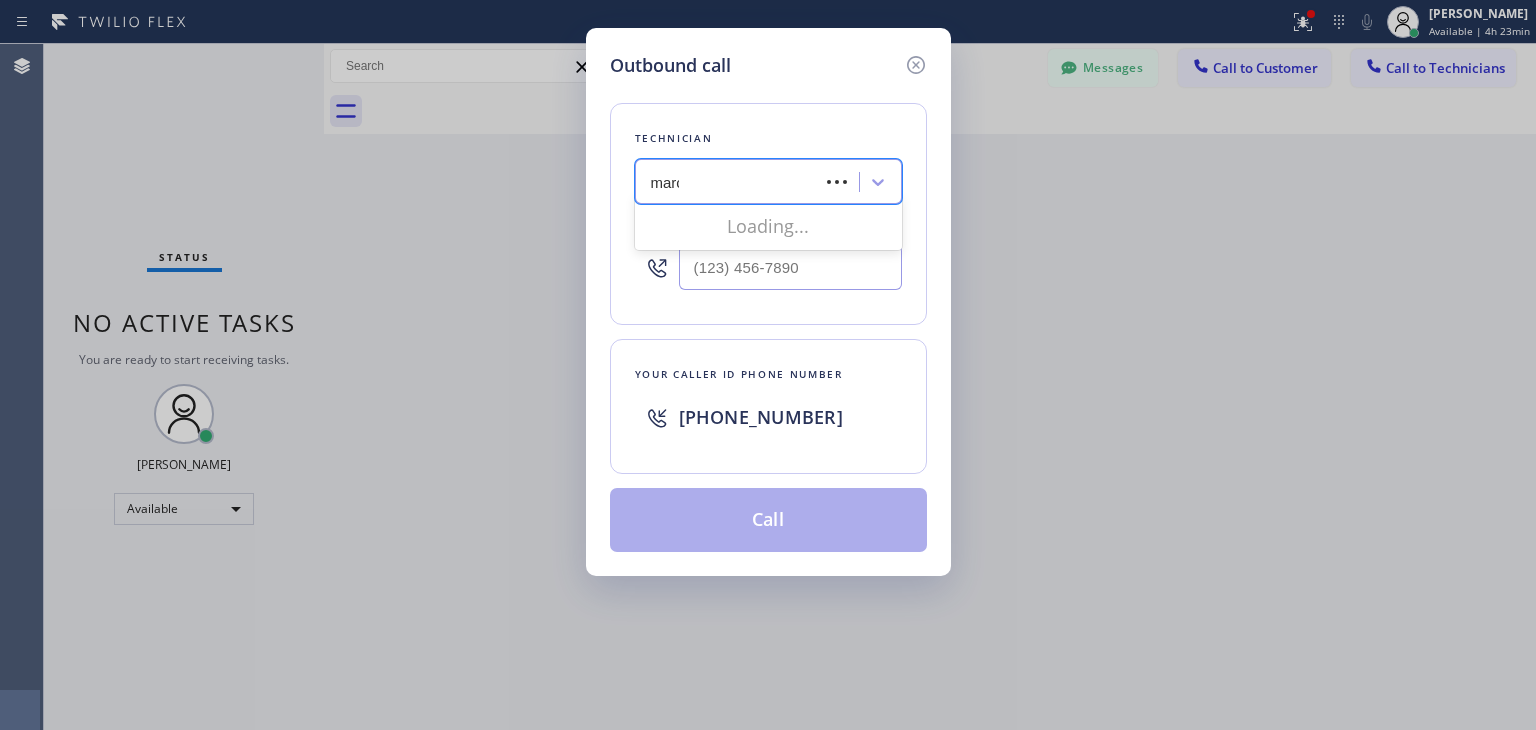 type on "marco" 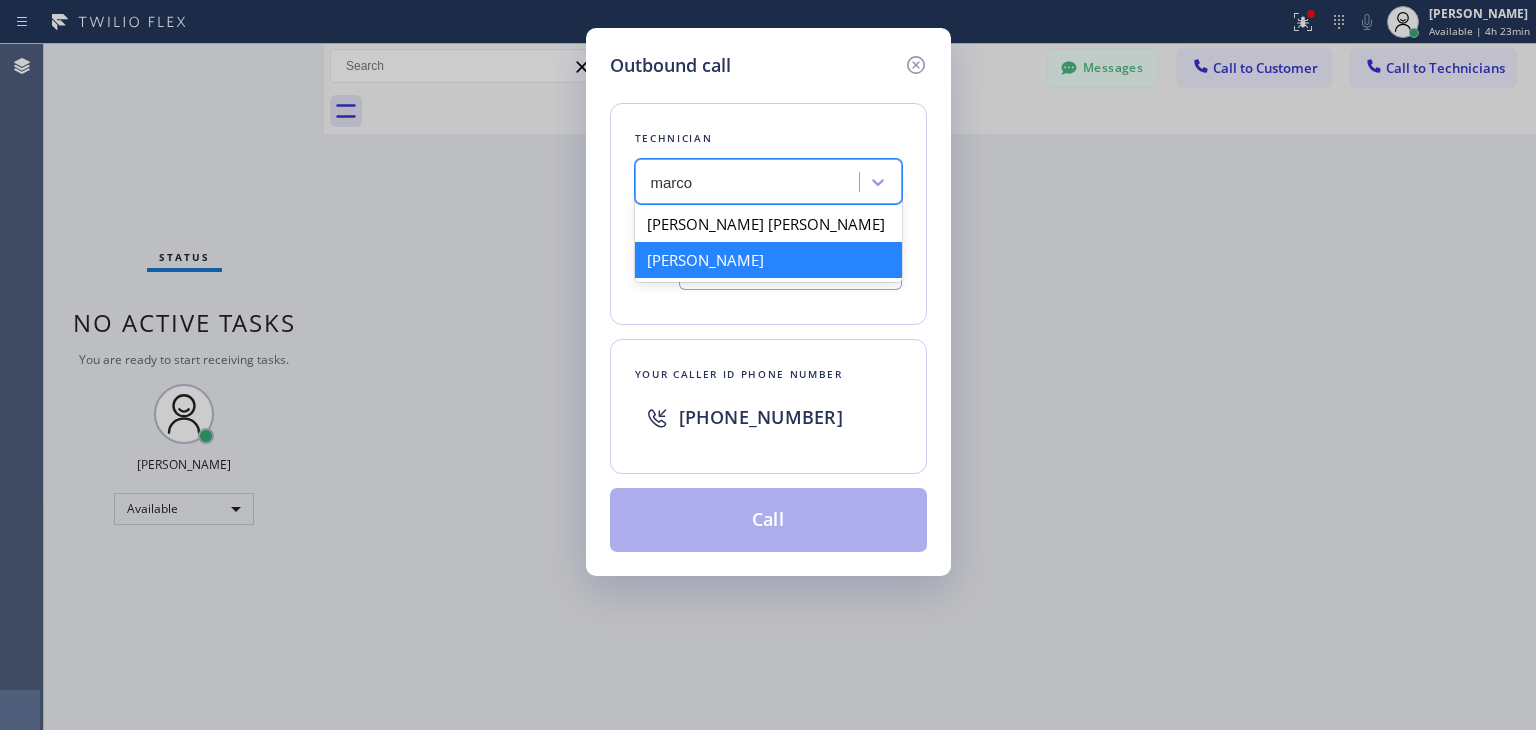 click on "[PERSON_NAME]" at bounding box center (768, 260) 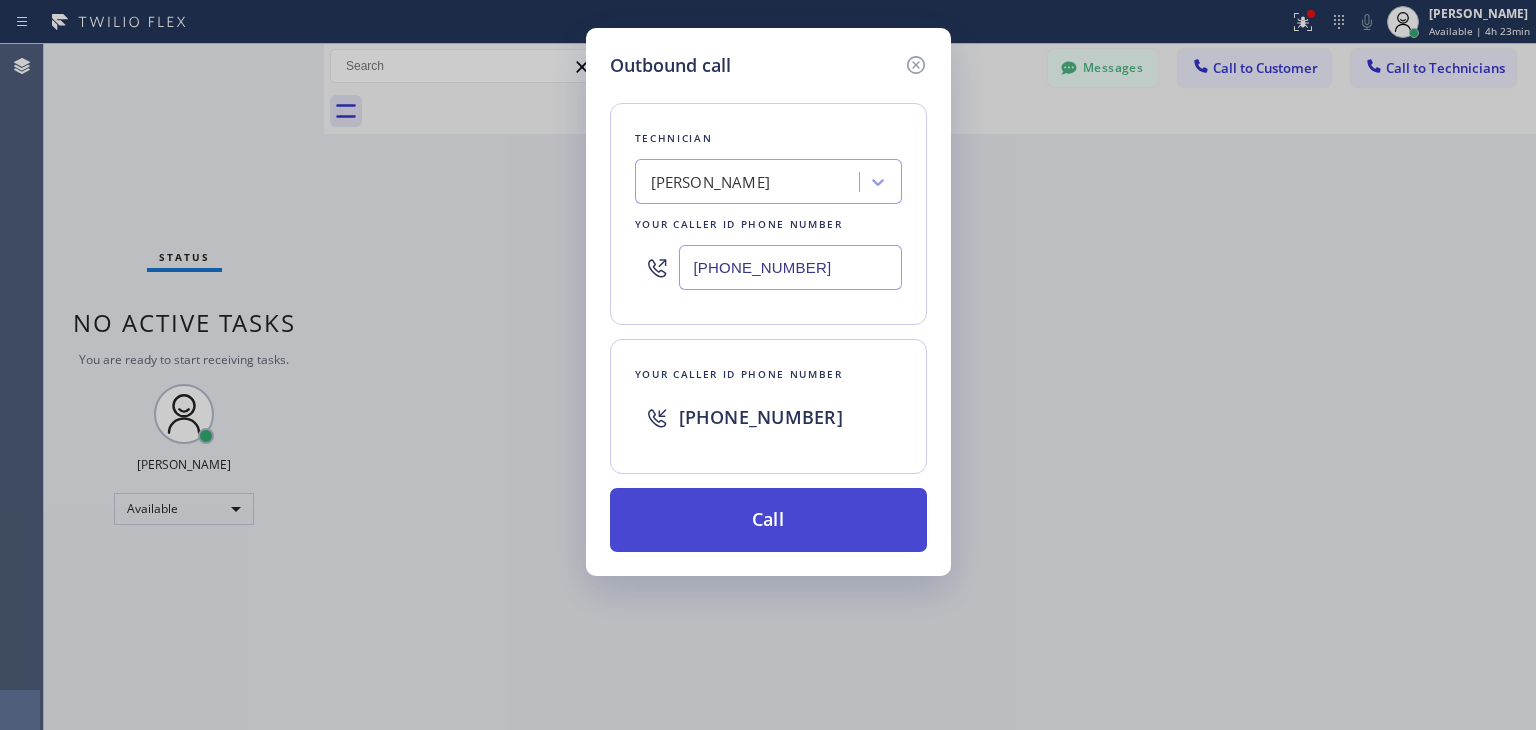 click on "Call" at bounding box center [768, 520] 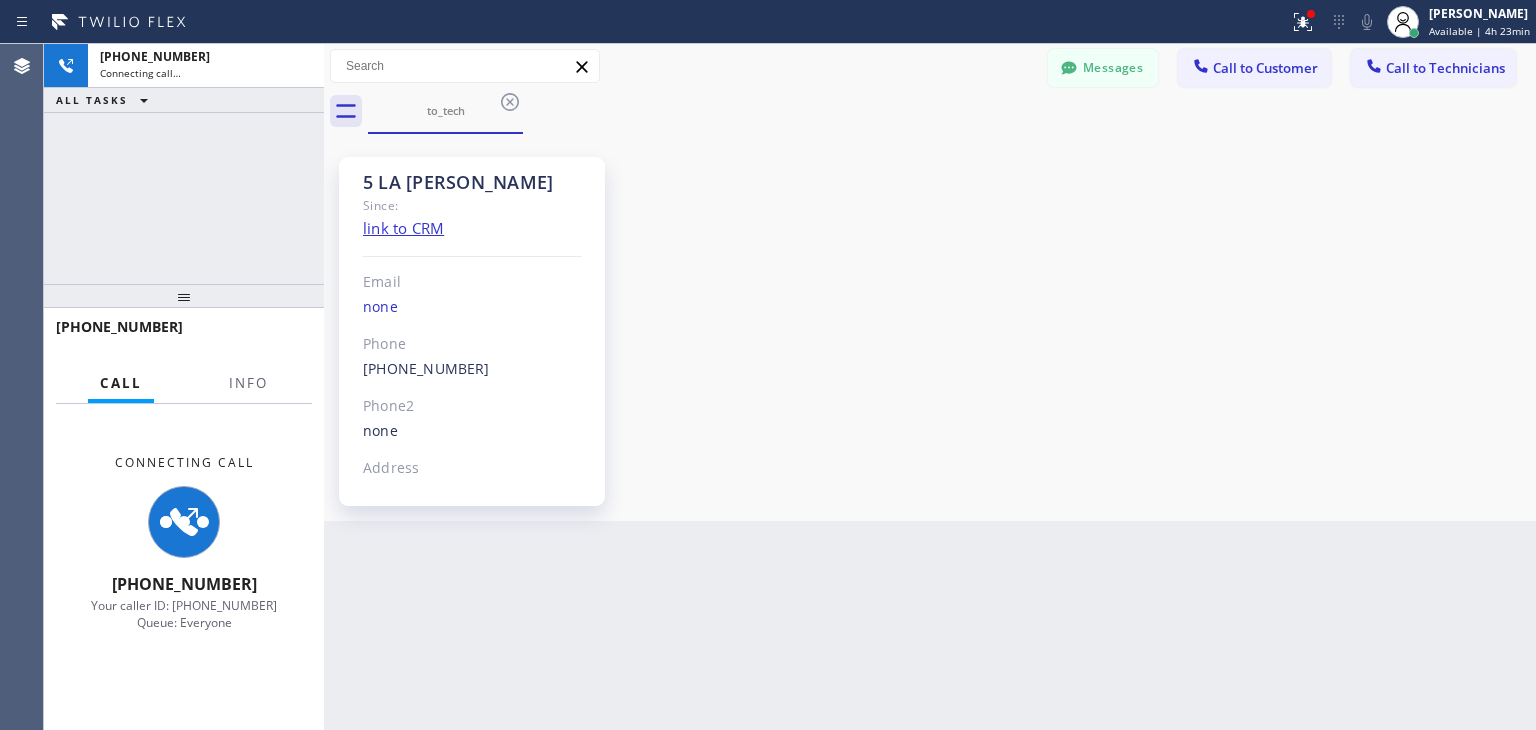 scroll, scrollTop: 2102, scrollLeft: 0, axis: vertical 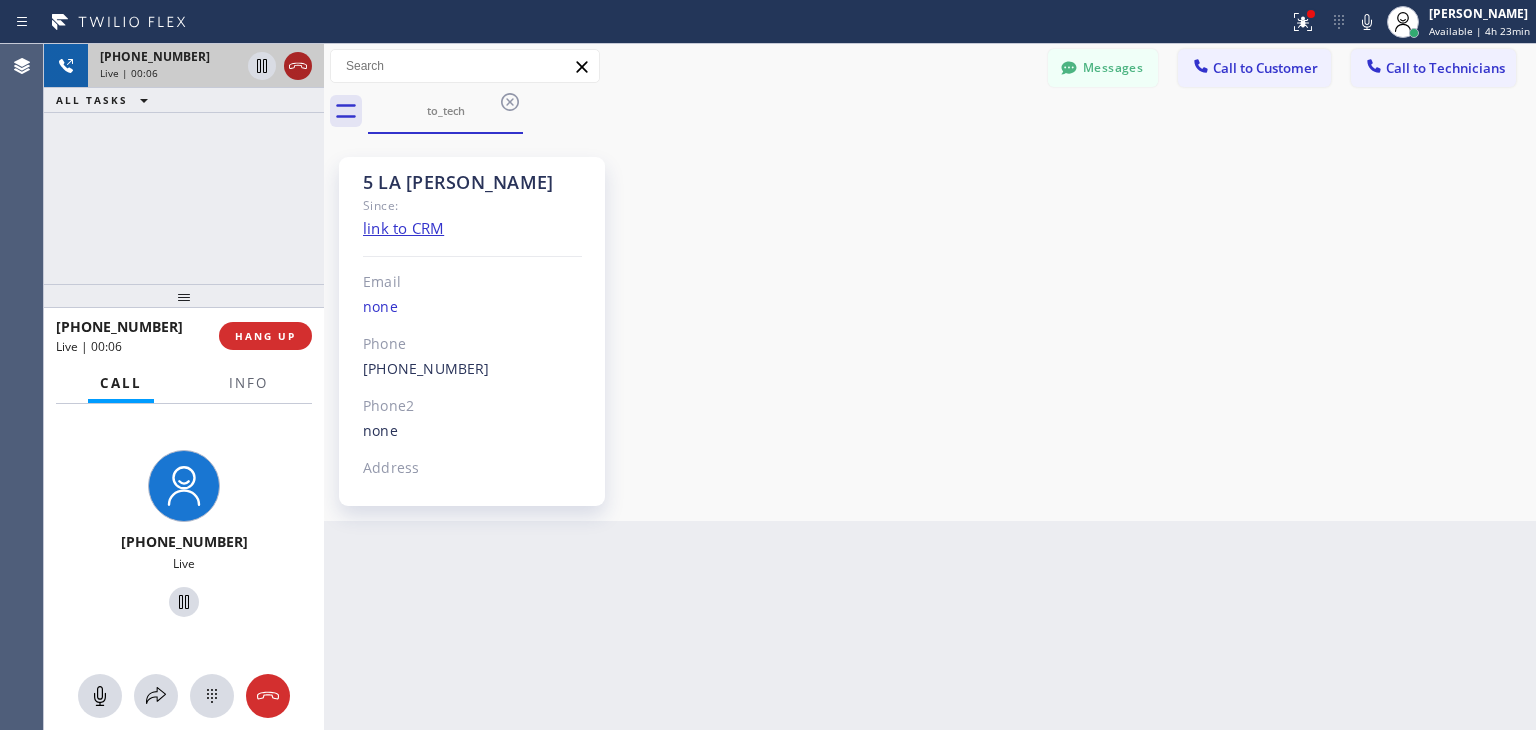 click 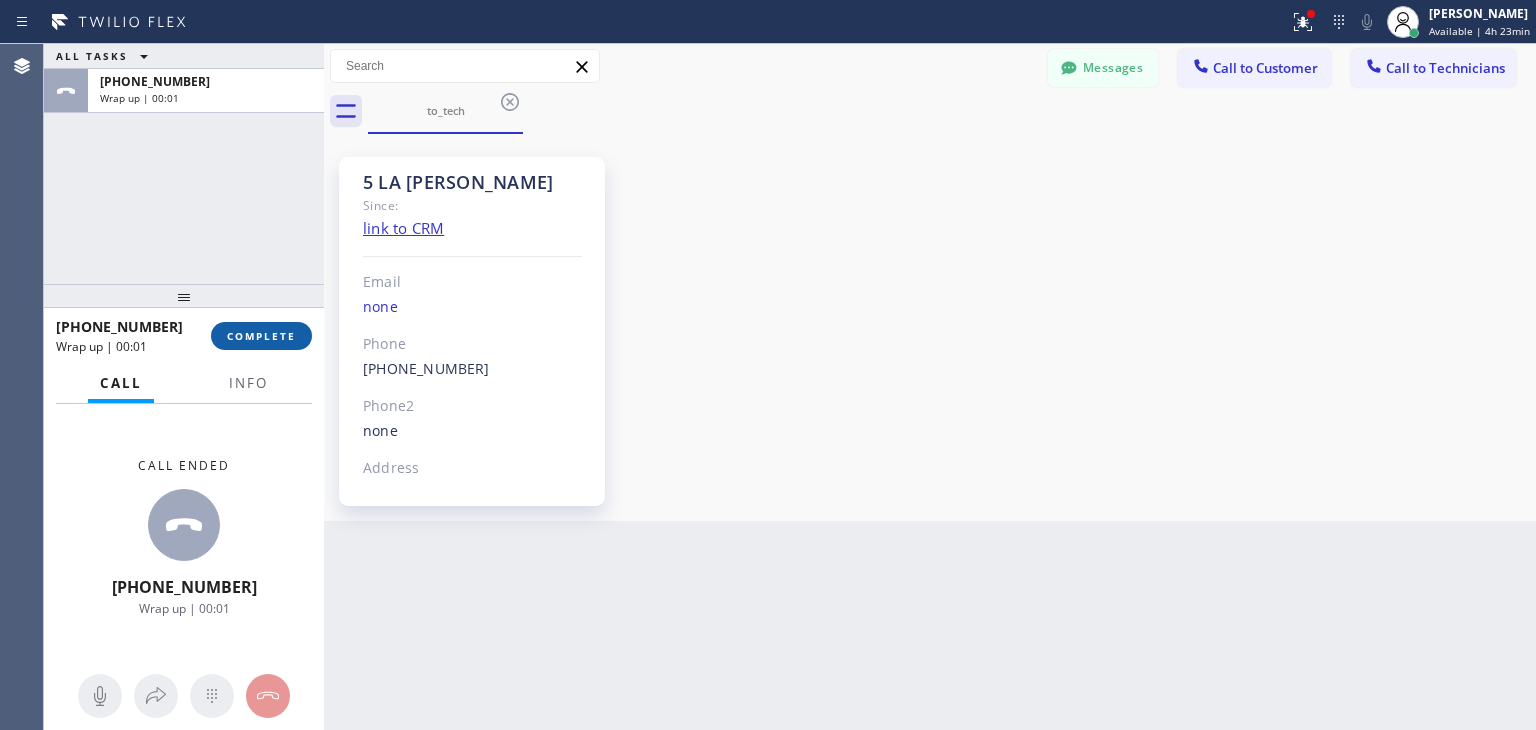click on "COMPLETE" at bounding box center (261, 336) 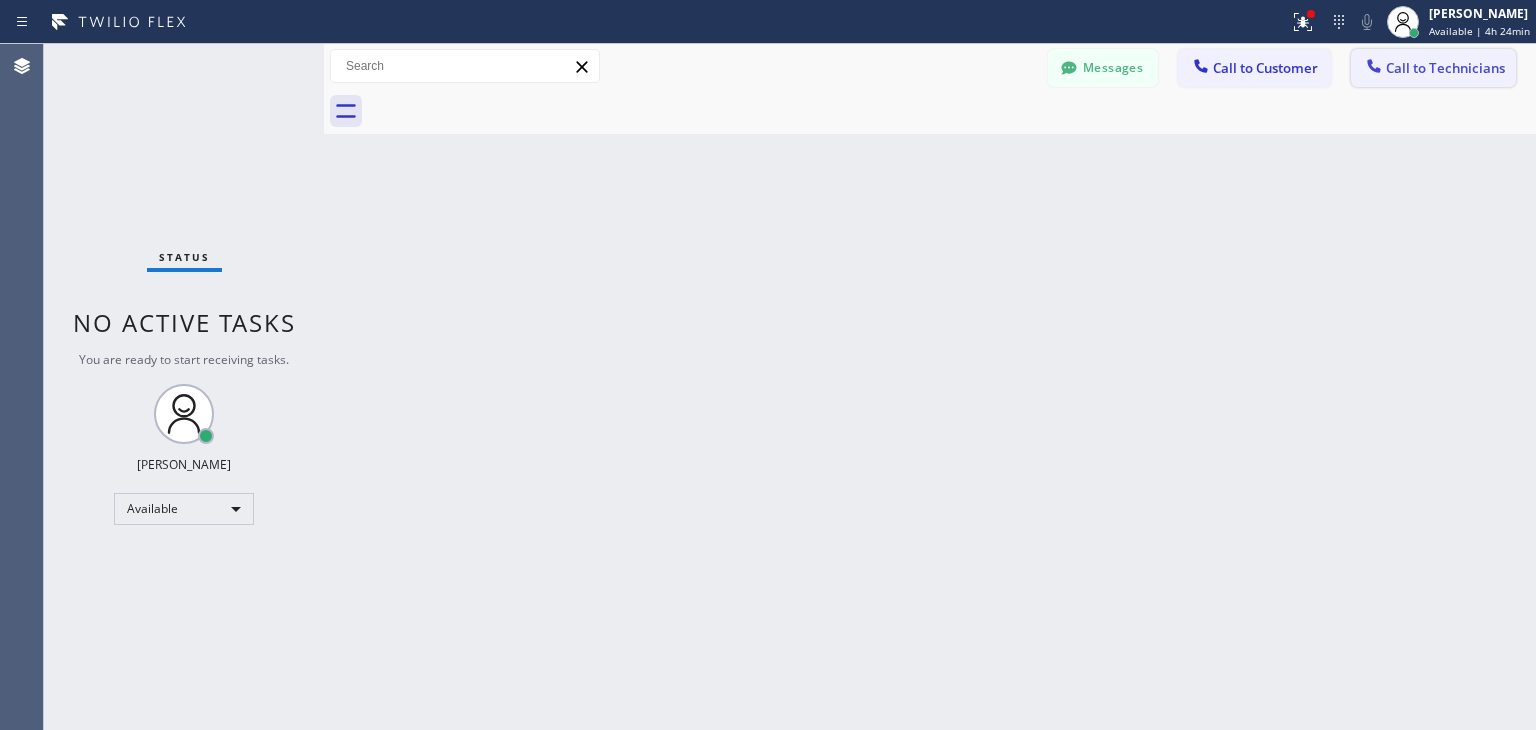 click 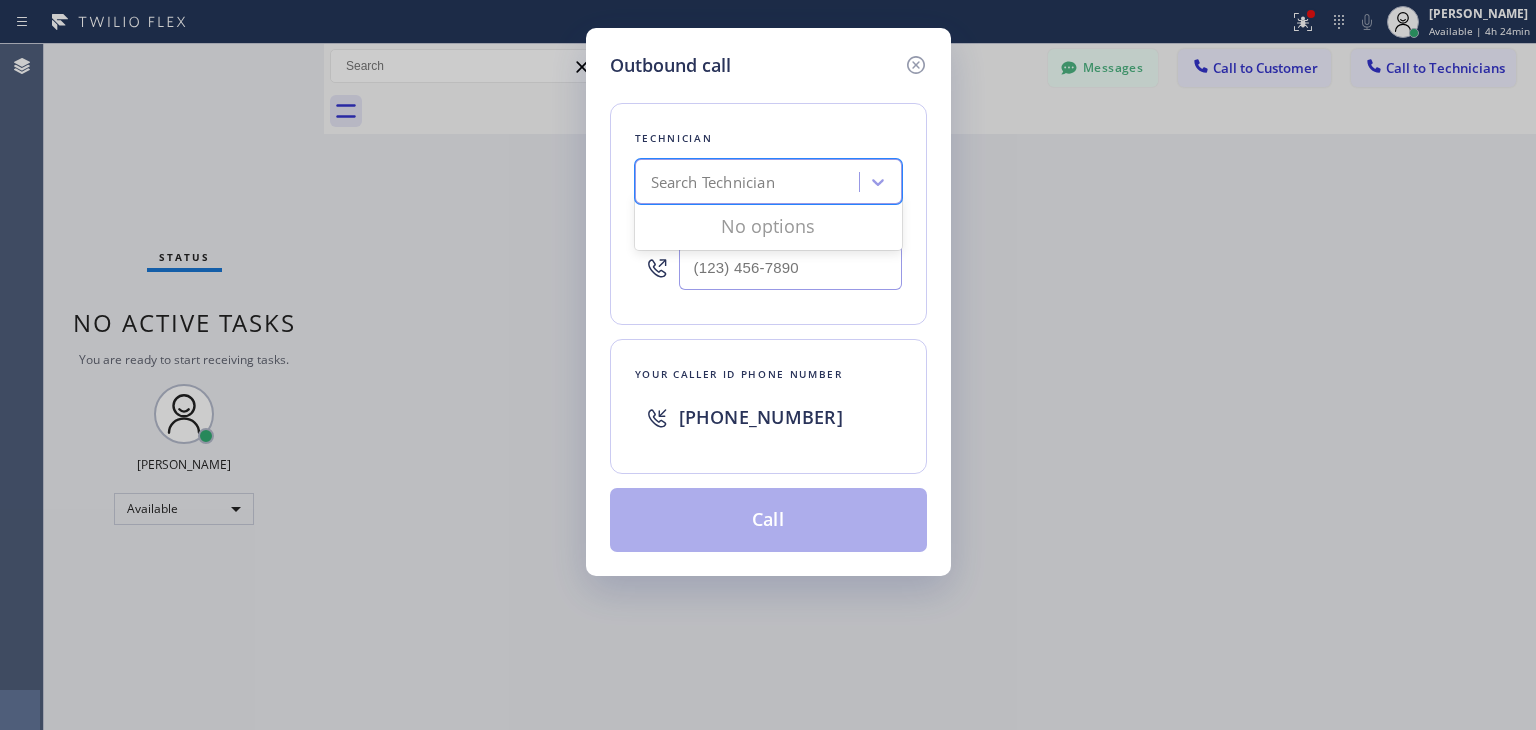 click on "Search Technician" at bounding box center (713, 182) 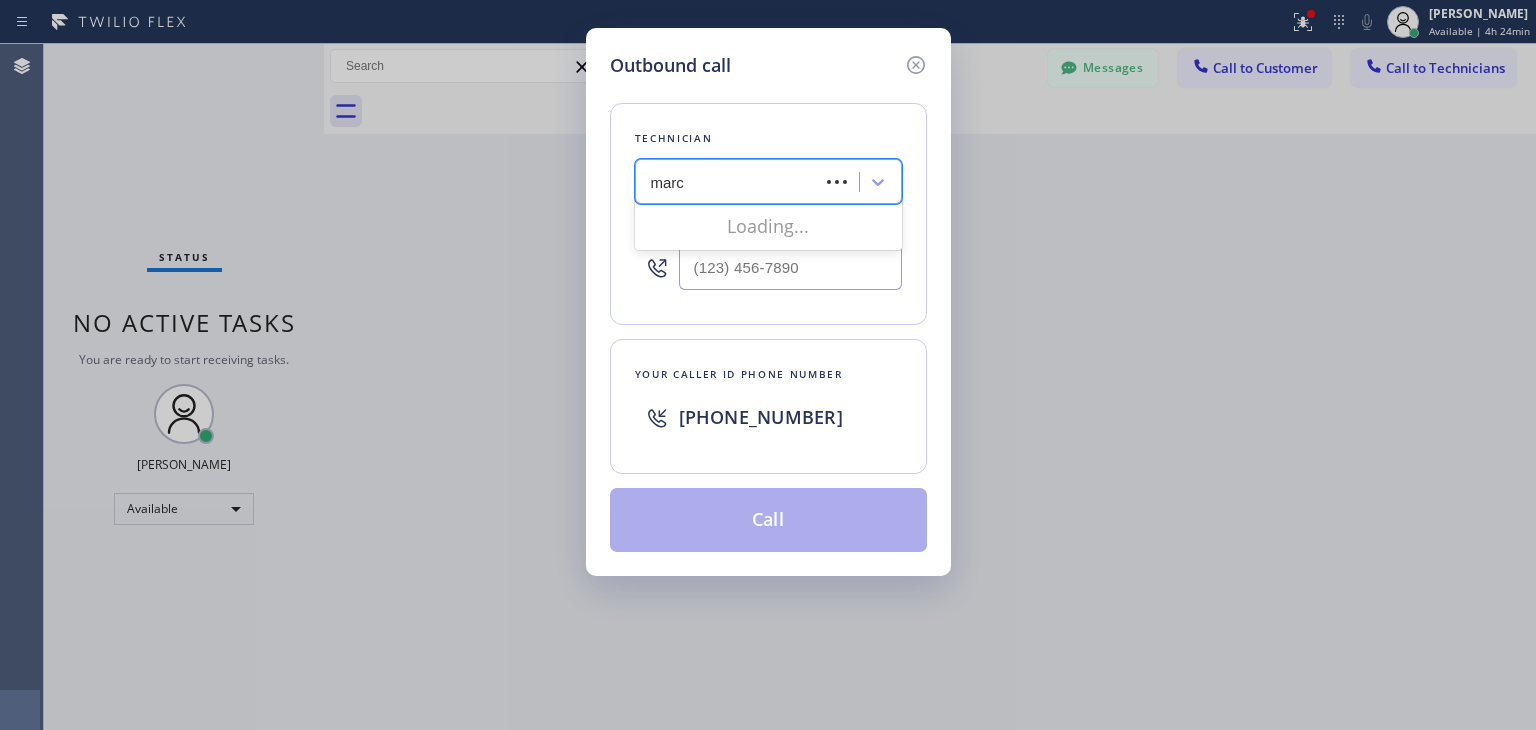 type on "marco" 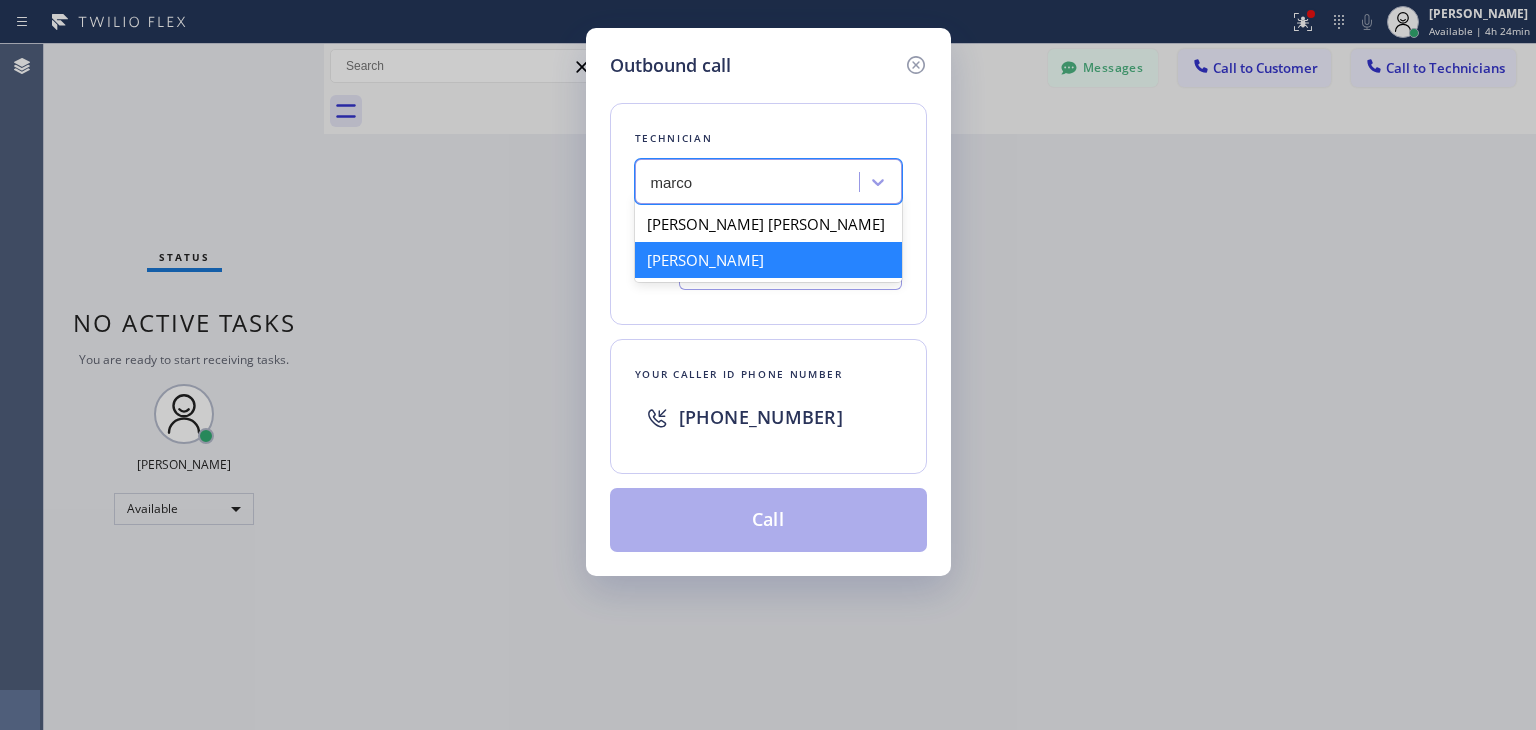 click on "[PERSON_NAME]" at bounding box center (768, 260) 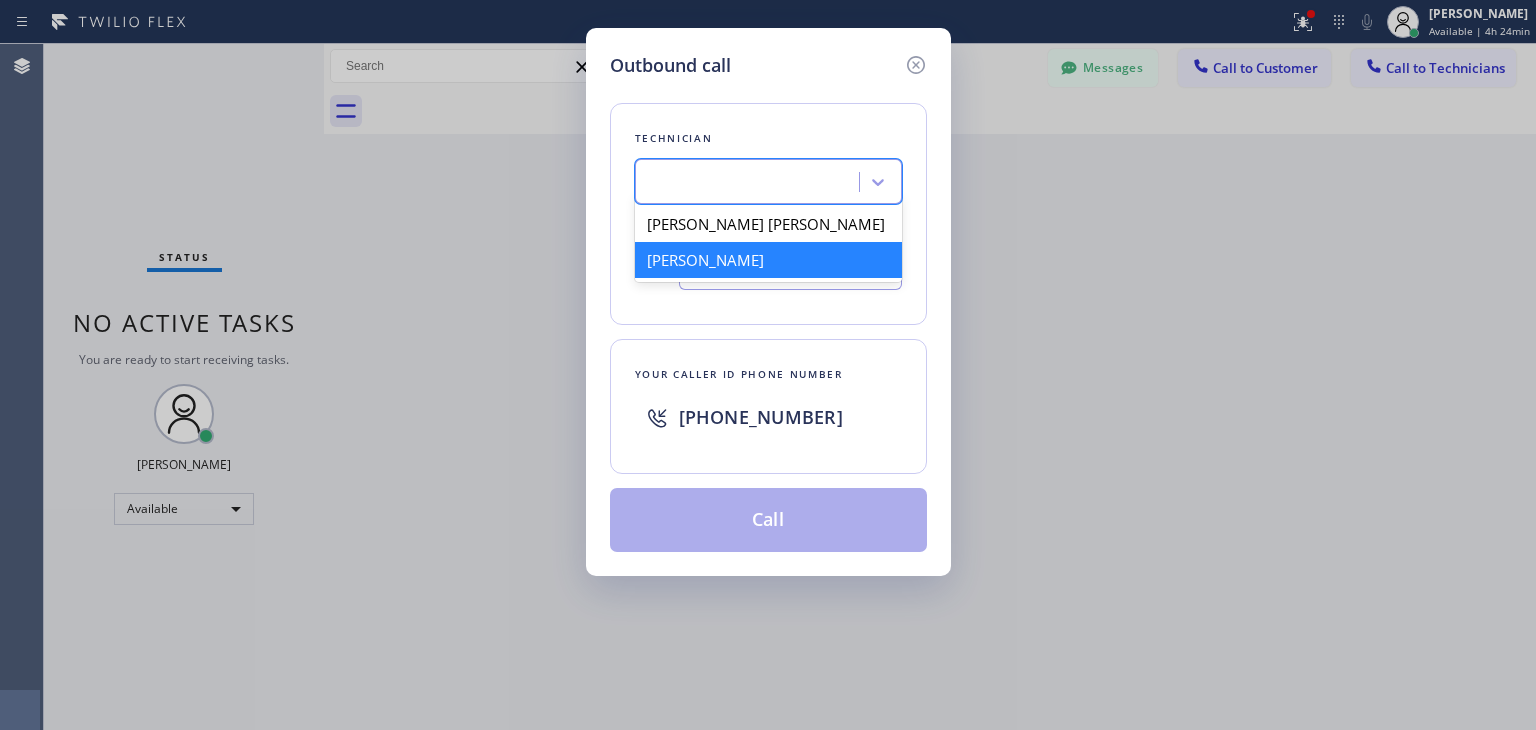 type on "[PHONE_NUMBER]" 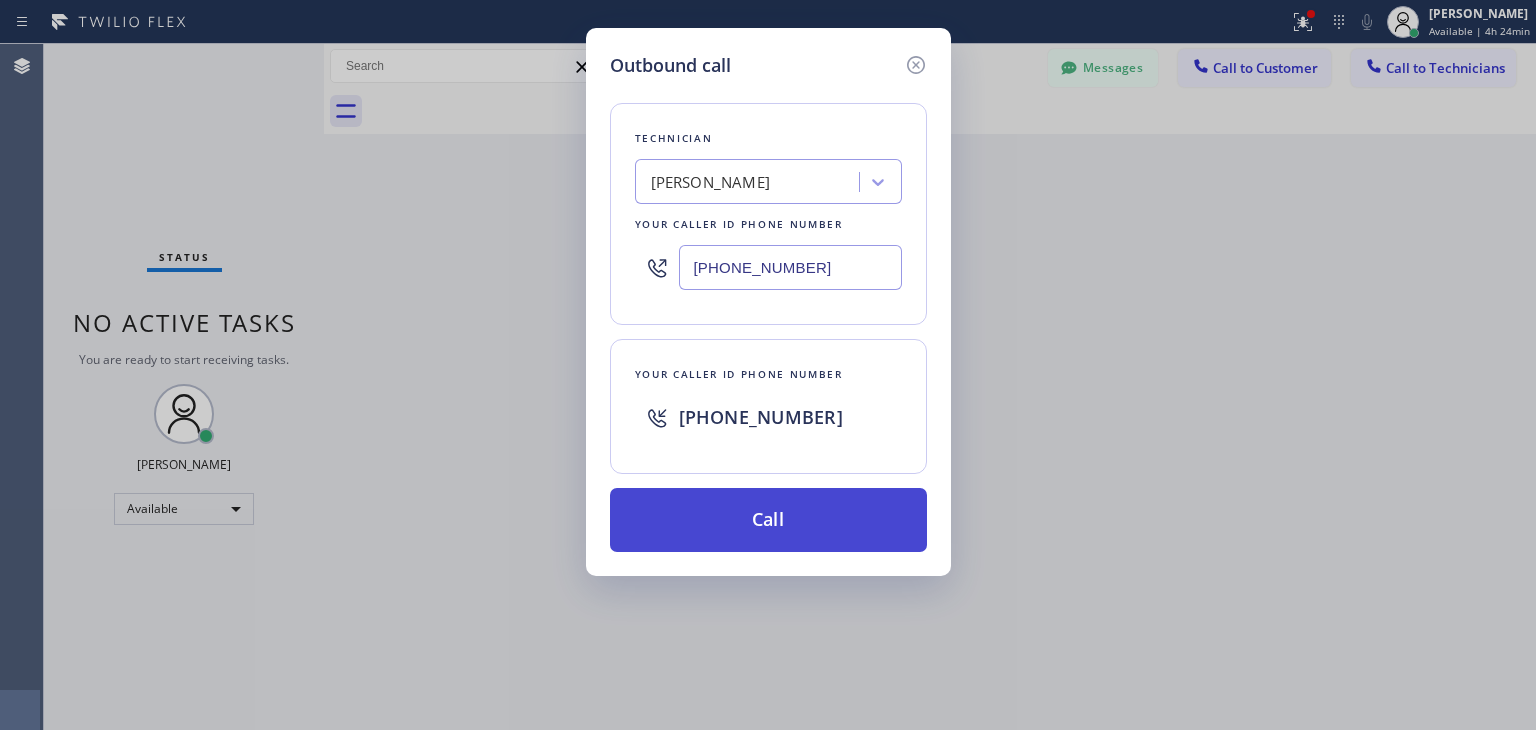 click on "Call" at bounding box center (768, 520) 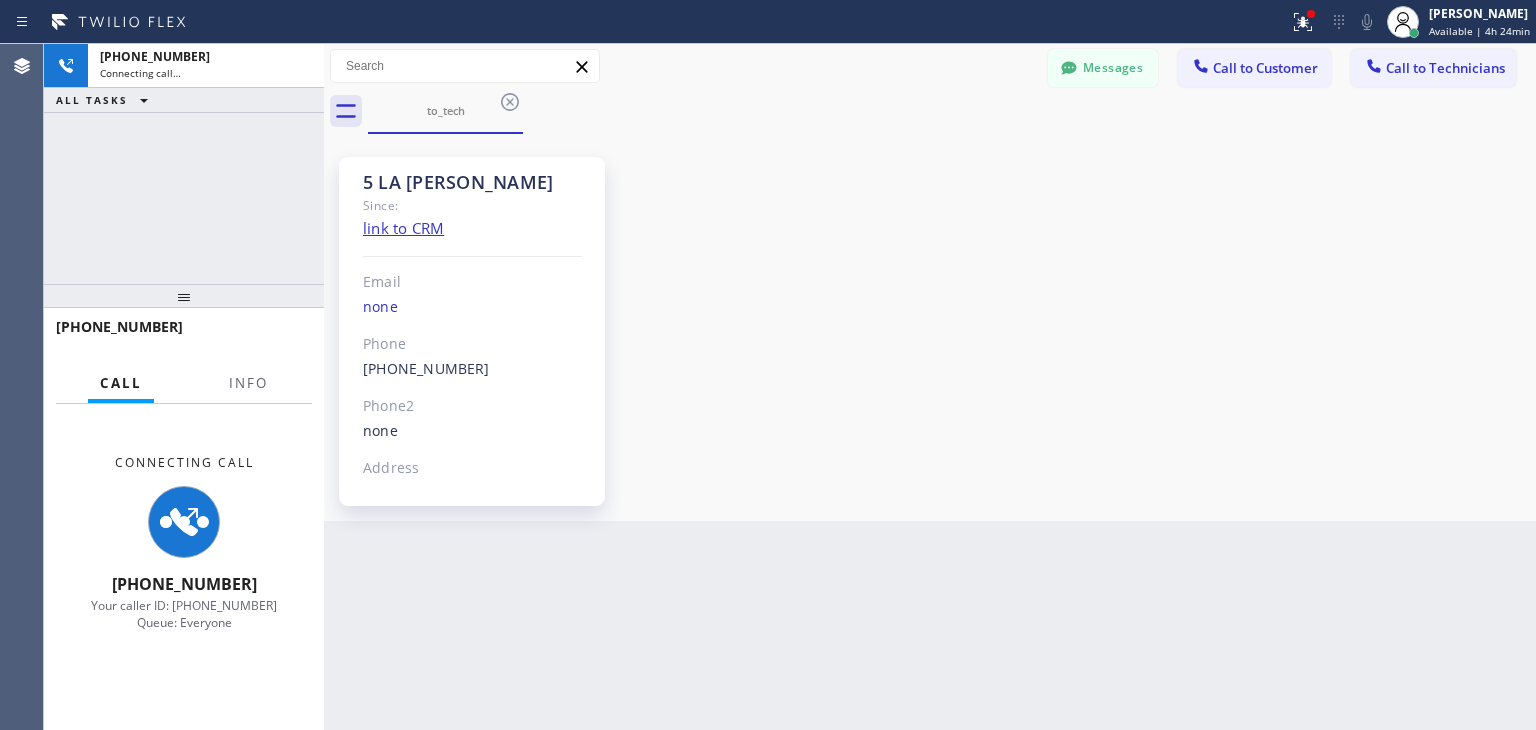 scroll, scrollTop: 2102, scrollLeft: 0, axis: vertical 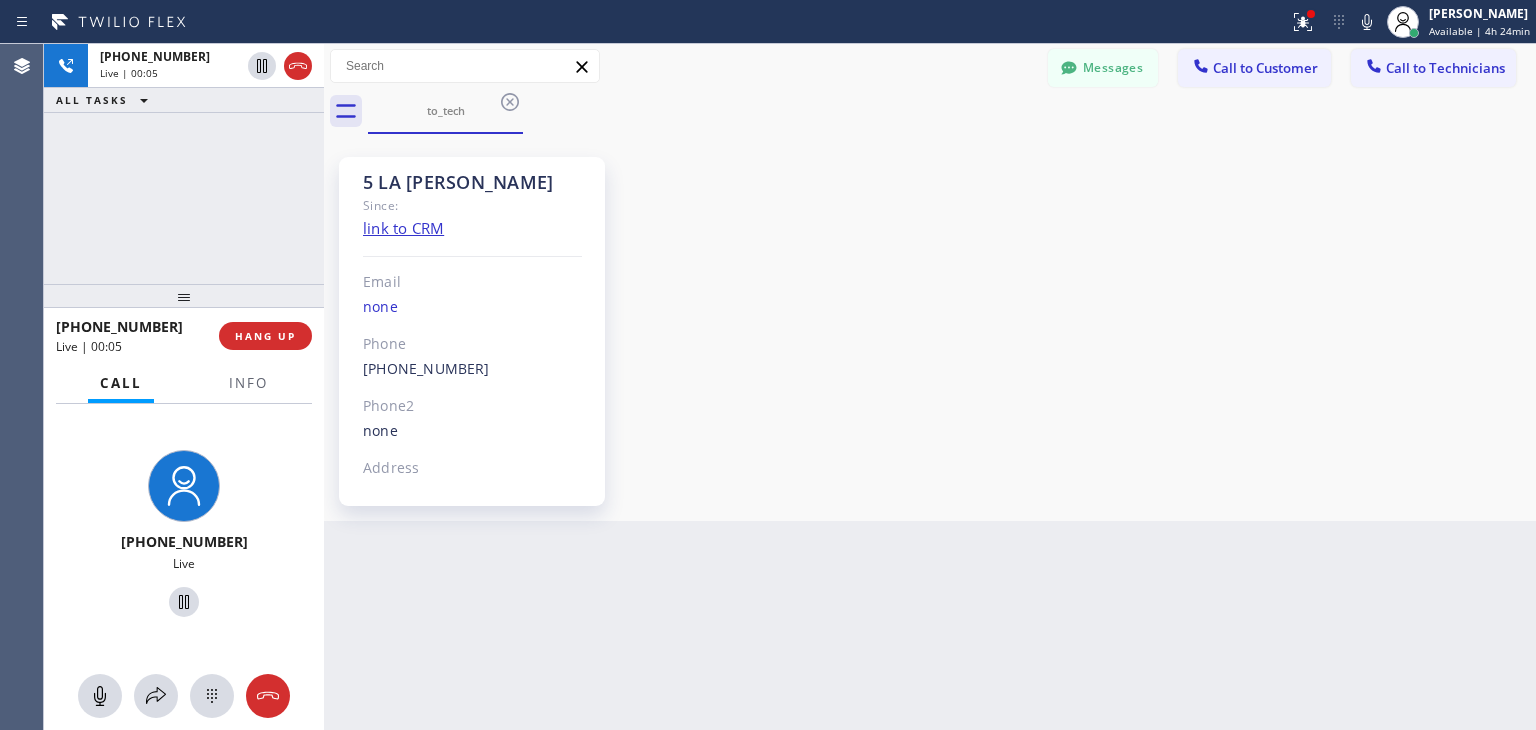 click at bounding box center (324, 387) 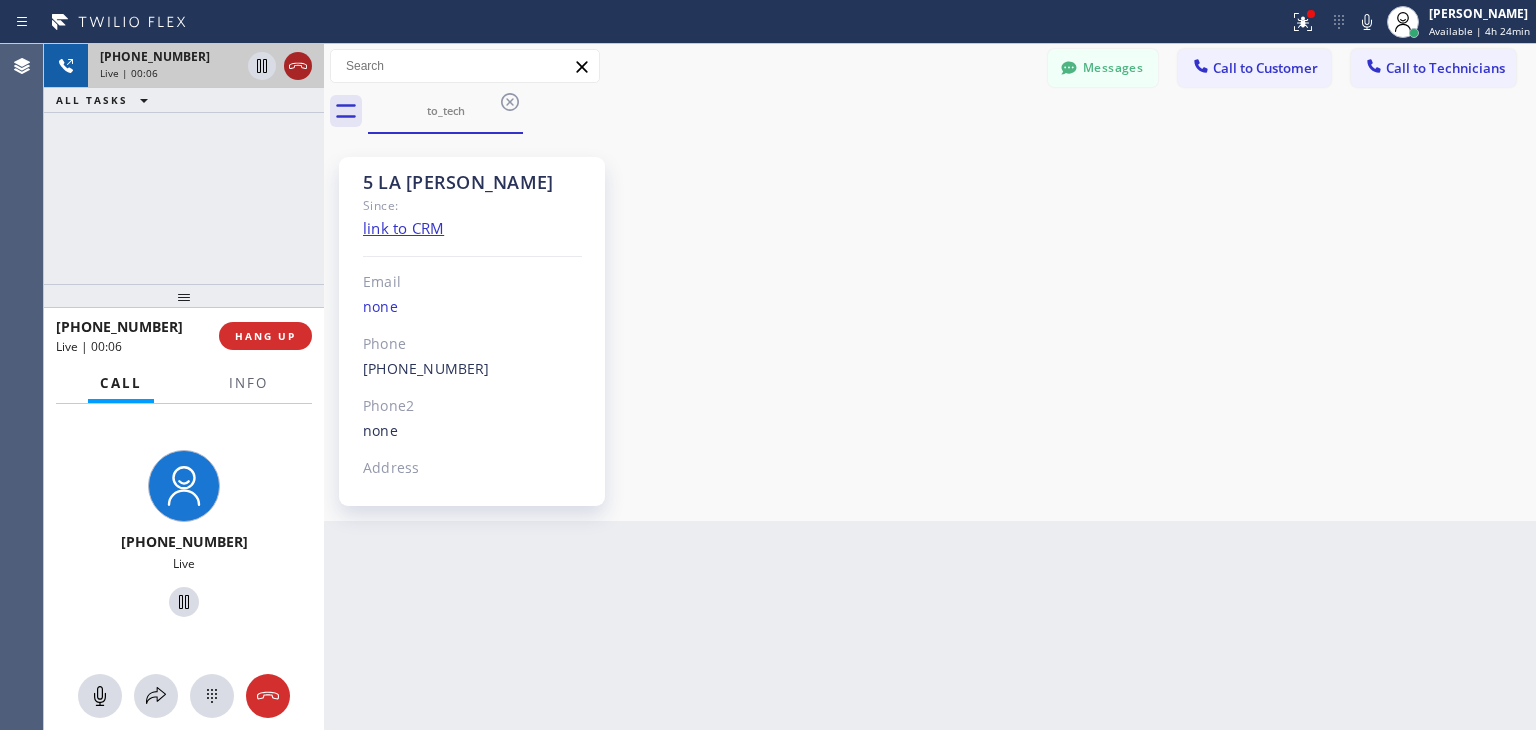 click 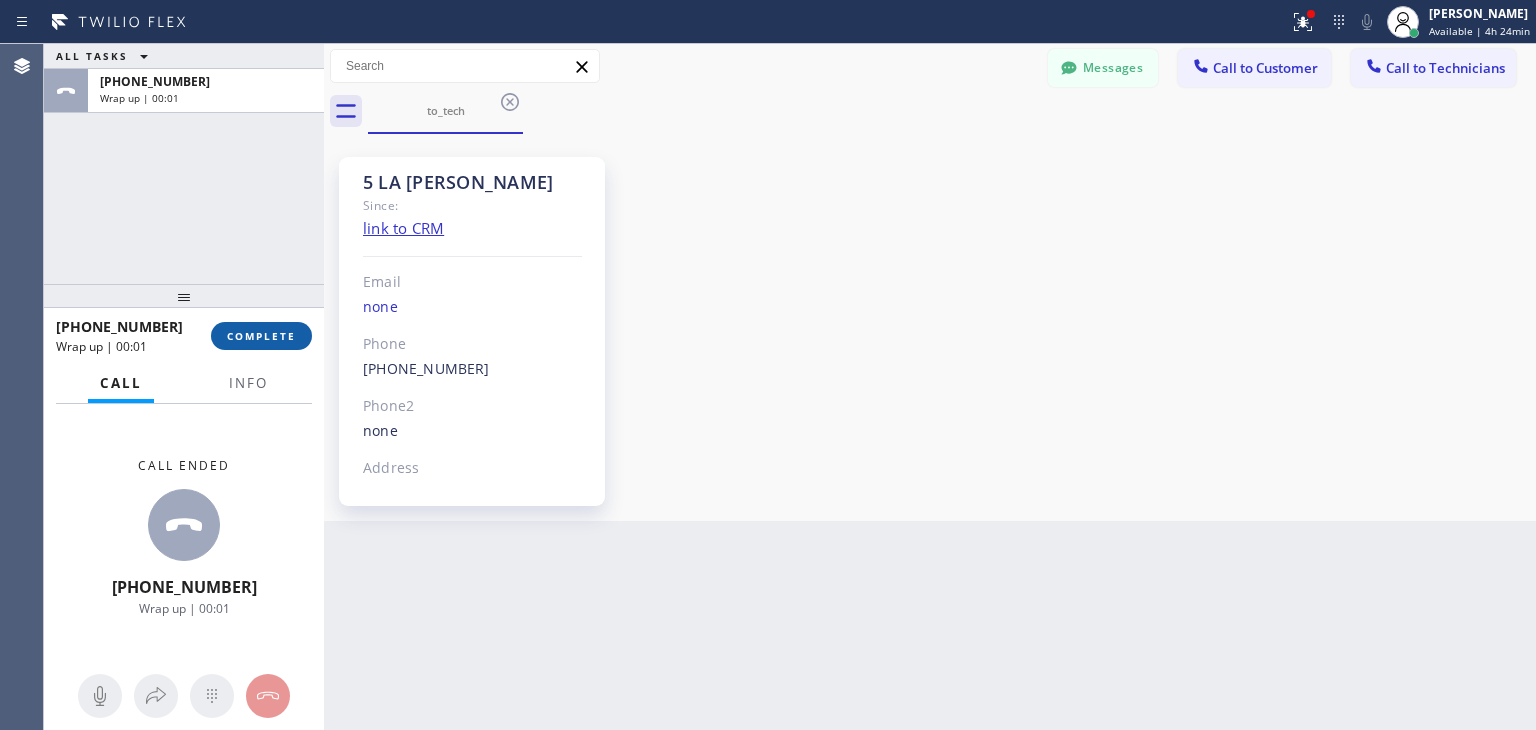 click on "COMPLETE" at bounding box center (261, 336) 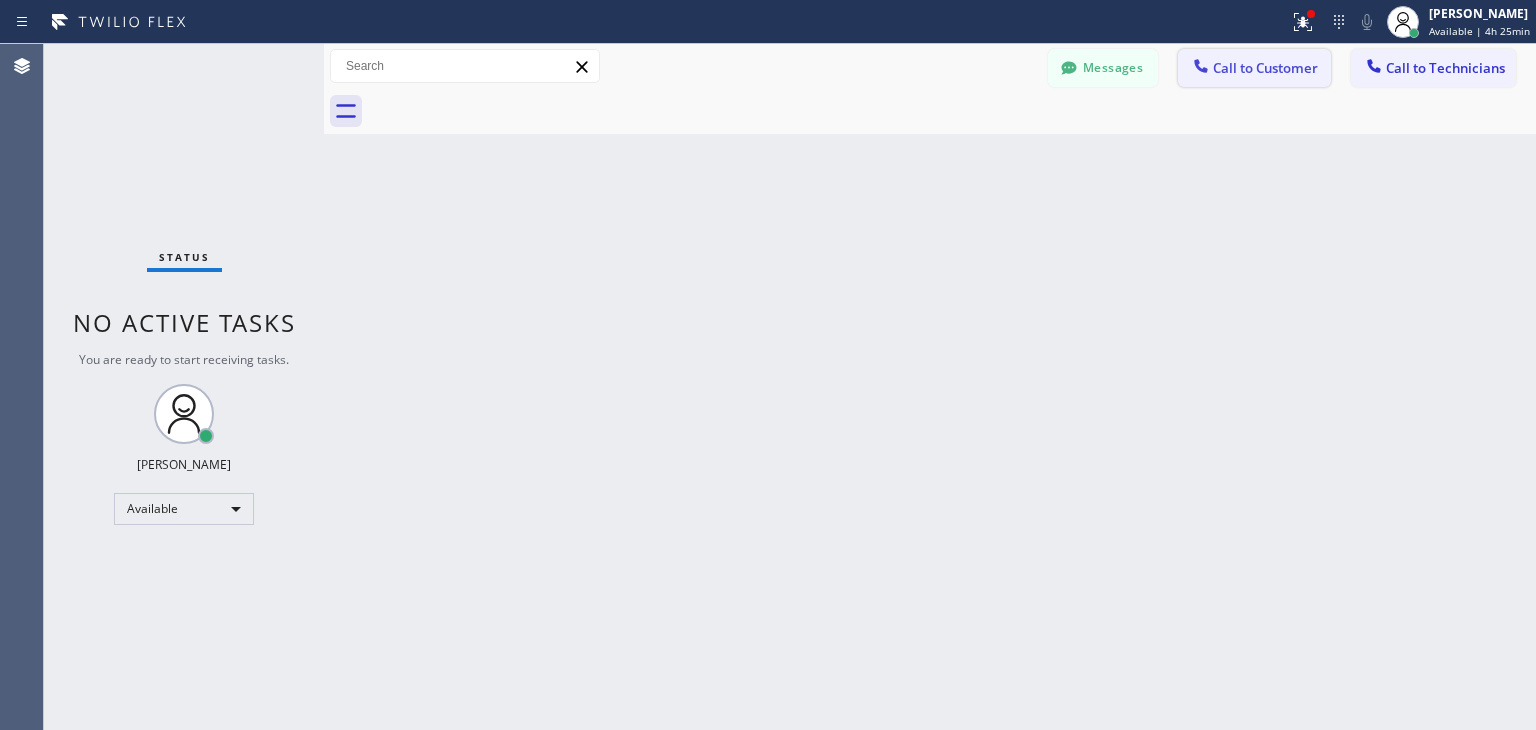 click on "Call to Customer" at bounding box center (1265, 68) 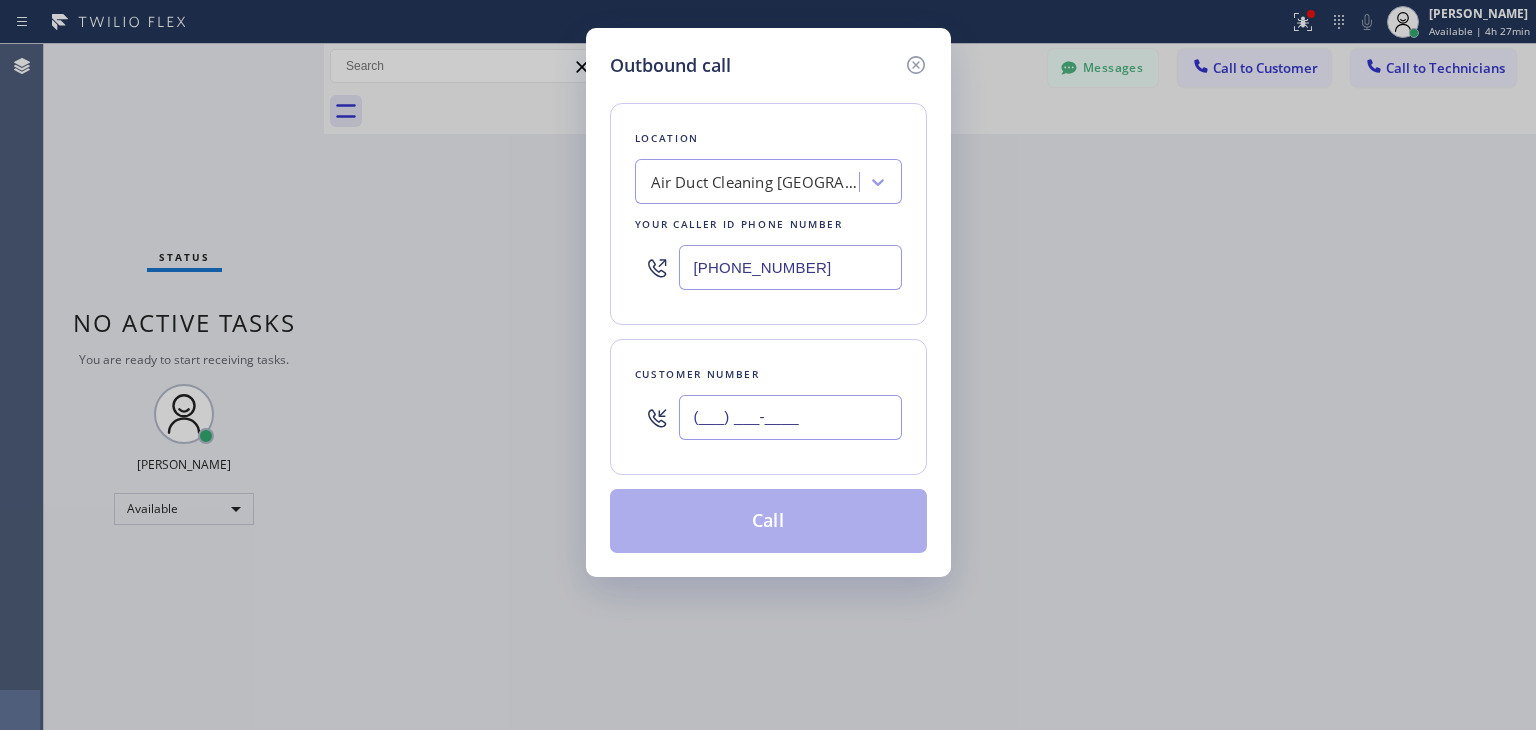 click on "(___) ___-____" at bounding box center (790, 417) 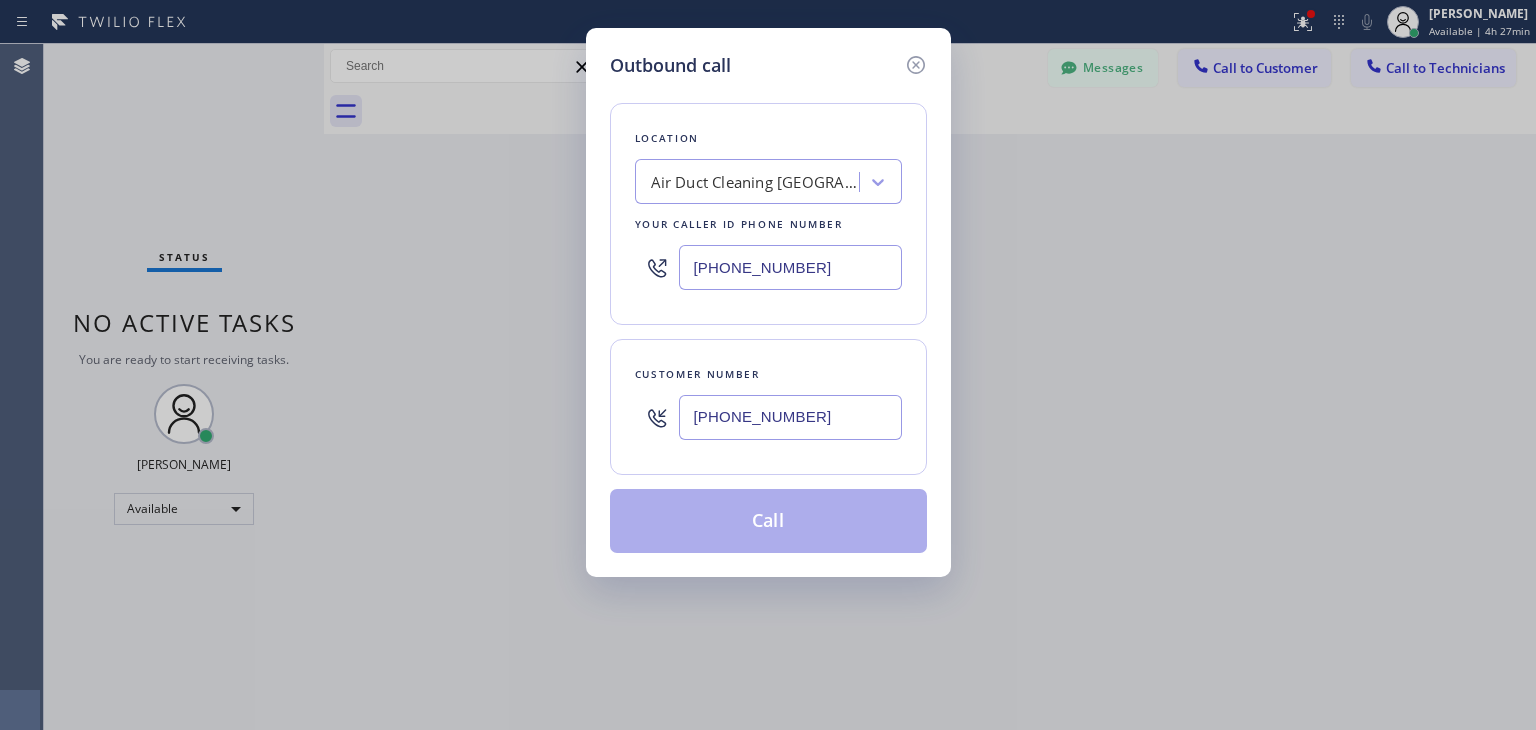 type on "[PHONE_NUMBER]" 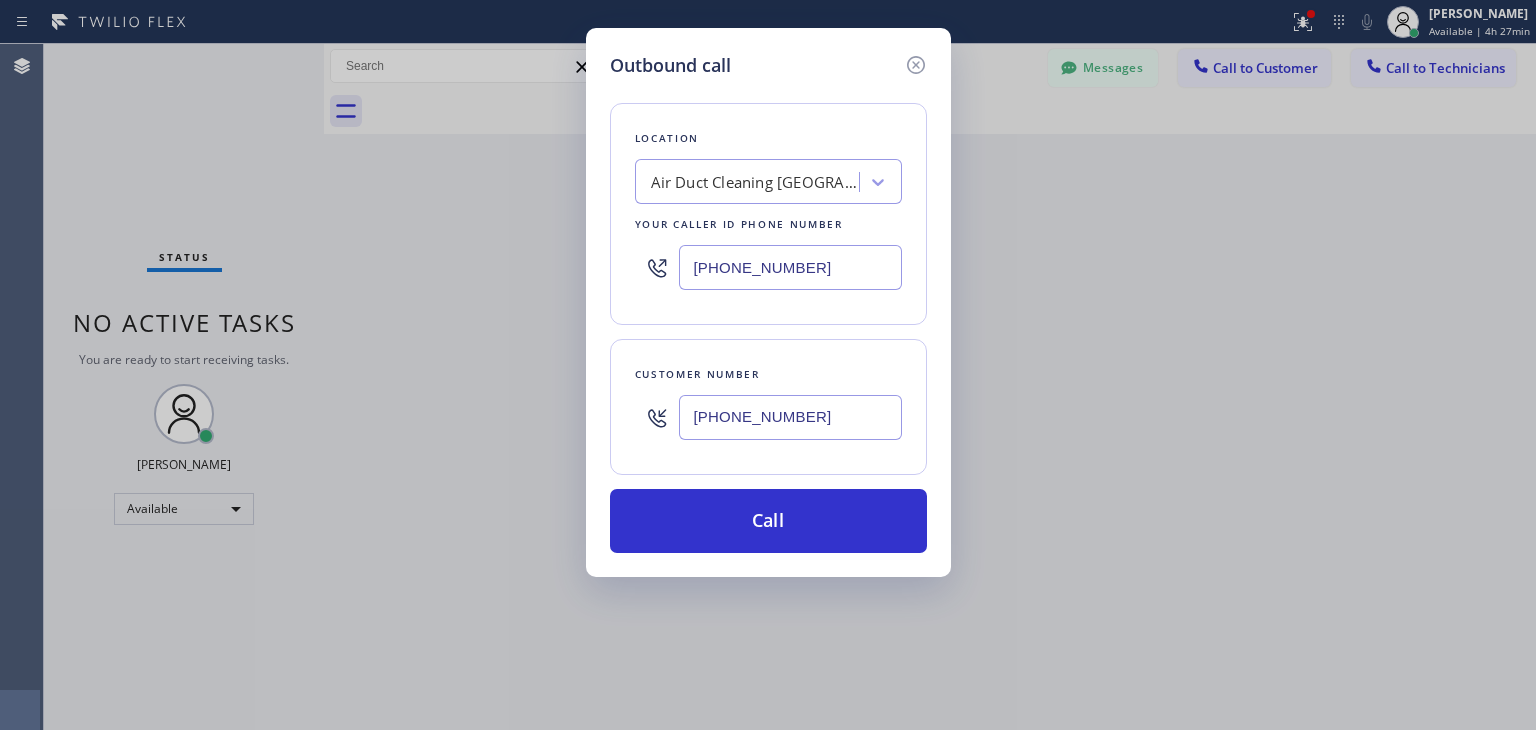 click on "Air Duct Cleaning [GEOGRAPHIC_DATA]" at bounding box center [756, 182] 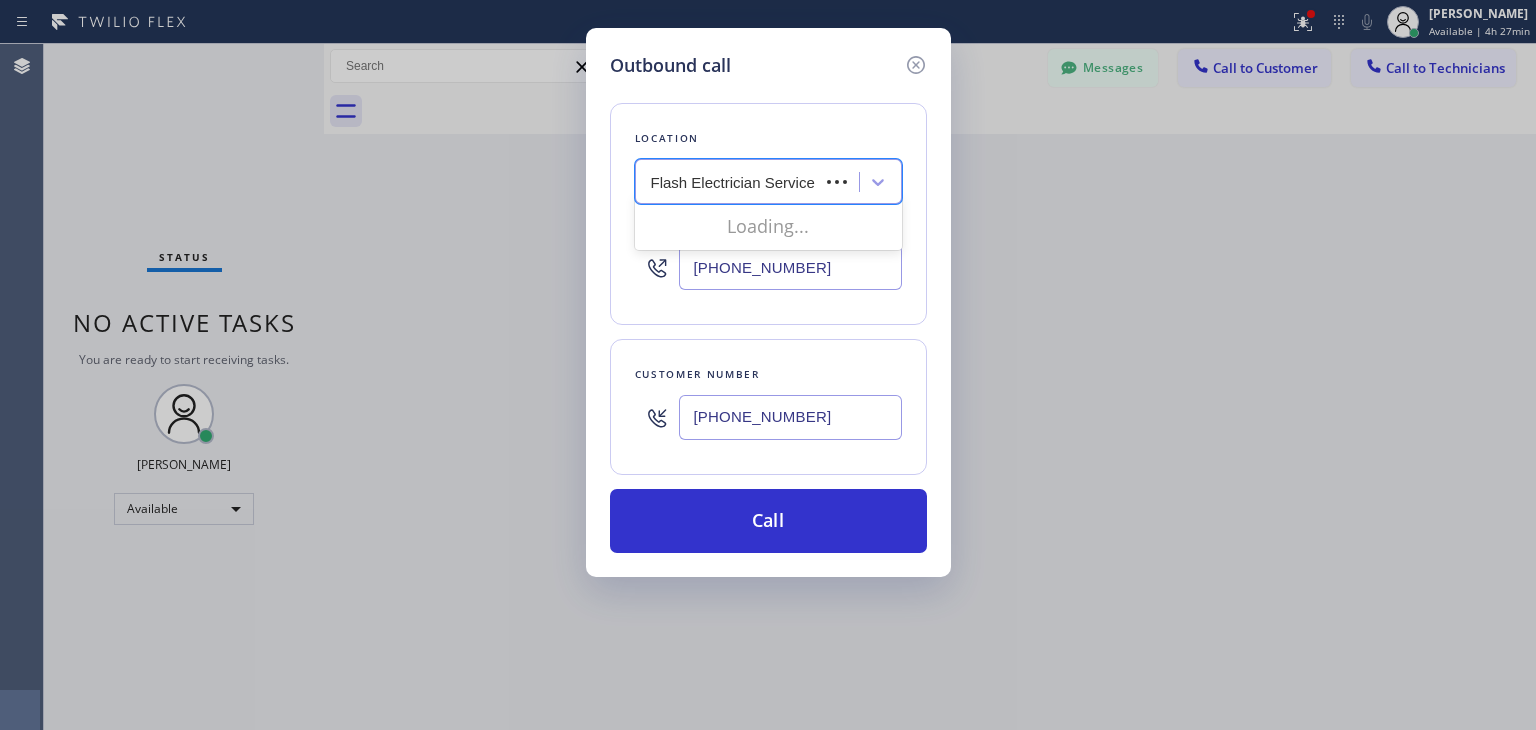 scroll, scrollTop: 0, scrollLeft: 28, axis: horizontal 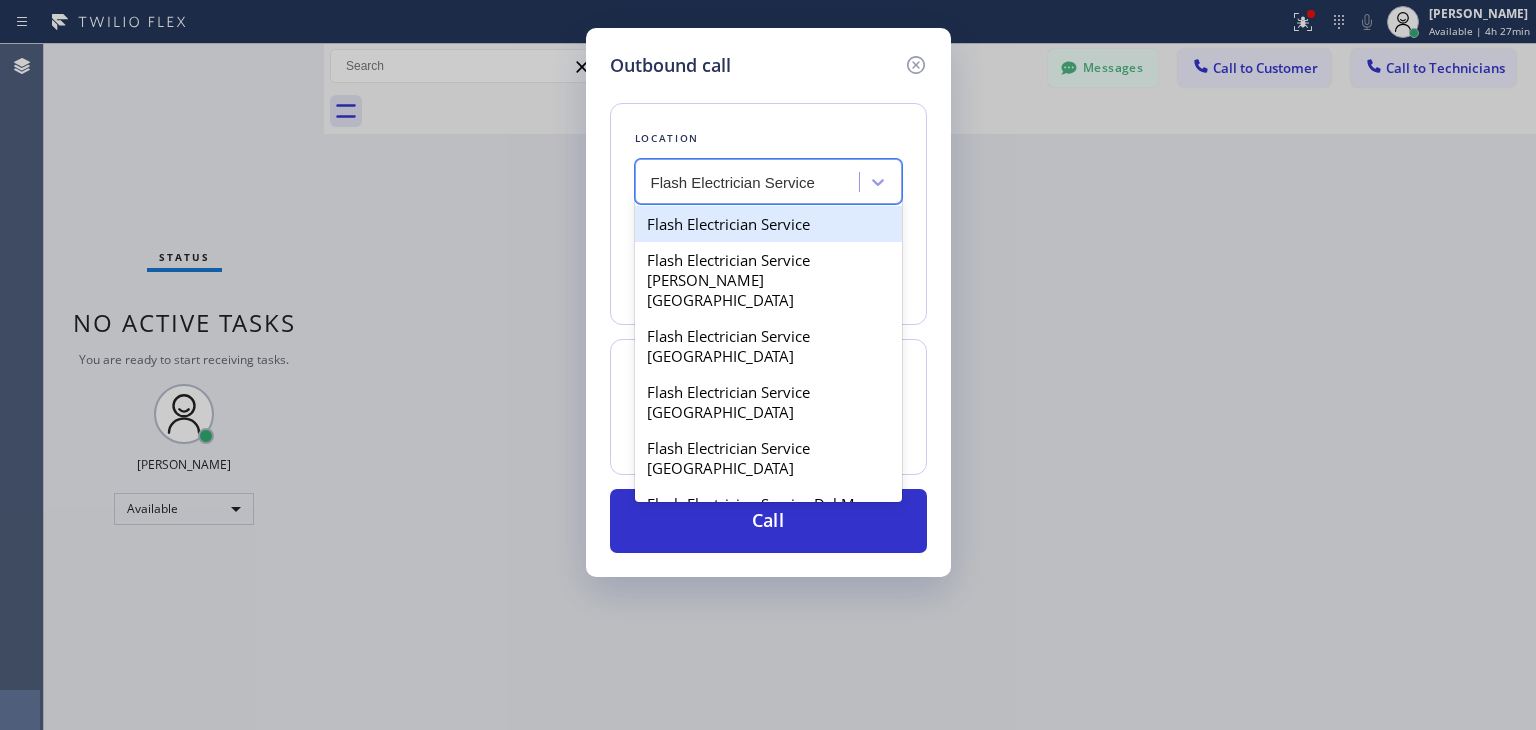 click on "Flash Electrician Service" at bounding box center [768, 224] 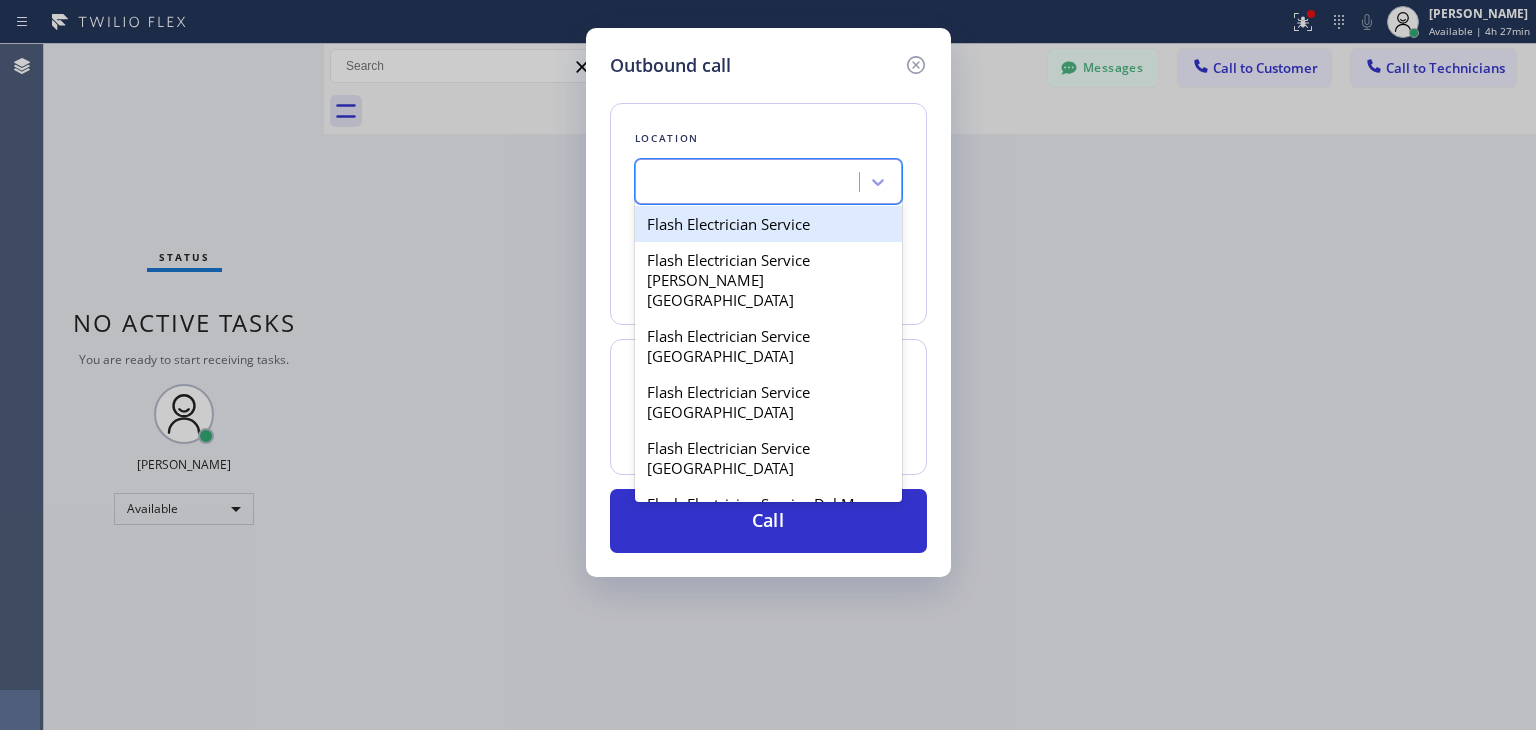 scroll, scrollTop: 0, scrollLeft: 0, axis: both 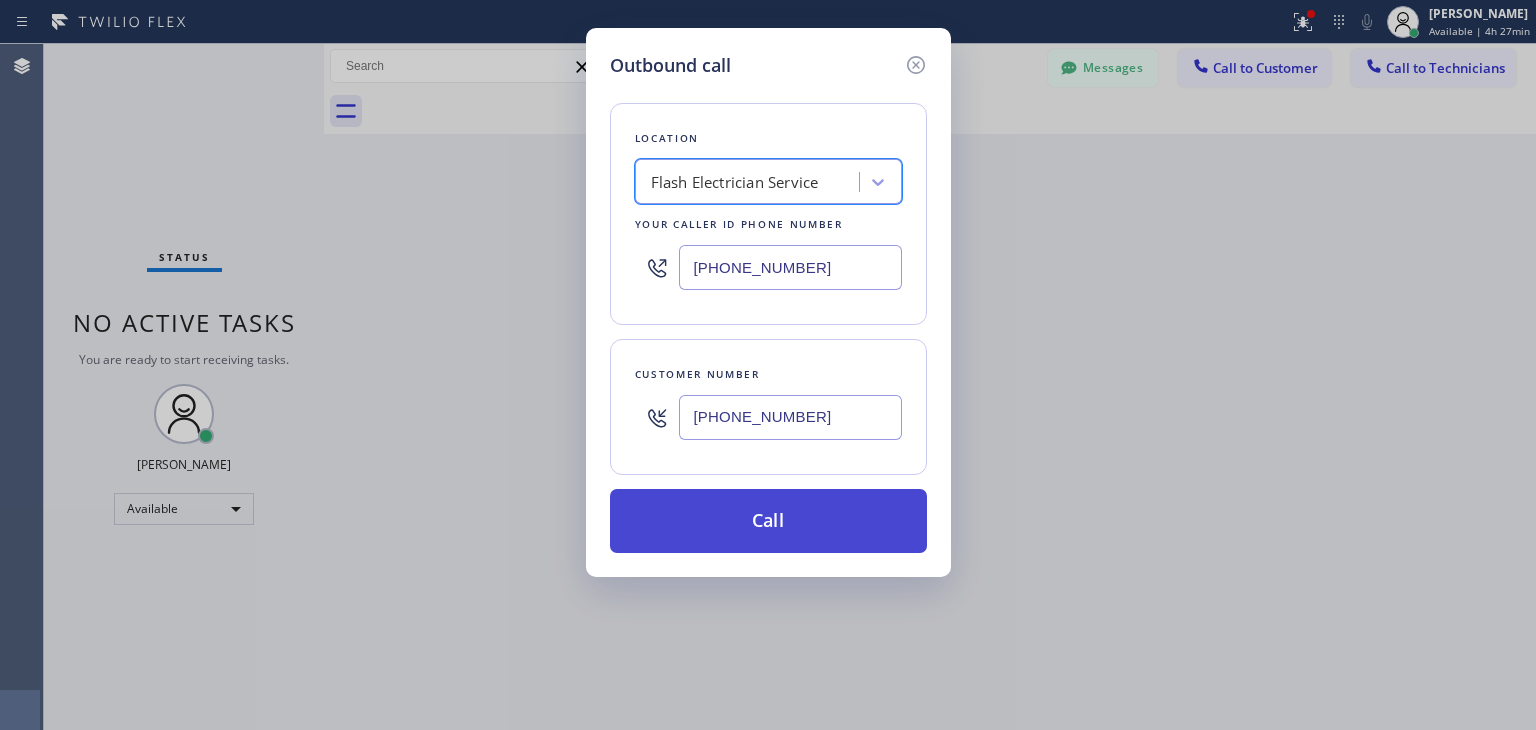 click on "Call" at bounding box center [768, 521] 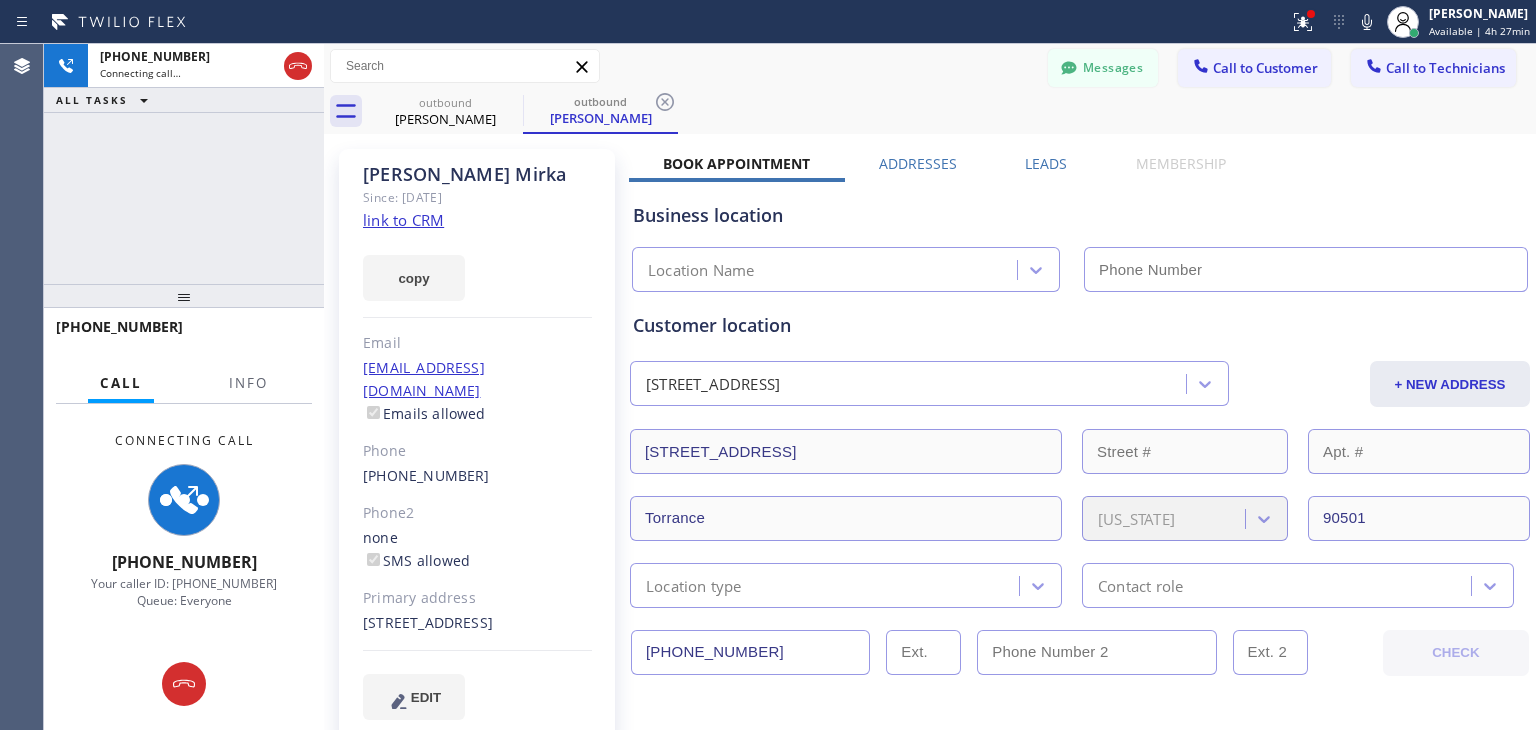type on "[PHONE_NUMBER]" 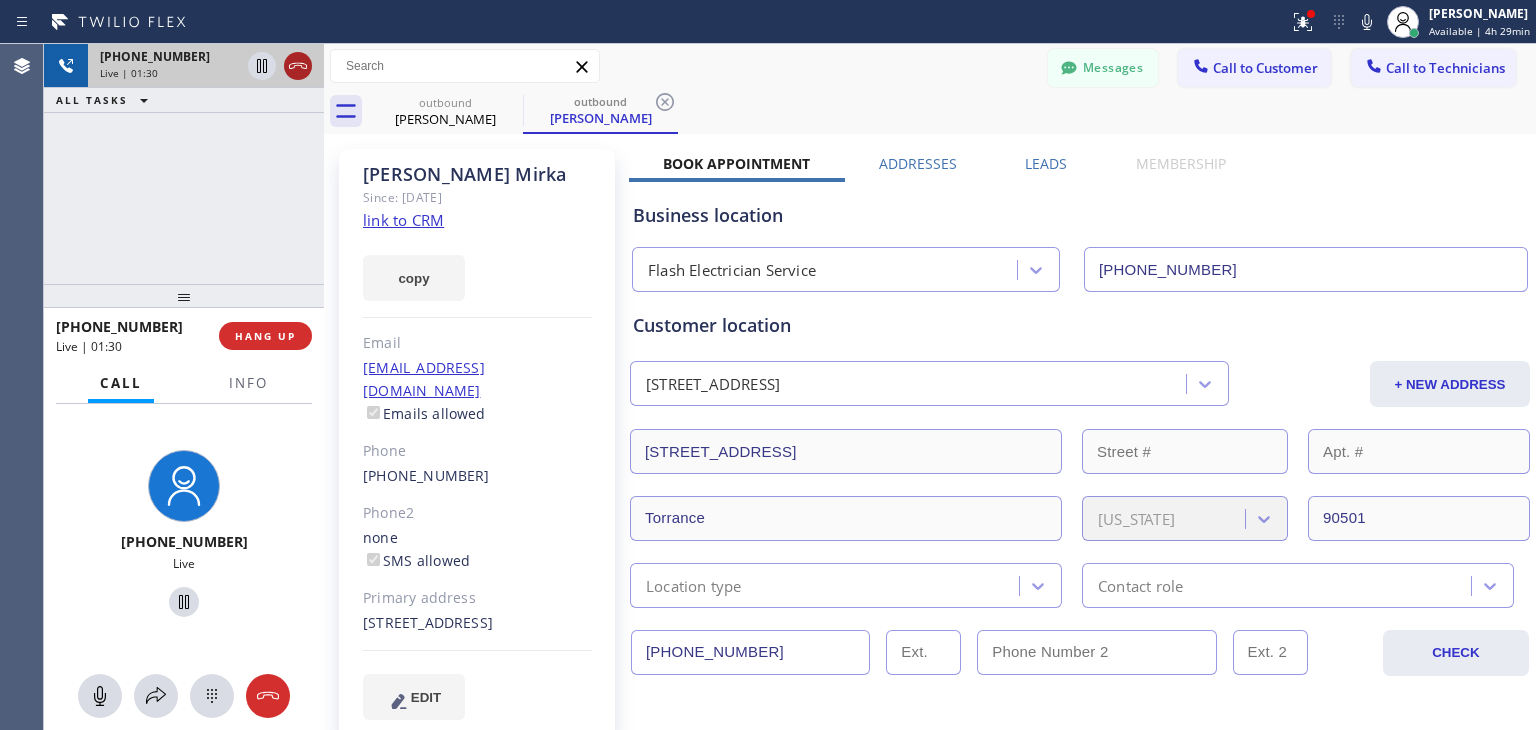 drag, startPoint x: 316, startPoint y: 60, endPoint x: 304, endPoint y: 60, distance: 12 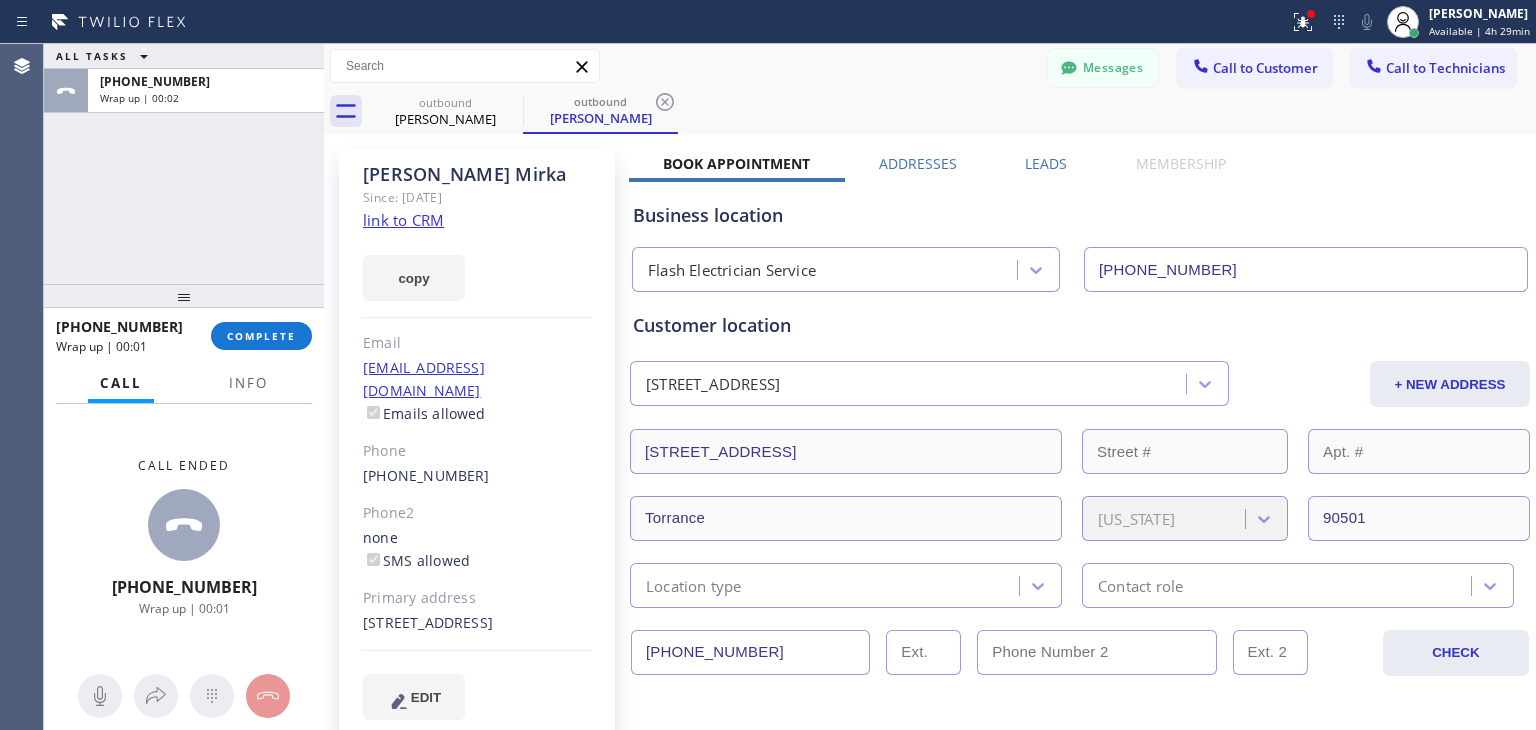 click on "[PHONE_NUMBER] Wrap up | 00:01 COMPLETE" at bounding box center (184, 336) 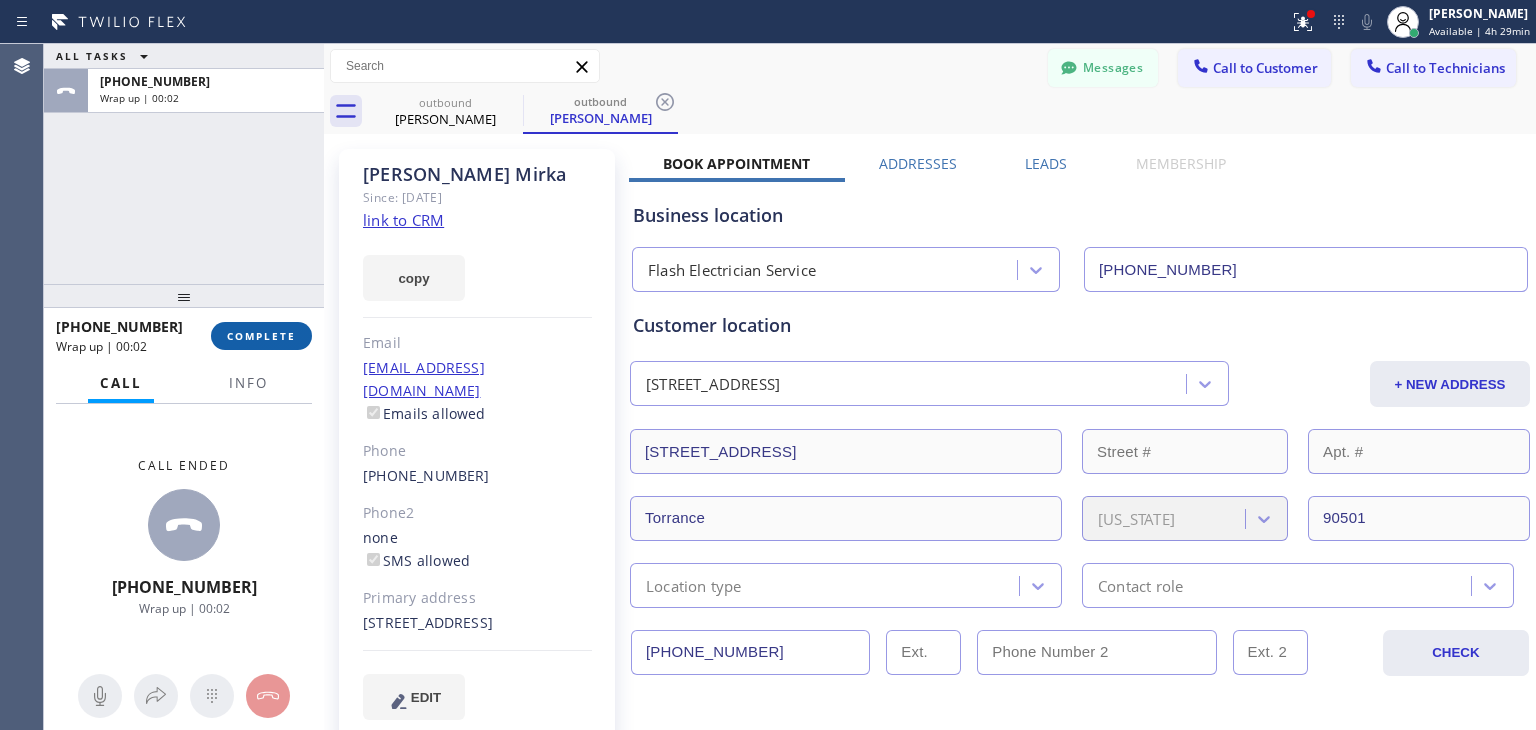 click on "COMPLETE" at bounding box center (261, 336) 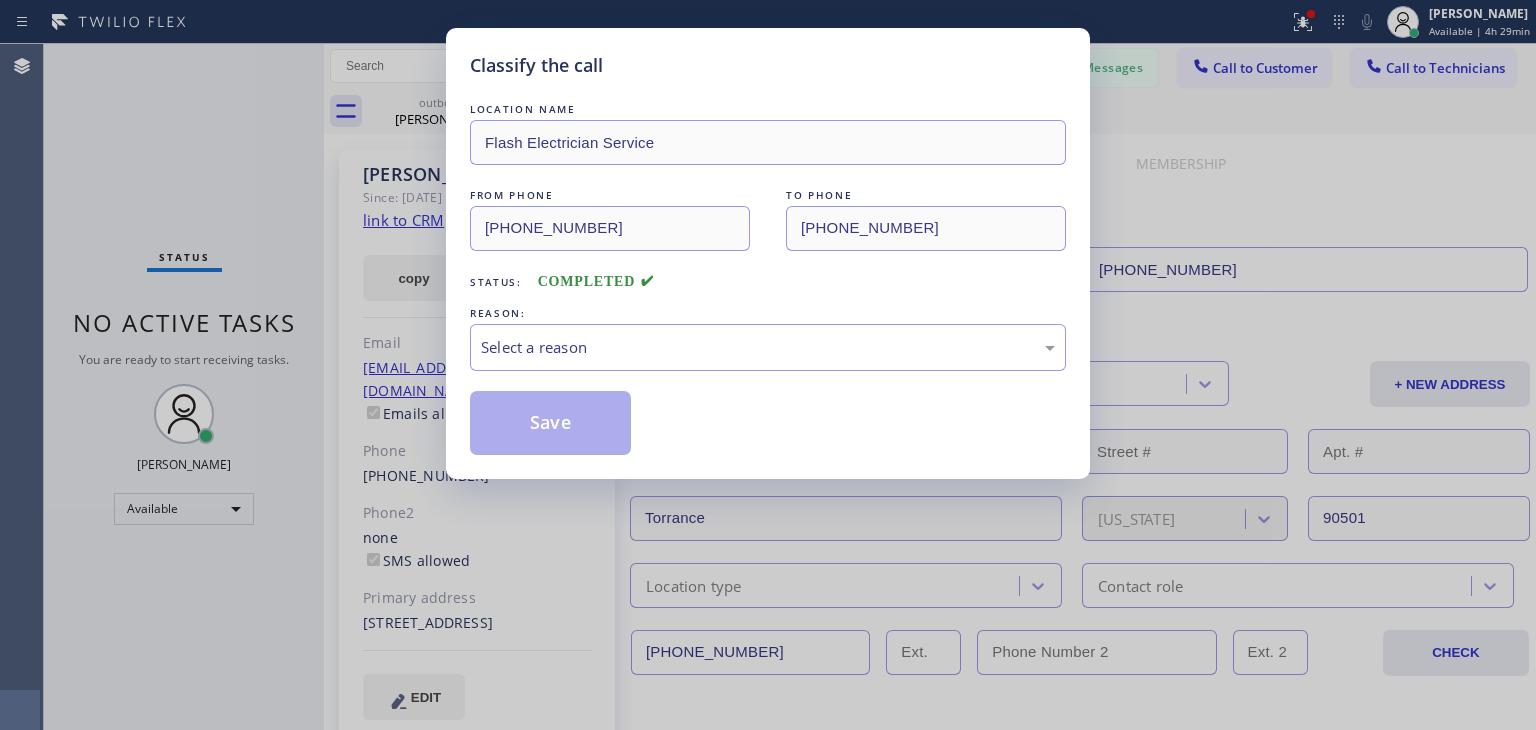 click on "LOCATION NAME Flash Electrician Service FROM PHONE [PHONE_NUMBER] TO PHONE [PHONE_NUMBER] Status: COMPLETED REASON: Select a reason Save" at bounding box center [768, 277] 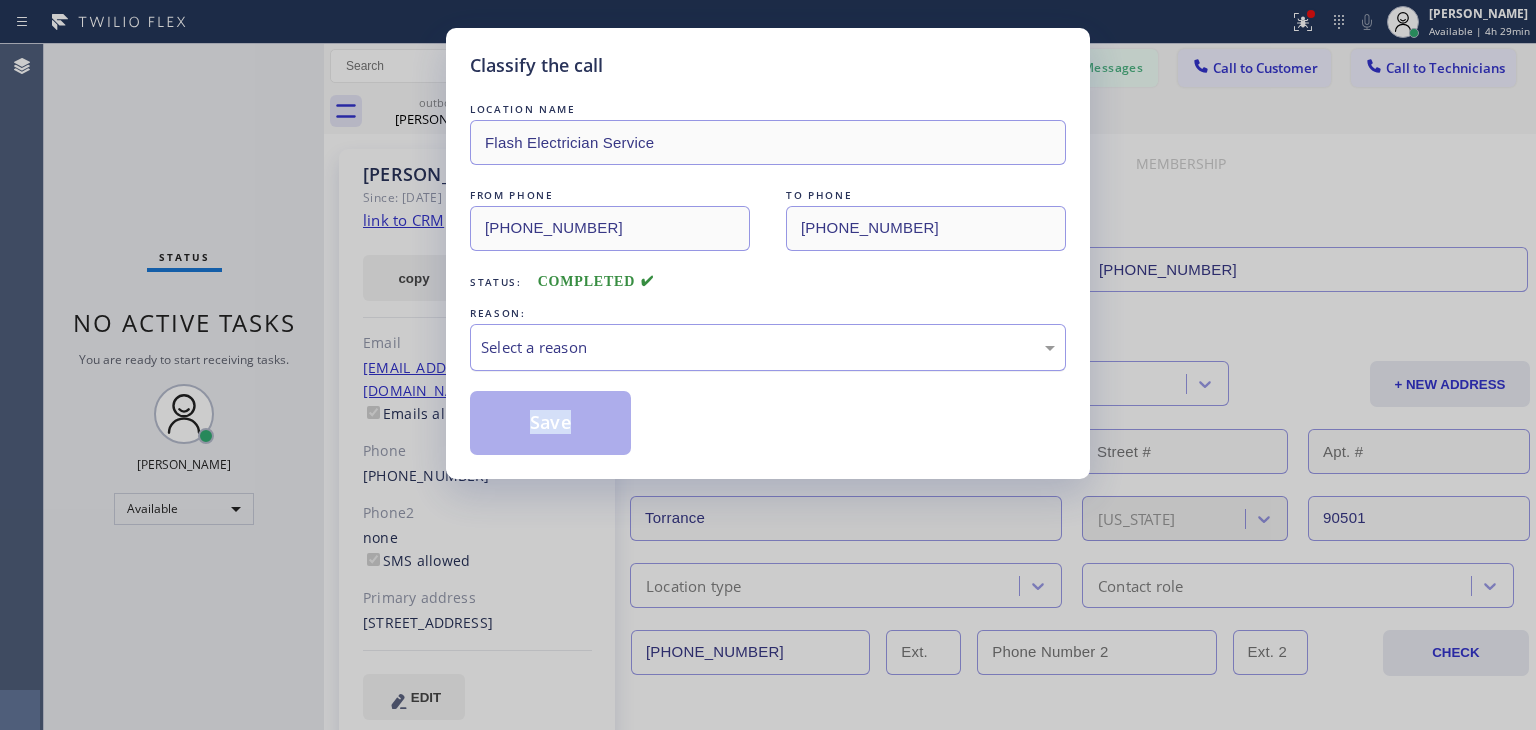 click on "Select a reason" at bounding box center [768, 347] 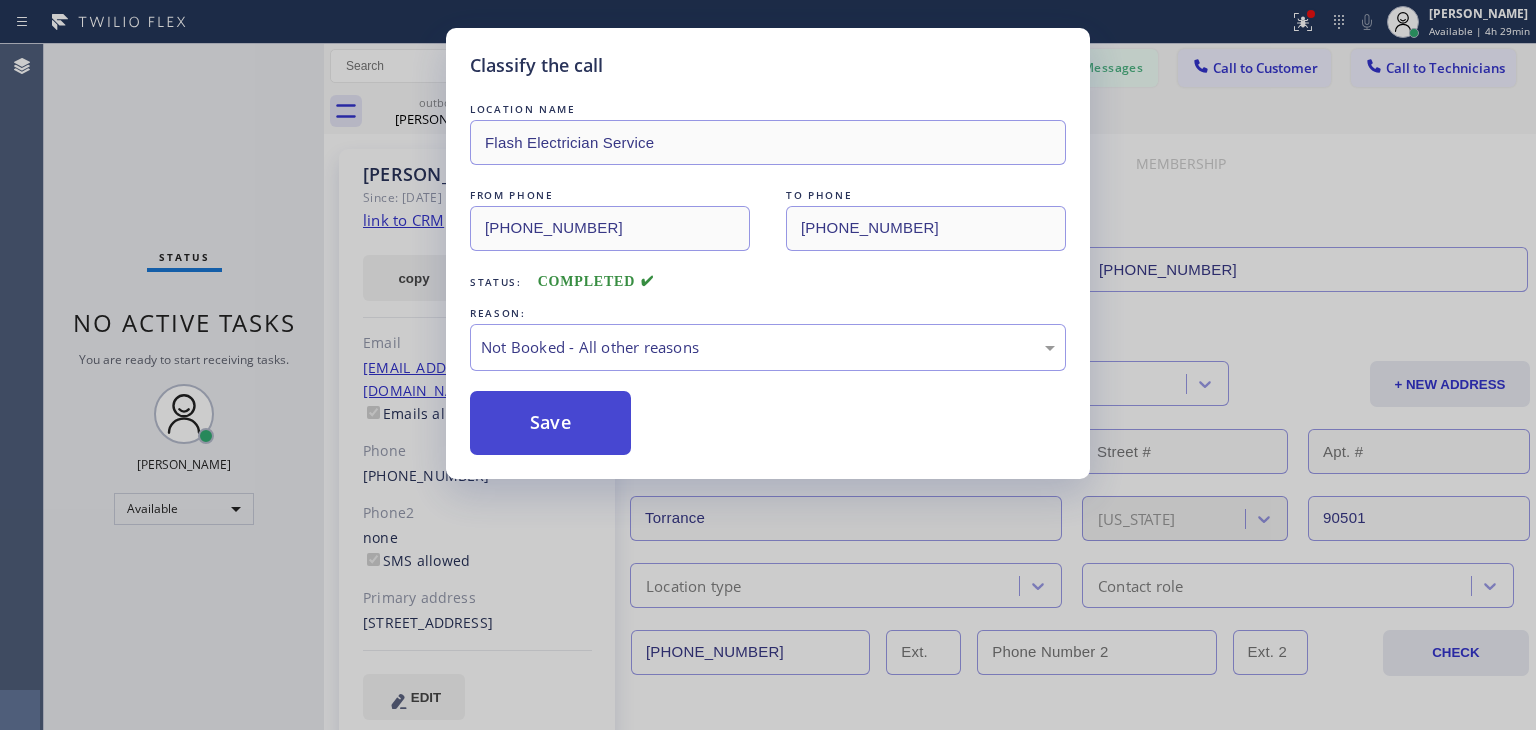 click on "Save" at bounding box center (550, 423) 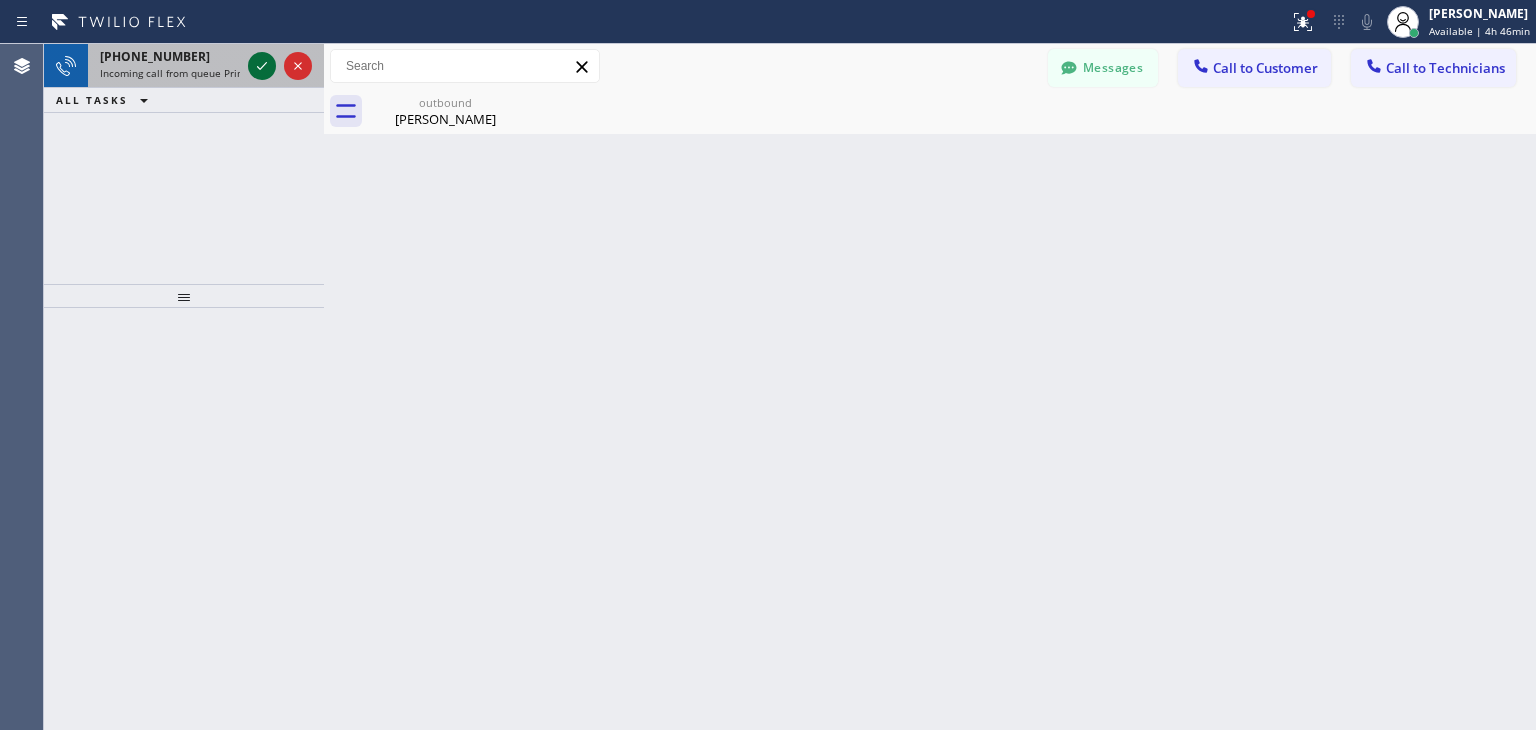 click 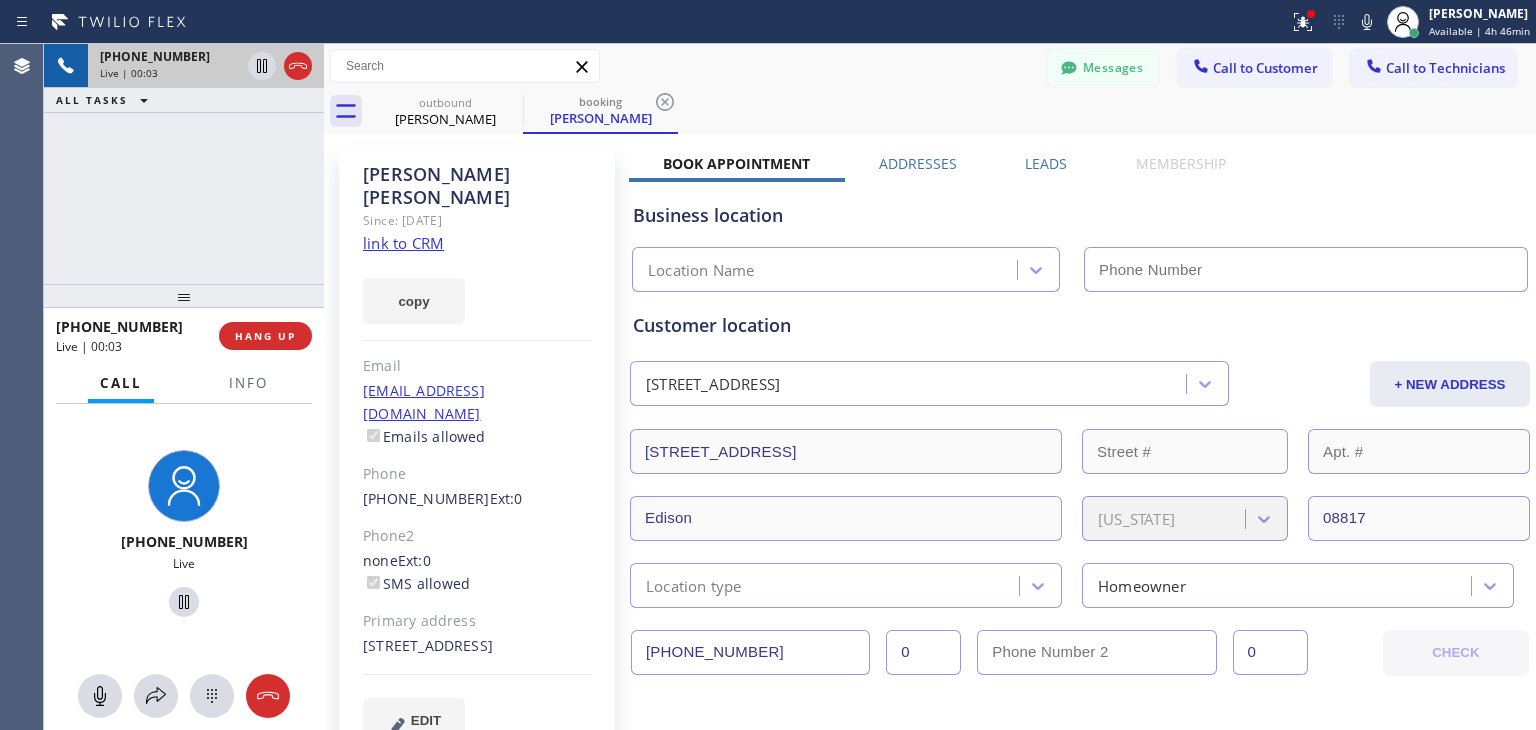 type on "[PHONE_NUMBER]" 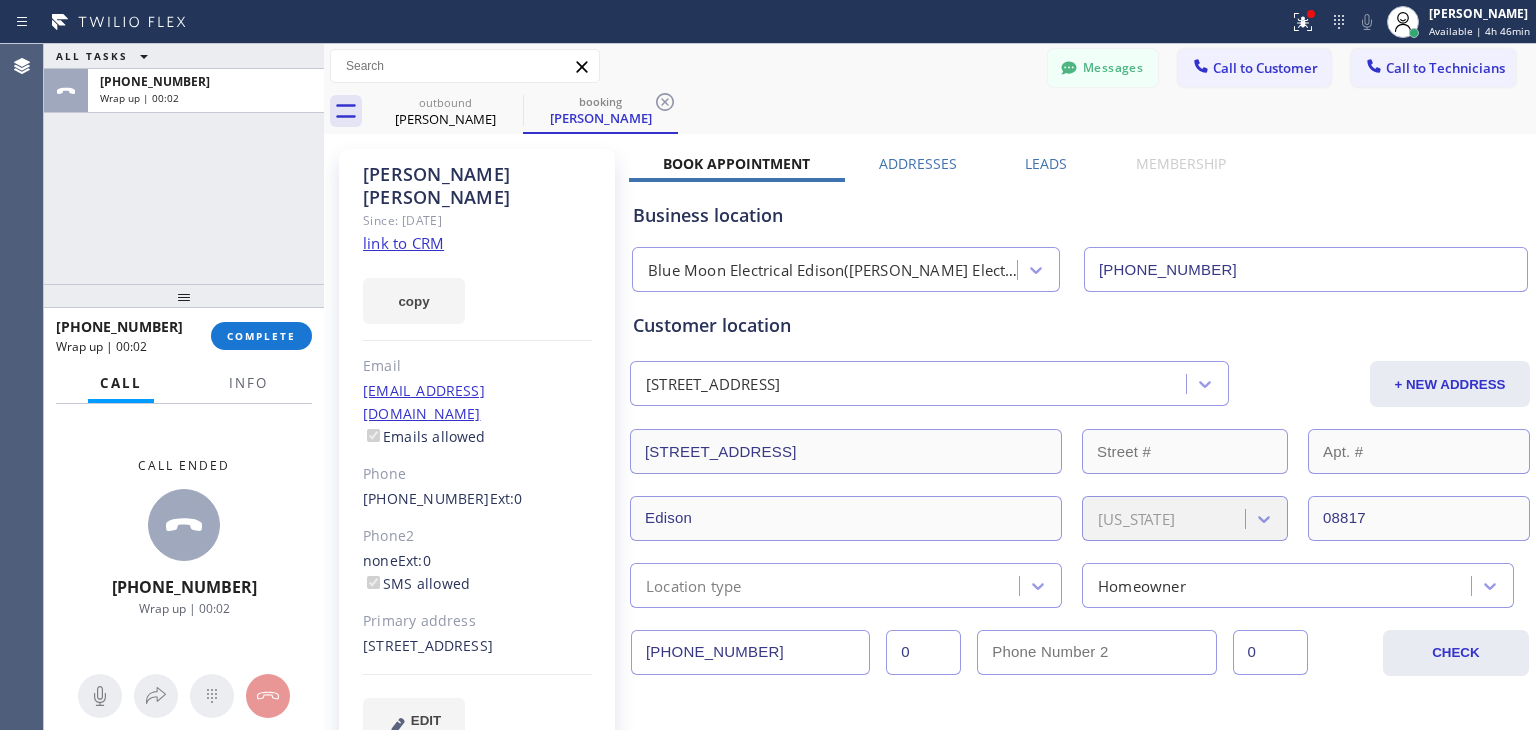 click on "link to CRM" 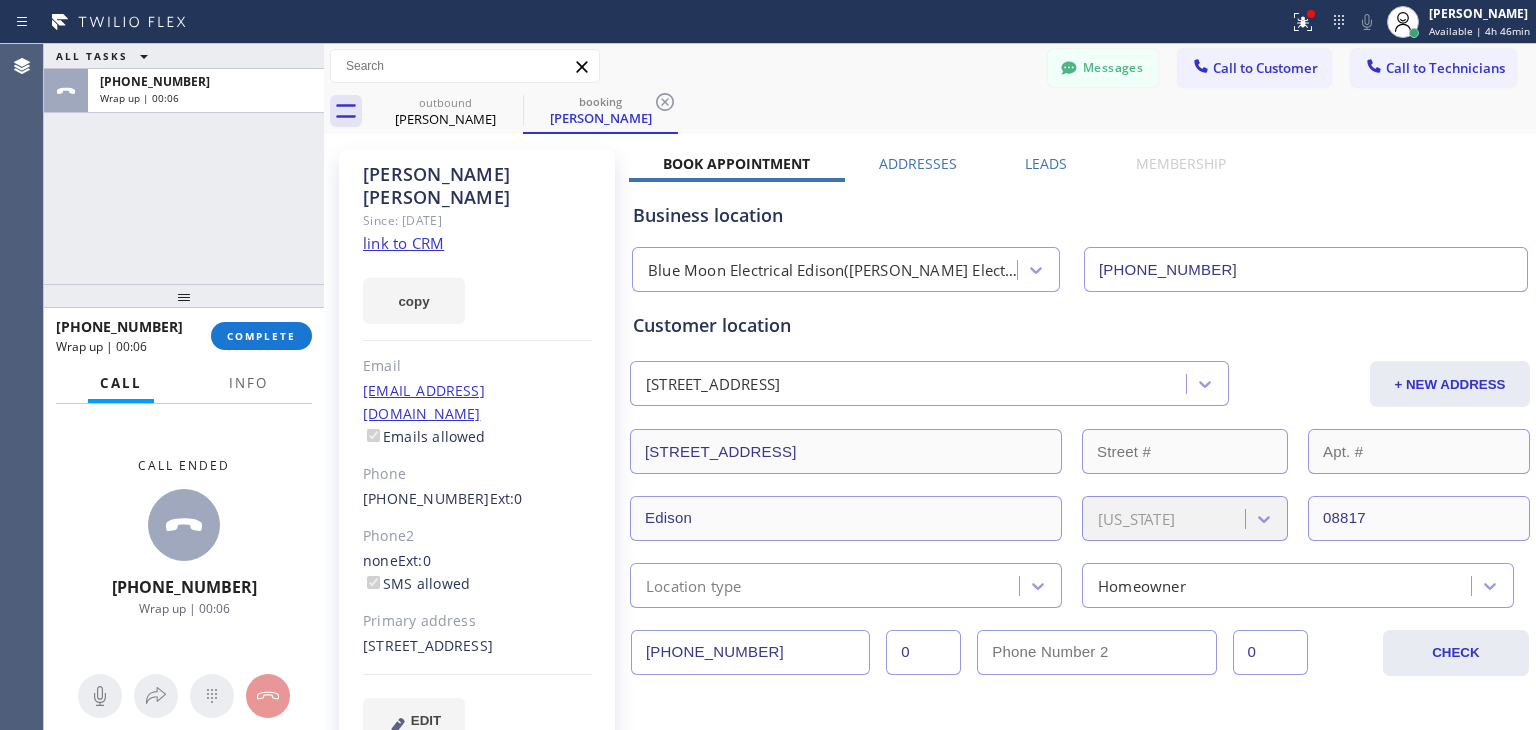 click on "link to CRM" 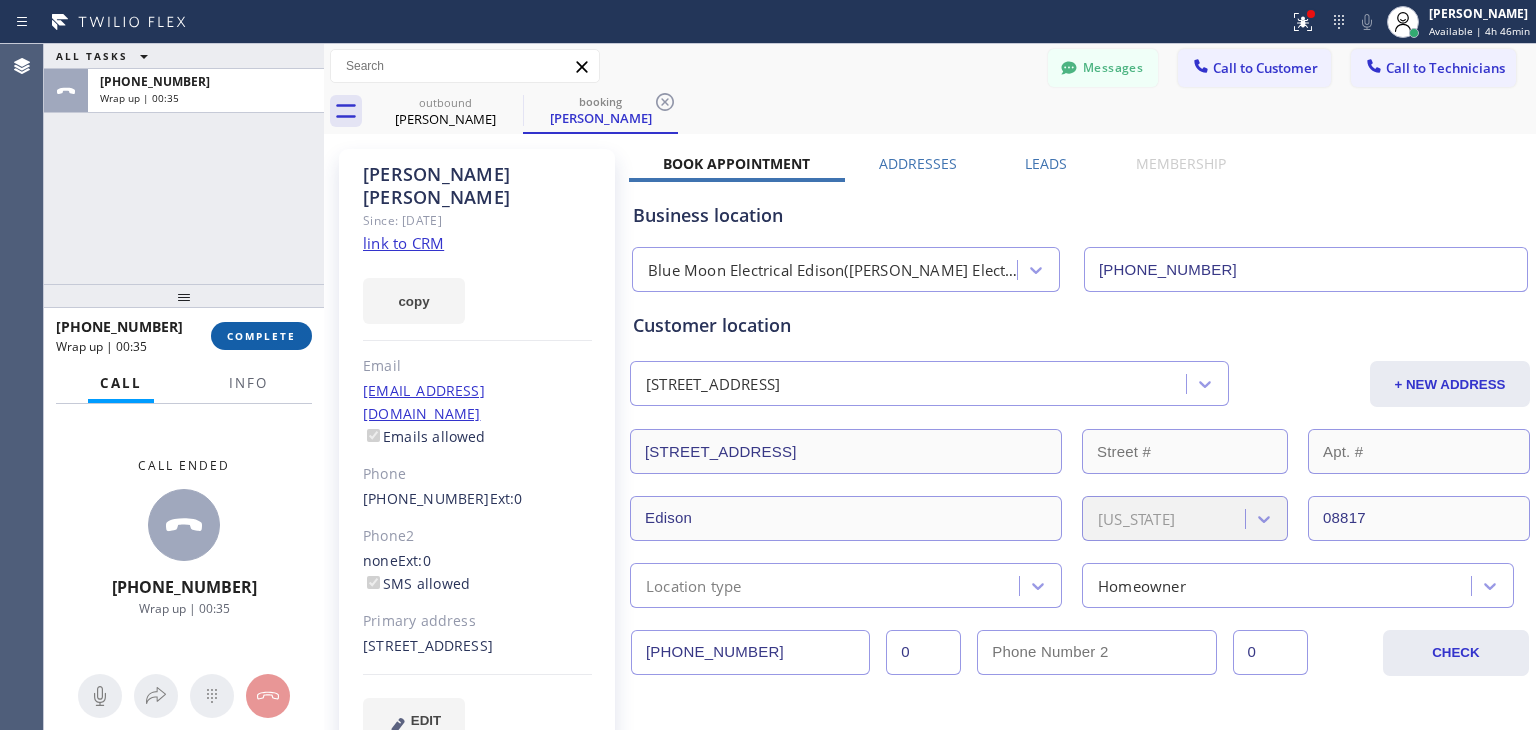 click on "COMPLETE" at bounding box center (261, 336) 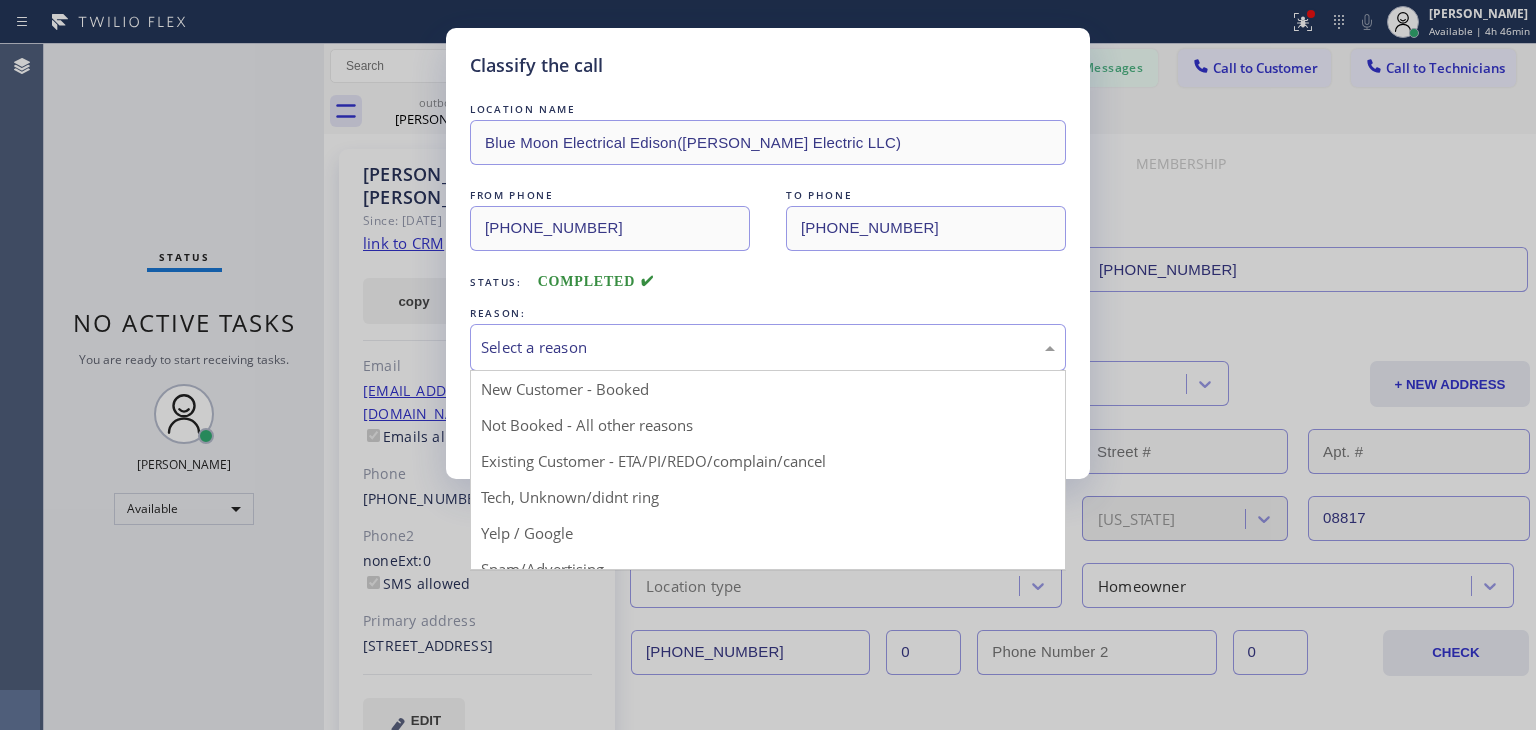 click on "Select a reason" at bounding box center [768, 347] 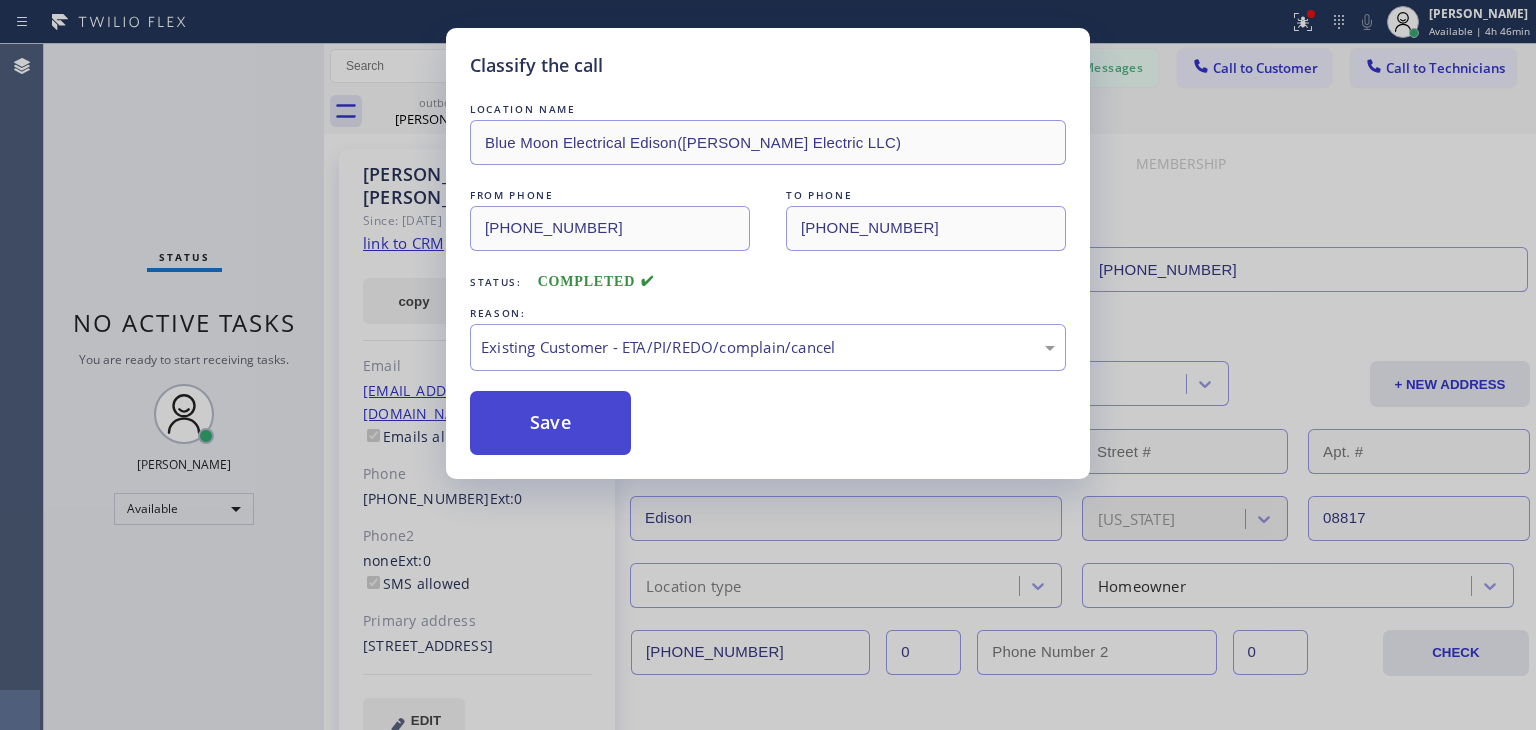 drag, startPoint x: 641, startPoint y: 445, endPoint x: 541, endPoint y: 425, distance: 101.98039 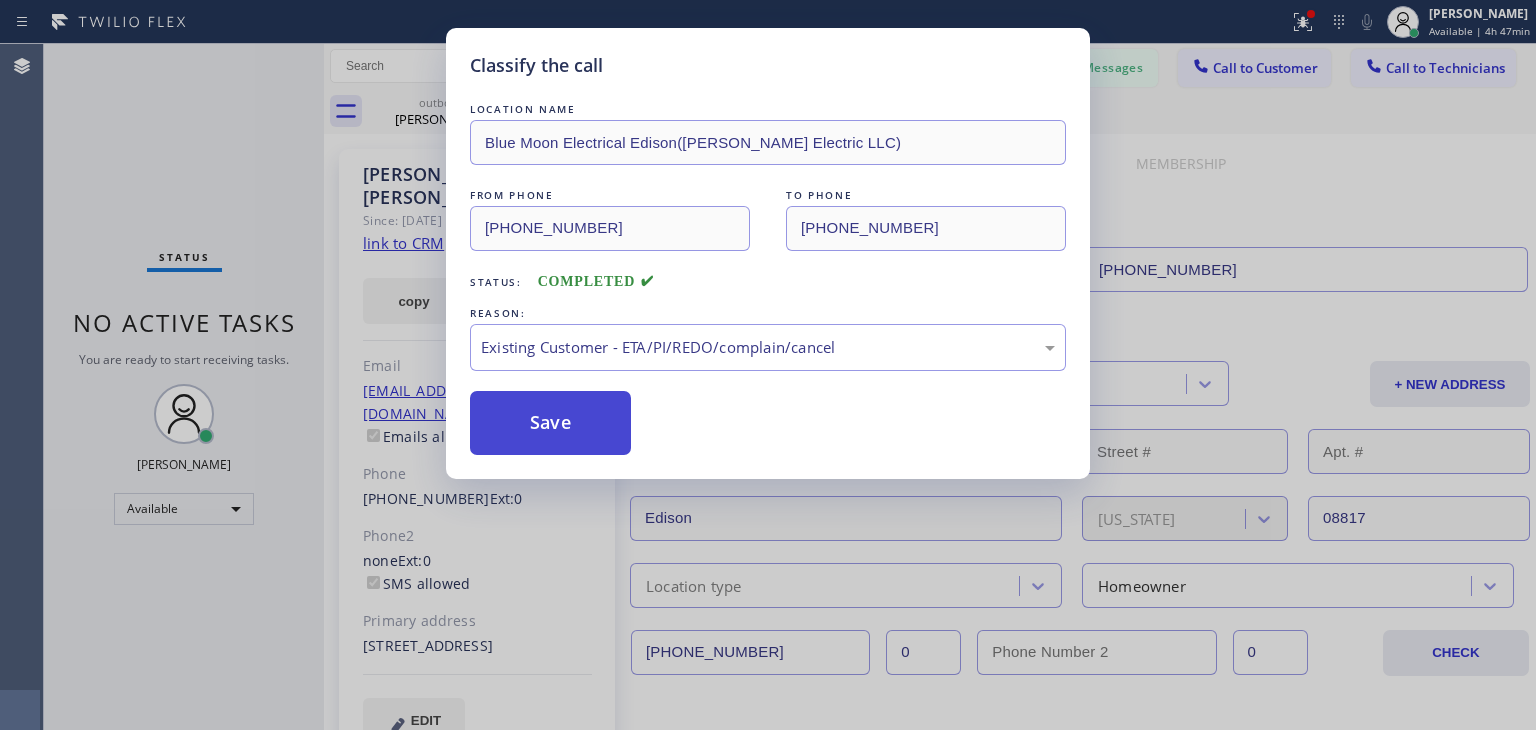click on "Save" at bounding box center [550, 423] 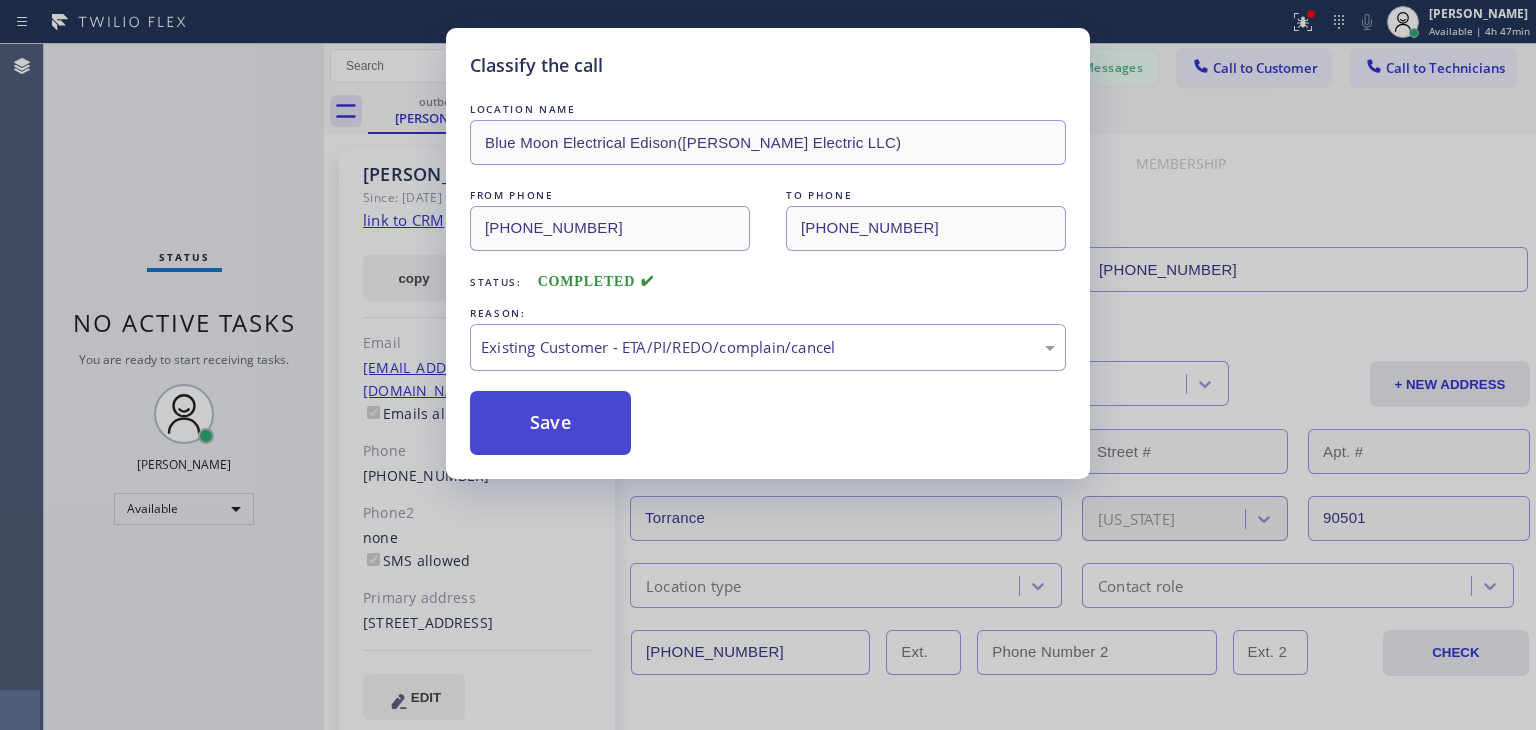 click on "Save" at bounding box center (550, 423) 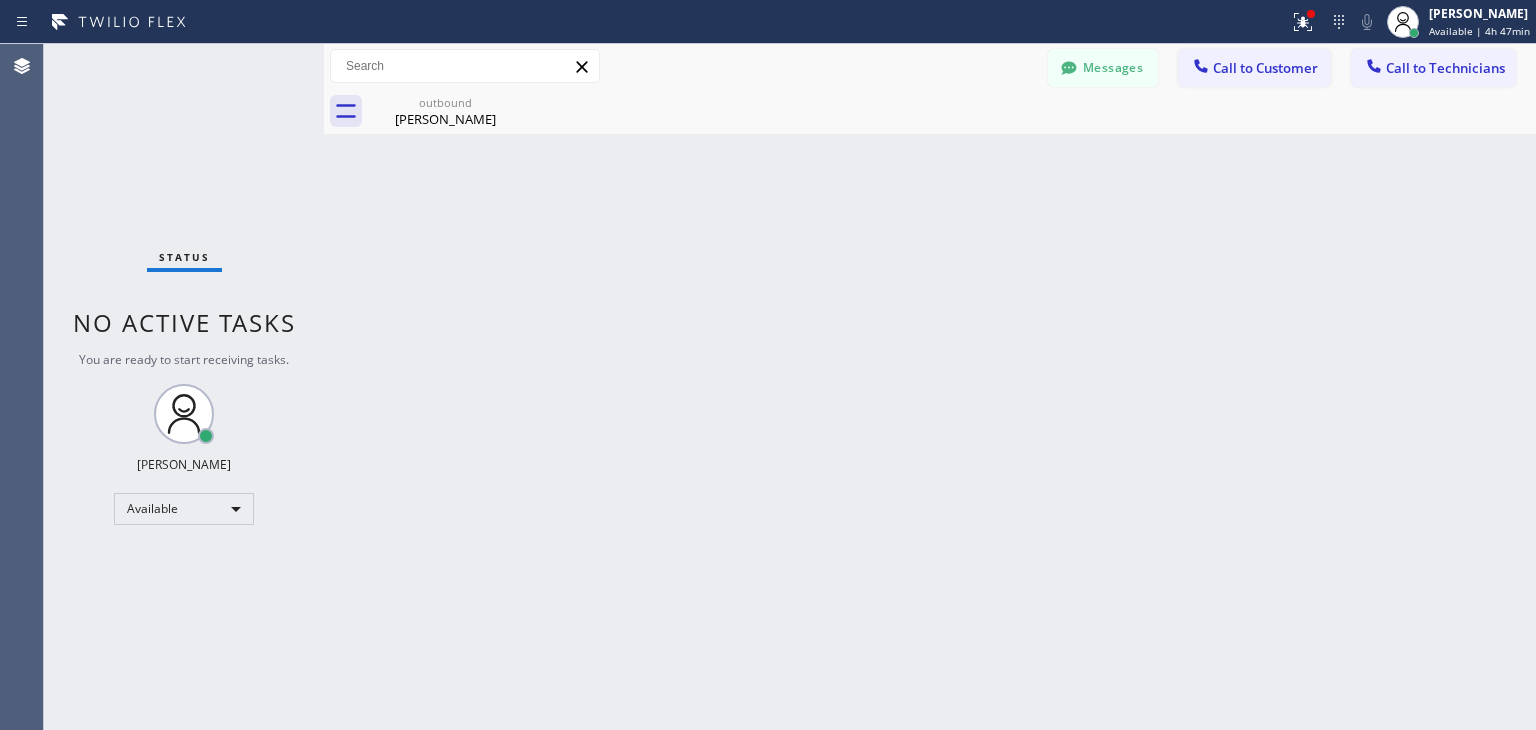 click on "Back to Dashboard Change Sender ID Customers Technicians AS [PERSON_NAME] [DATE] 09:41 AM Received. Thank you  [PERSON_NAME] [DATE] 08:32 AM Thank you SK [PERSON_NAME] [DATE] 09:29 AM No that is the amount I am disputing NS [PERSON_NAME] [DATE] 02:37 PM [PERSON_NAME] [DATE] 11:23 AM This is Mar Vista Heating and Air [PERSON_NAME], [DATE] we are scheduled an appt TA [PERSON_NAME] [DATE] 11:01 AM Good day [PERSON_NAME]! This is HVAC Alliance Experts. Recently we talked about the AC&heat tune up appointment. You said you will call back with your conveninet time. Have not you decided yet? KS [PERSON_NAME] [DATE] 12:27 PM he was hesitating because you were not picking up your phone [PERSON_NAME] [DATE] 12:16 PM Yes Shams SM [PERSON_NAME] [DATE] 09:07 AM Hello [PERSON_NAME],
This is 5 Star Air Duct Cleaning. We’re confirming your appointment for [DATE] for Central AC maintenance.
Could you please confirm that this still works for you?
ZS [PERSON_NAME] [DATE] 02:28 PM alright, i will reschedule 8-12, [DATE] then SR AK MY AM" at bounding box center (930, 387) 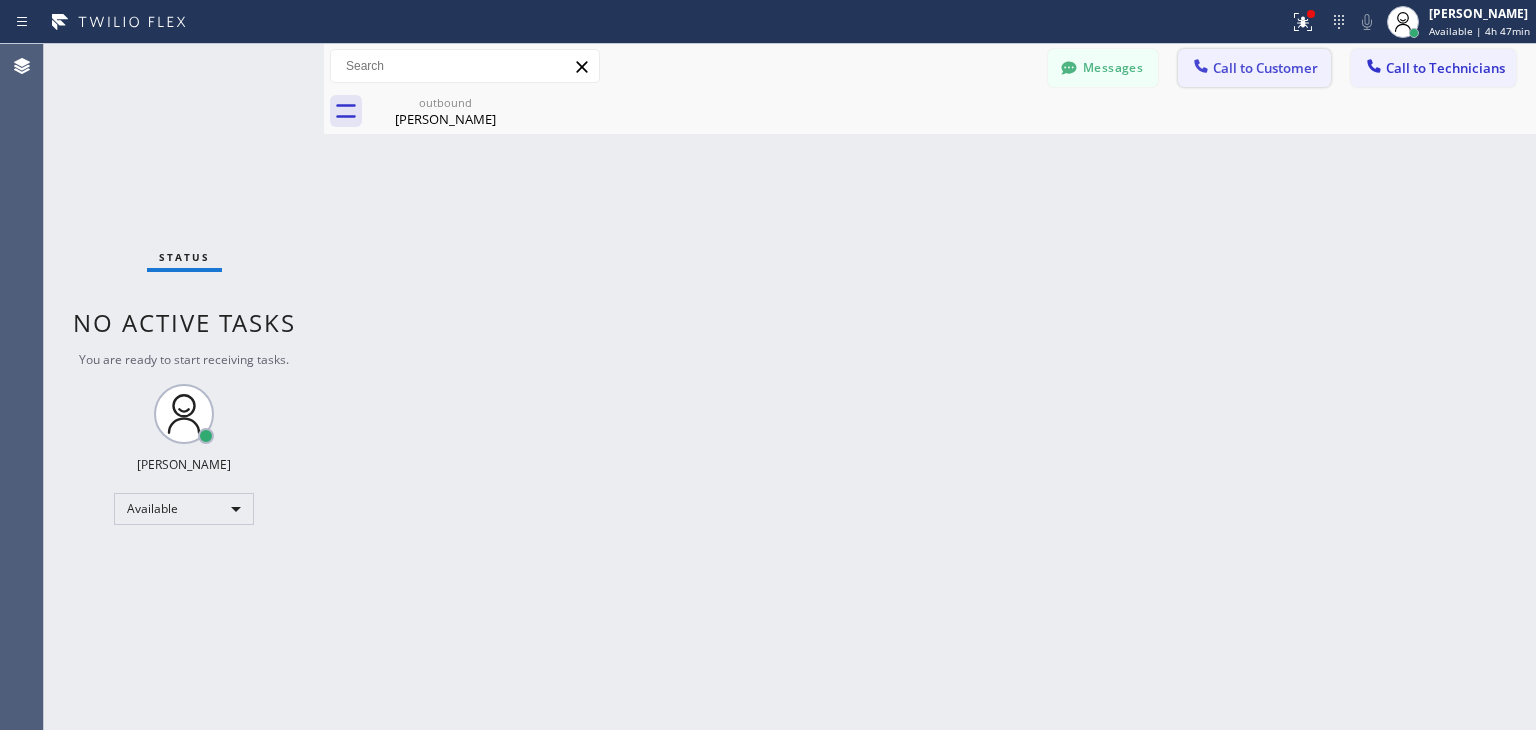 click at bounding box center [1201, 68] 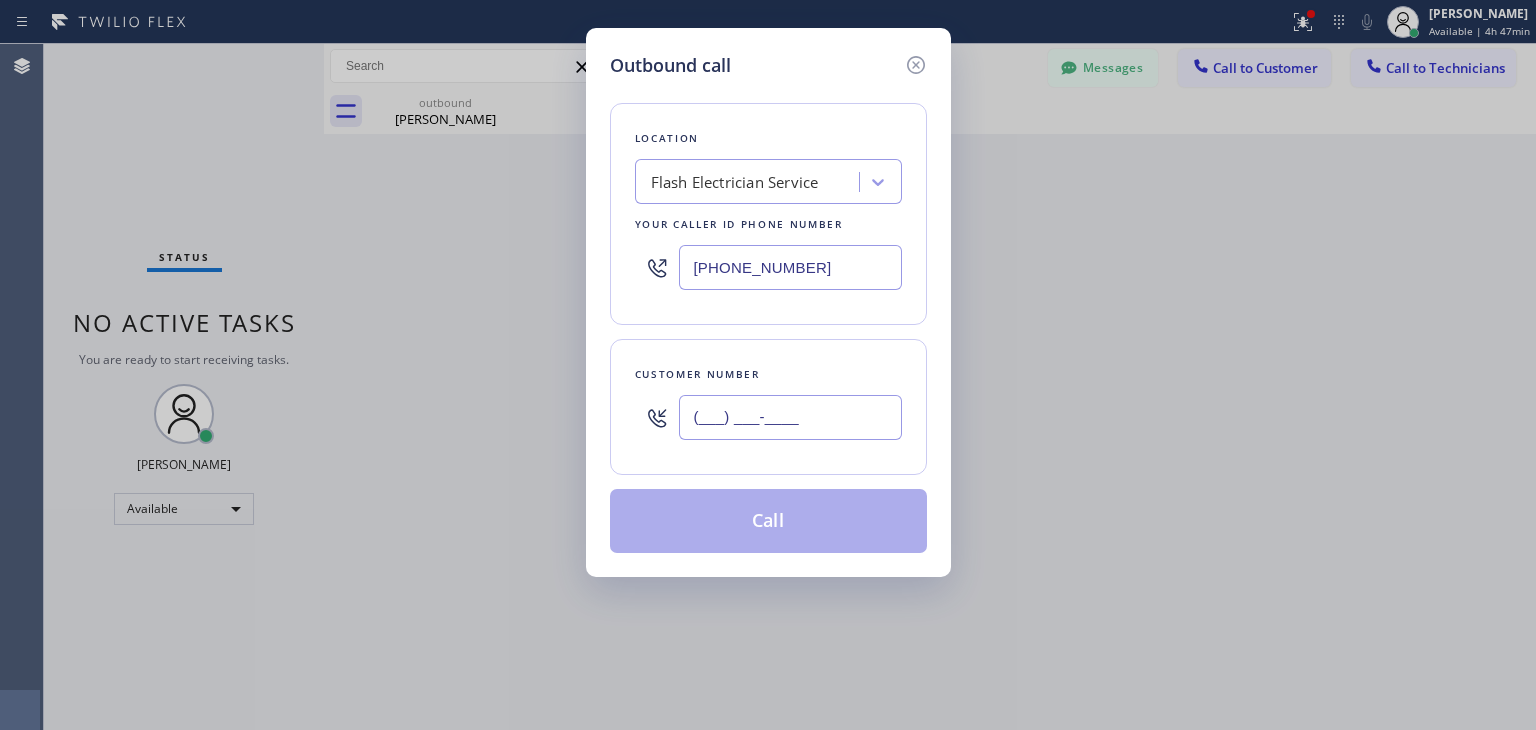 click on "(___) ___-____" at bounding box center (790, 417) 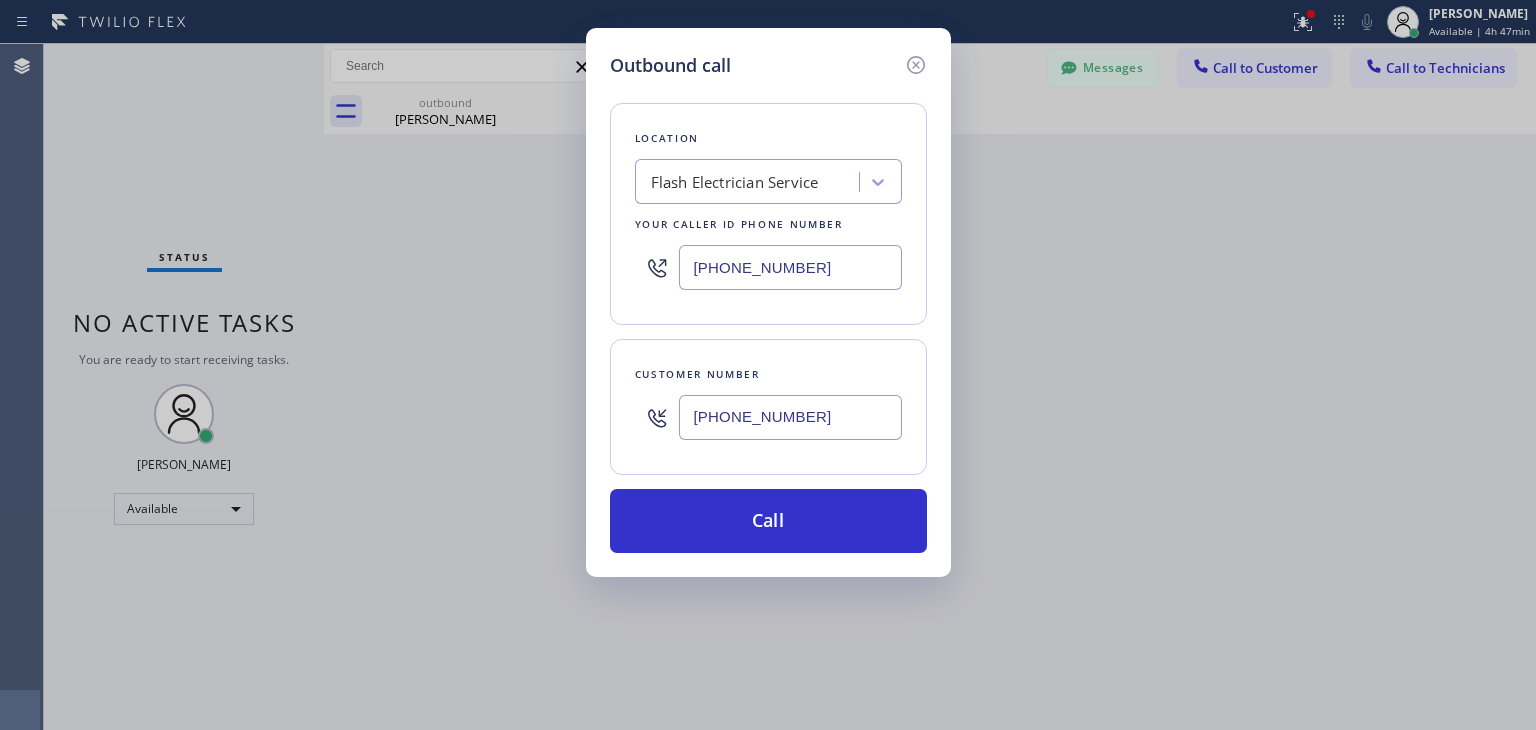 type on "[PHONE_NUMBER]" 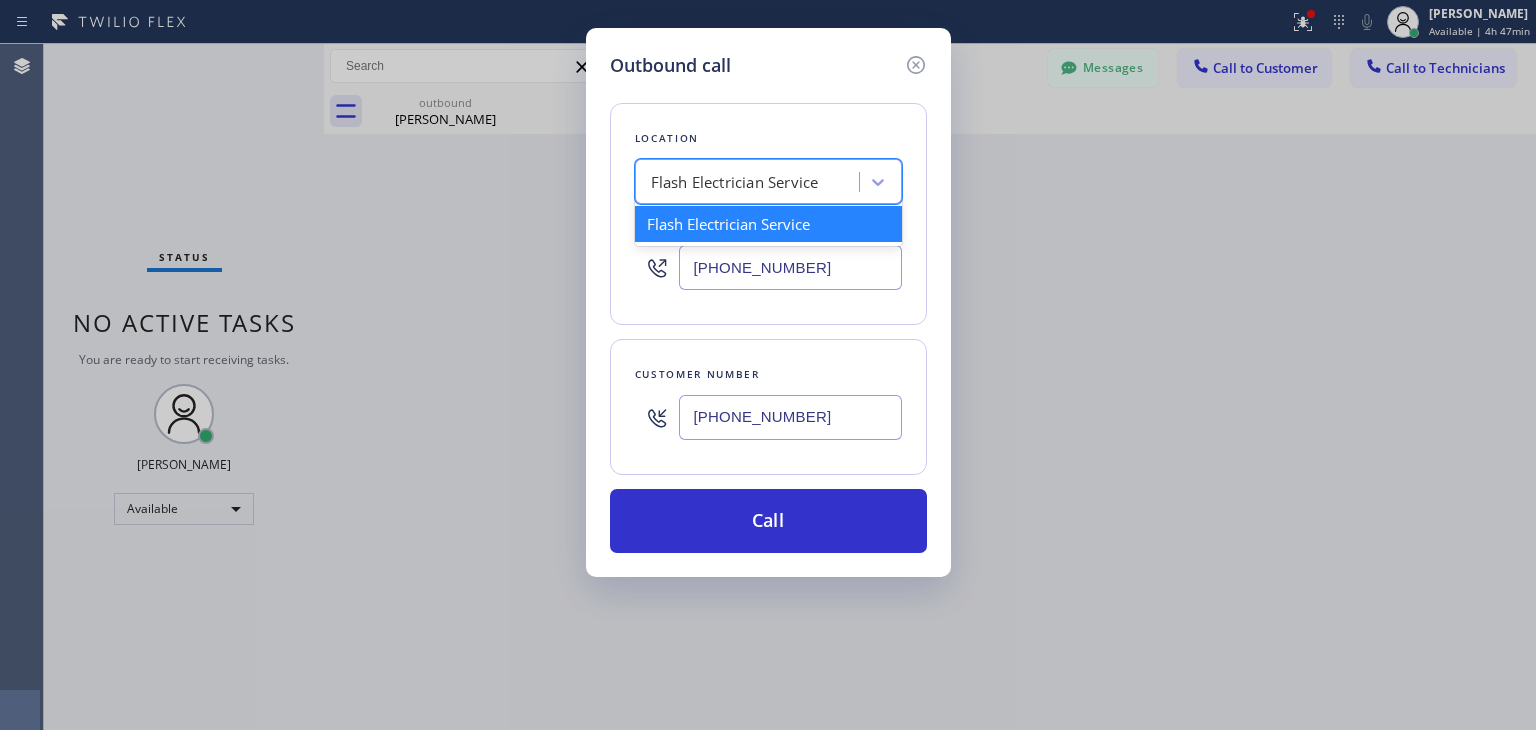 click on "Flash Electrician Service" at bounding box center [735, 182] 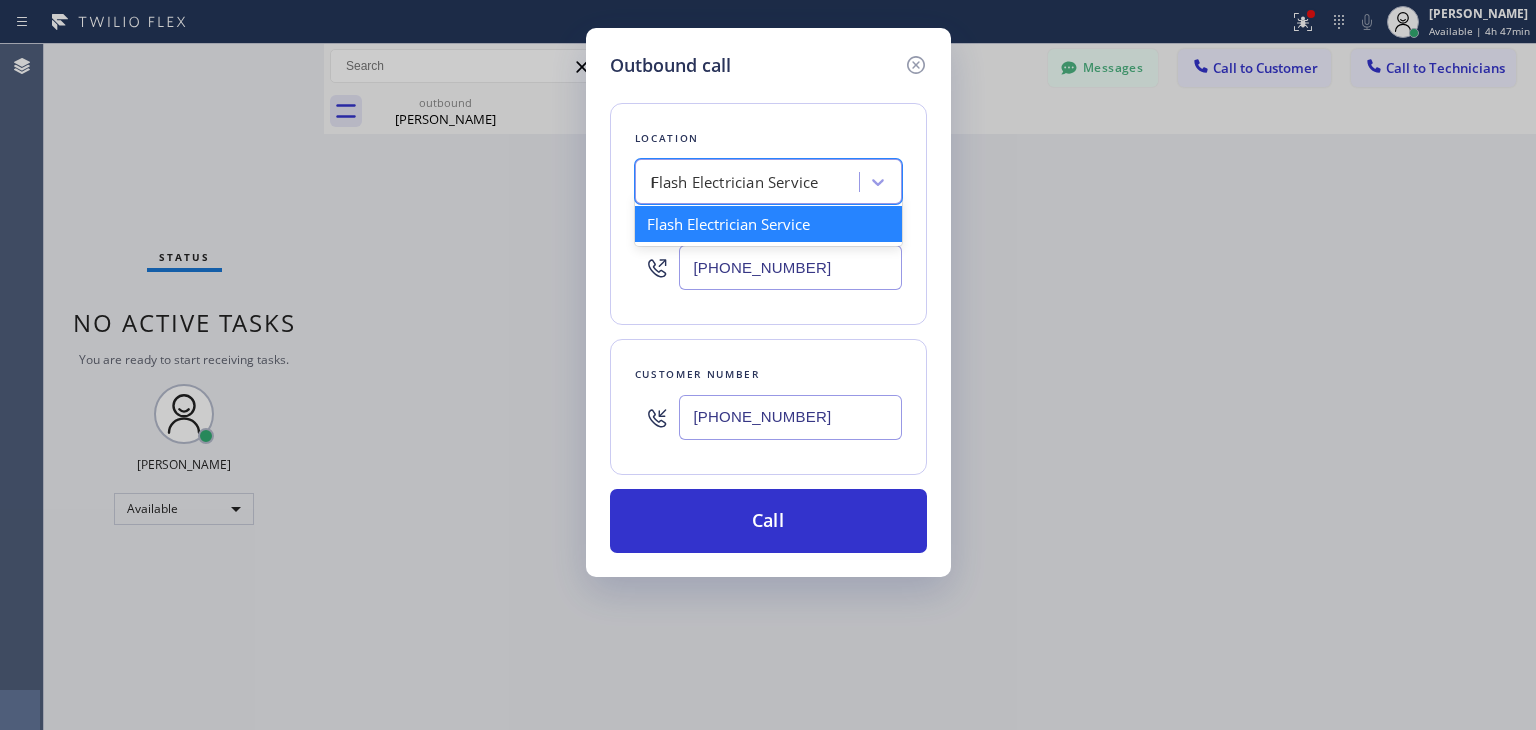 scroll, scrollTop: 0, scrollLeft: 200, axis: horizontal 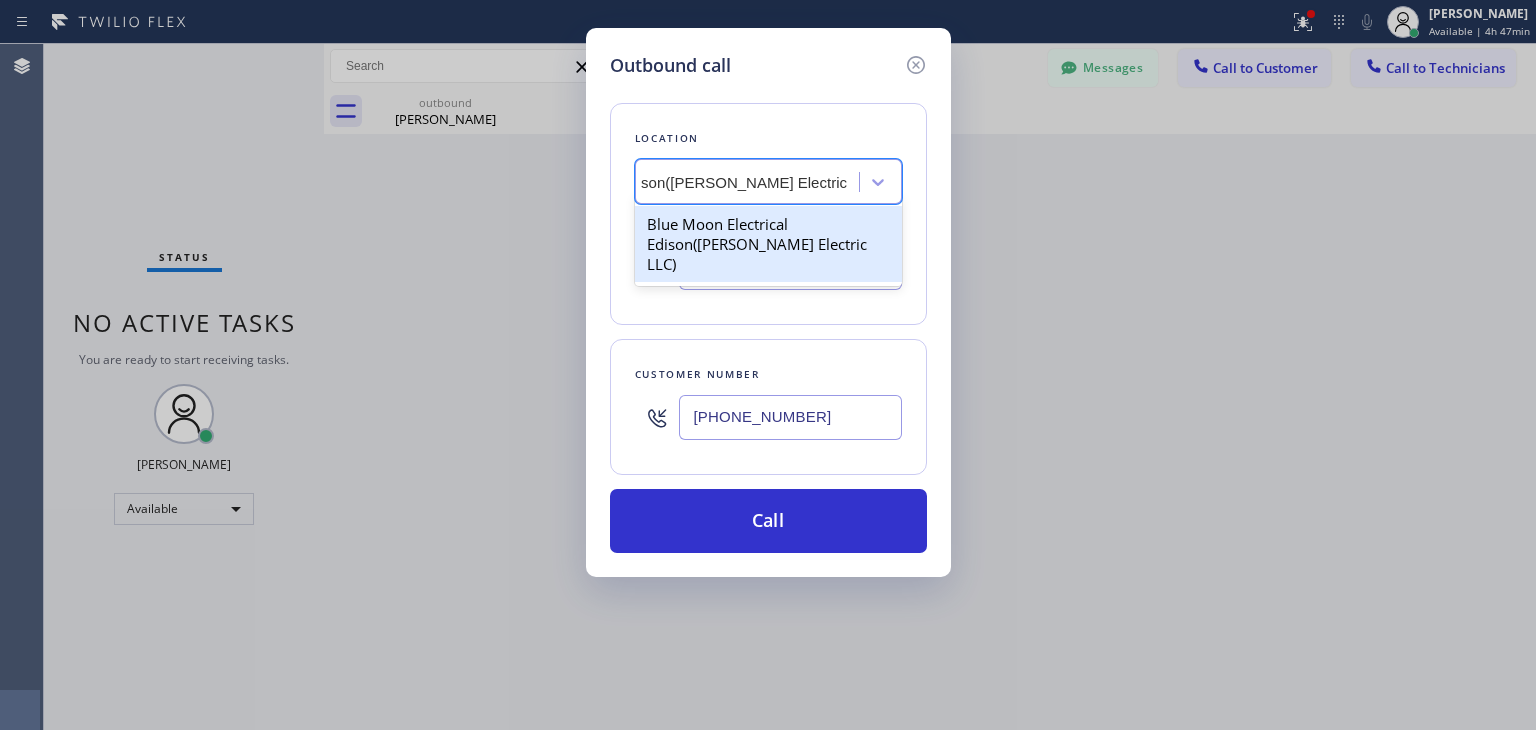 click on "Blue Moon Electrical Edison([PERSON_NAME] Electric LLC)" at bounding box center [768, 244] 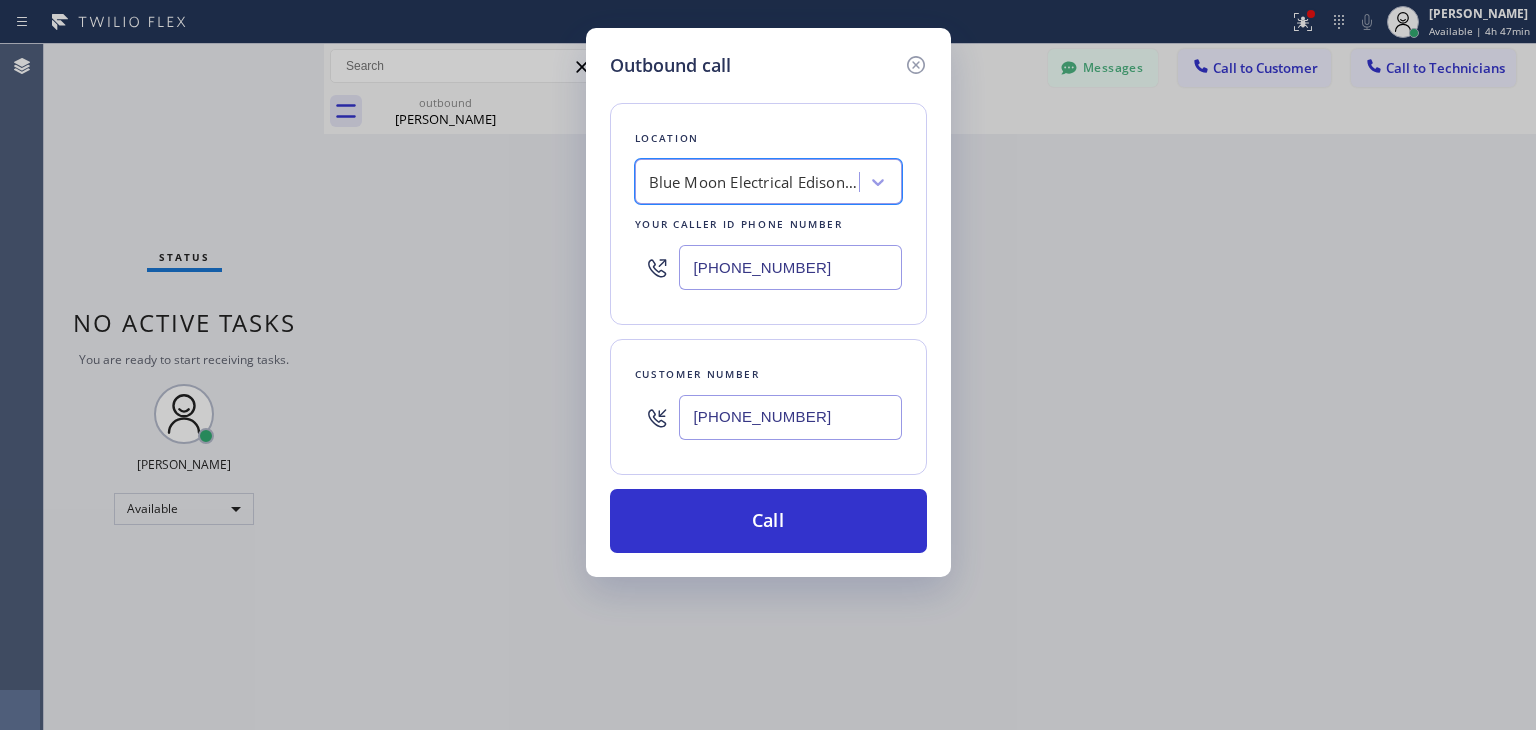 scroll, scrollTop: 0, scrollLeft: 1, axis: horizontal 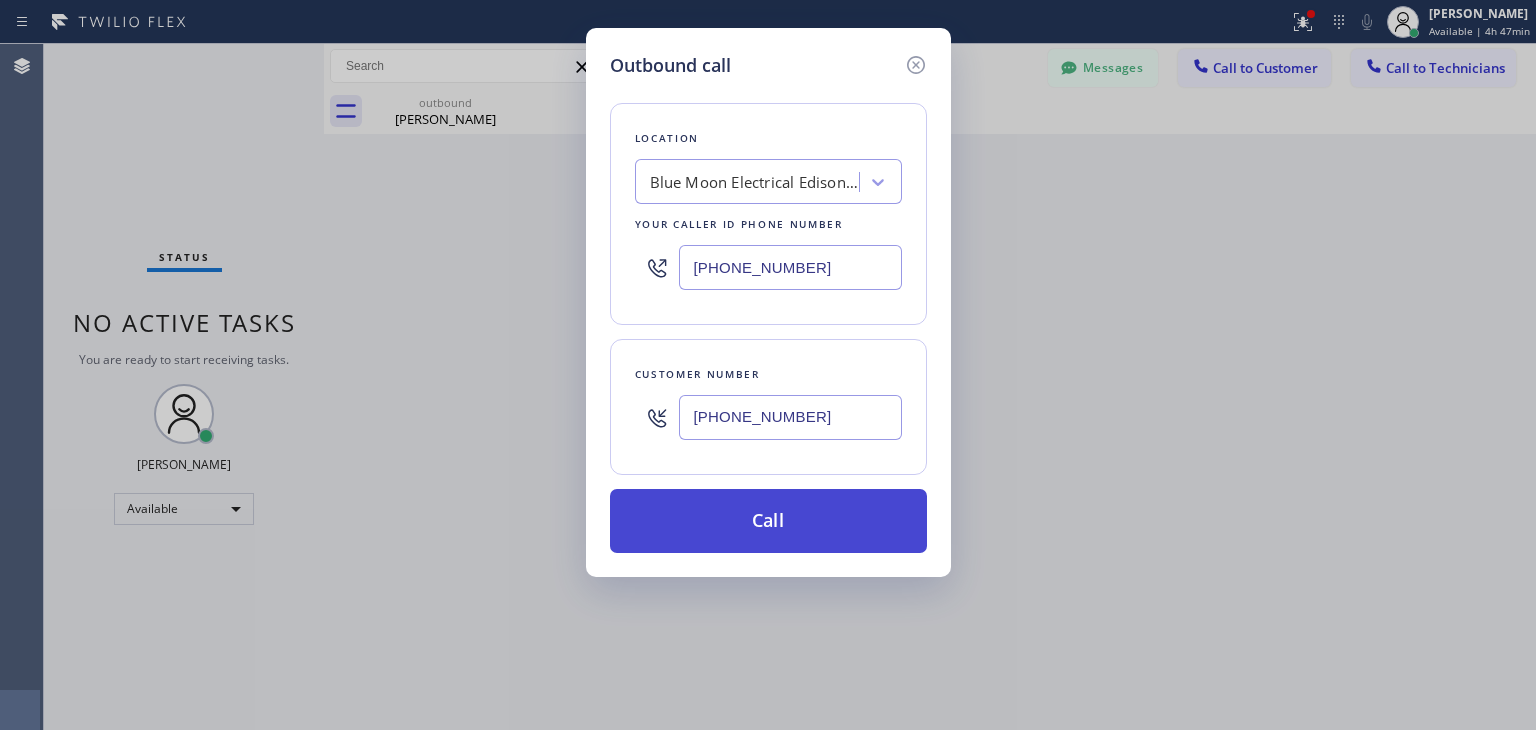 click on "Call" at bounding box center (768, 521) 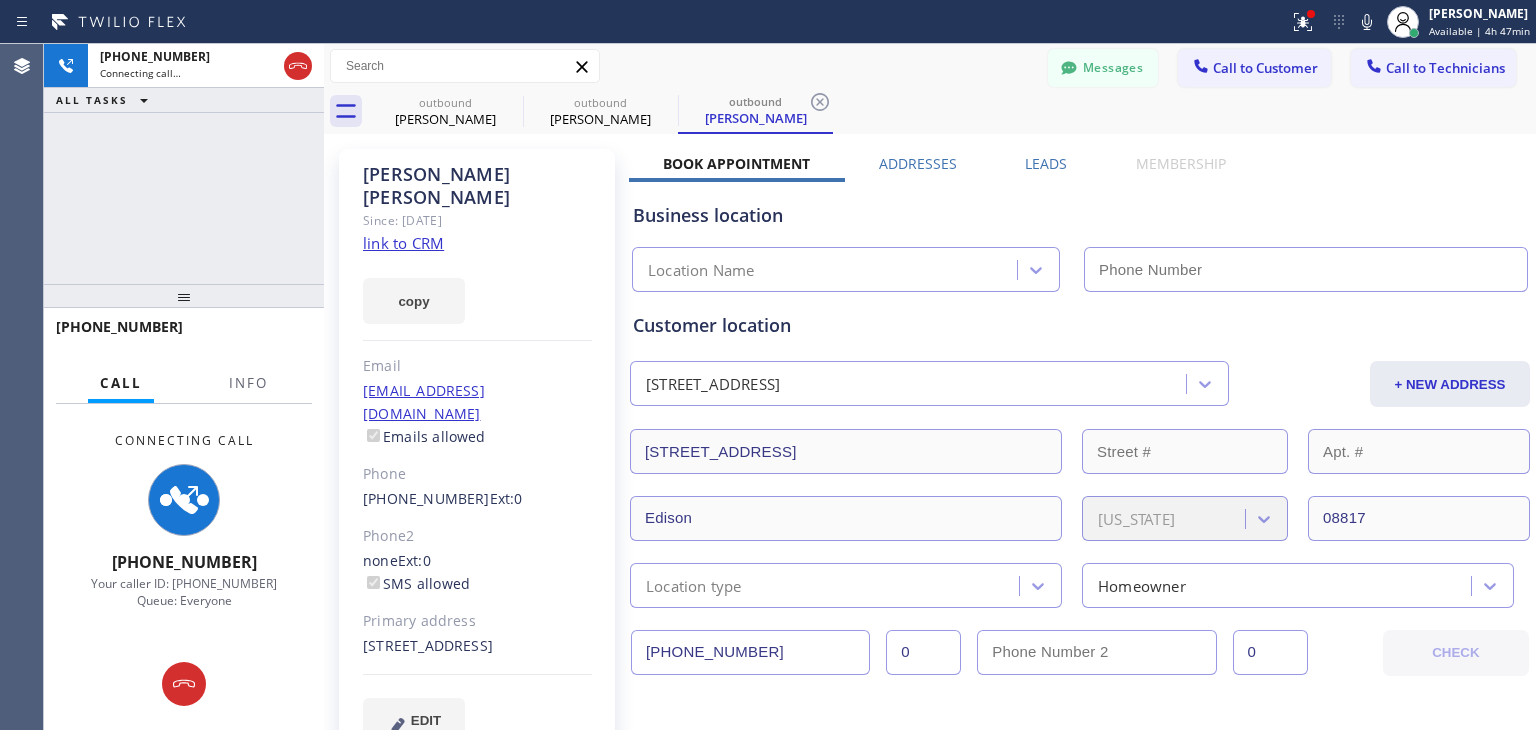 type on "[PHONE_NUMBER]" 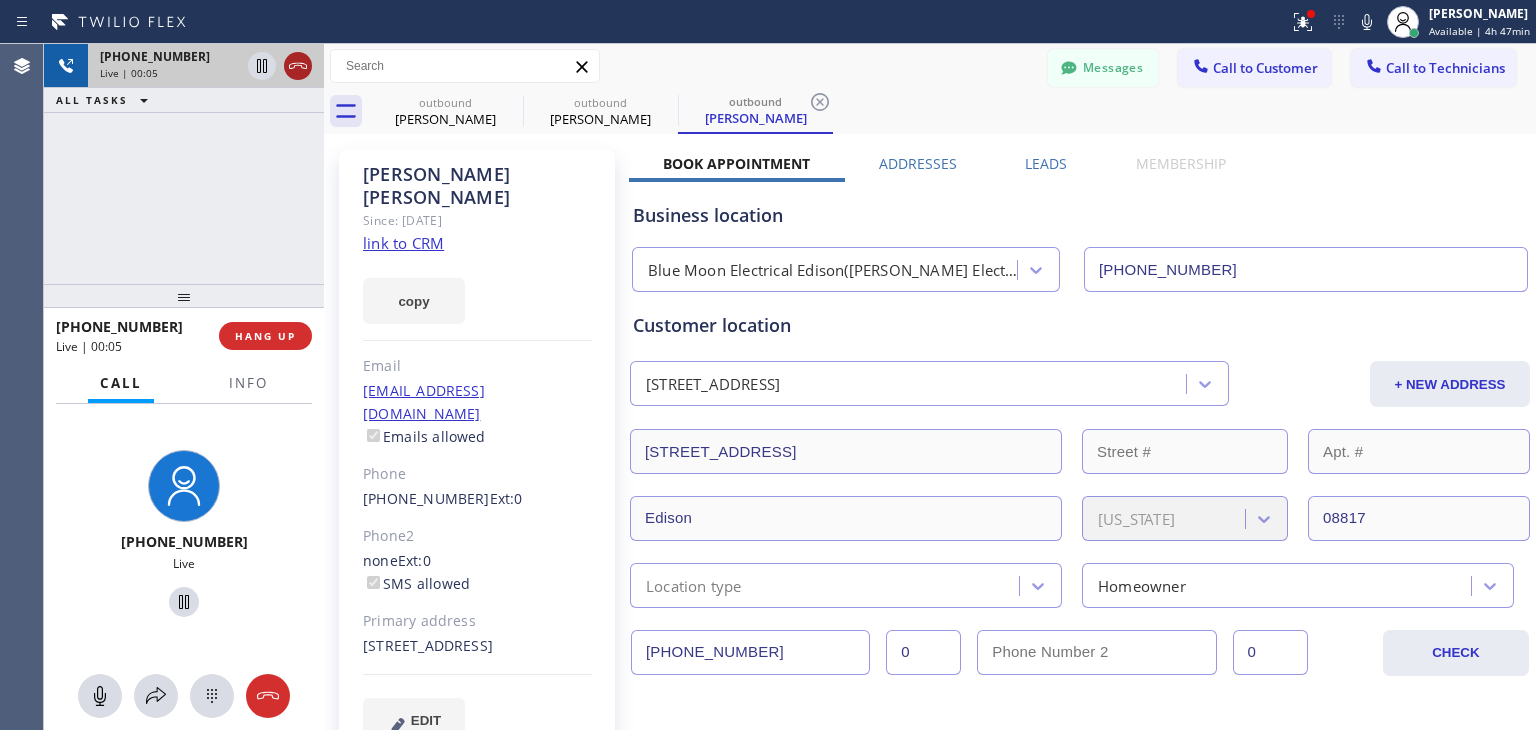 click 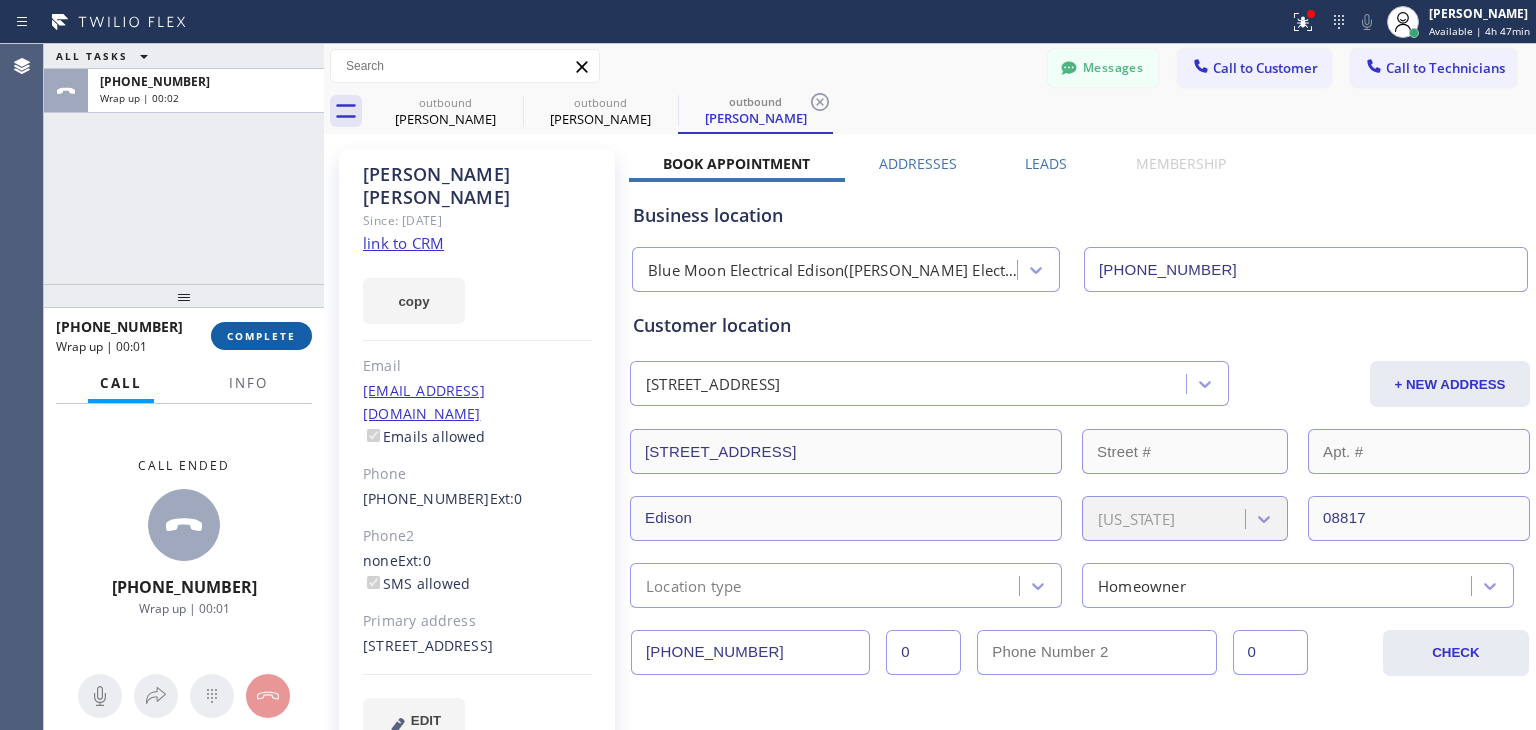 click on "COMPLETE" at bounding box center [261, 336] 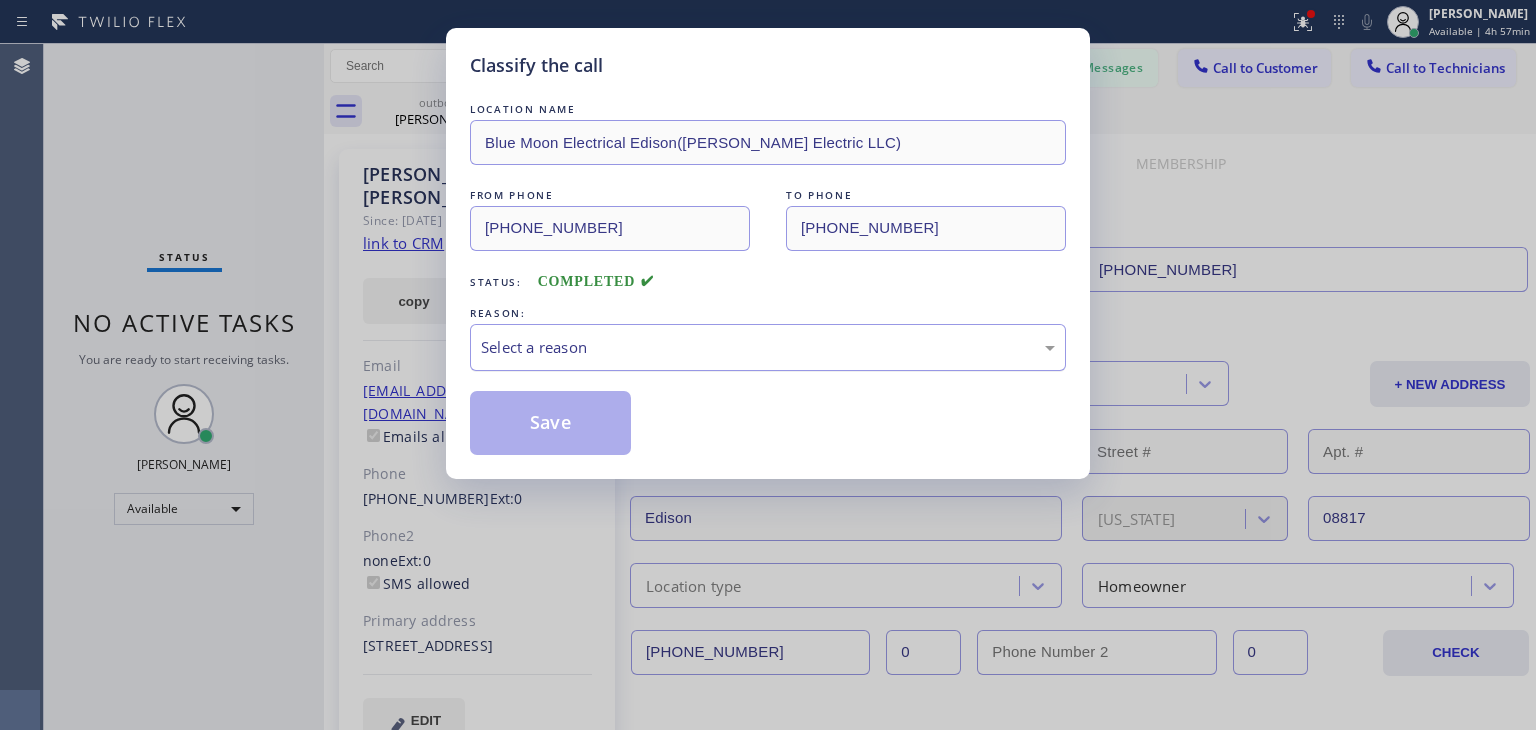 click on "Select a reason" at bounding box center (768, 347) 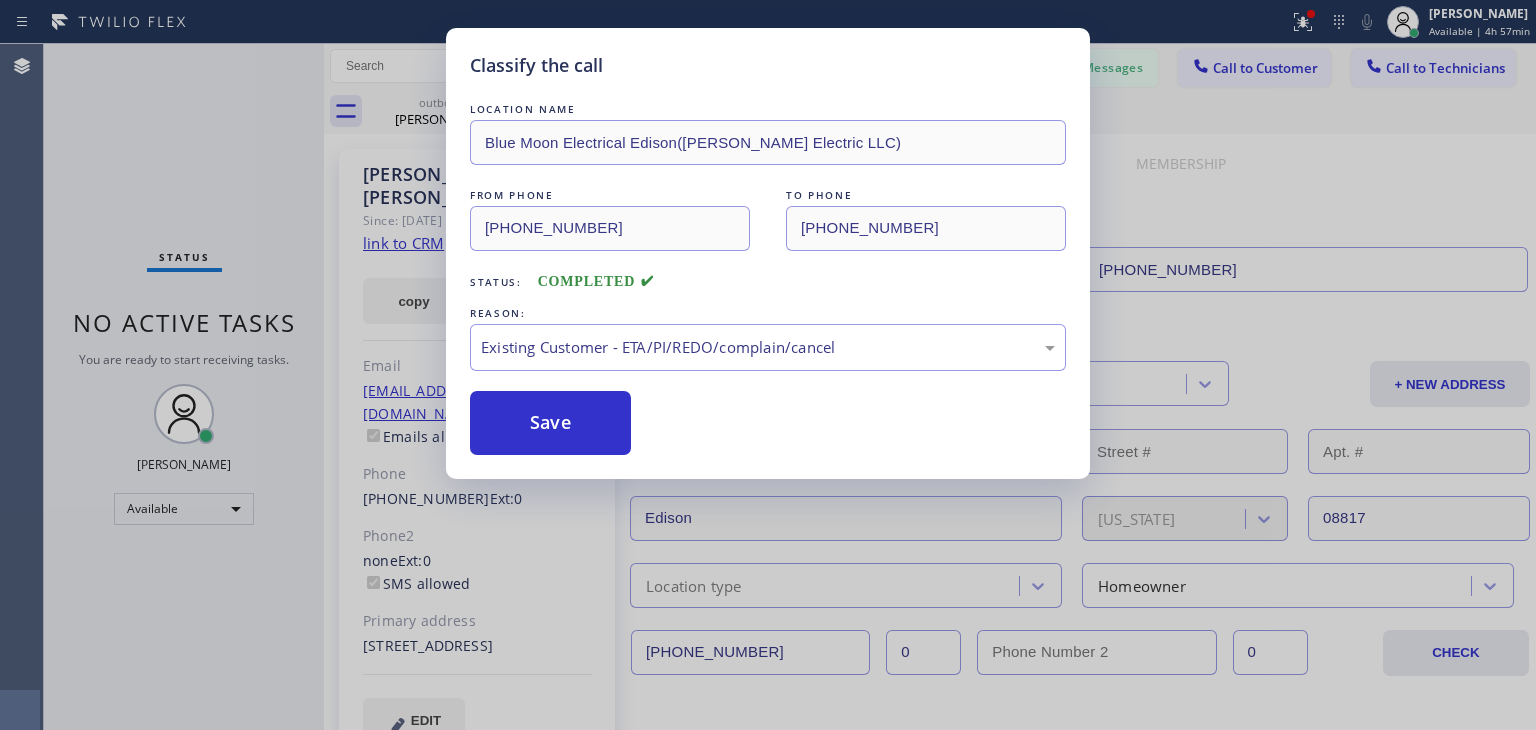 drag, startPoint x: 909, startPoint y: 444, endPoint x: 880, endPoint y: 423, distance: 35.805027 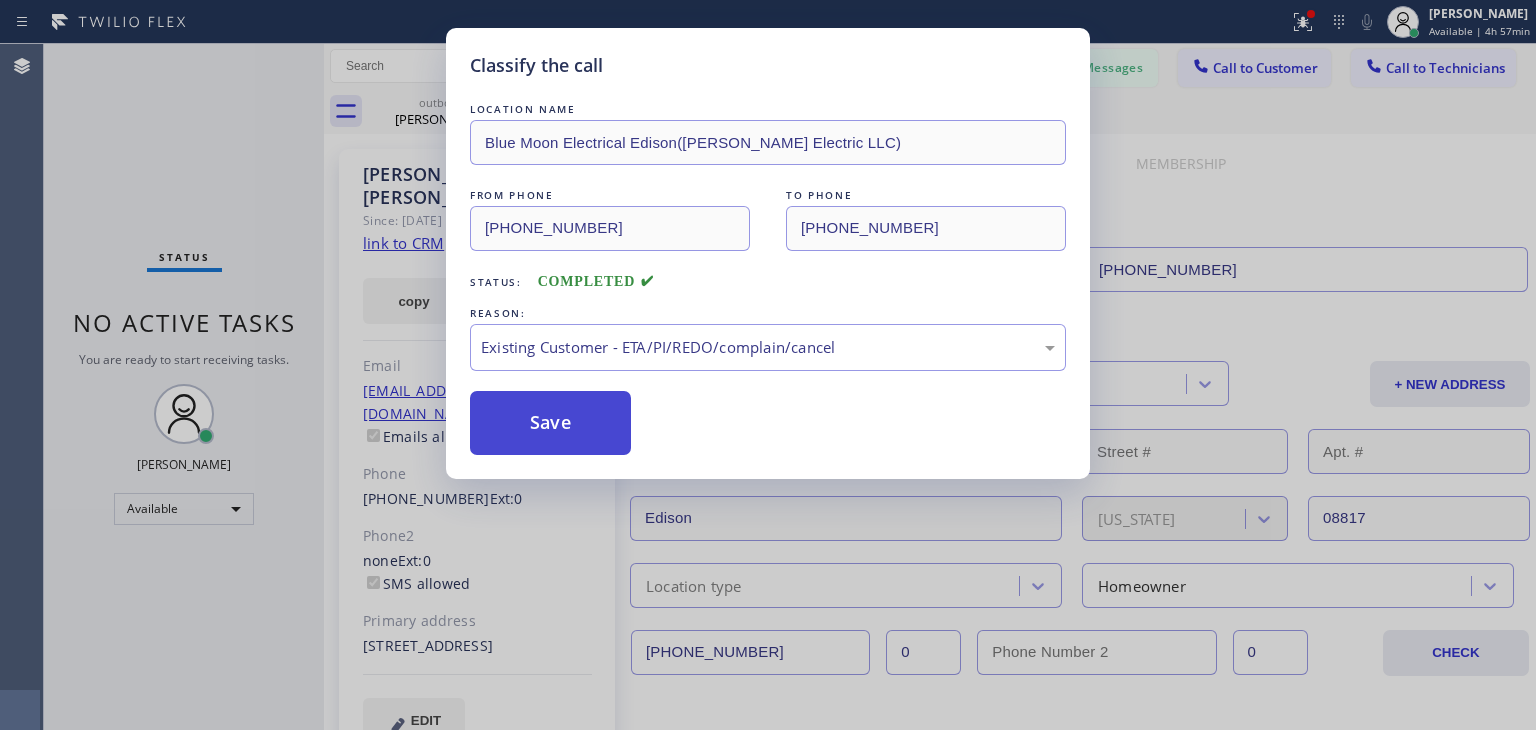 click on "Save" at bounding box center (550, 423) 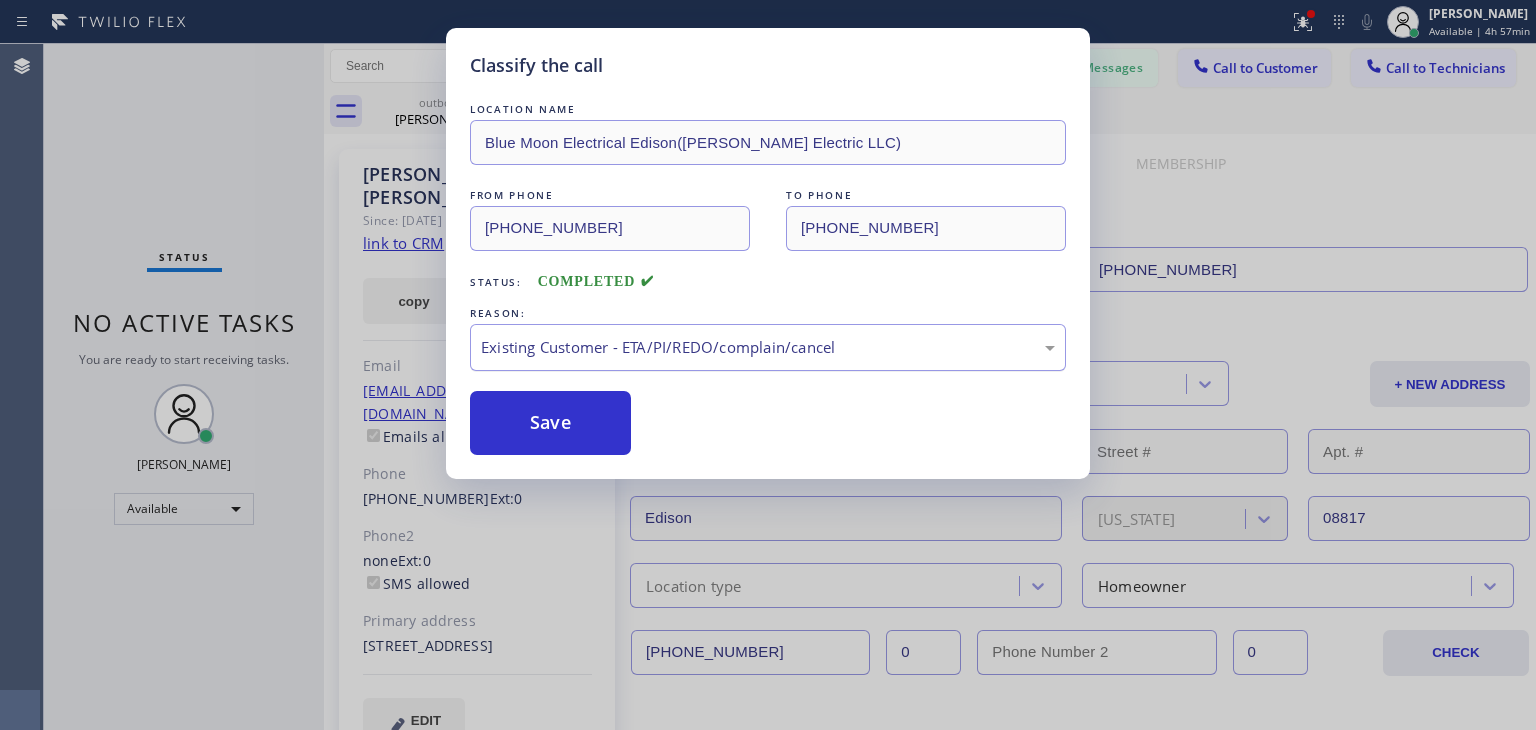type on "[PHONE_NUMBER]" 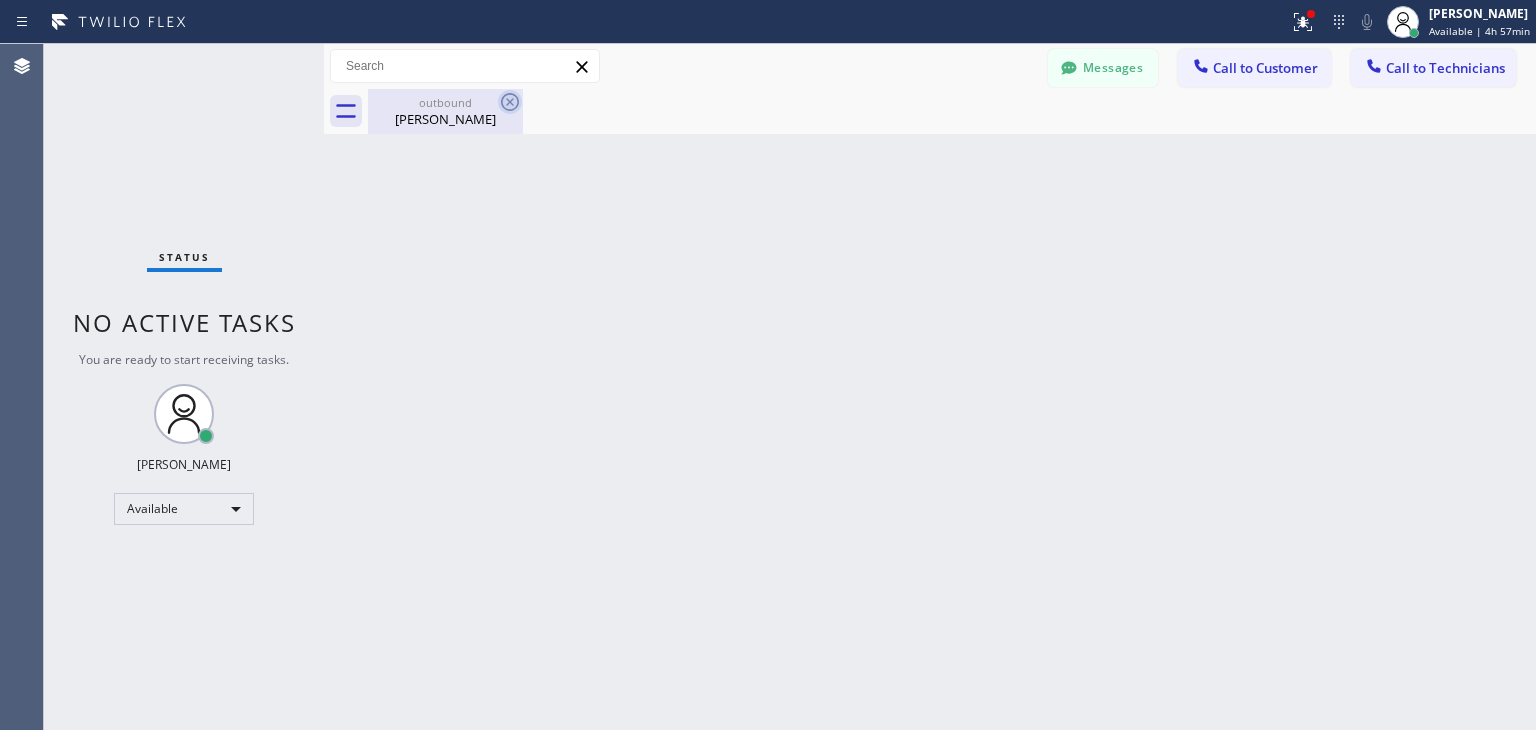click 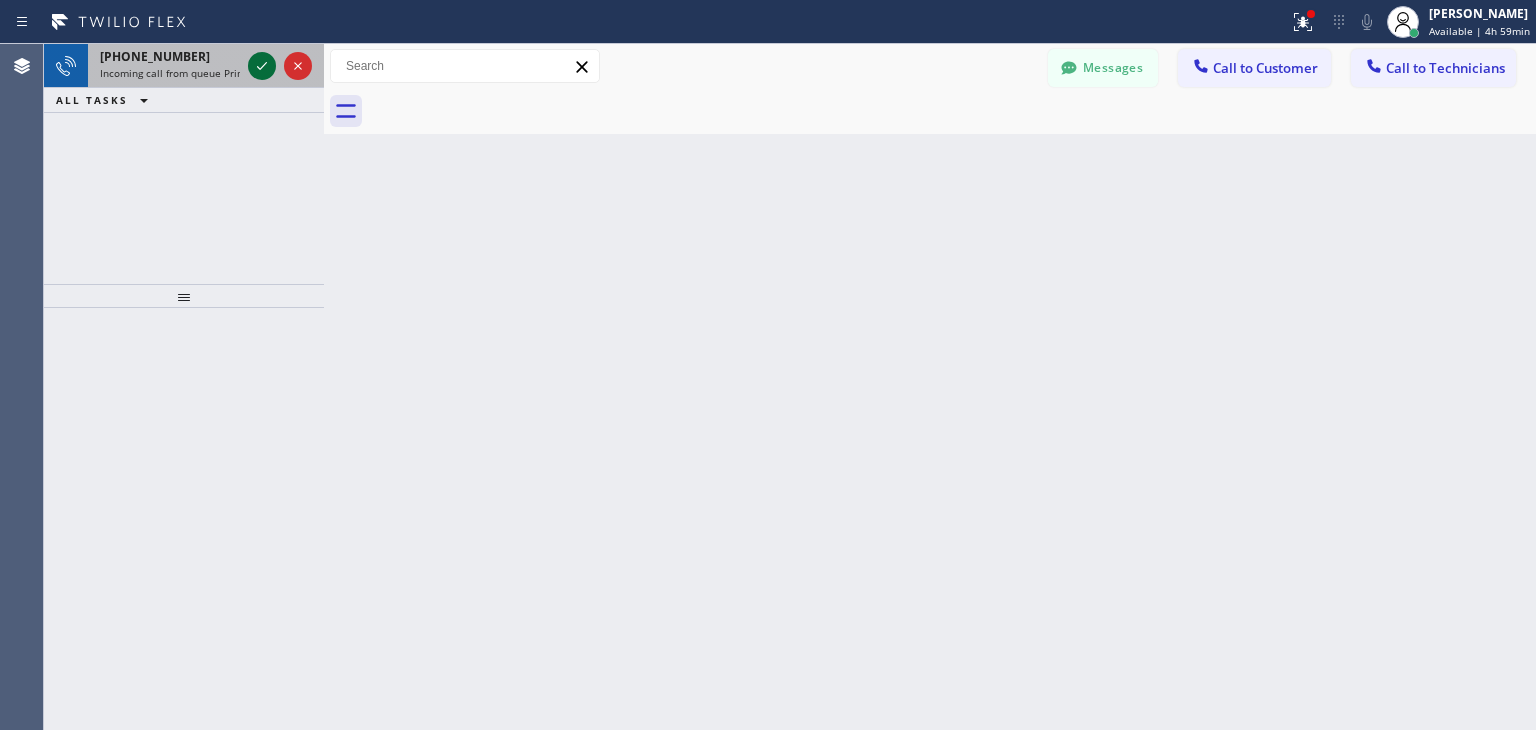 click 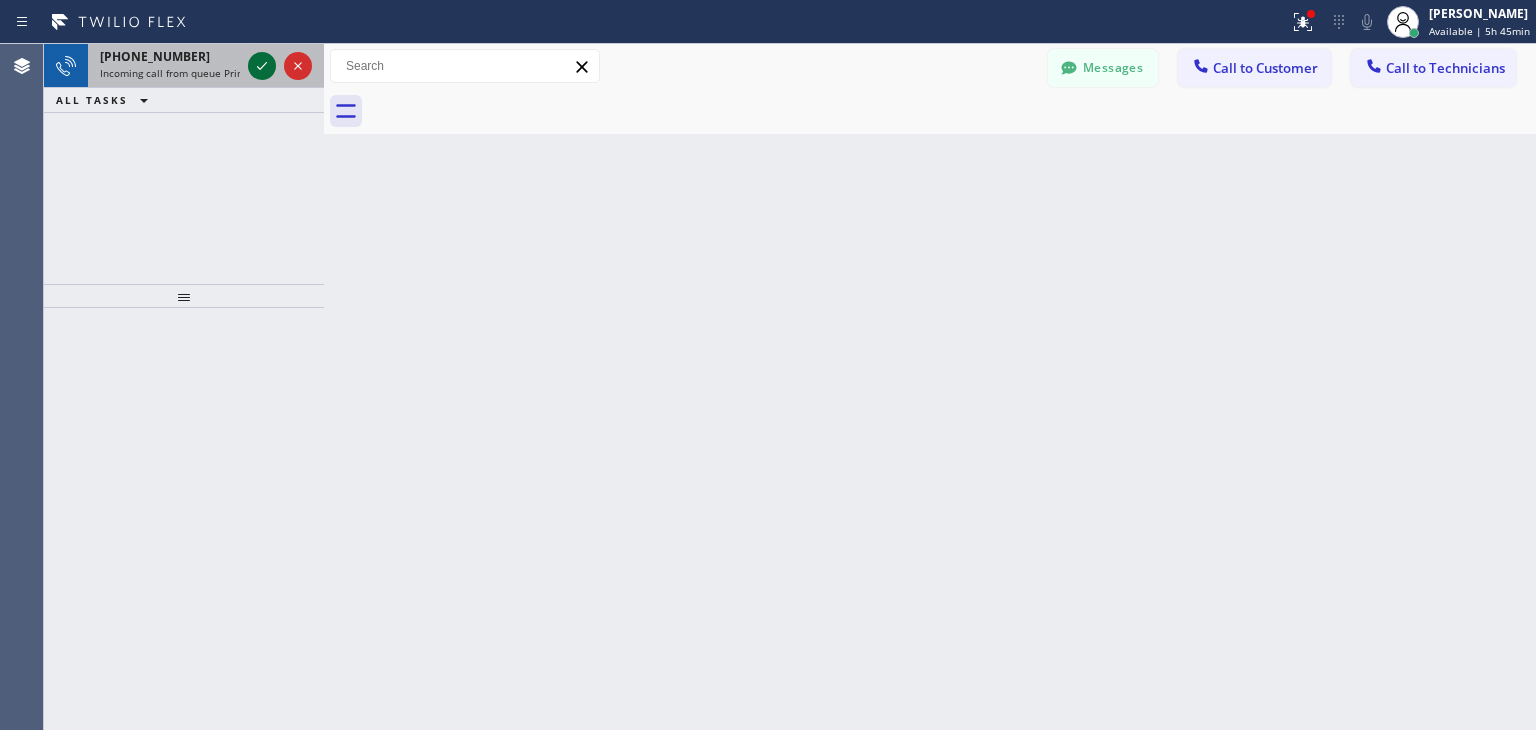 click 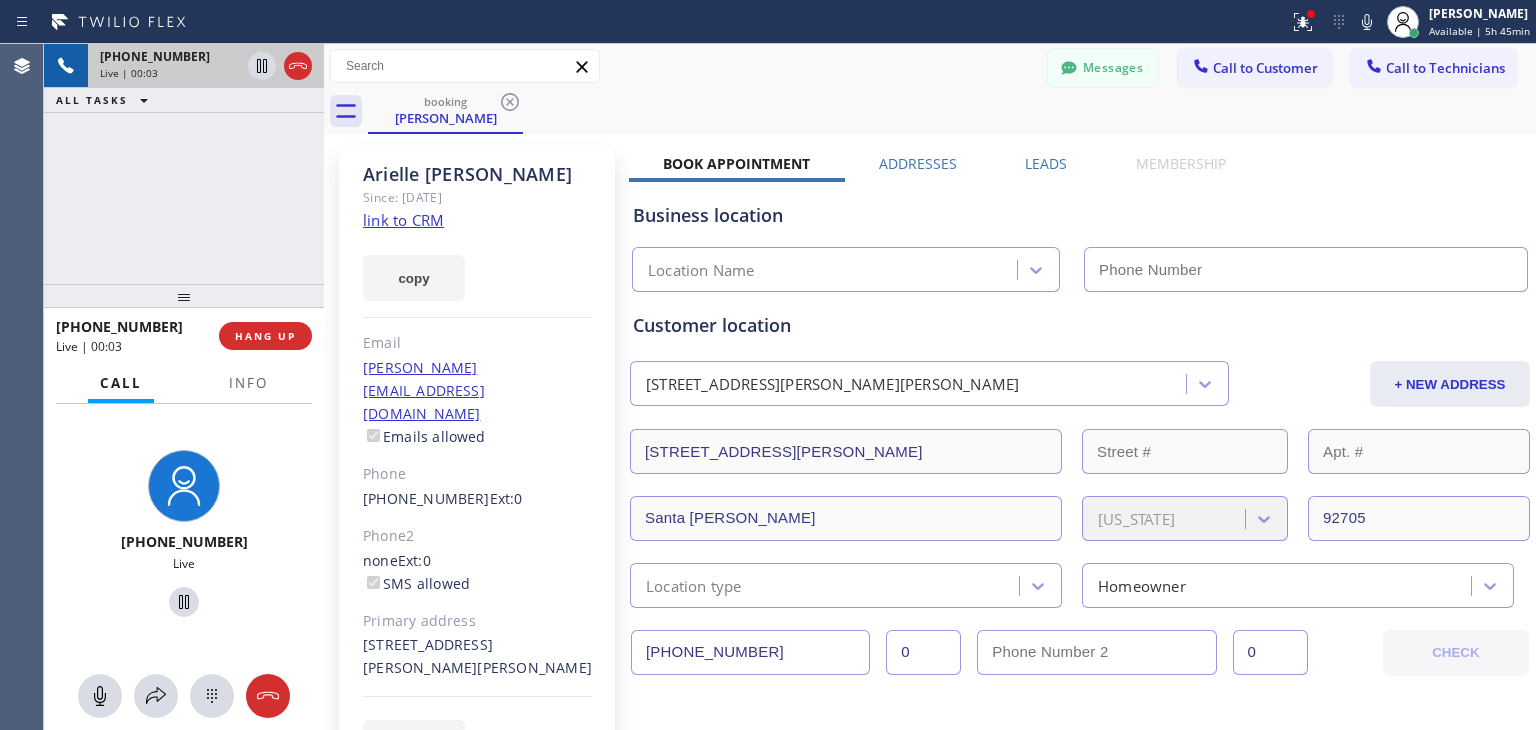 type on "[PHONE_NUMBER]" 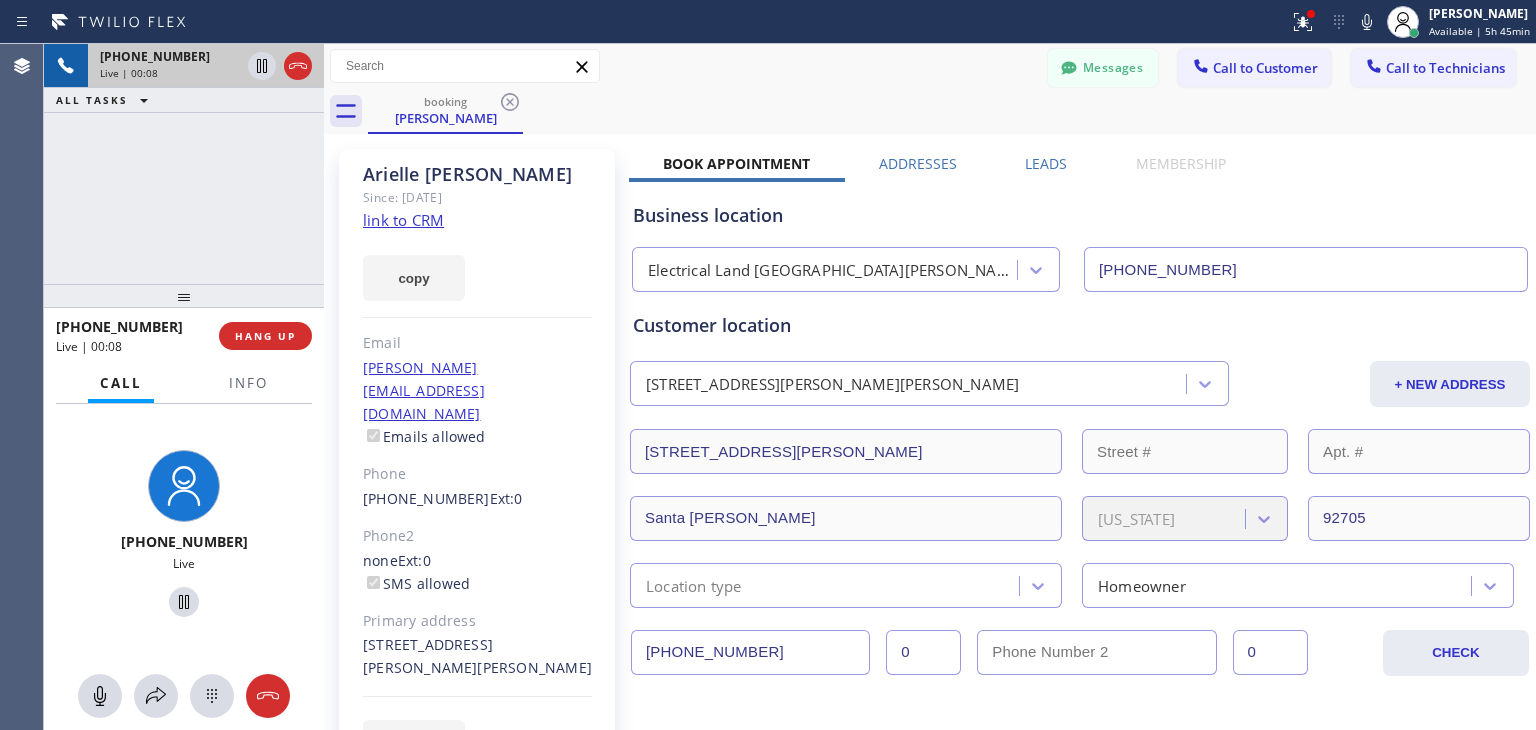click on "link to CRM" 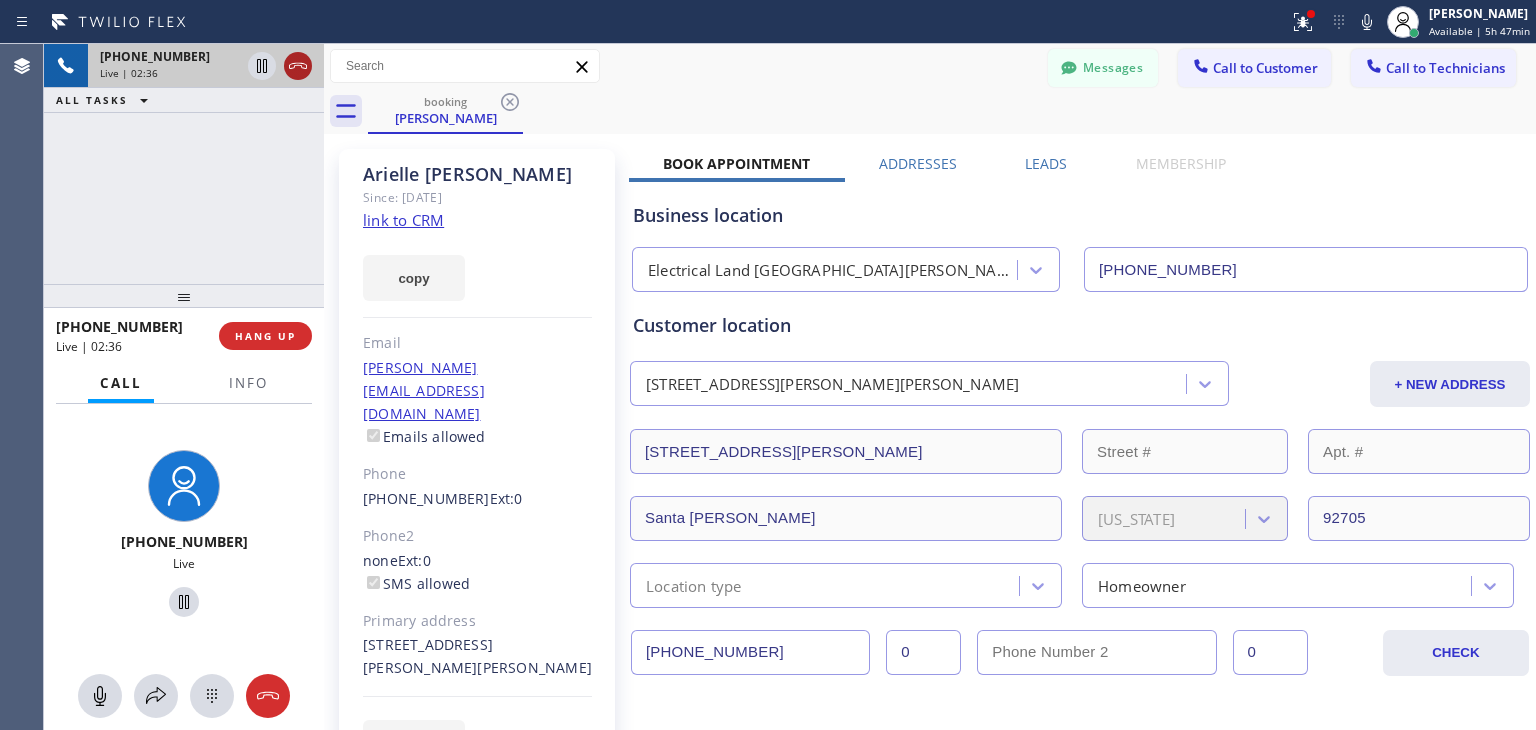 click 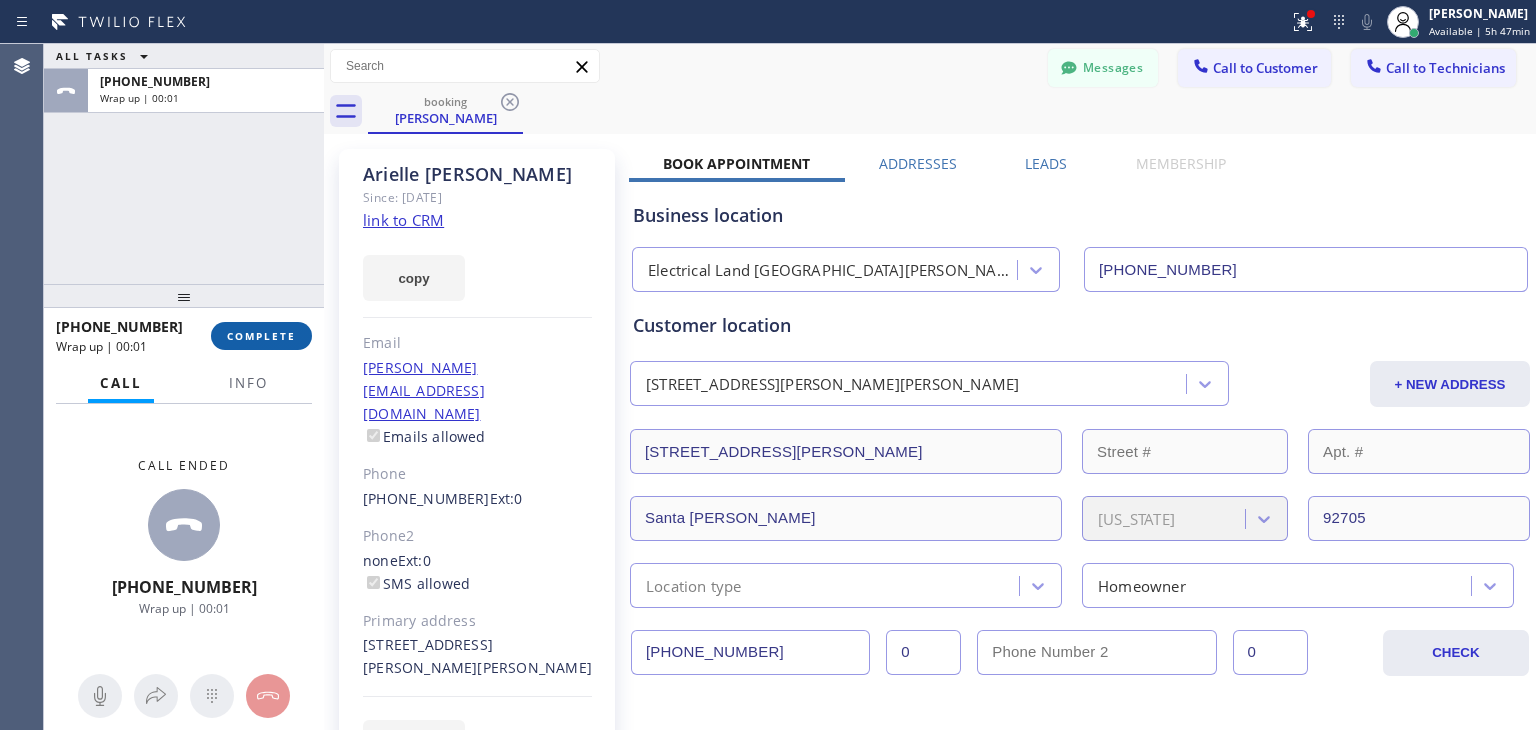 click on "COMPLETE" at bounding box center (261, 336) 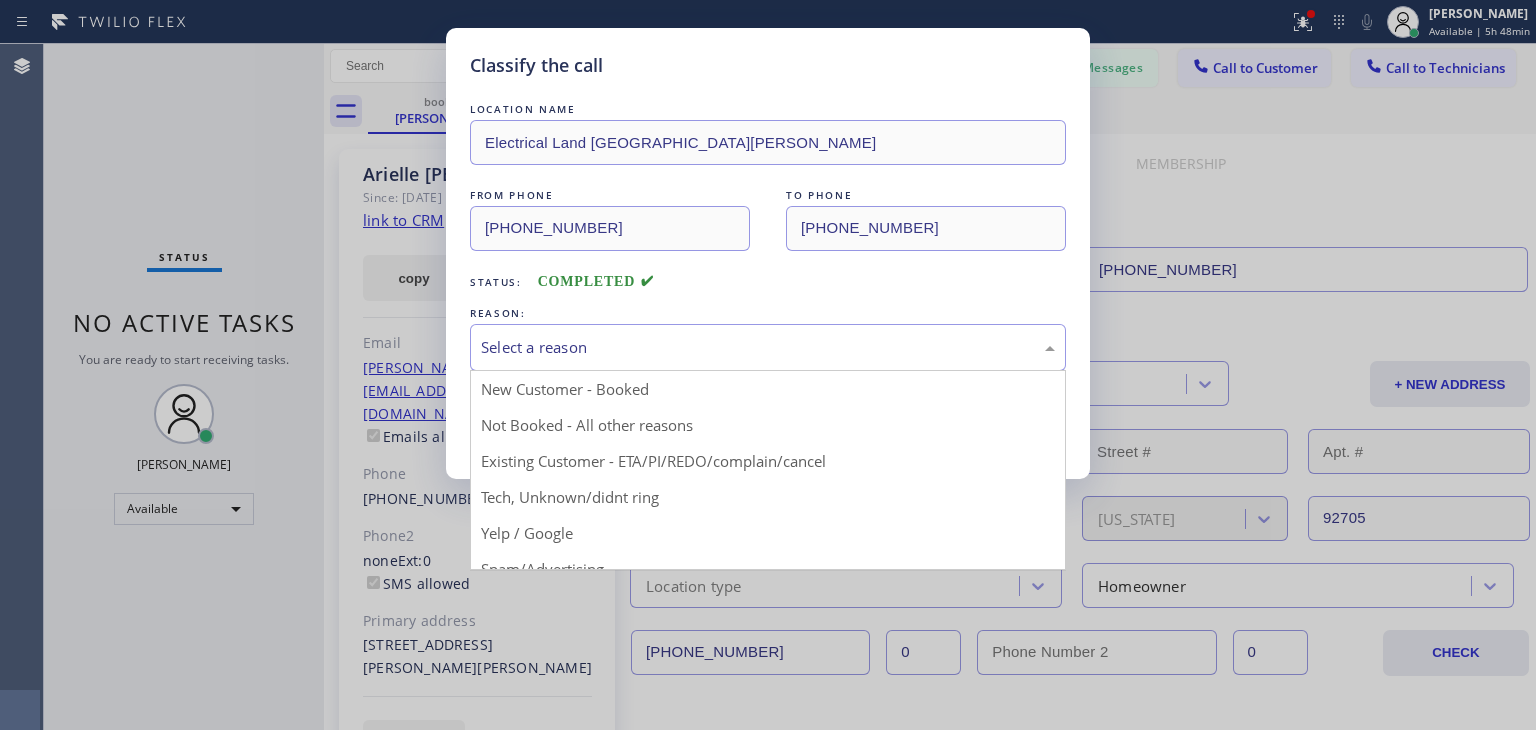click on "Select a reason" at bounding box center [768, 347] 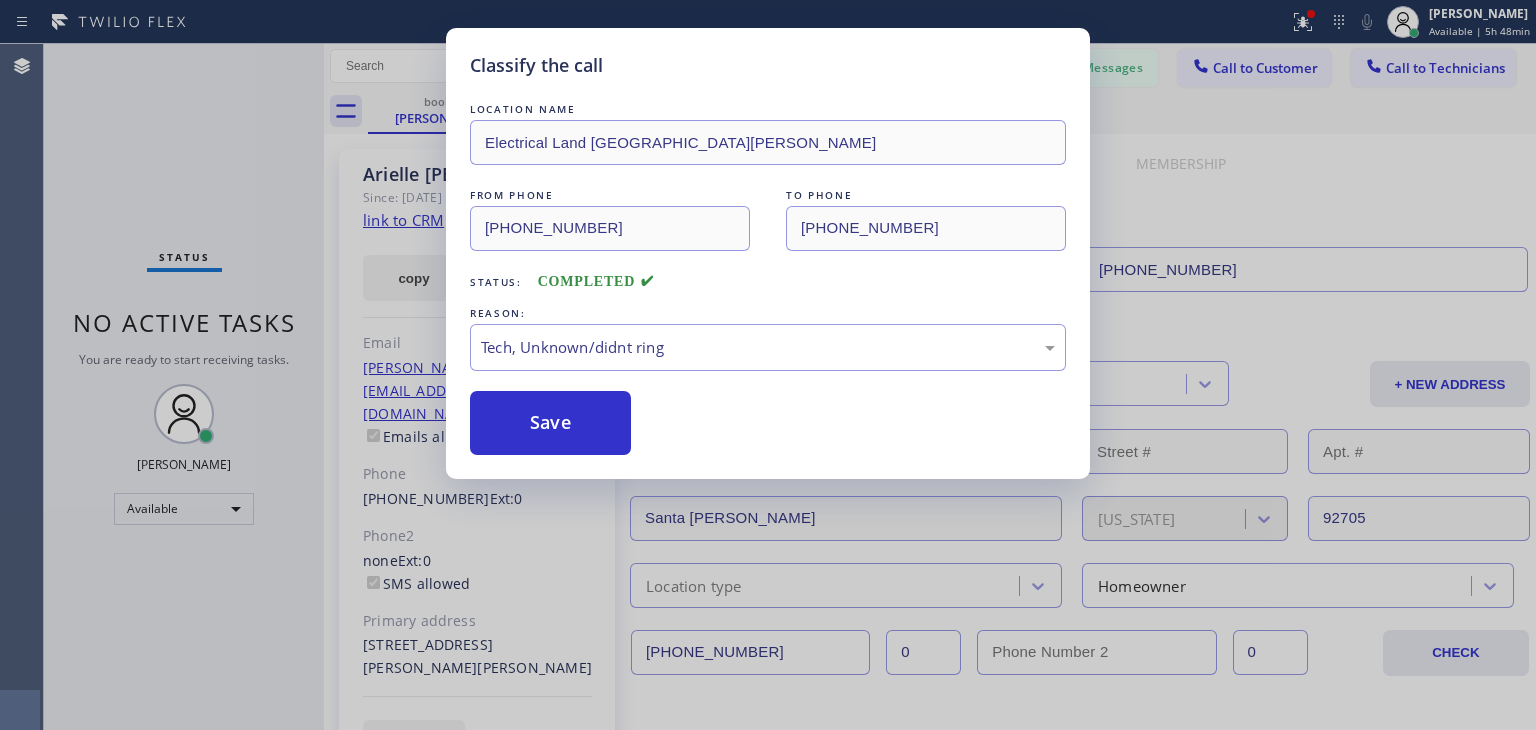 drag, startPoint x: 860, startPoint y: 481, endPoint x: 812, endPoint y: 450, distance: 57.14018 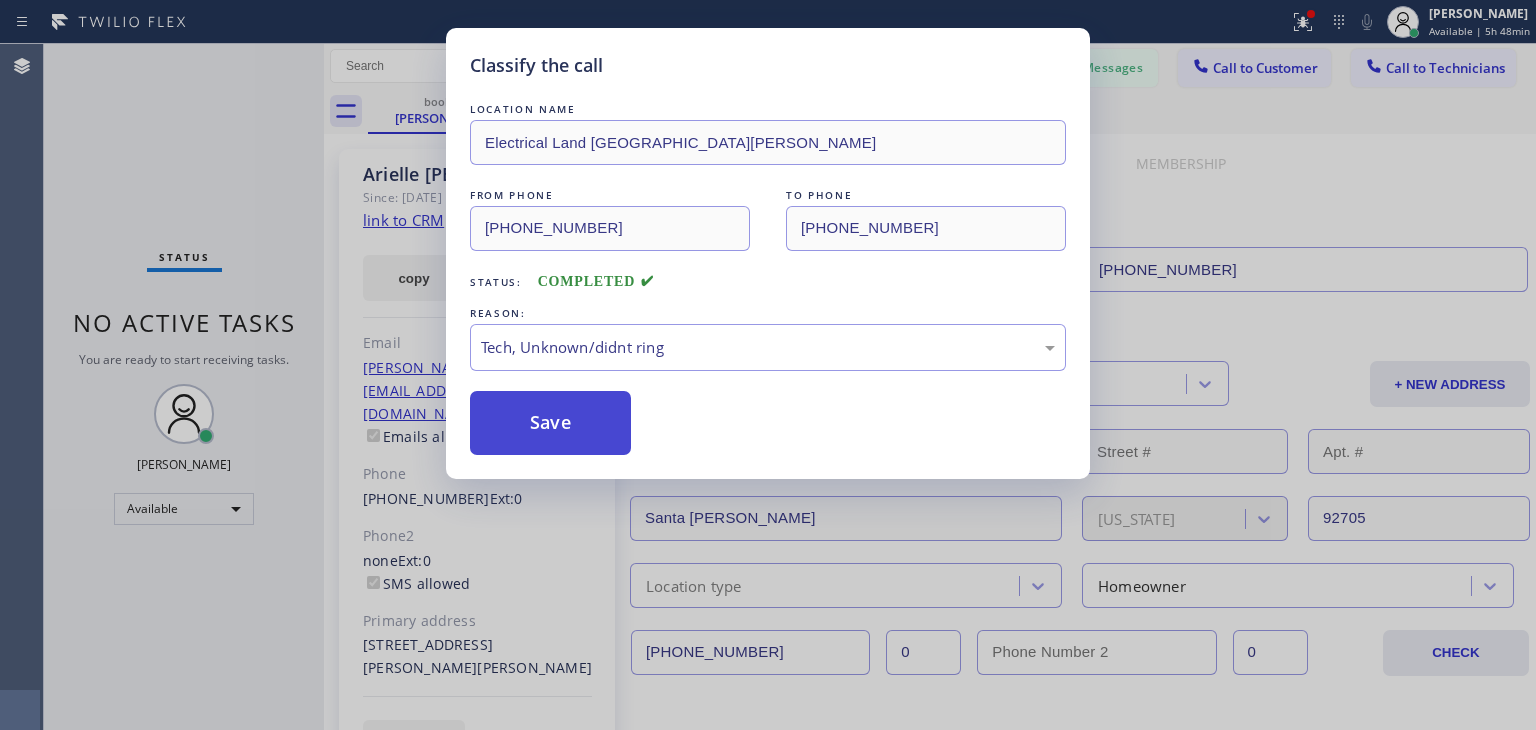 click on "Save" at bounding box center [550, 423] 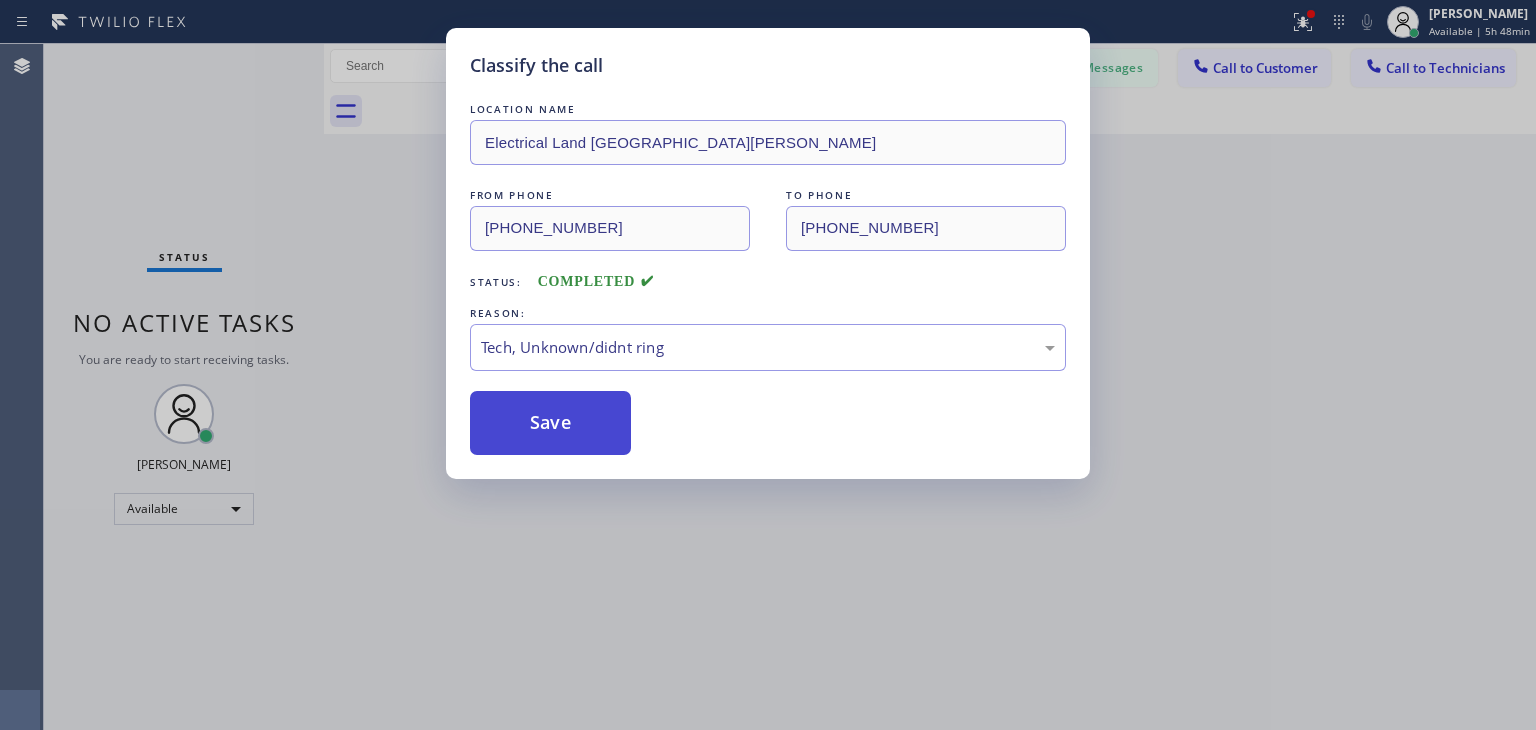 click on "Save" at bounding box center [550, 423] 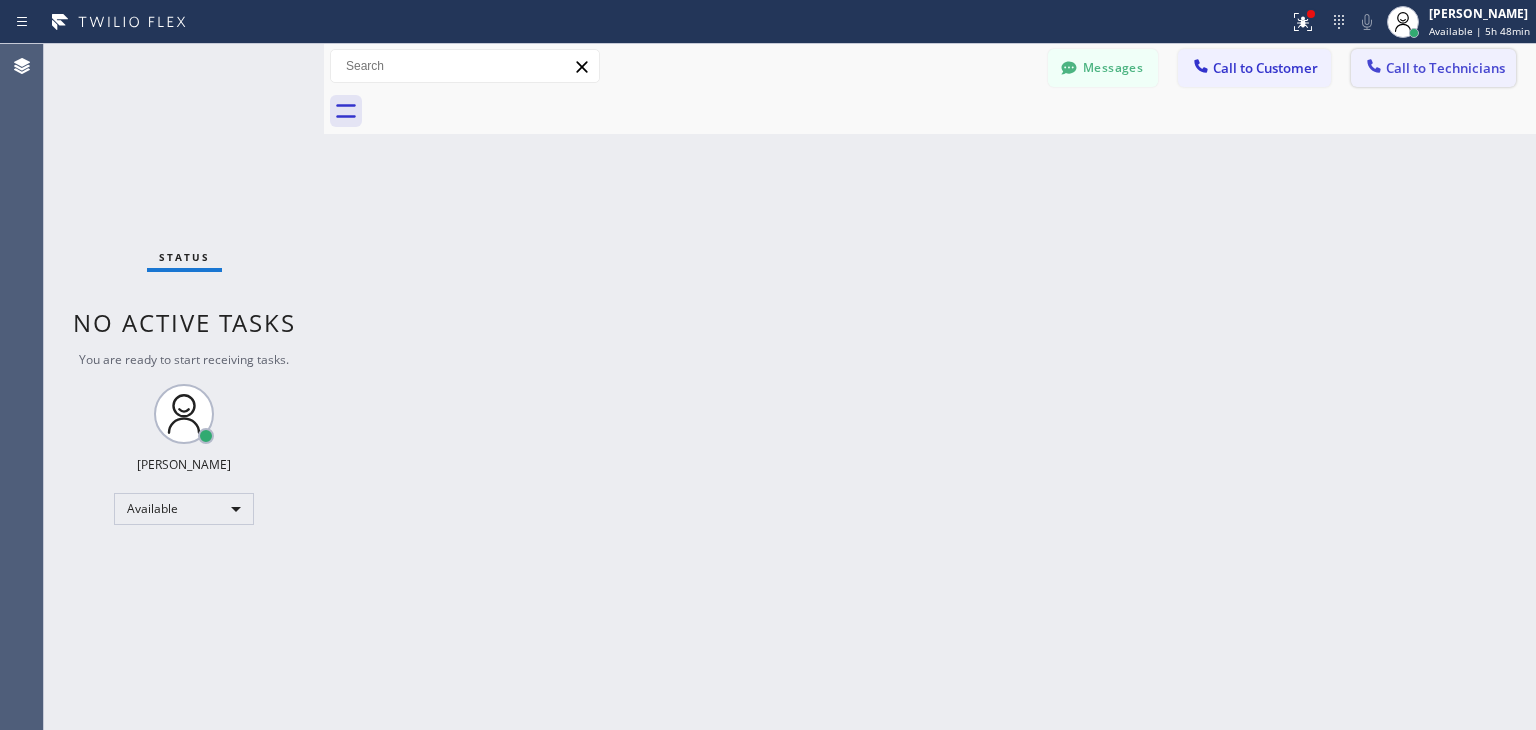 click 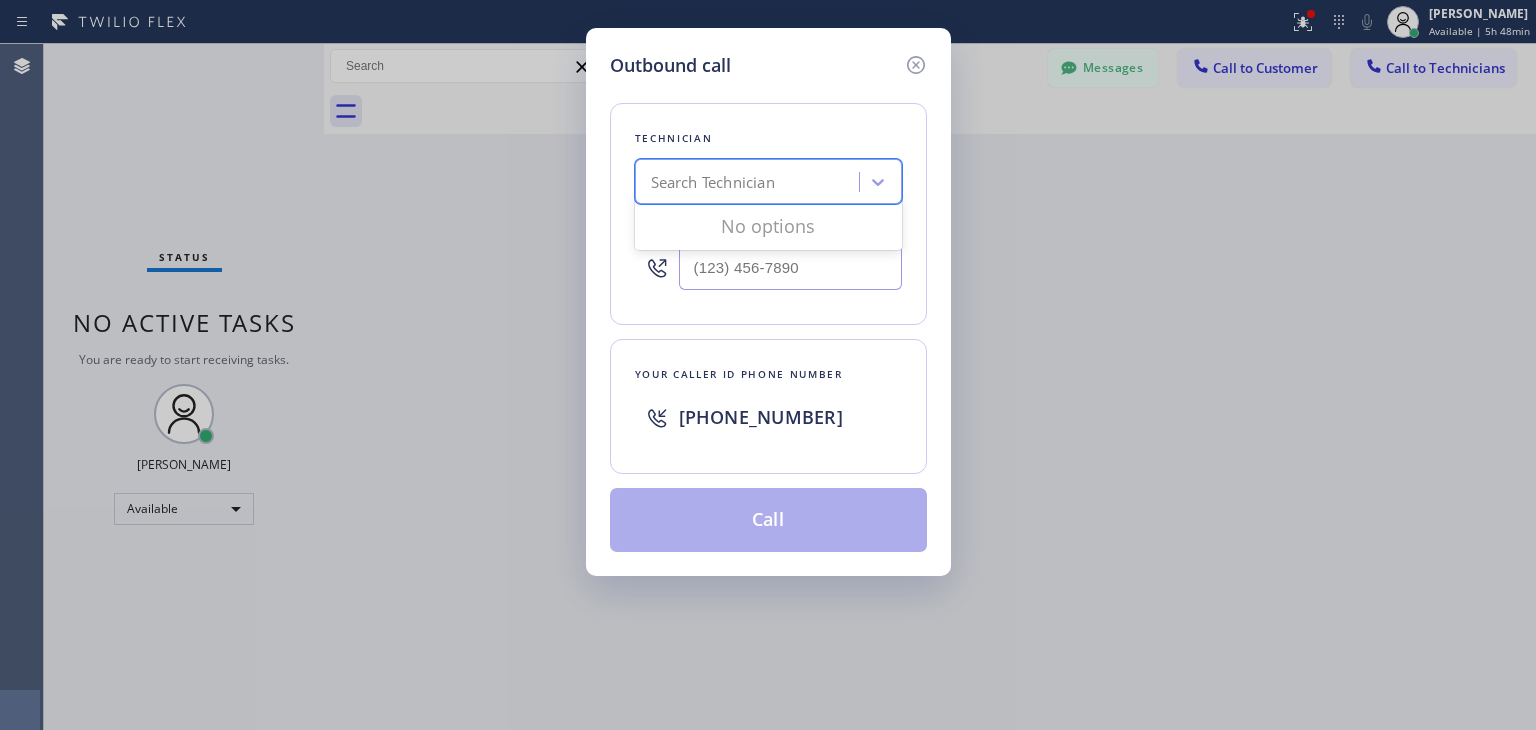 click on "Search Technician" at bounding box center (750, 182) 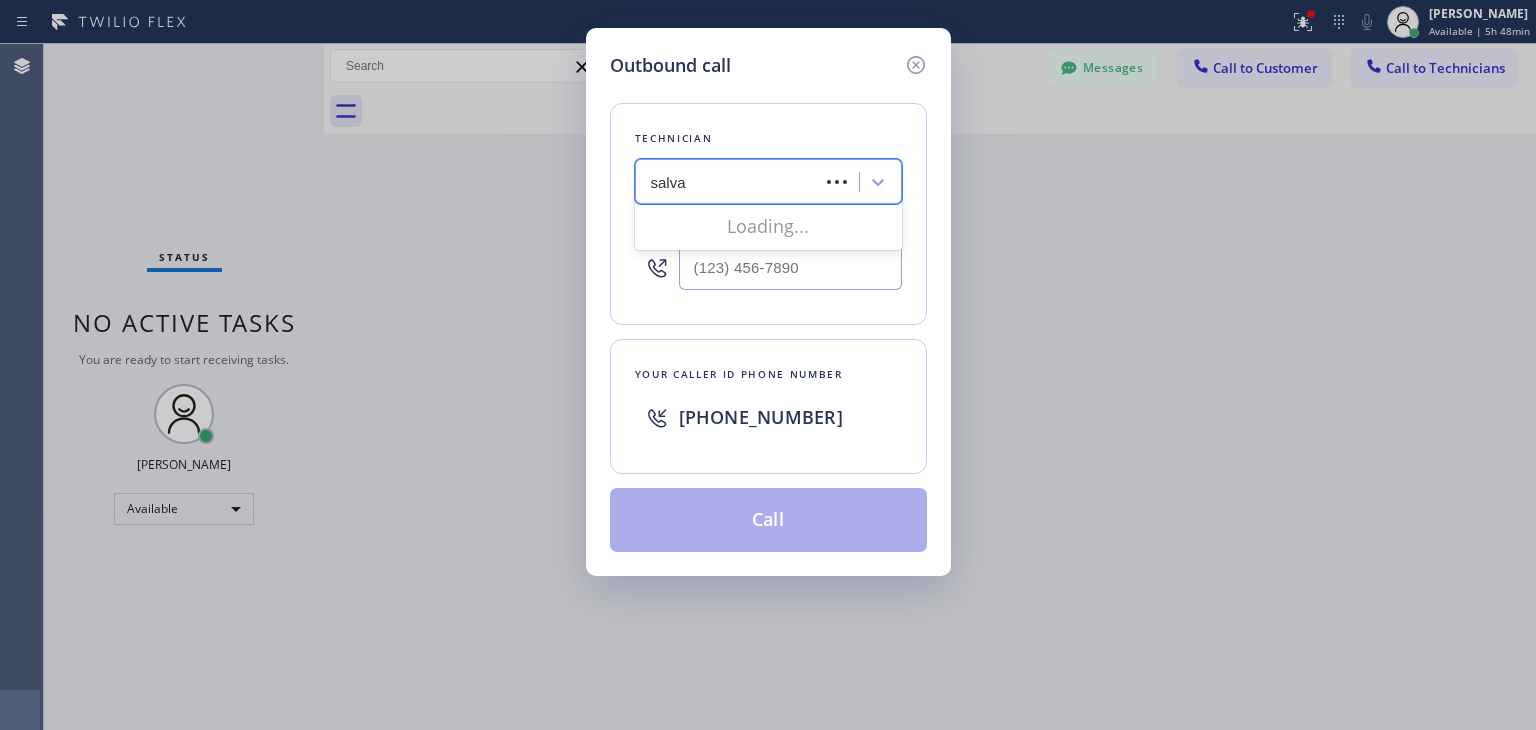 type on "salvad" 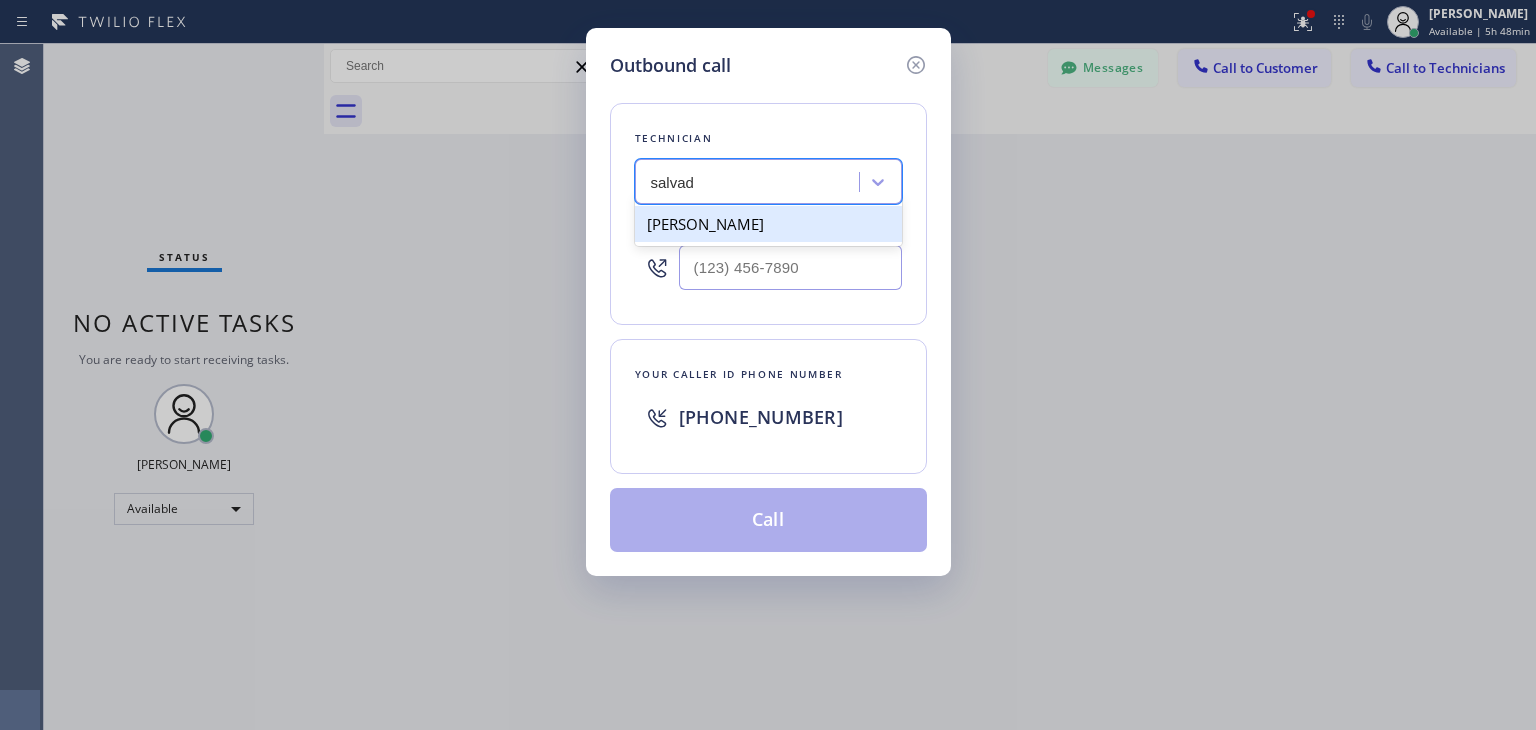 click on "[PERSON_NAME]" at bounding box center (768, 224) 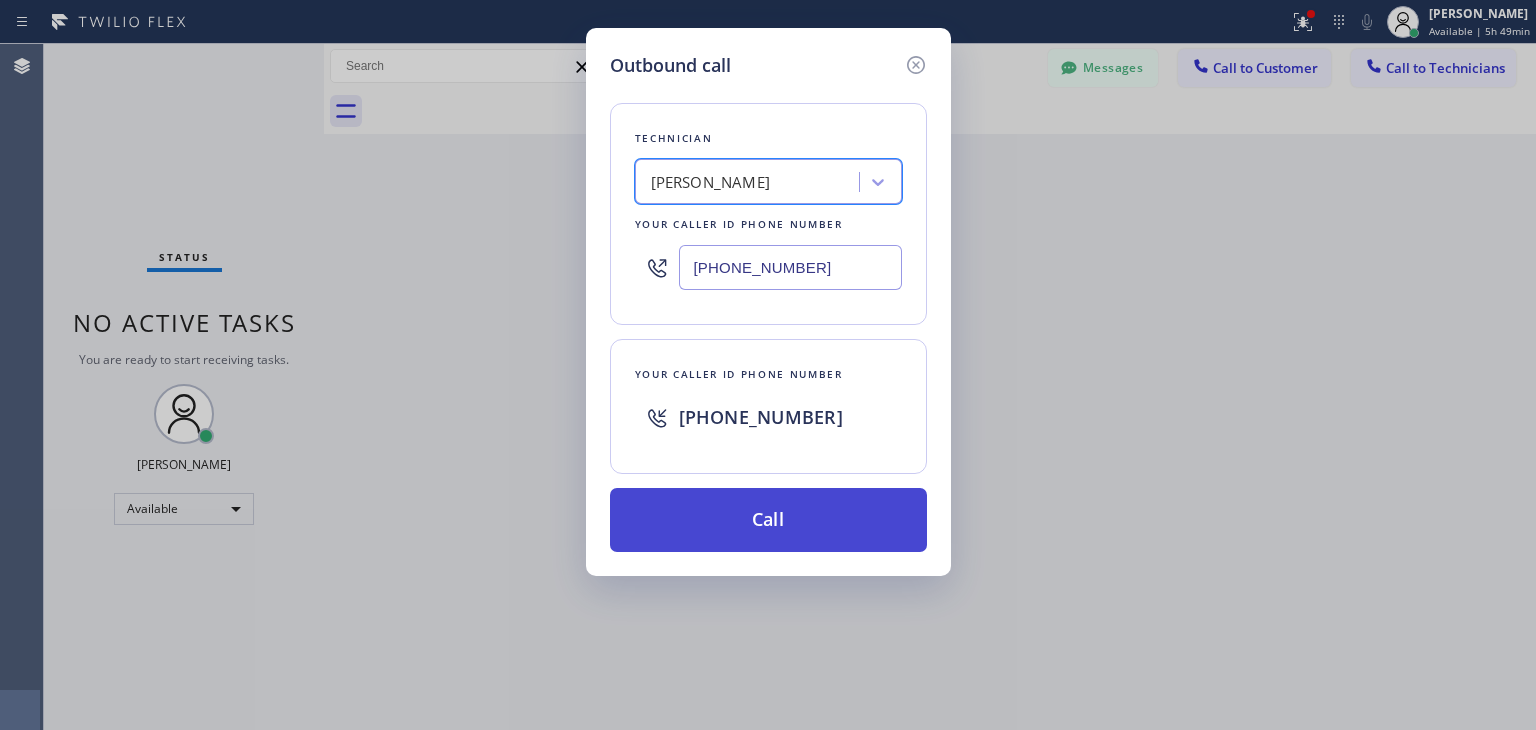 click on "Call" at bounding box center [768, 520] 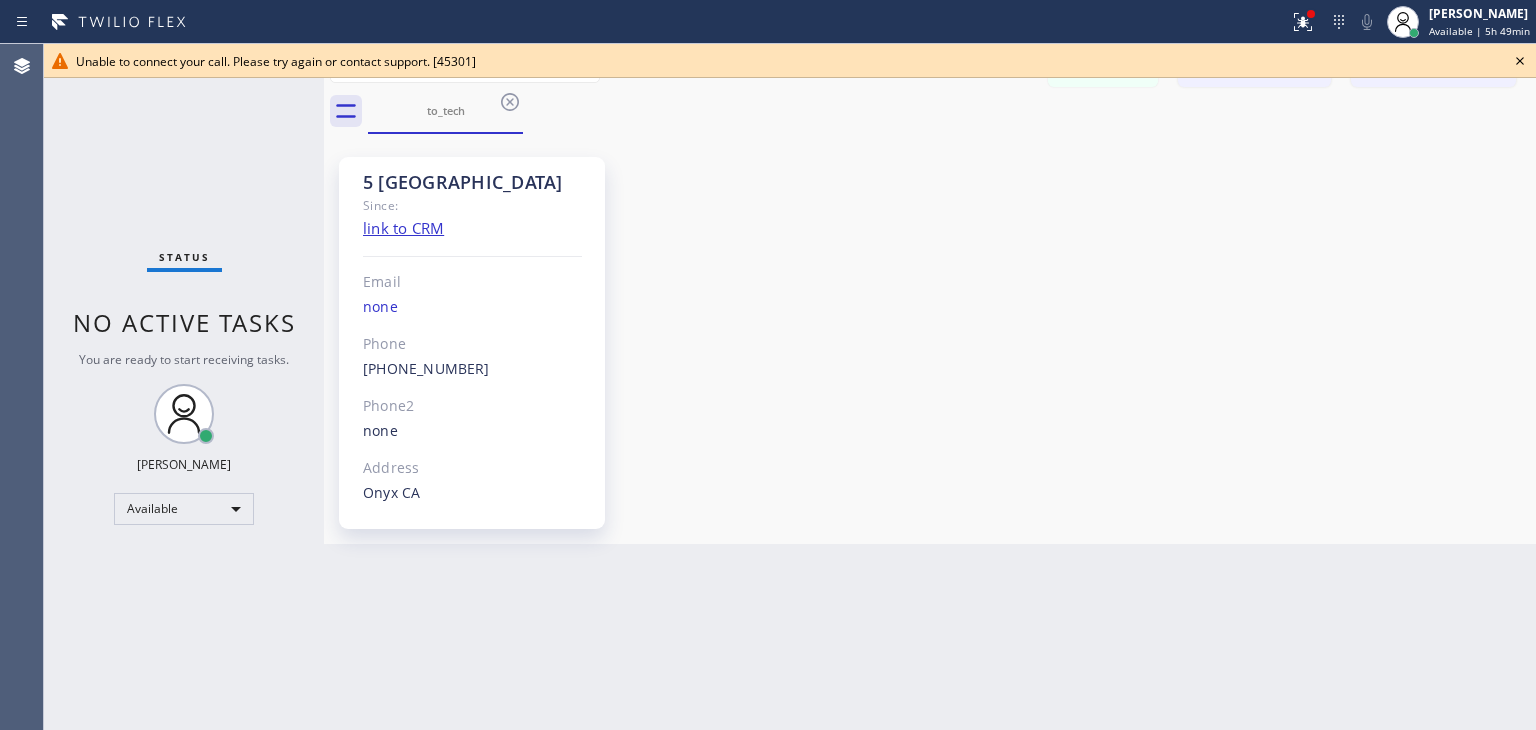 click 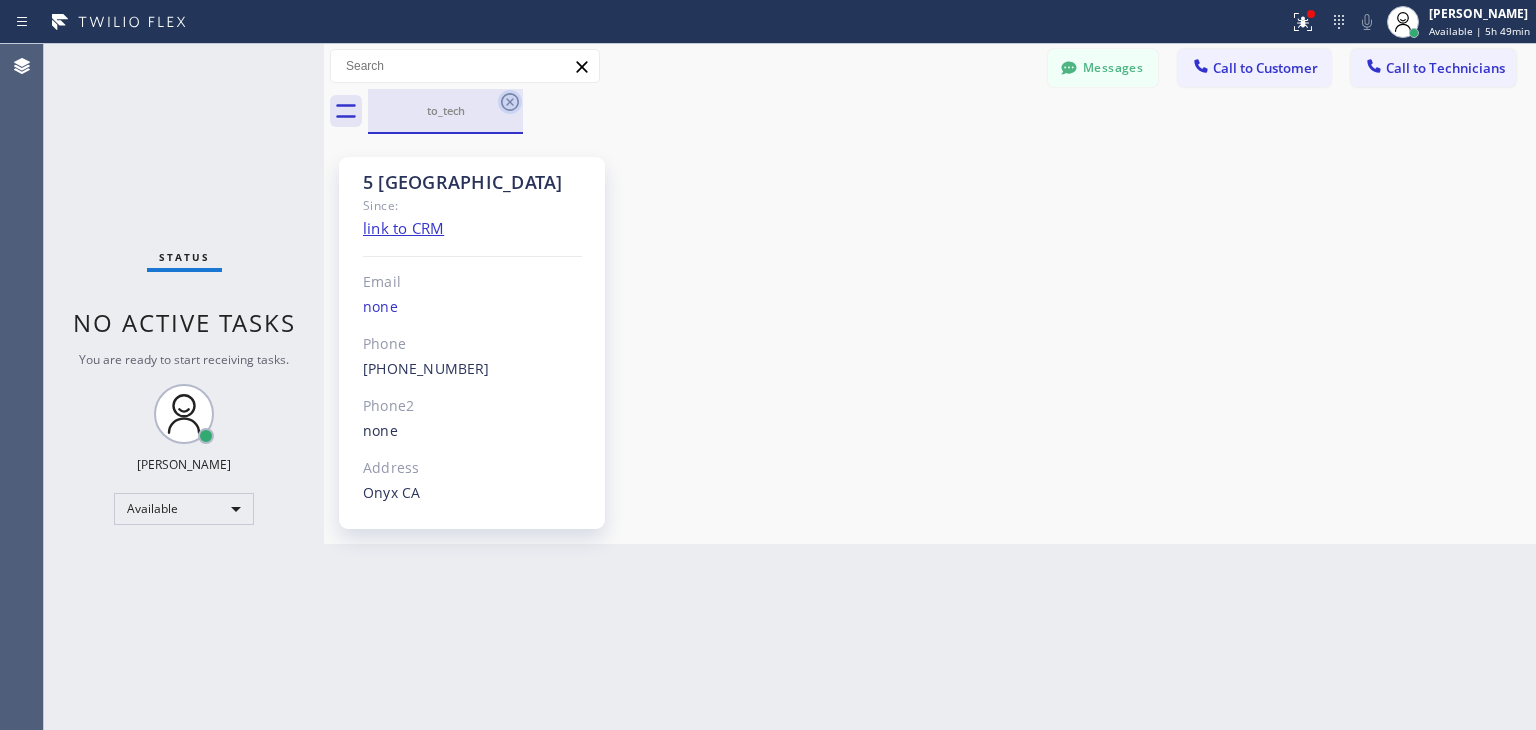 click 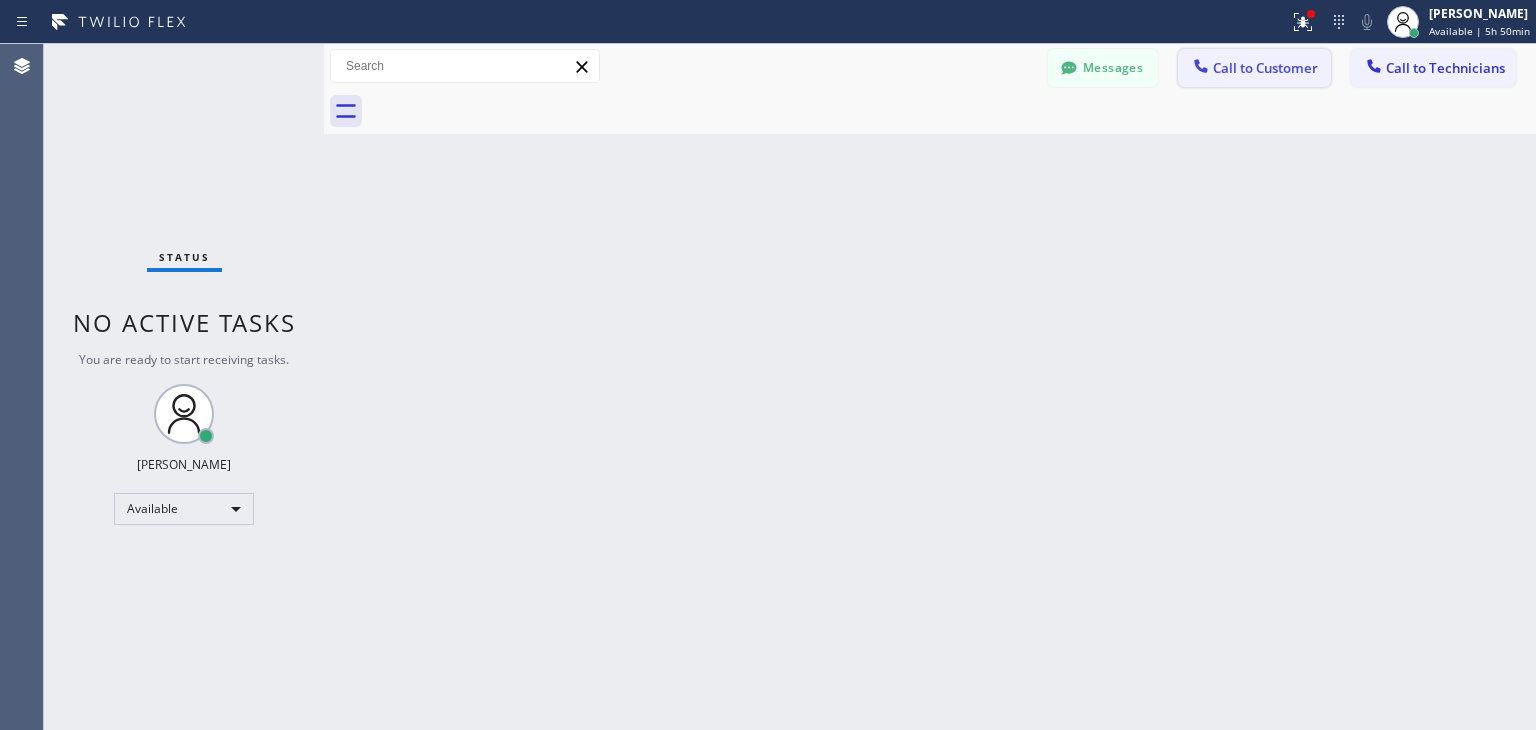 click on "Call to Customer" at bounding box center (1254, 68) 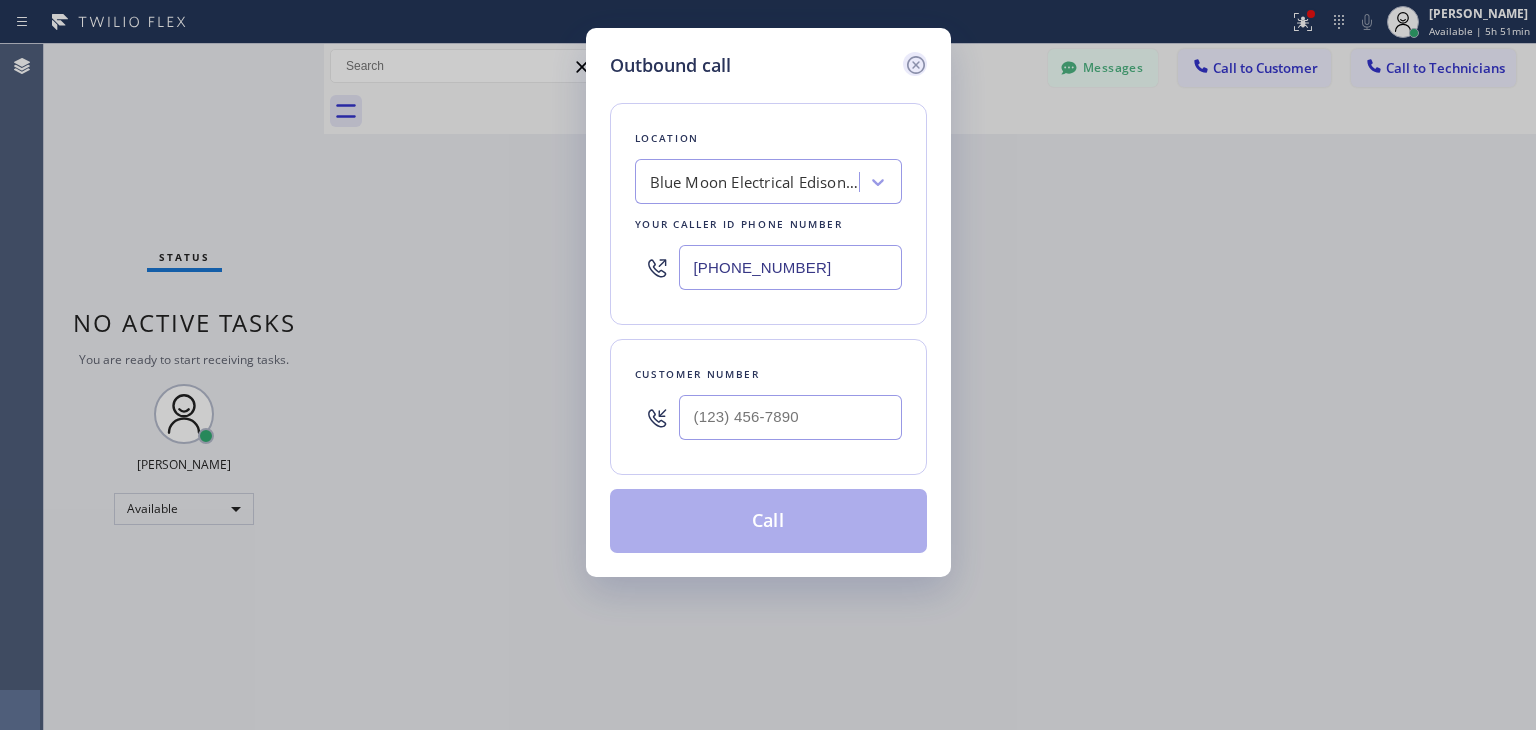 click 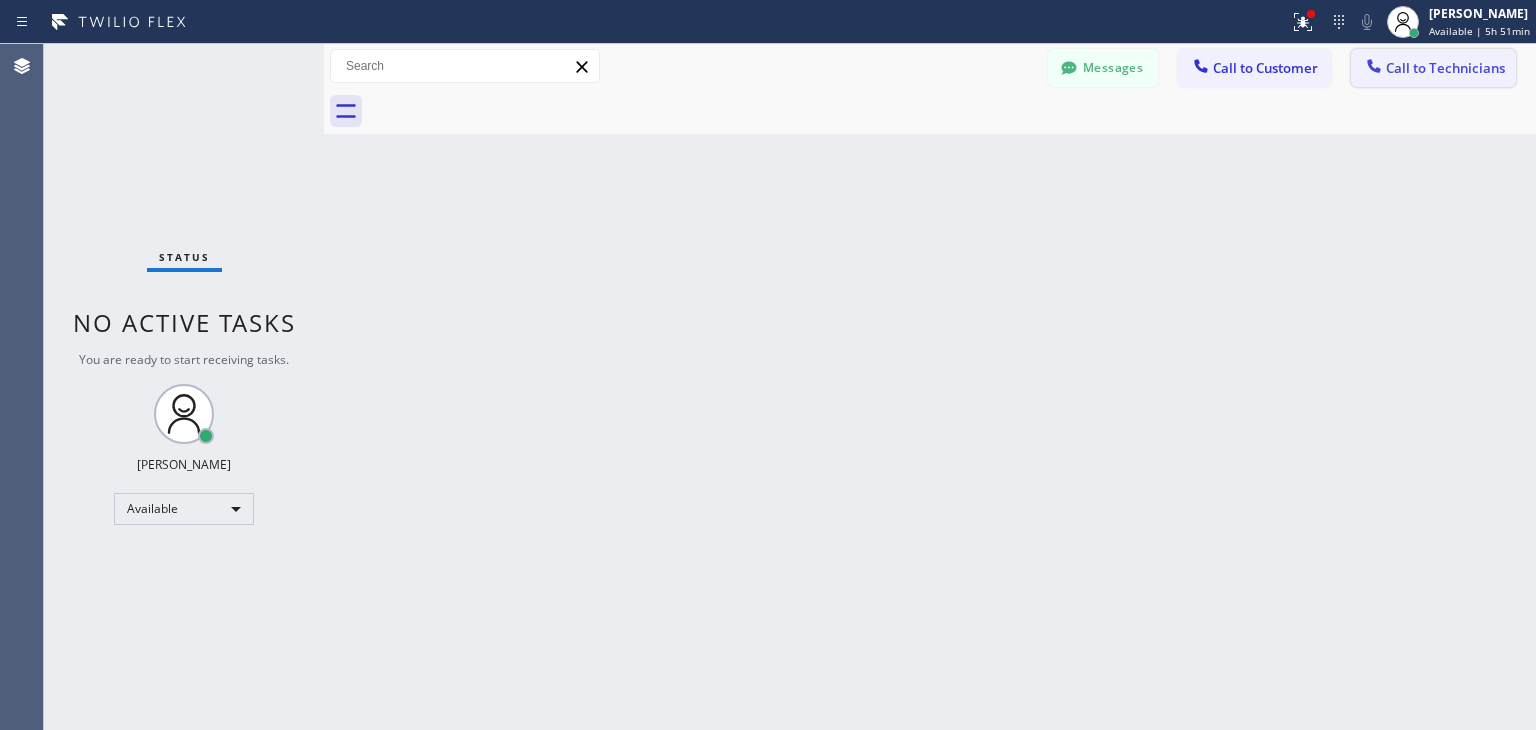 click on "Call to Technicians" at bounding box center (1433, 68) 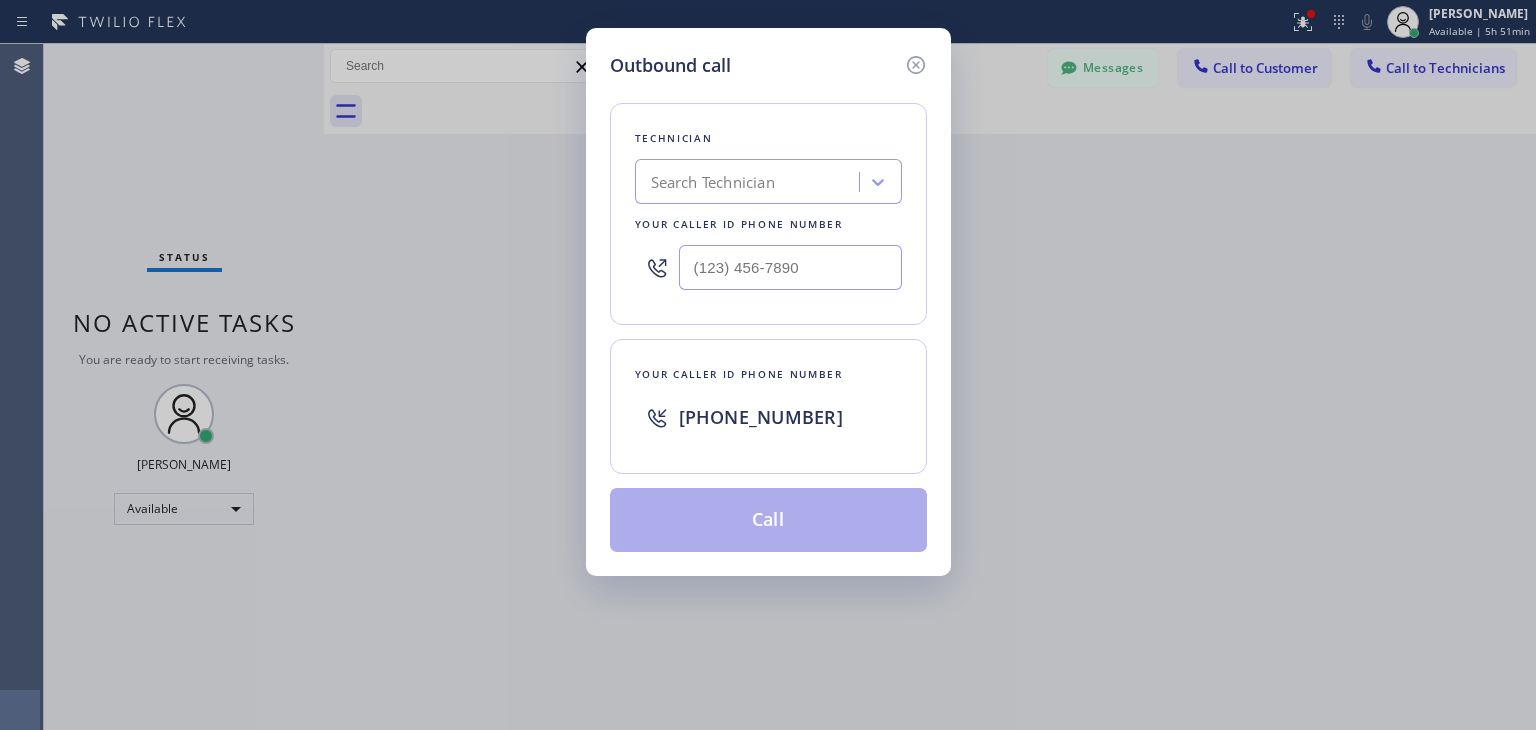 type 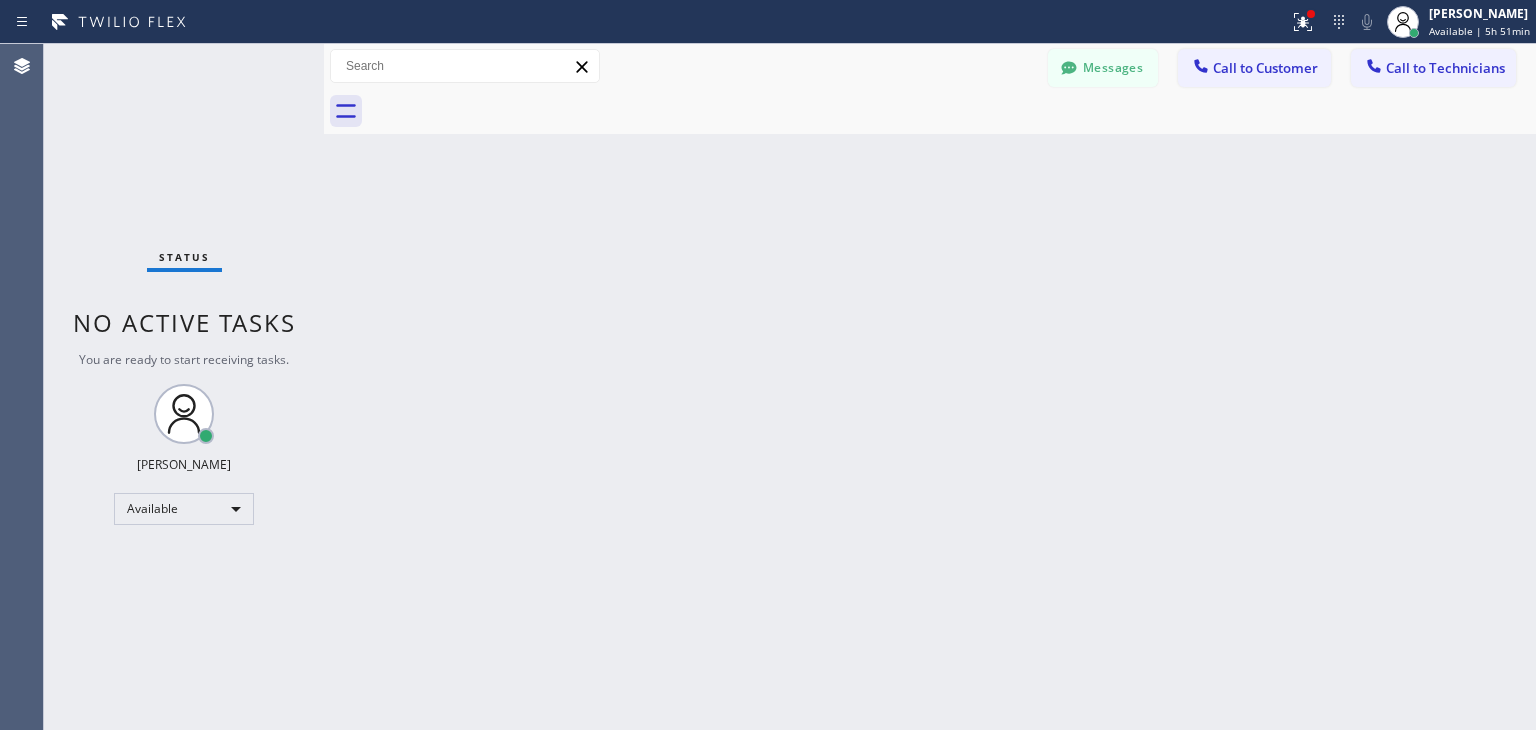 click on "Call to Technicians" at bounding box center [1433, 68] 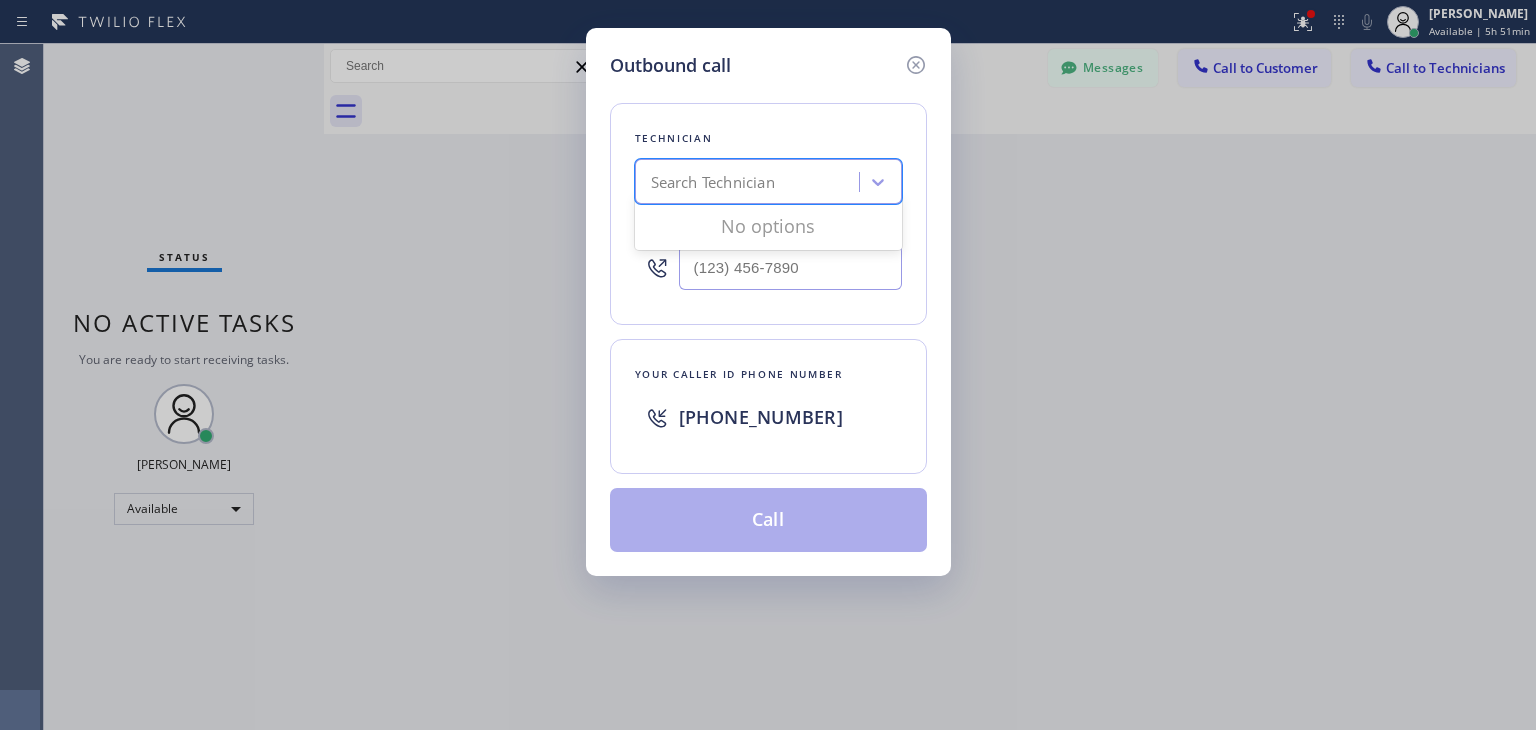 click on "Search Technician" at bounding box center (713, 182) 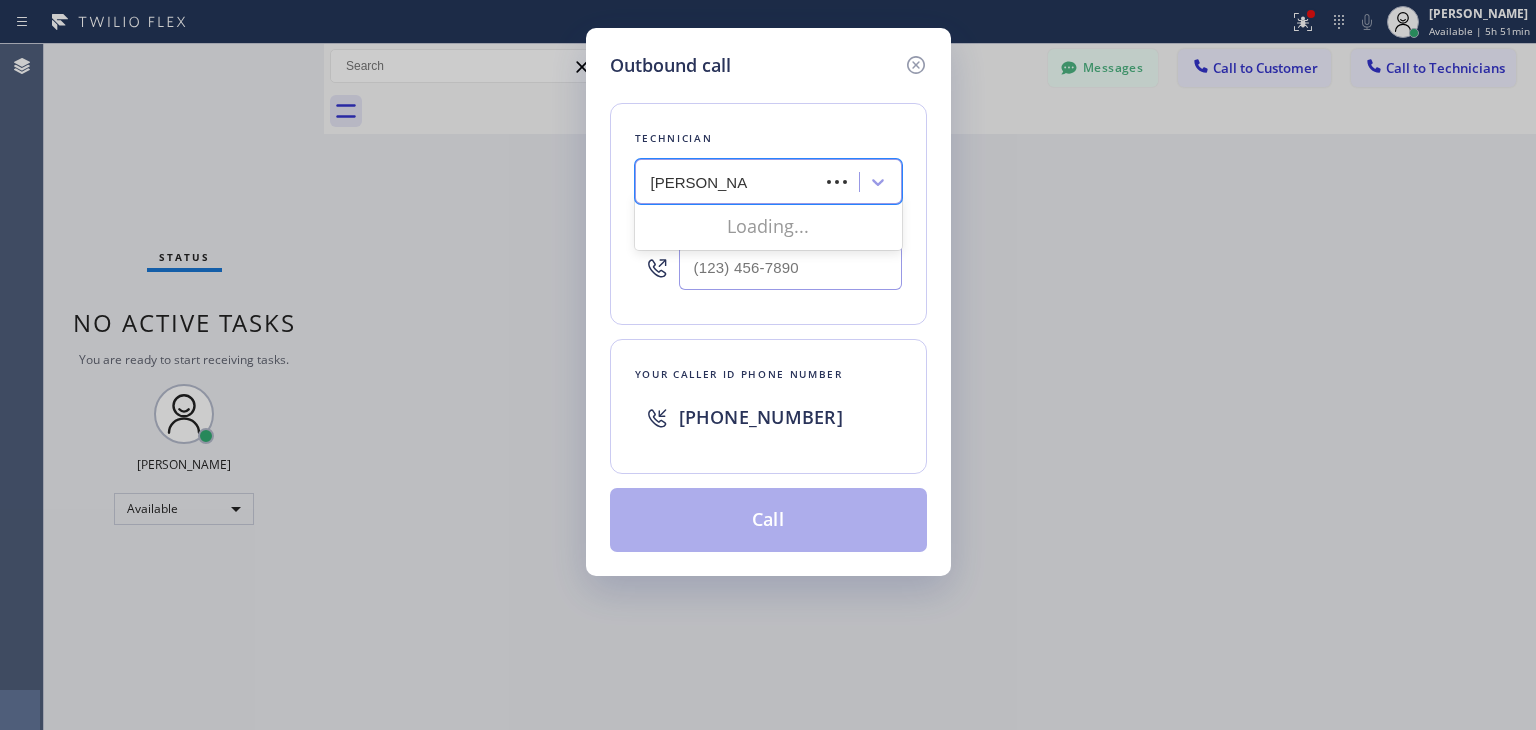 type on "[GEOGRAPHIC_DATA]" 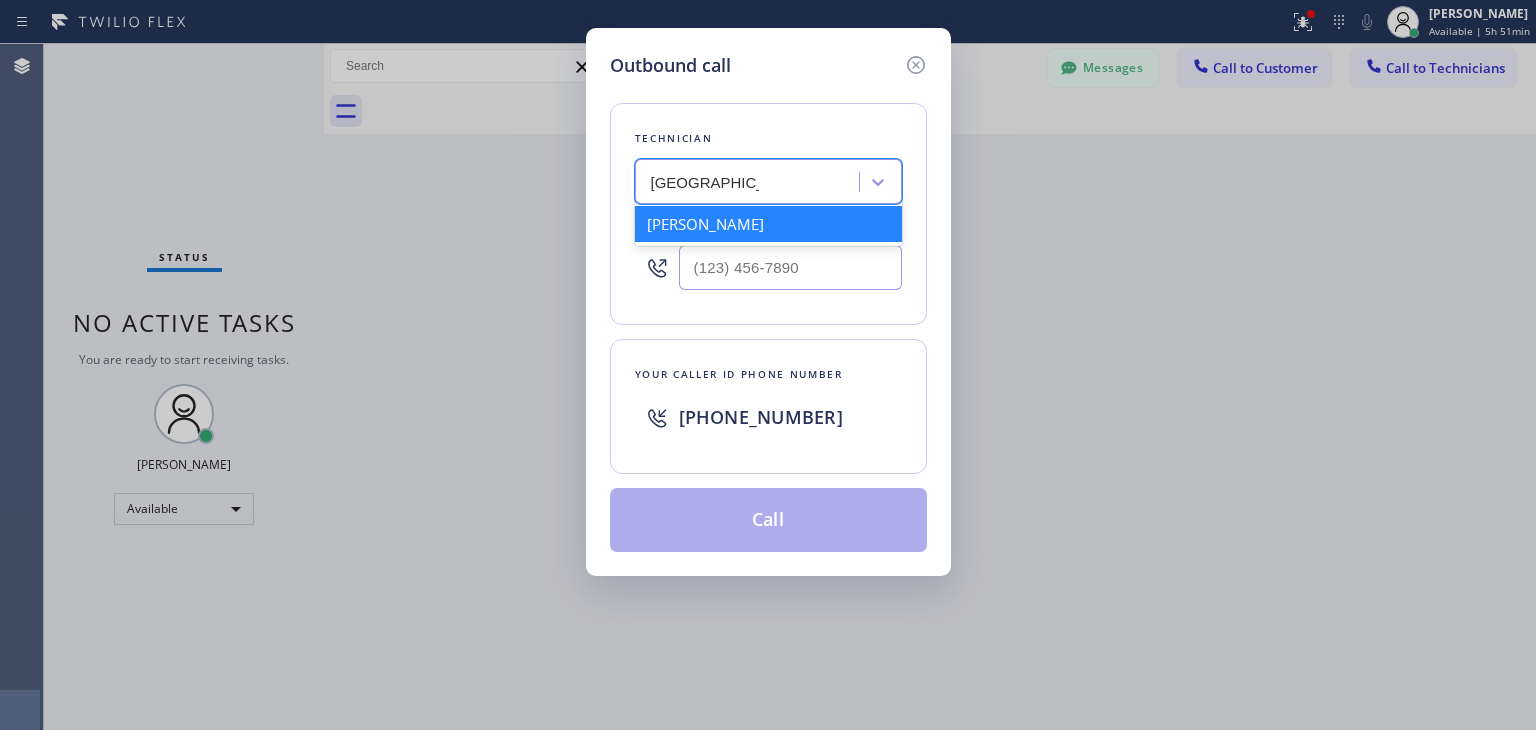 click on "[PERSON_NAME]" at bounding box center (768, 224) 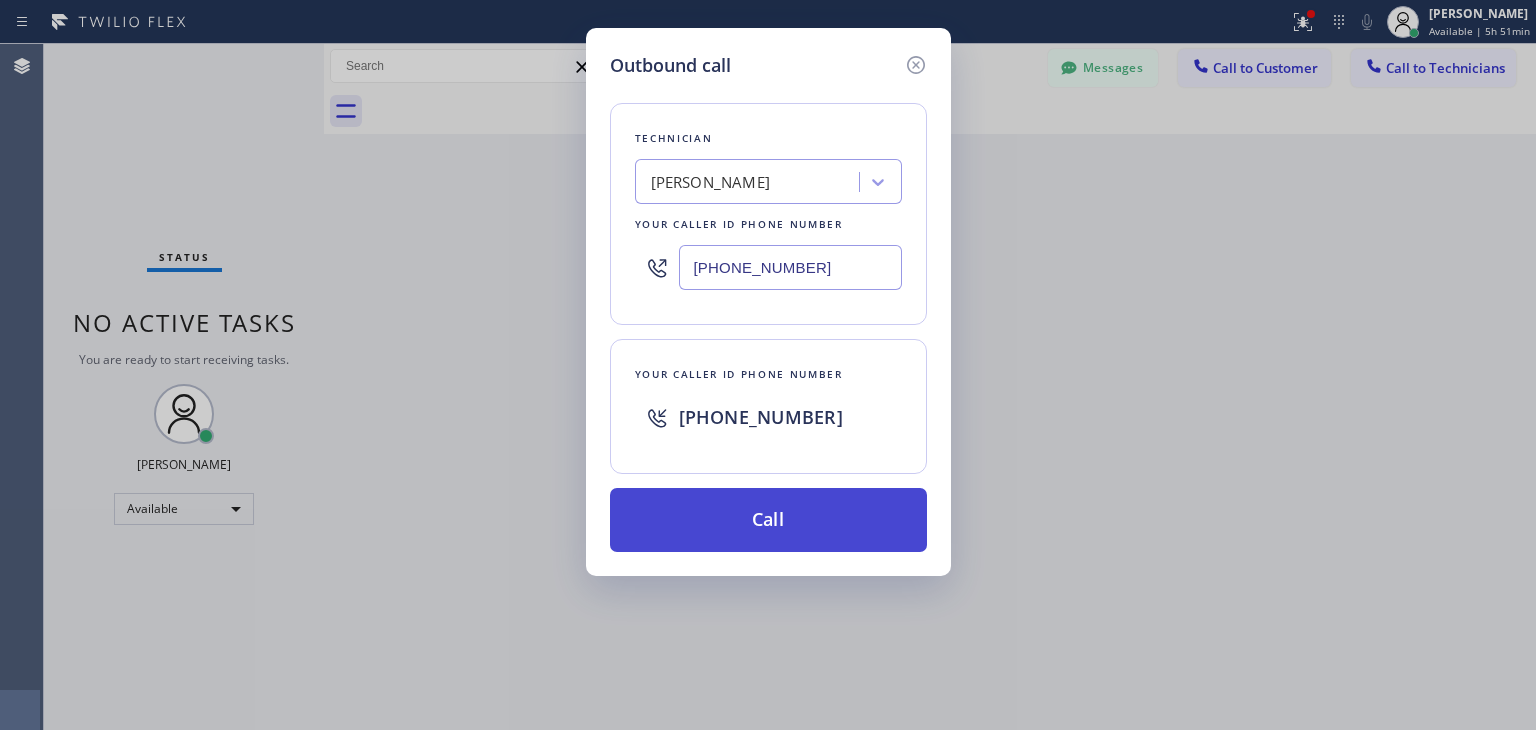 click on "Call" at bounding box center [768, 520] 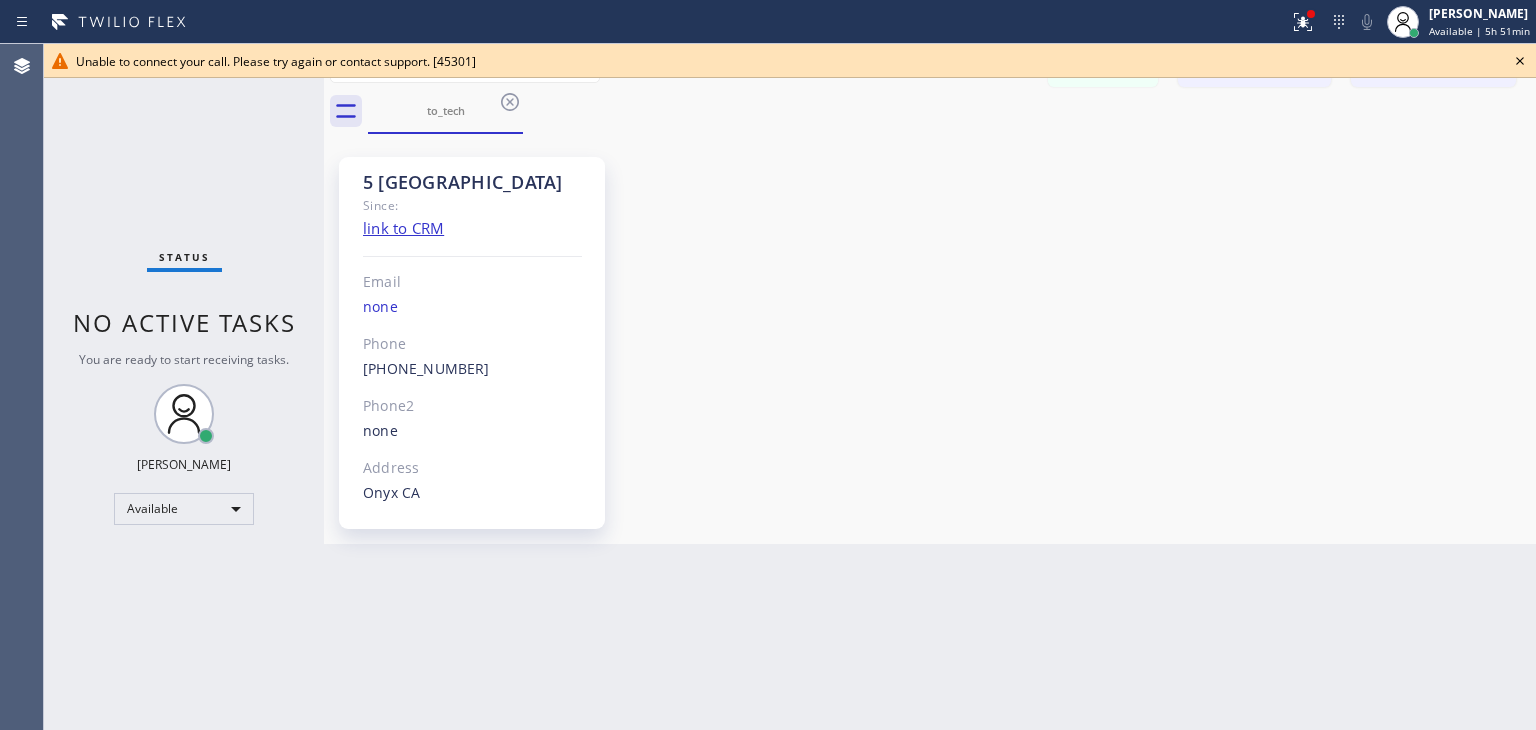 click 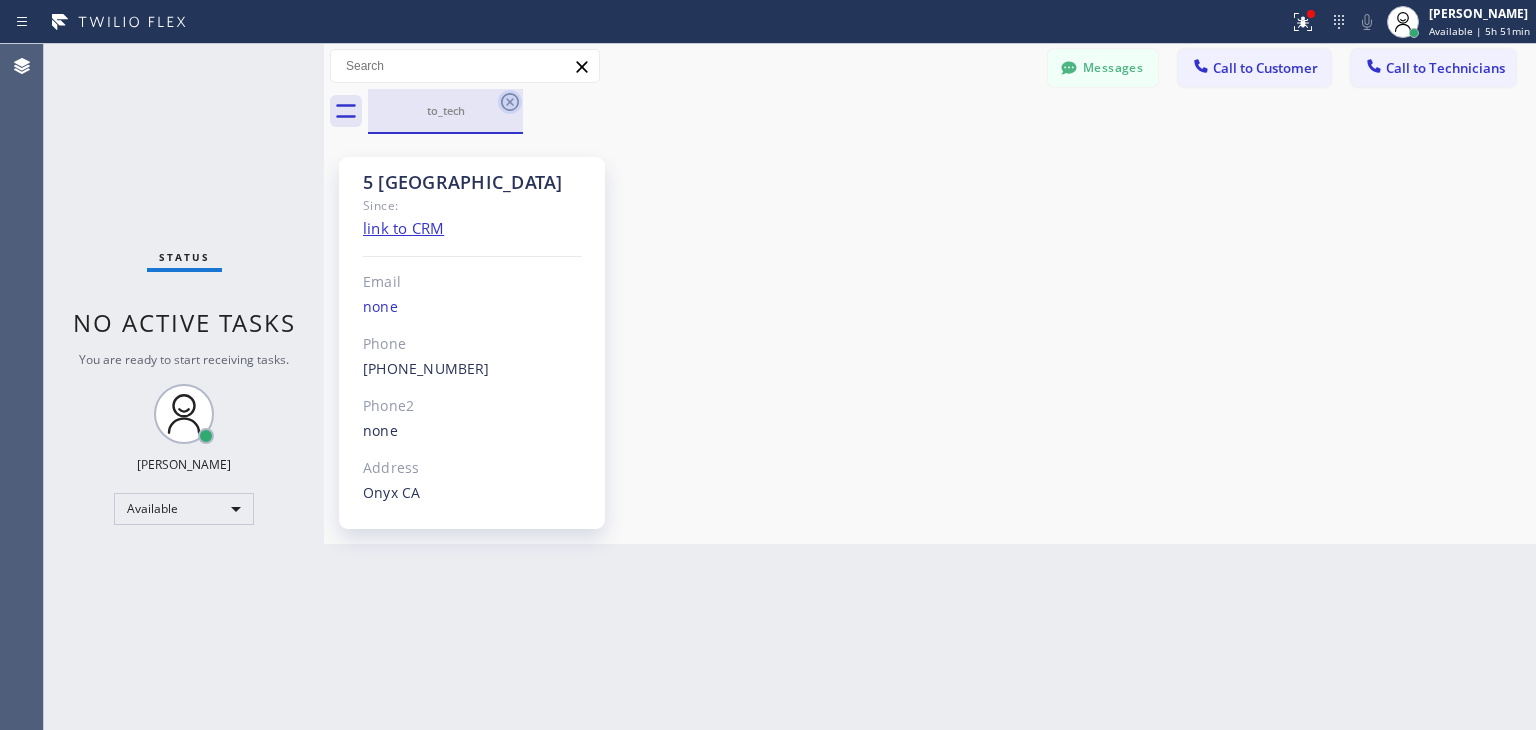 click 